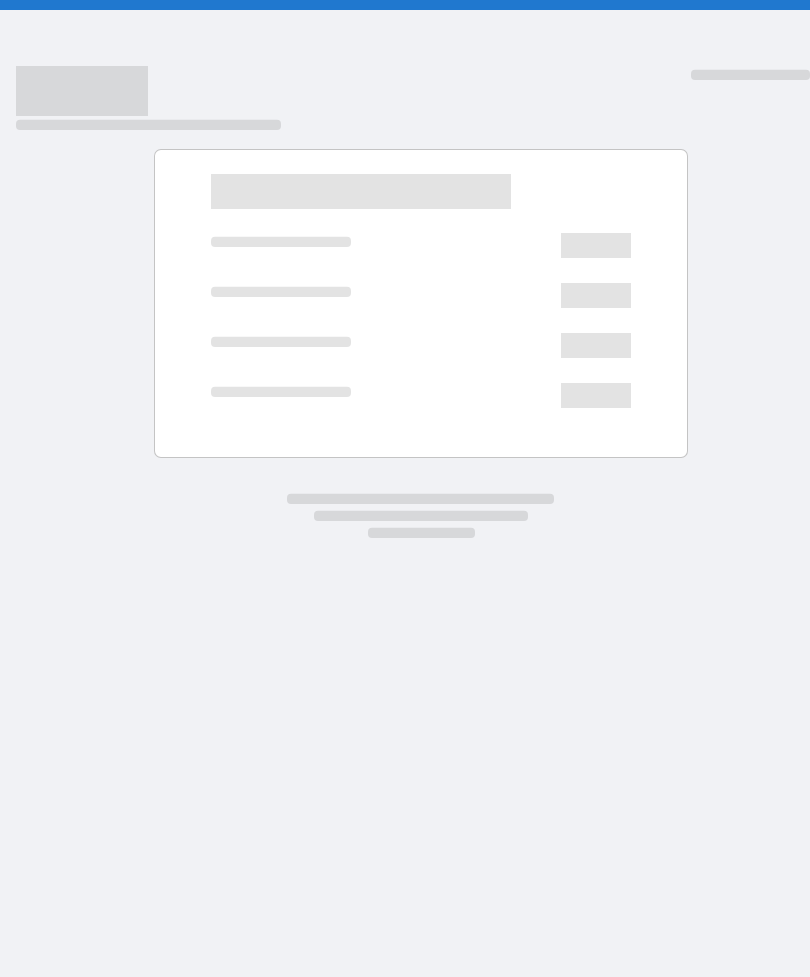 scroll, scrollTop: 0, scrollLeft: 0, axis: both 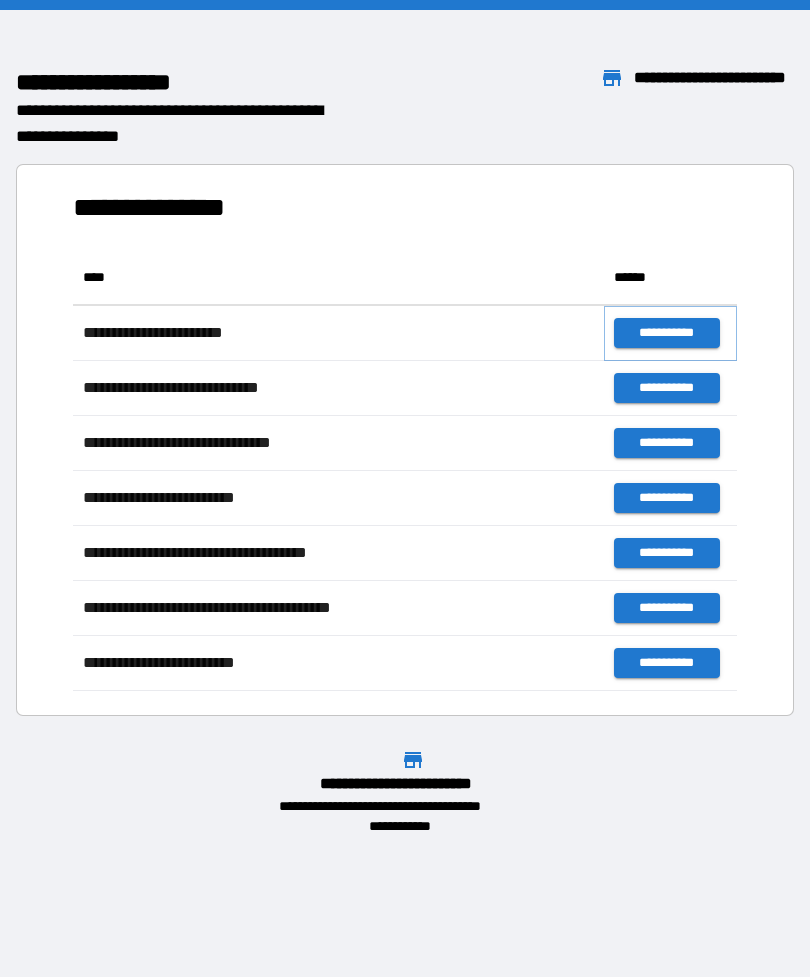 click on "**********" at bounding box center [666, 333] 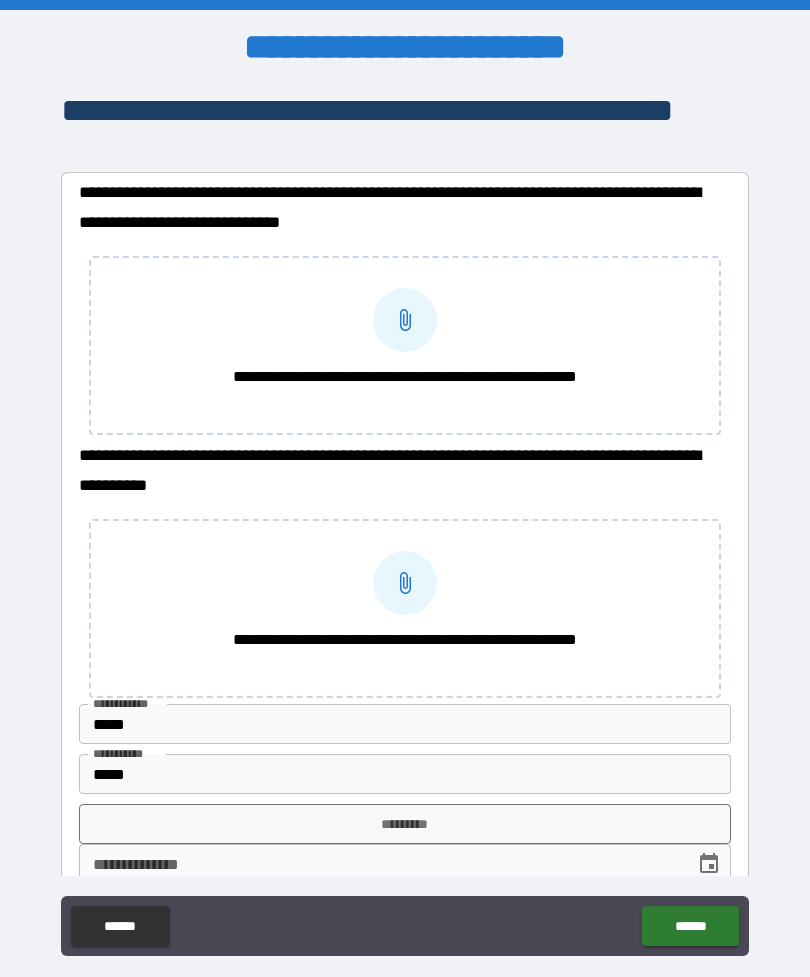 click on "**********" at bounding box center (405, 377) 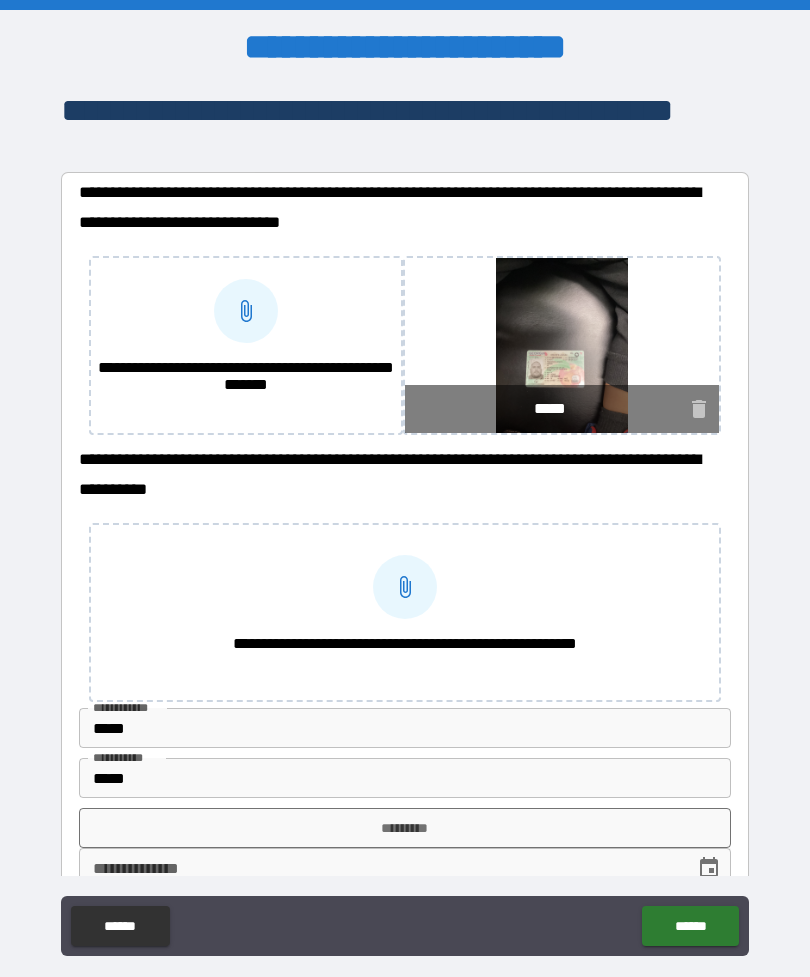 click on "**********" at bounding box center [246, 311] 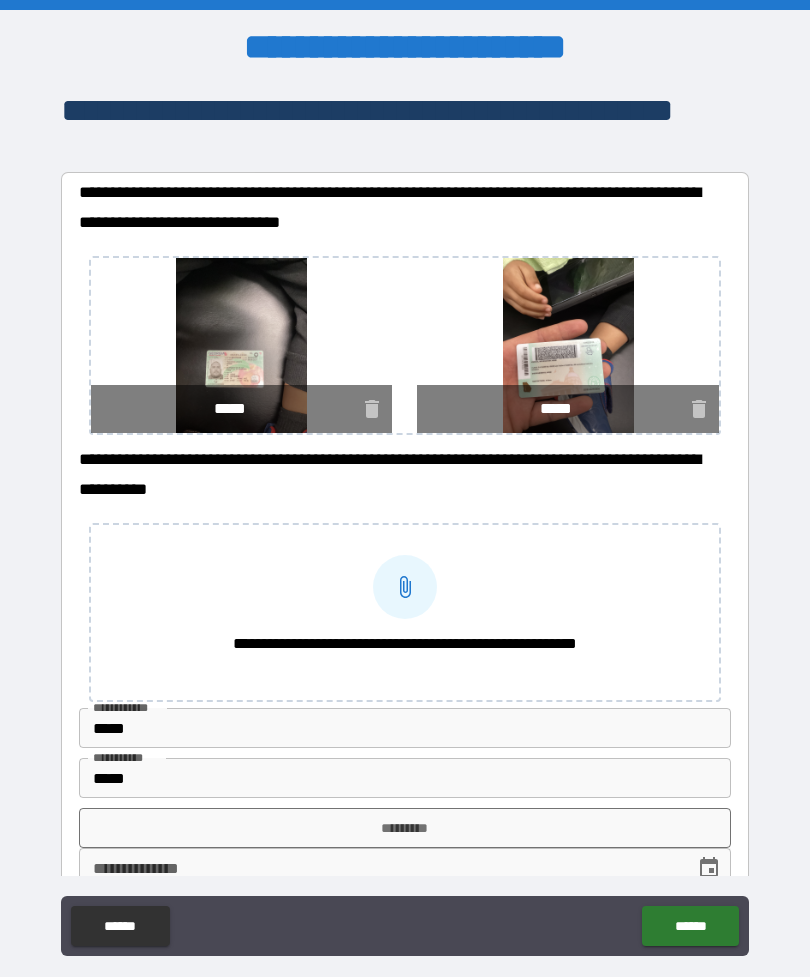 click on "**********" at bounding box center [405, 587] 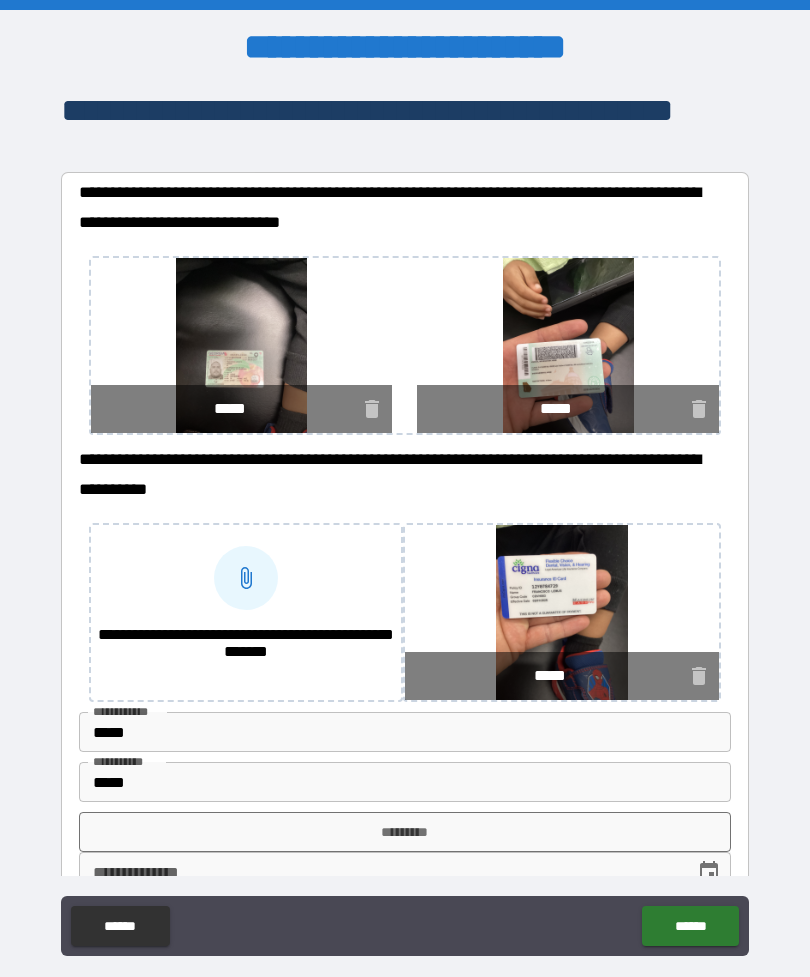 click on "**********" at bounding box center [246, 645] 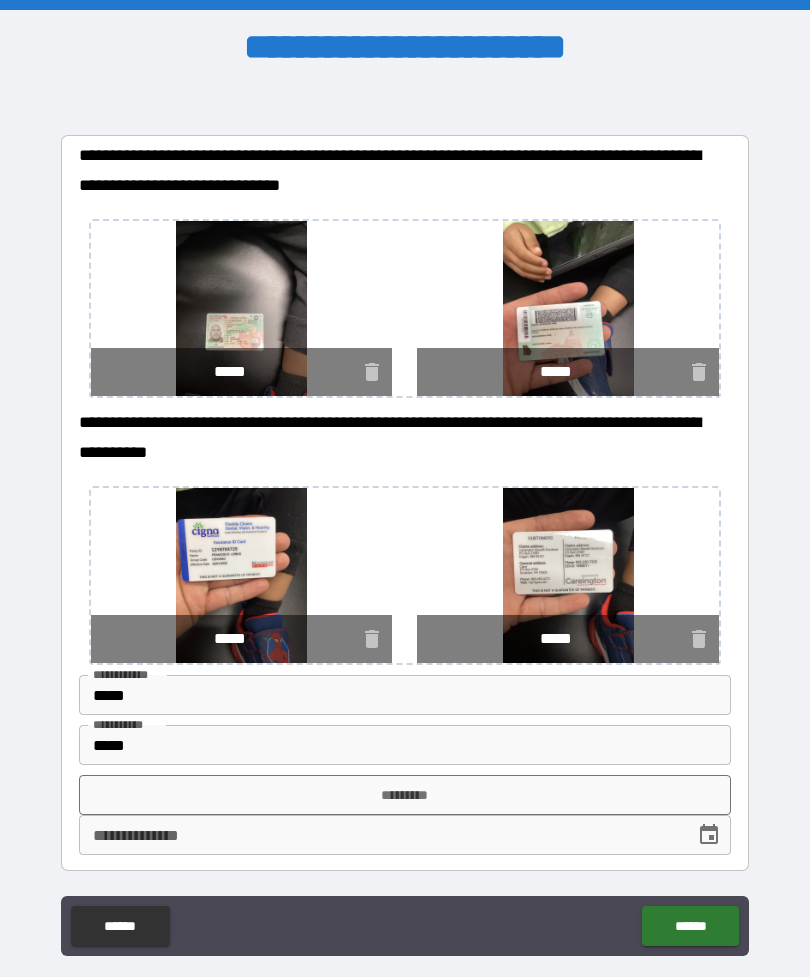scroll, scrollTop: 37, scrollLeft: 0, axis: vertical 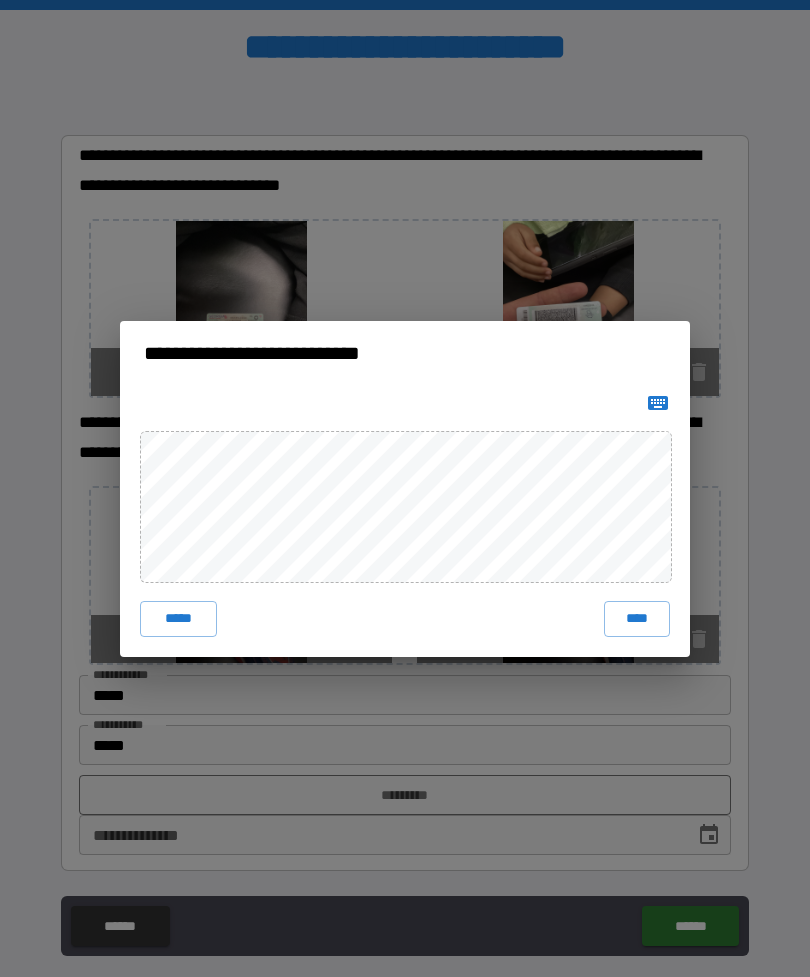 click on "****" at bounding box center (637, 619) 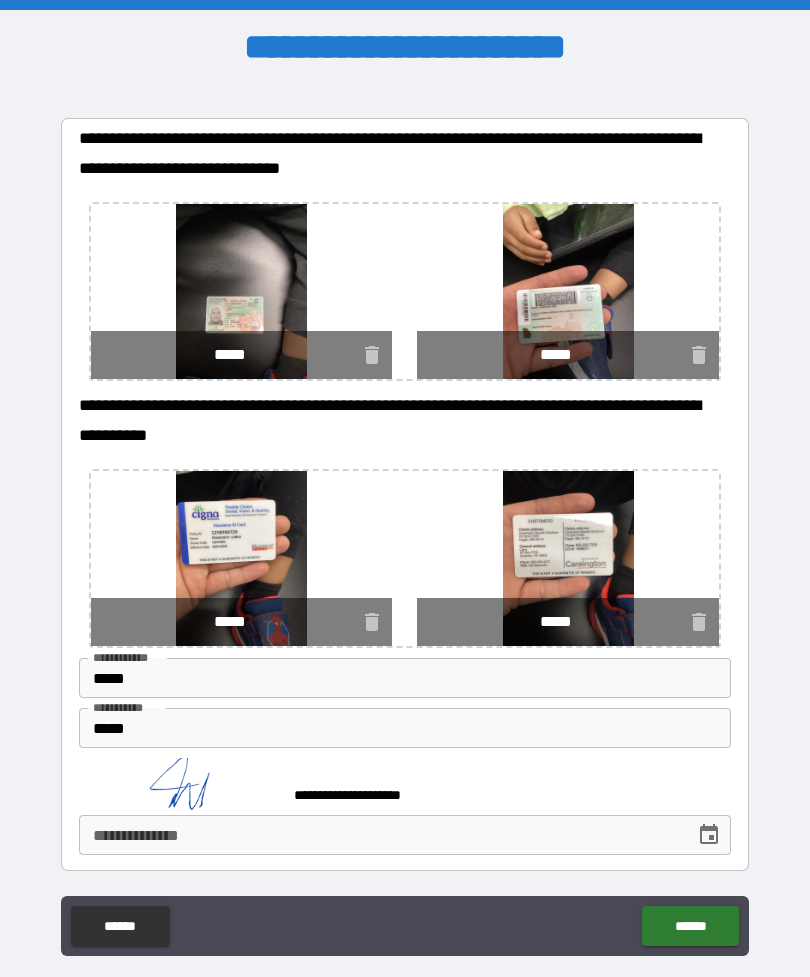scroll, scrollTop: 54, scrollLeft: 0, axis: vertical 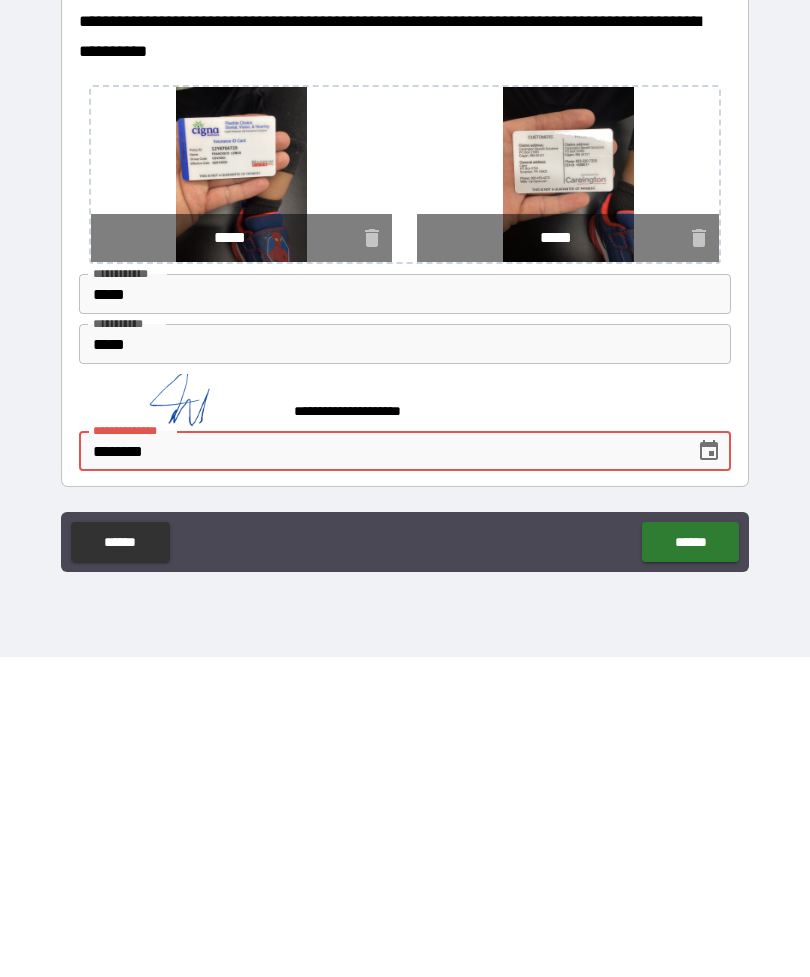 click on "********" at bounding box center [380, 771] 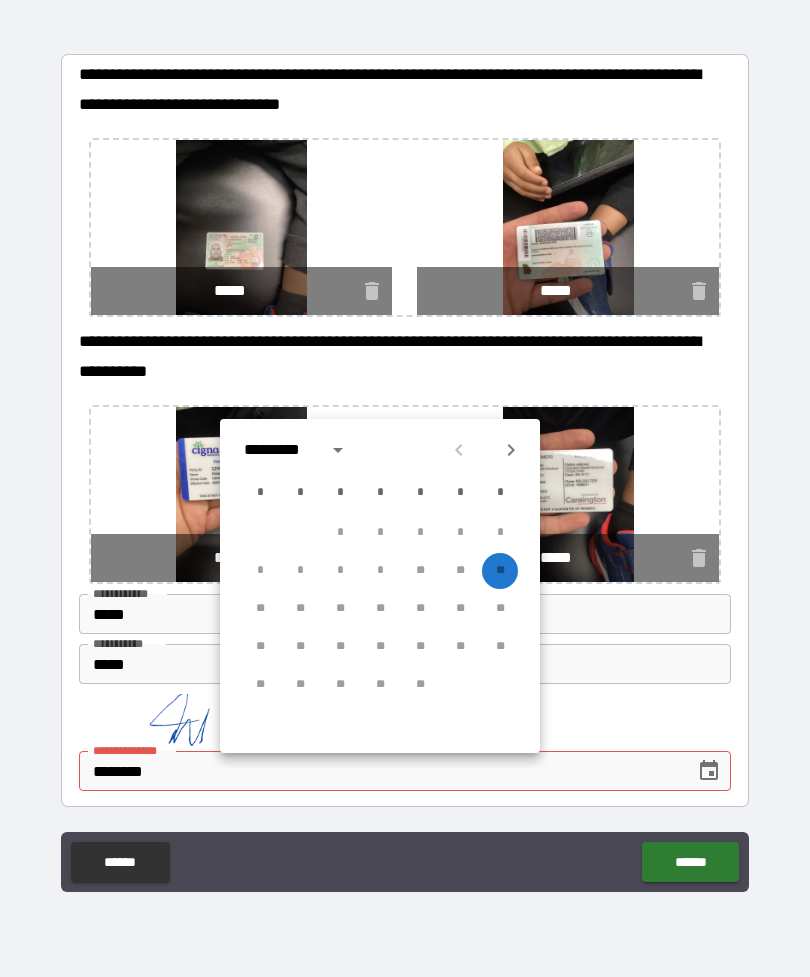 click on "* * * * ** ** **" at bounding box center [380, 571] 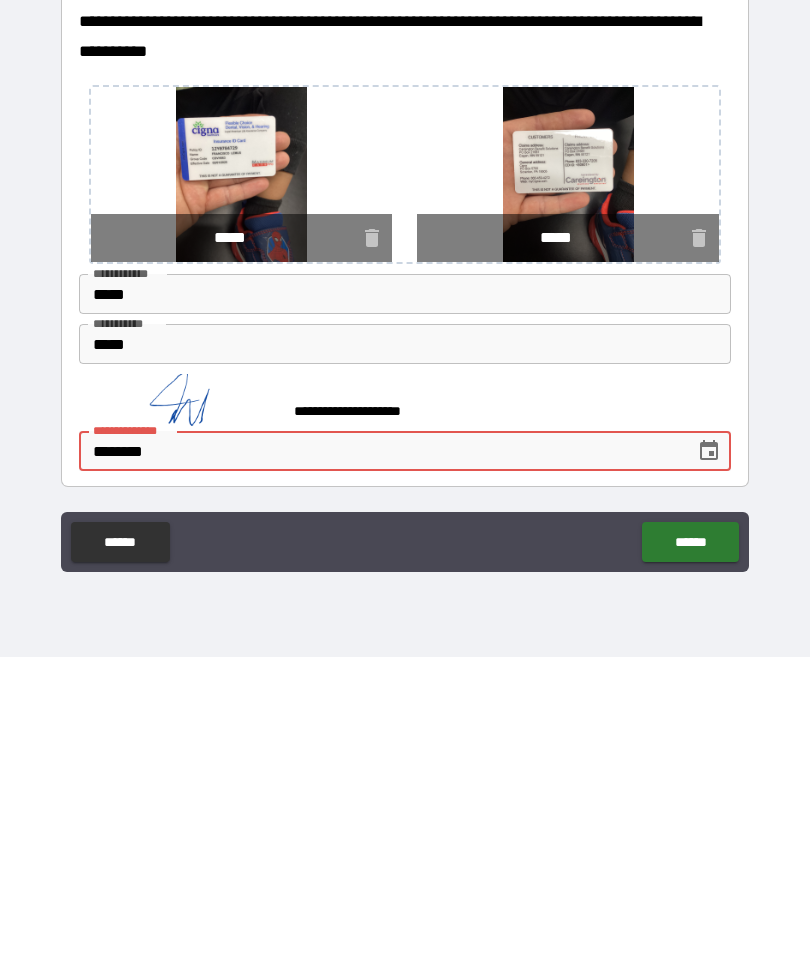 click on "******" at bounding box center (690, 862) 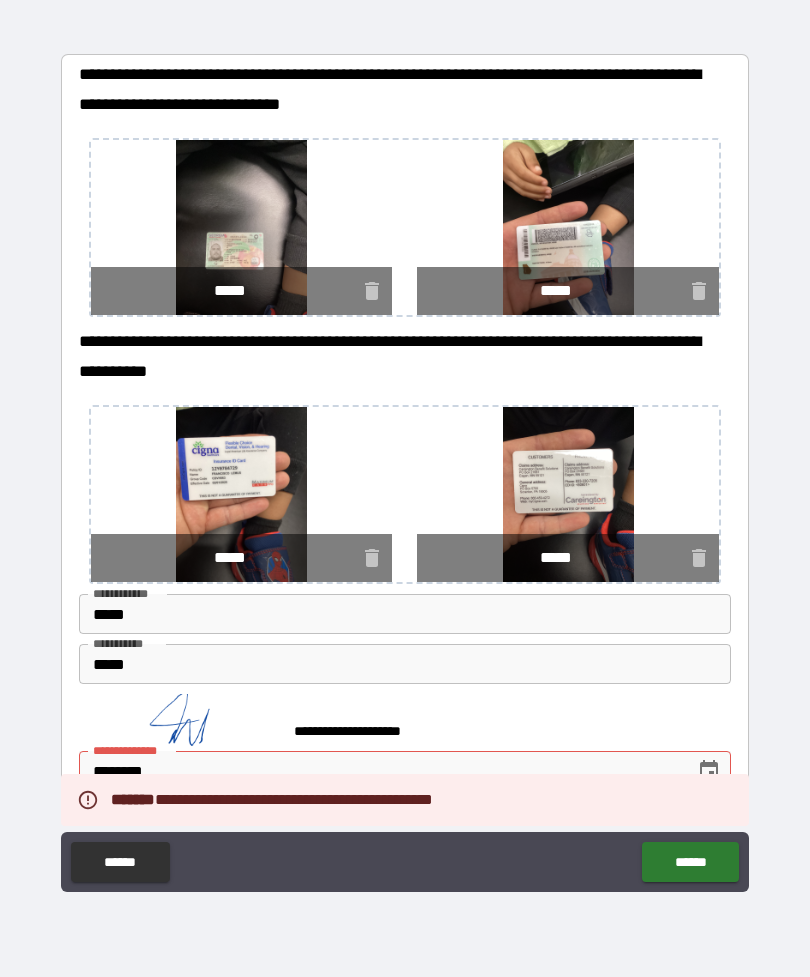 scroll, scrollTop: 54, scrollLeft: 0, axis: vertical 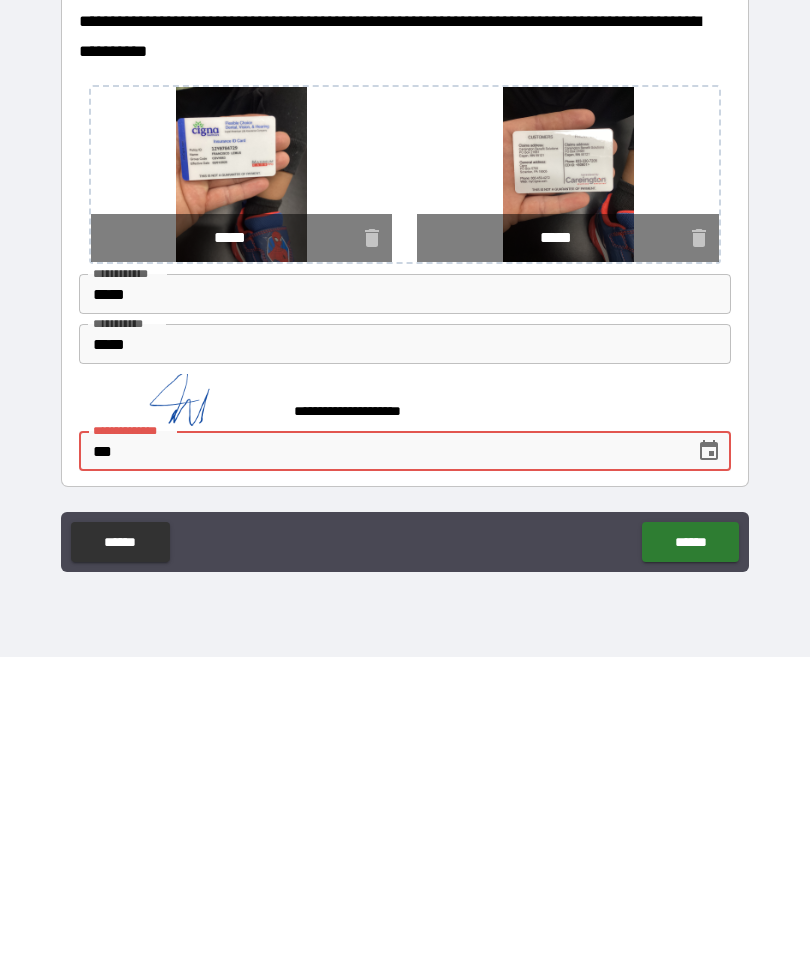 type on "*" 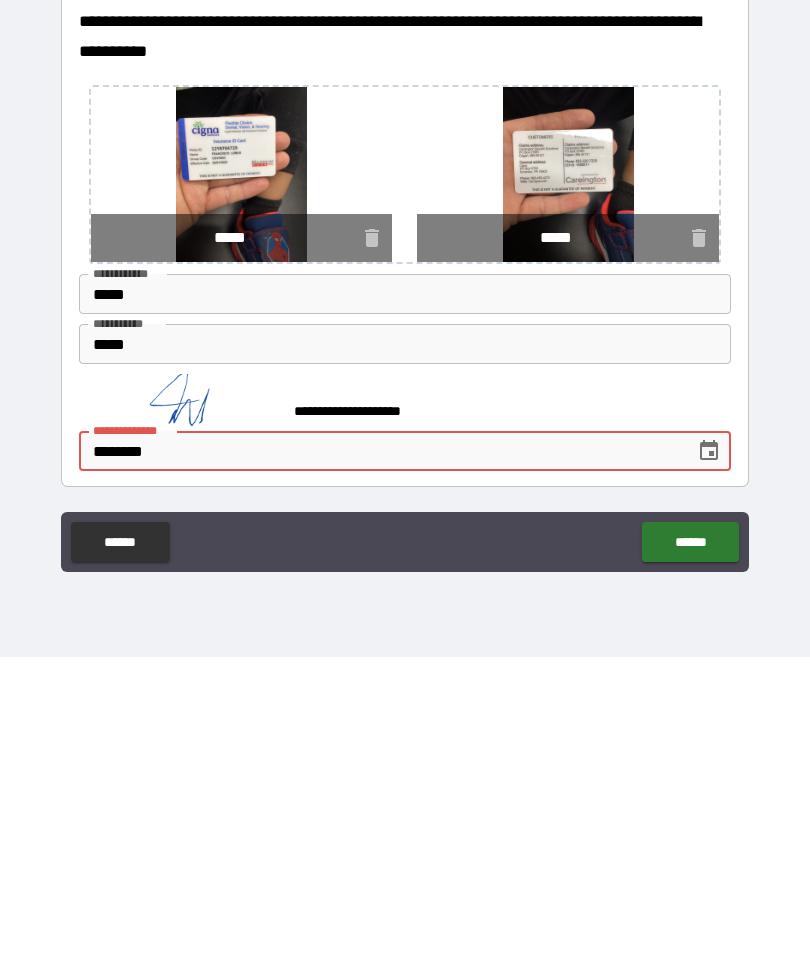 click on "******" at bounding box center (690, 862) 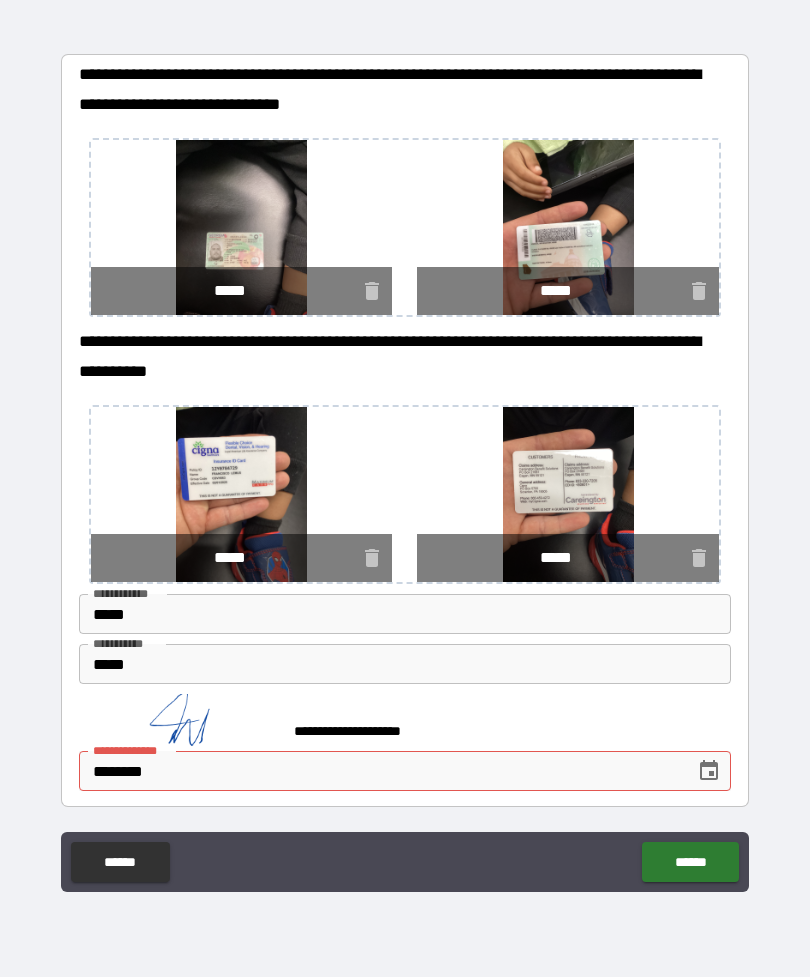 scroll, scrollTop: 54, scrollLeft: 0, axis: vertical 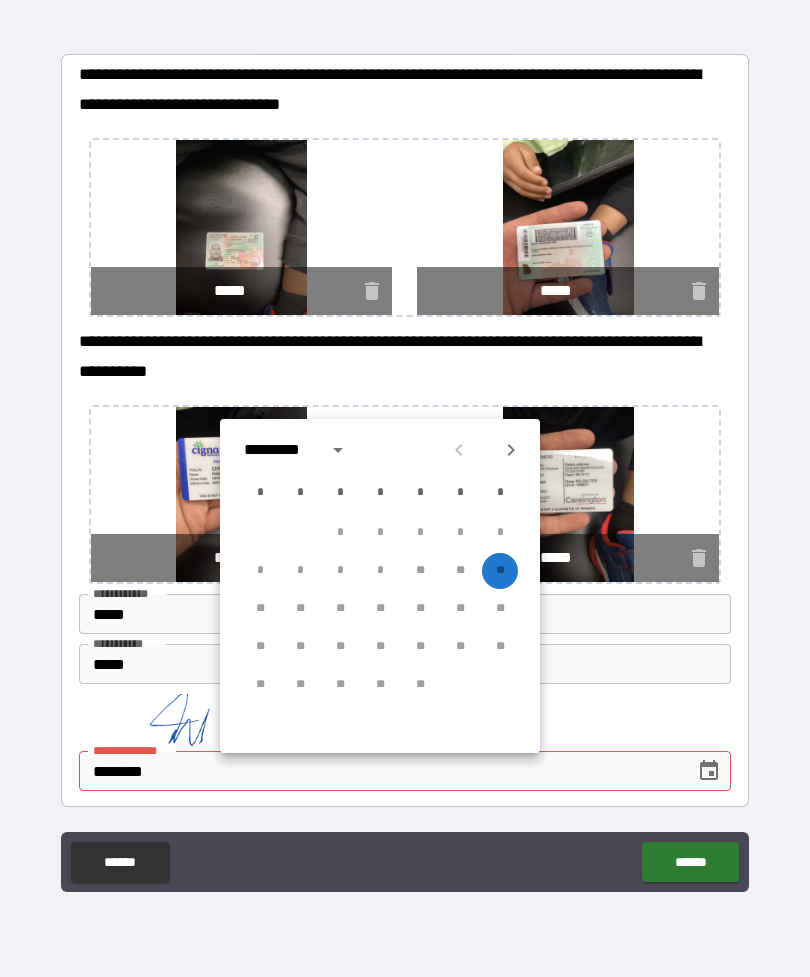 click 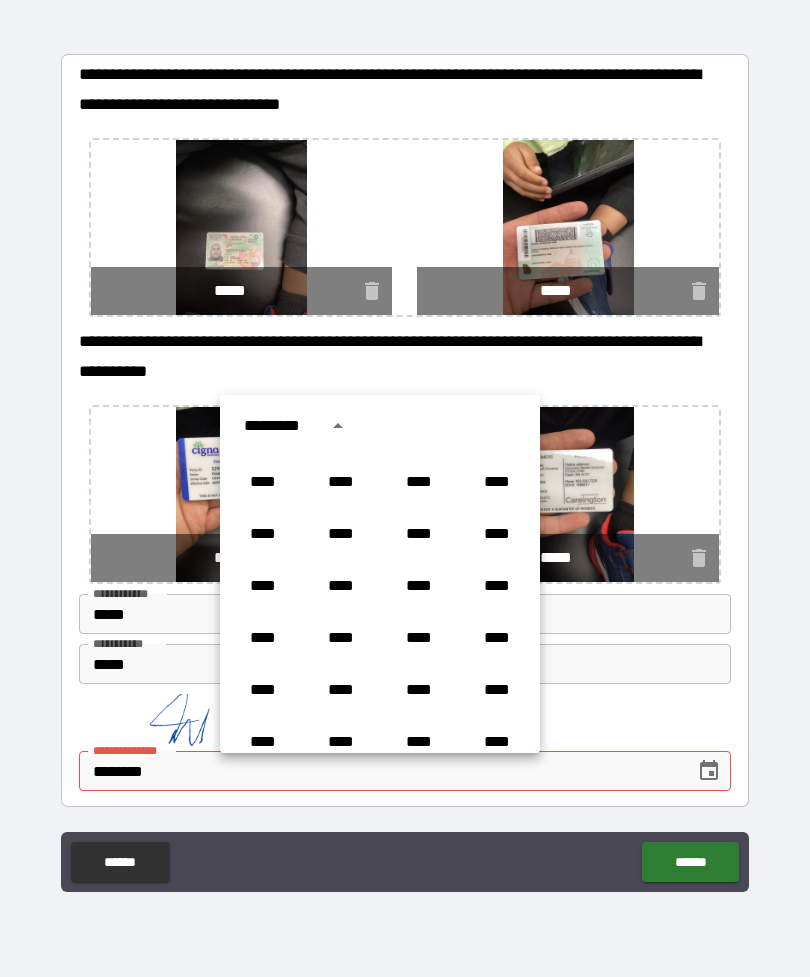 scroll, scrollTop: 1520, scrollLeft: 0, axis: vertical 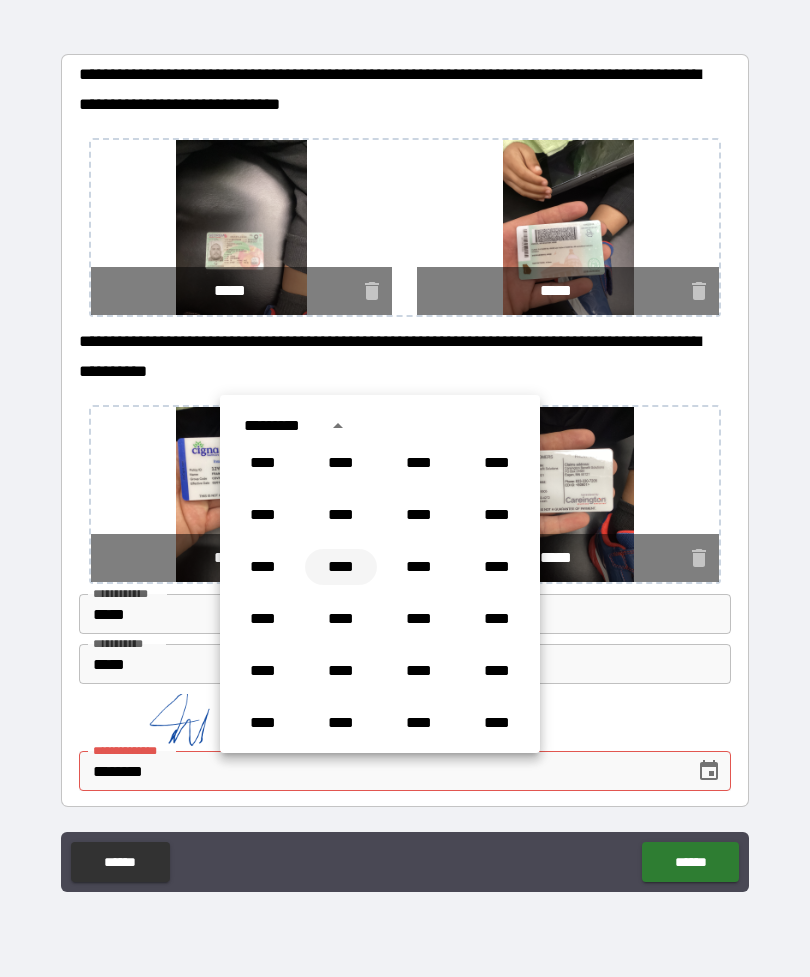 click on "****" at bounding box center (341, 567) 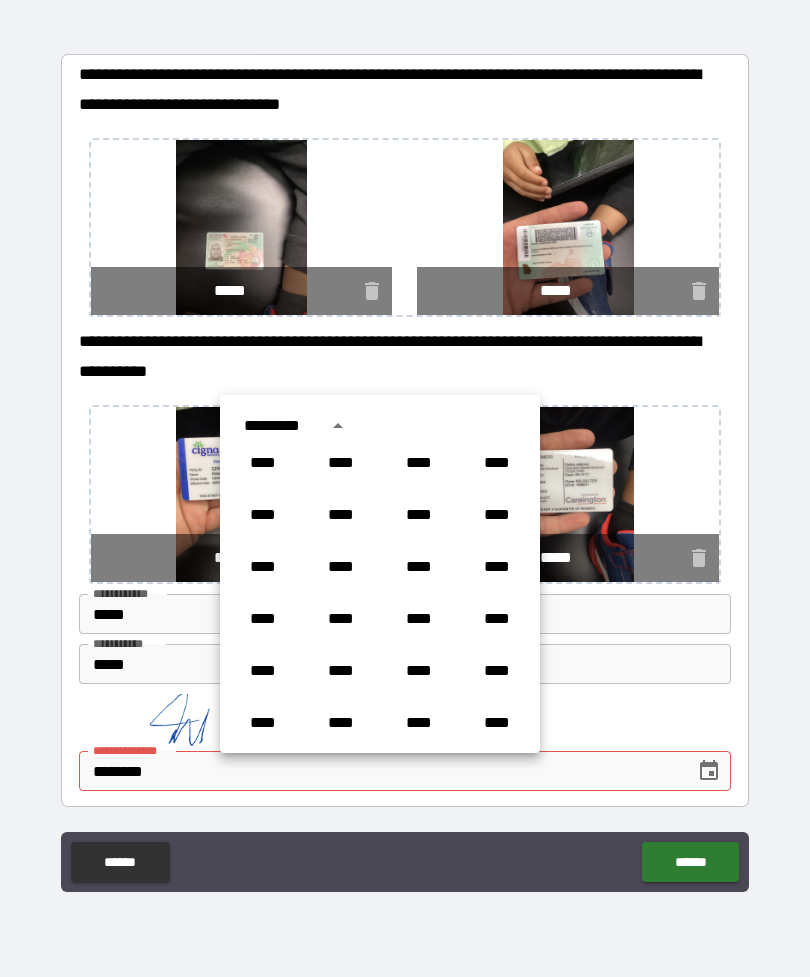 type on "**********" 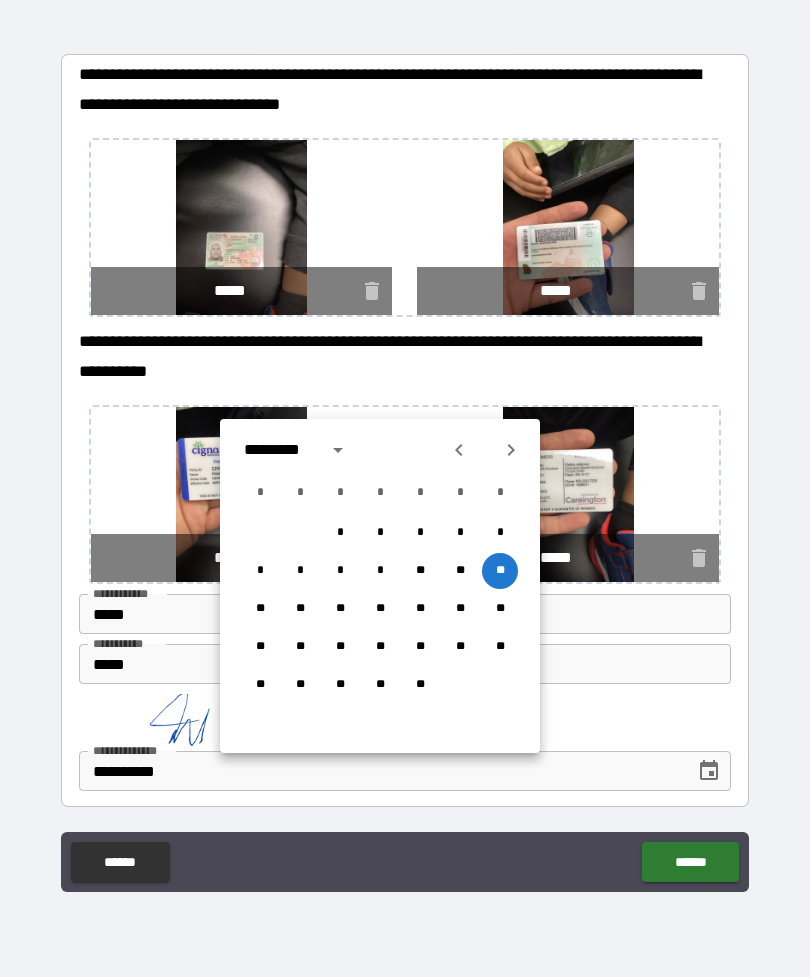 click on "**" at bounding box center (500, 571) 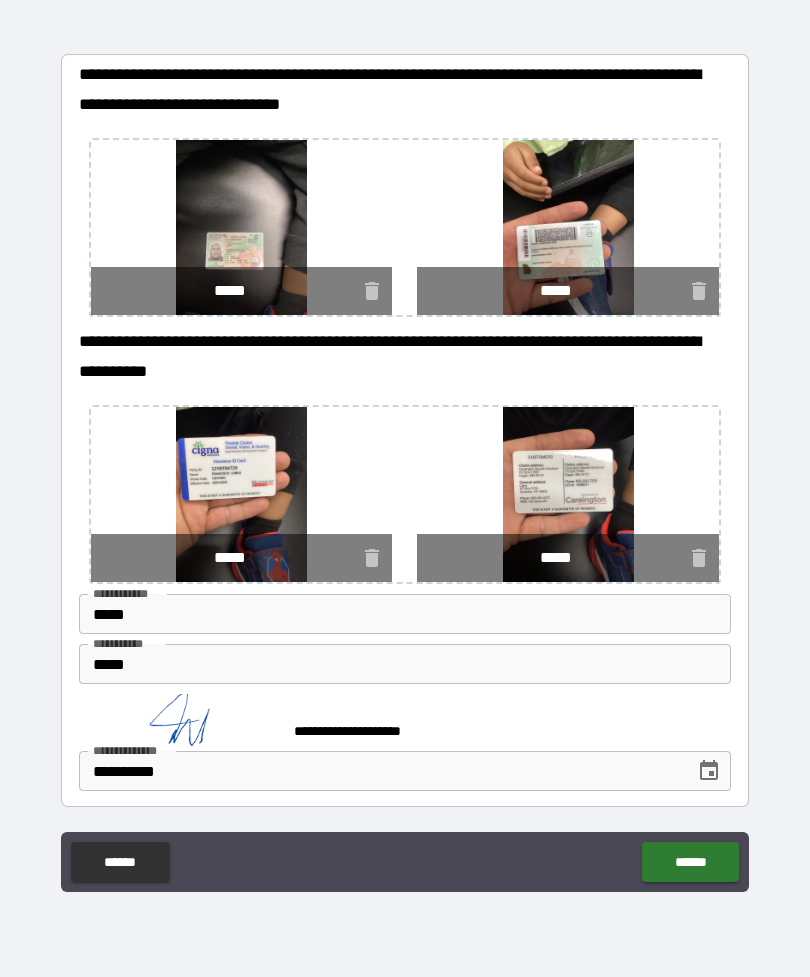 click on "******" at bounding box center [690, 862] 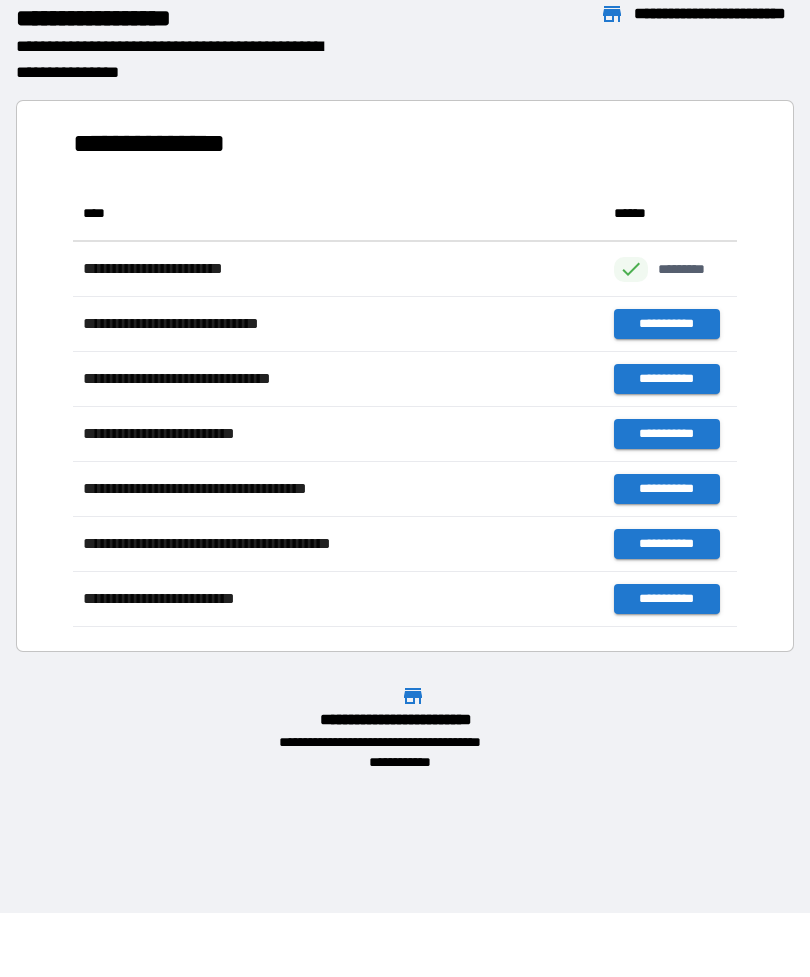 scroll, scrollTop: 1, scrollLeft: 1, axis: both 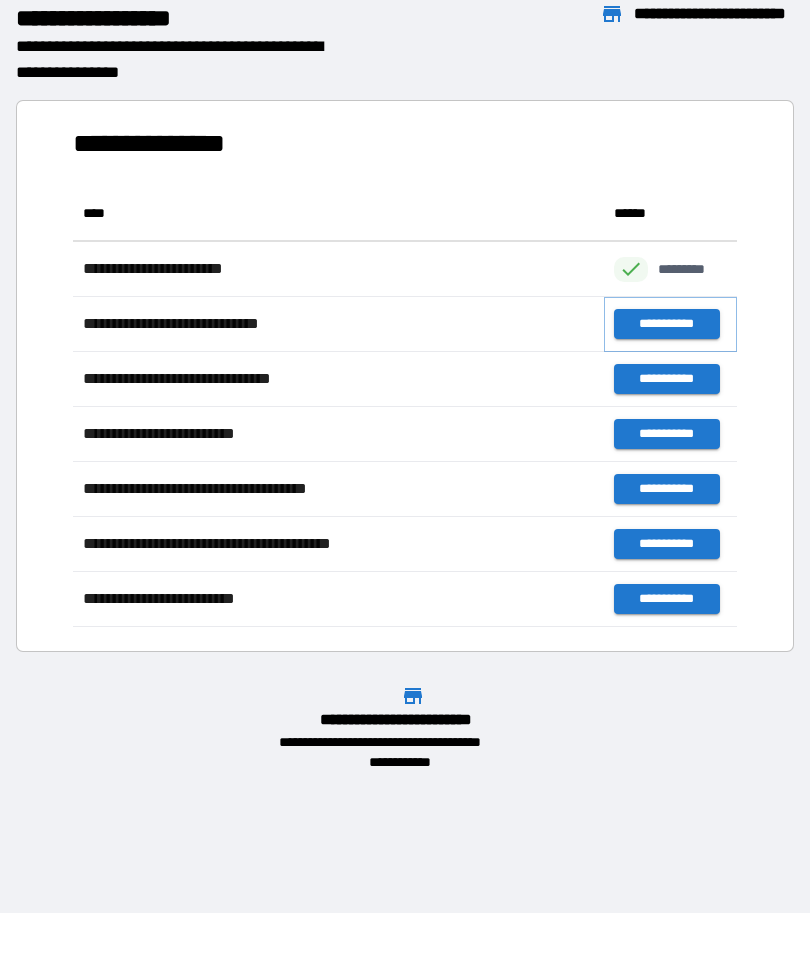 click on "**********" at bounding box center [666, 324] 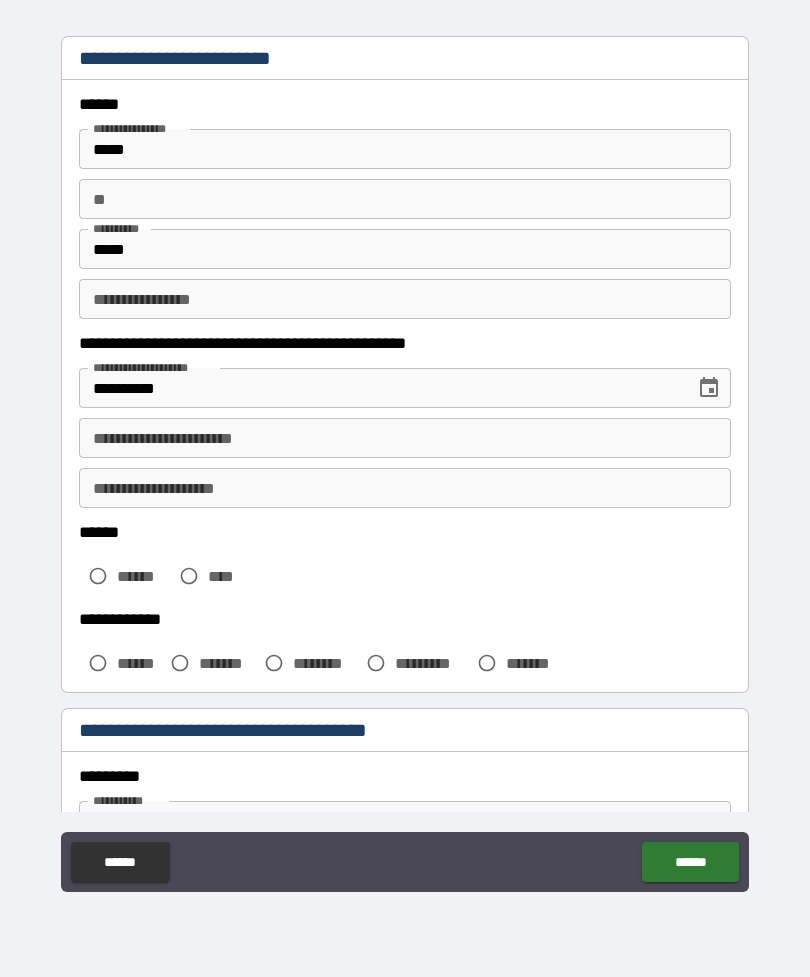 scroll, scrollTop: 47, scrollLeft: 0, axis: vertical 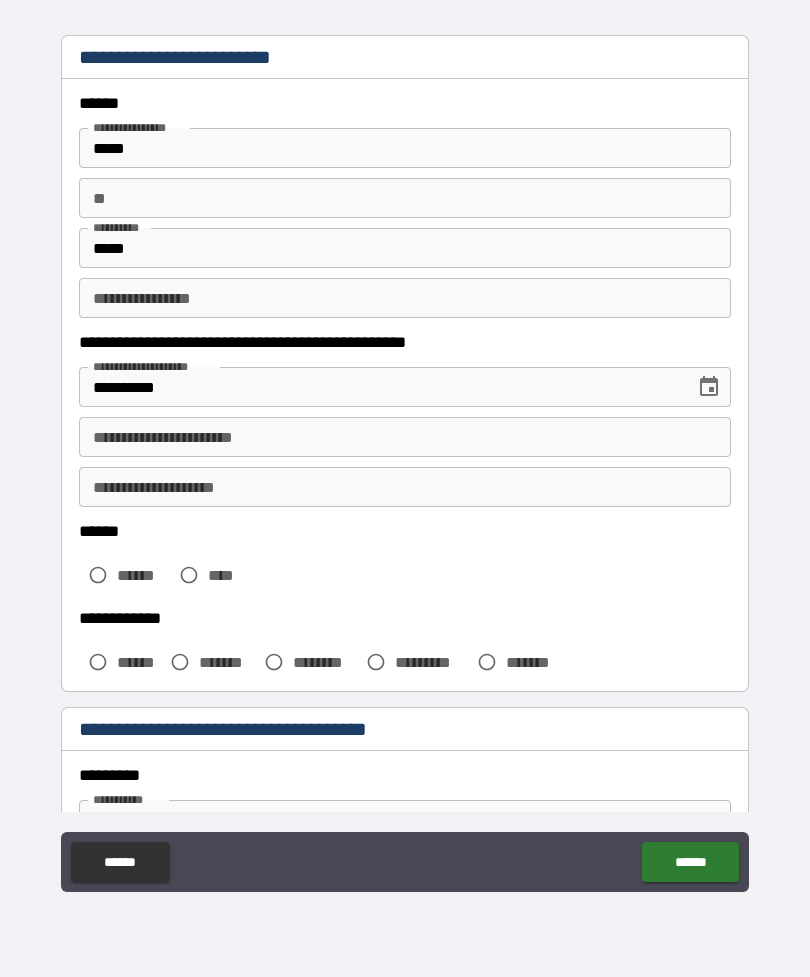 click on "**********" at bounding box center [405, 437] 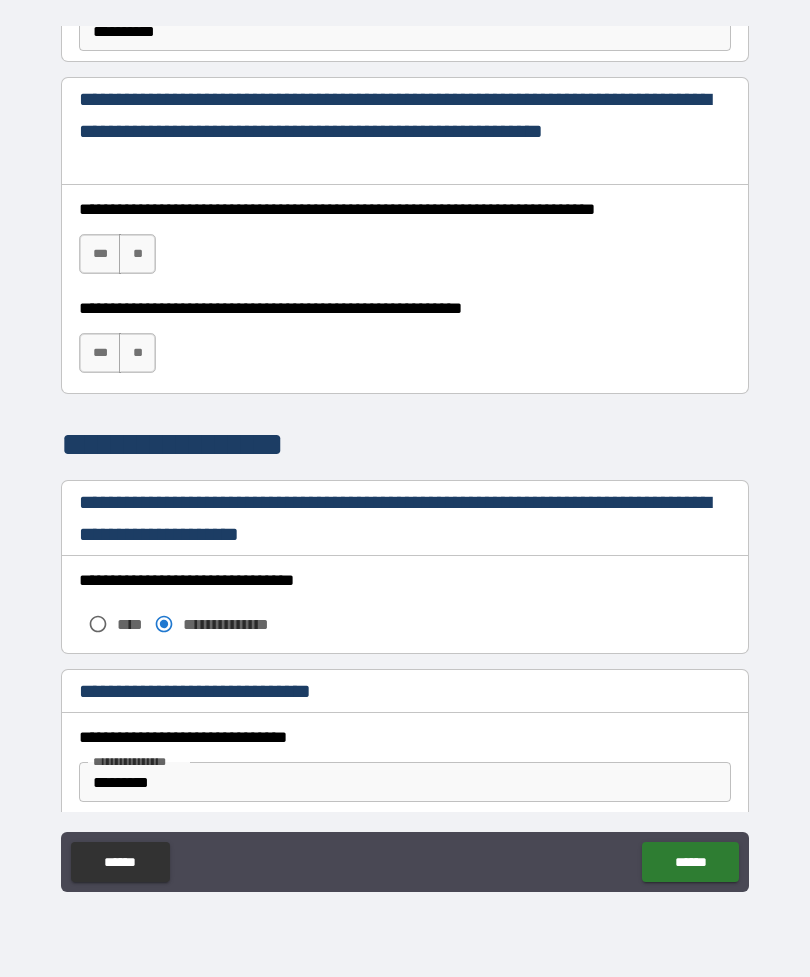 scroll, scrollTop: 1305, scrollLeft: 0, axis: vertical 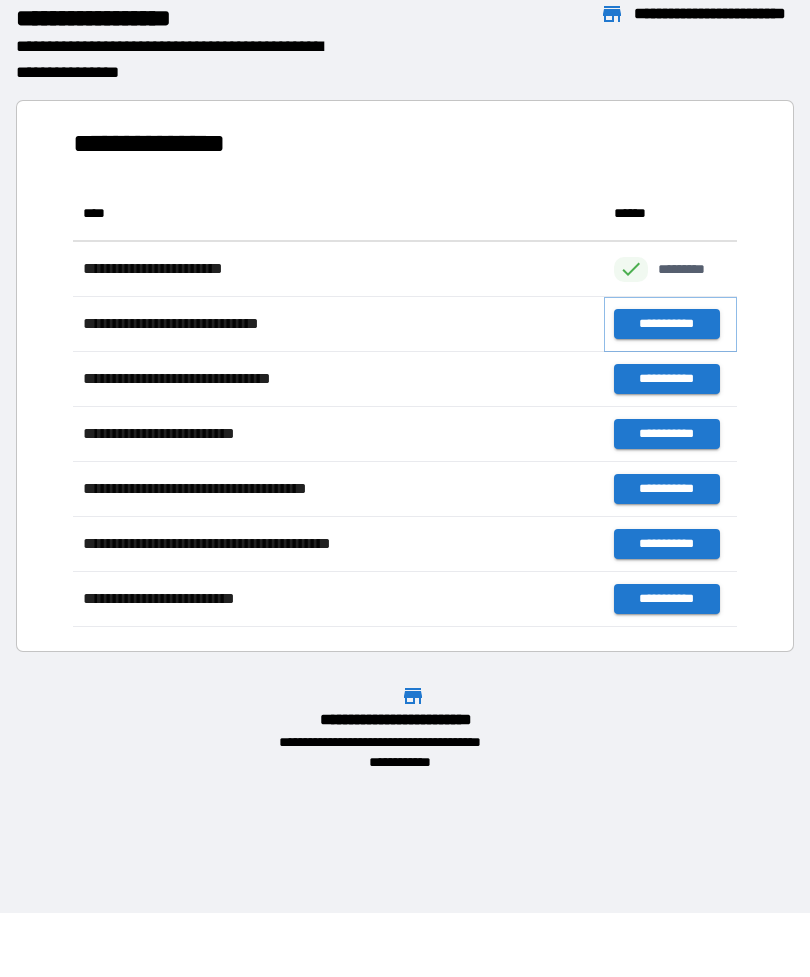 click on "**********" at bounding box center [666, 324] 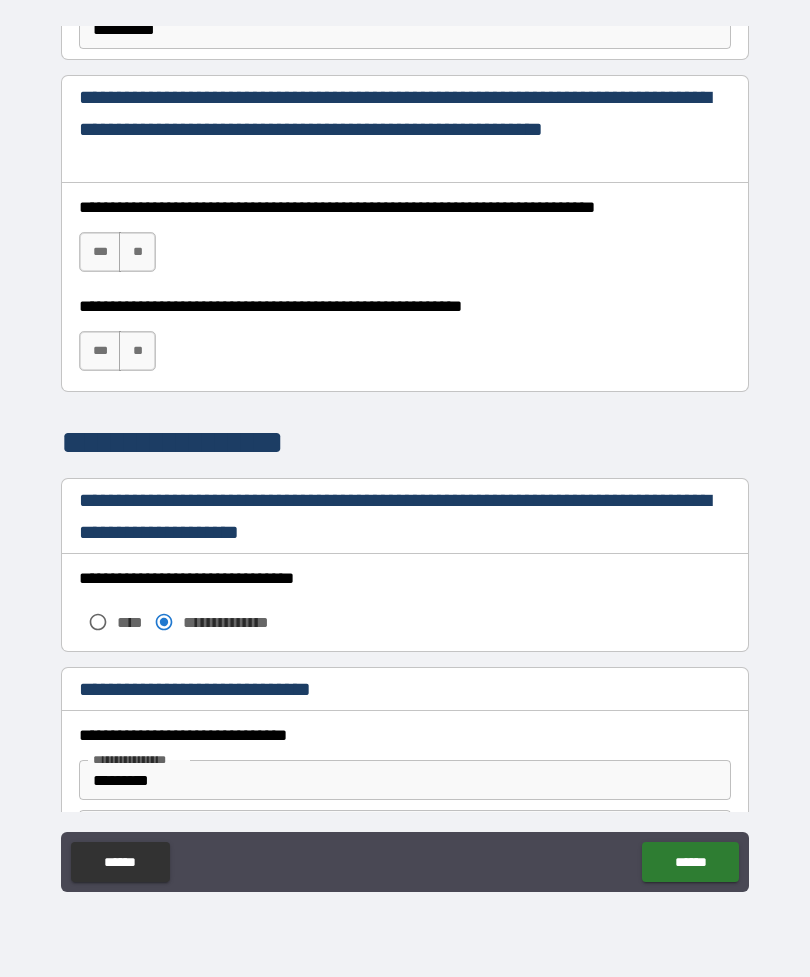 scroll, scrollTop: 1291, scrollLeft: 0, axis: vertical 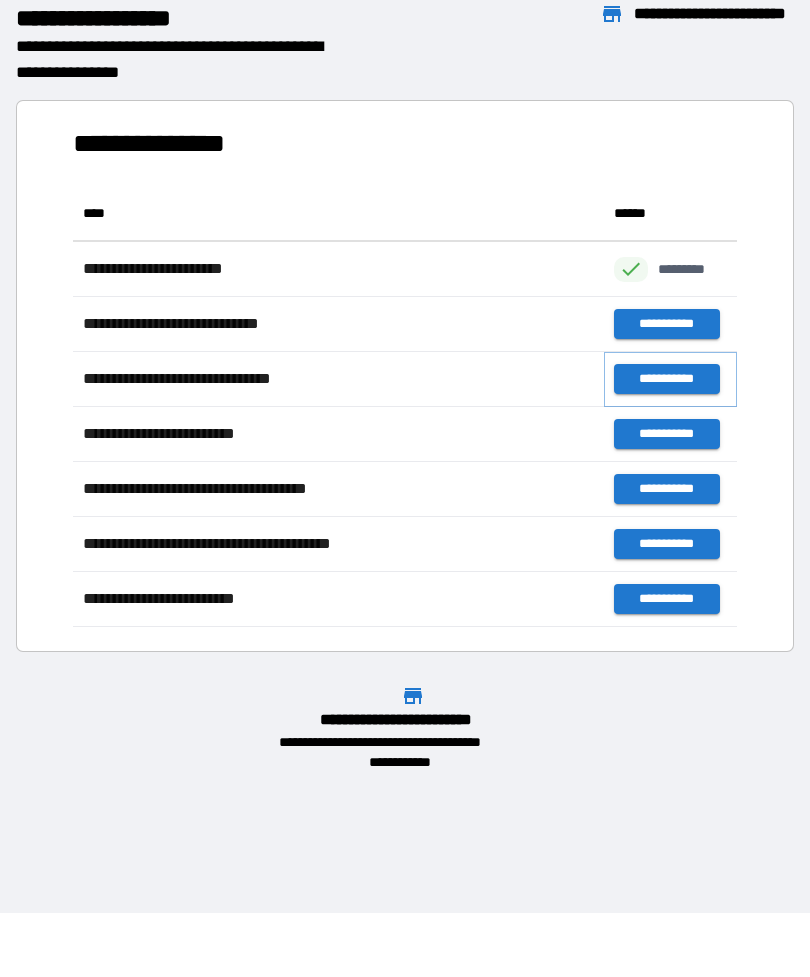 click on "**********" at bounding box center [666, 379] 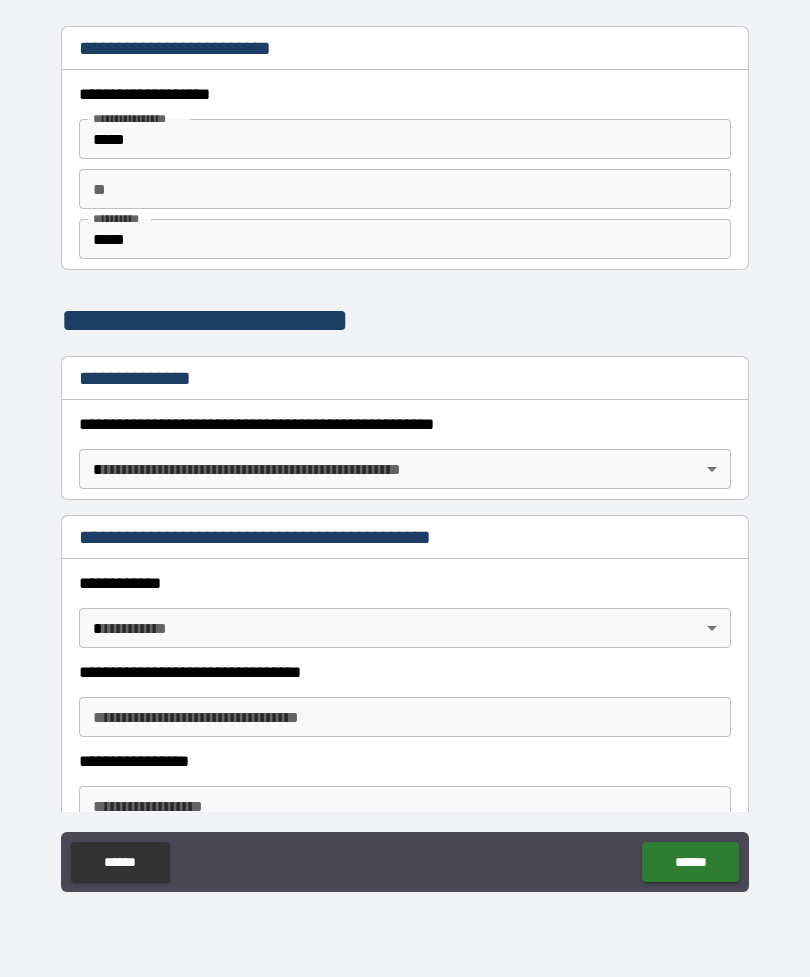 click on "**********" at bounding box center (405, 456) 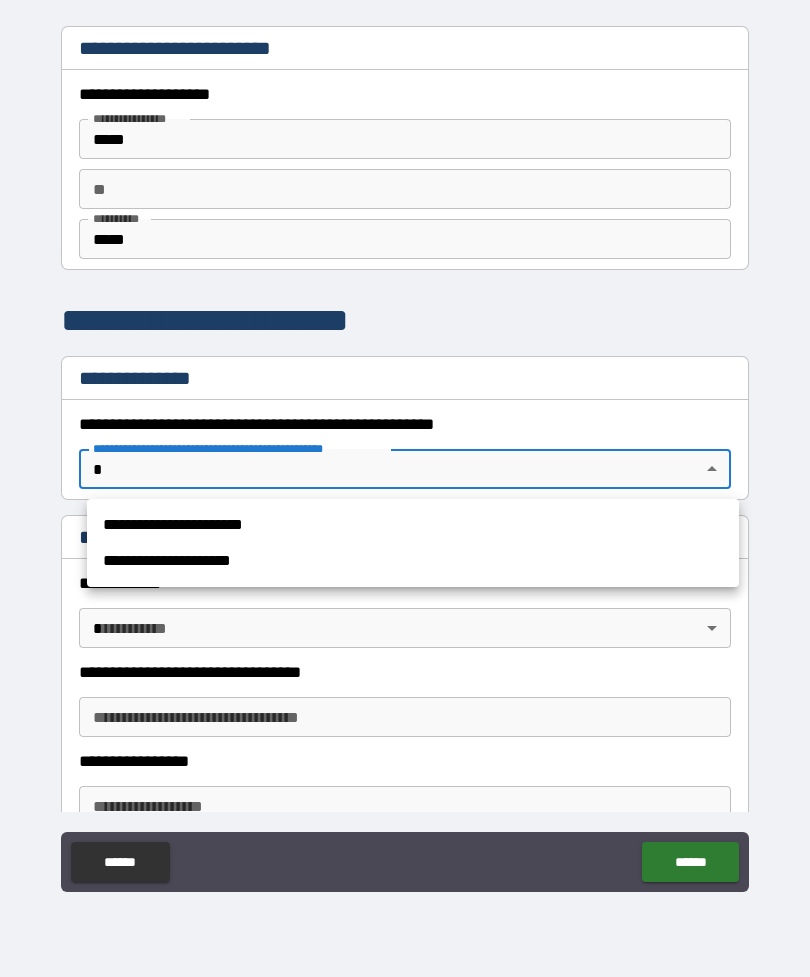 click on "**********" at bounding box center [413, 525] 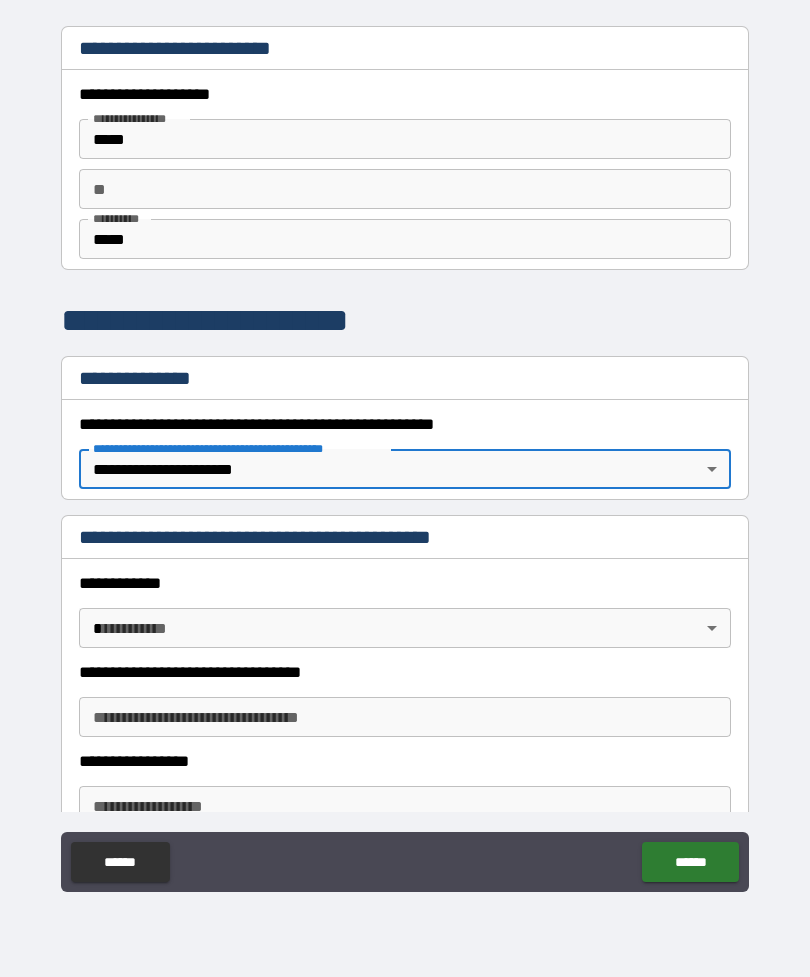 click on "**********" at bounding box center (405, 456) 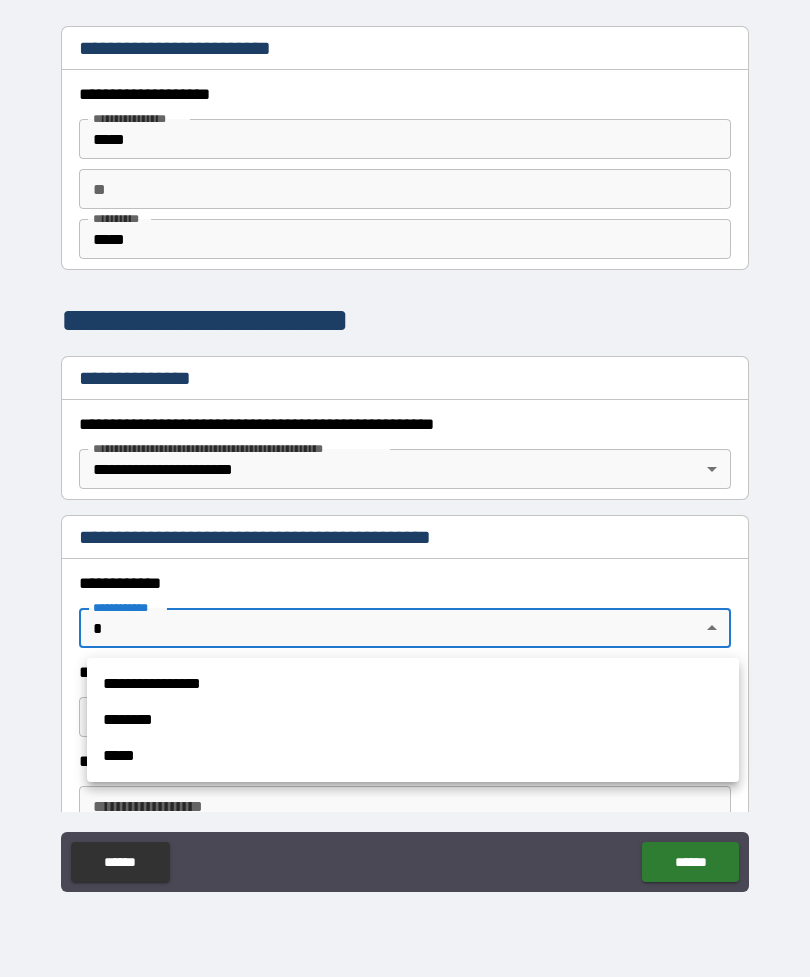 click on "**********" at bounding box center [413, 684] 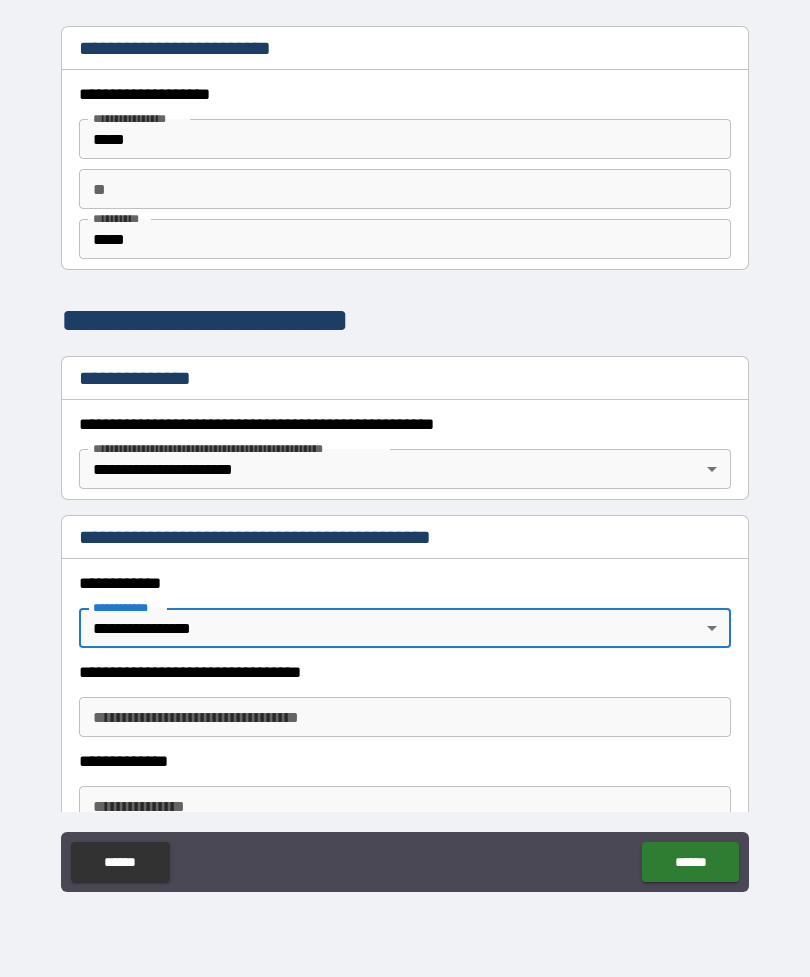 type on "*" 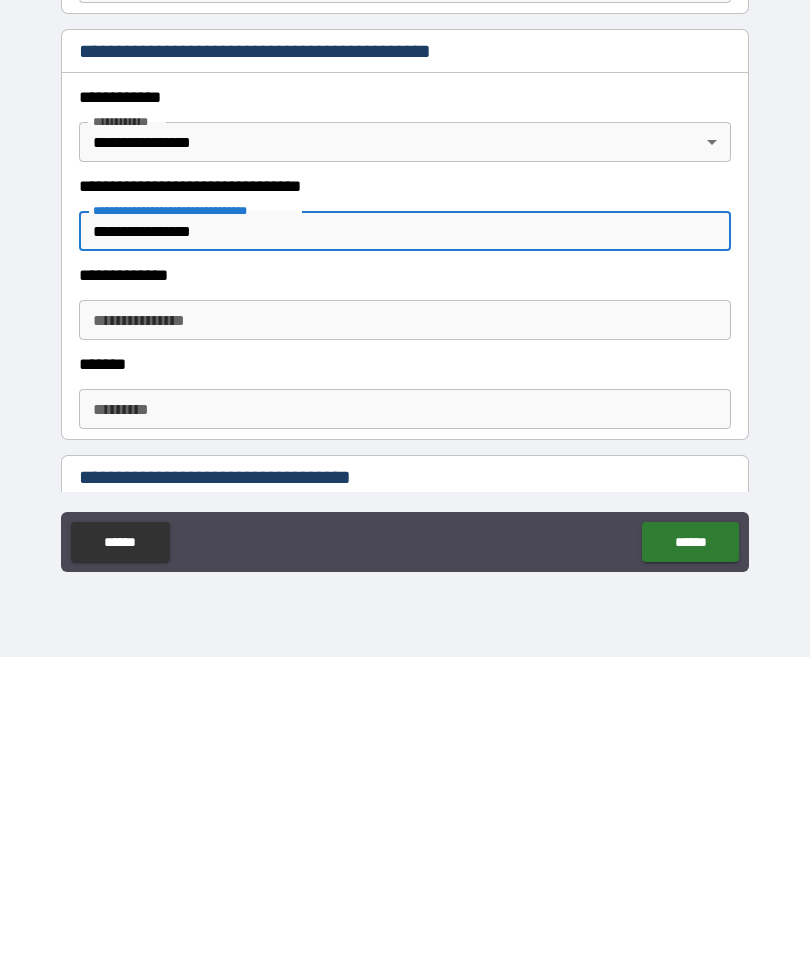 scroll, scrollTop: 165, scrollLeft: 0, axis: vertical 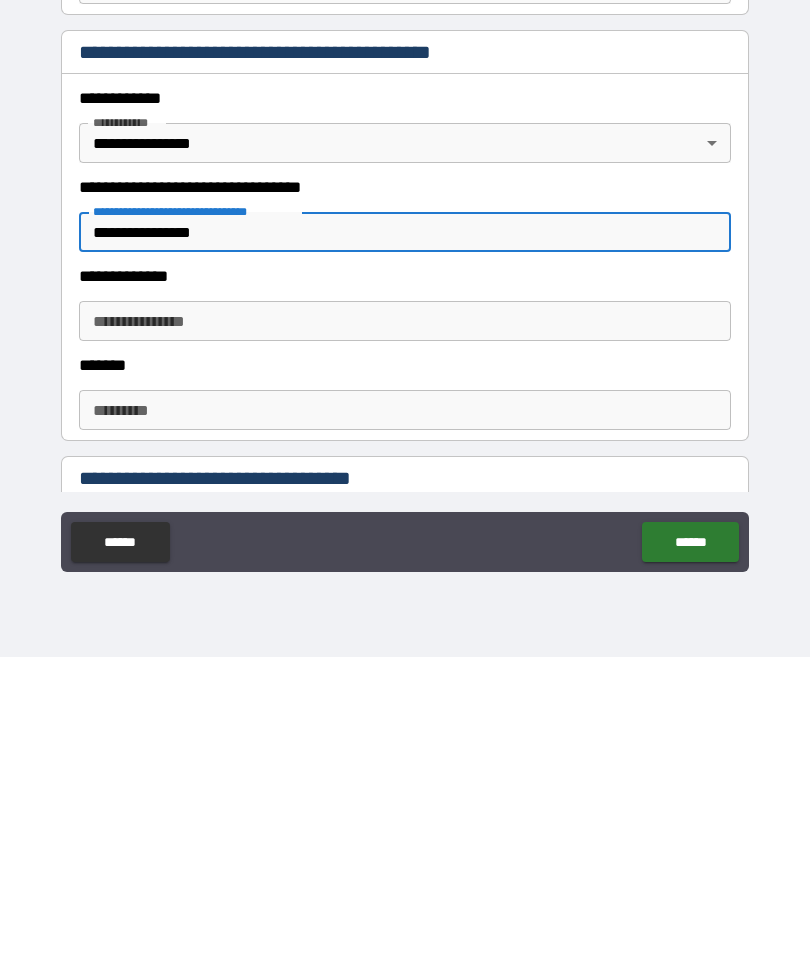 type on "**********" 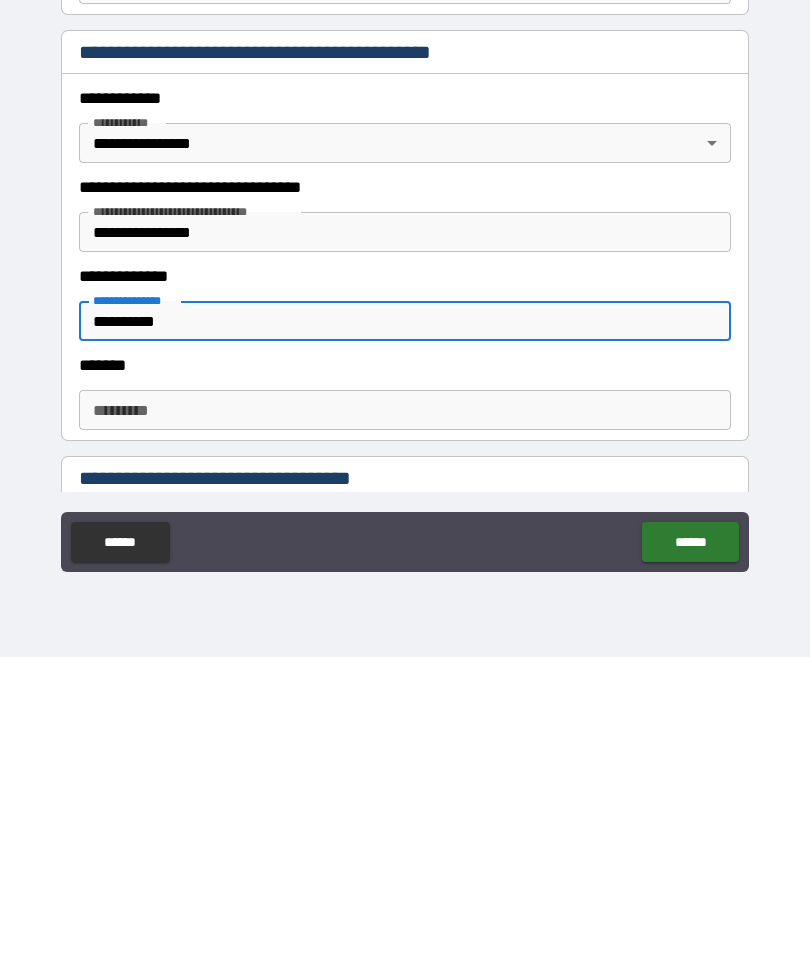 type on "**********" 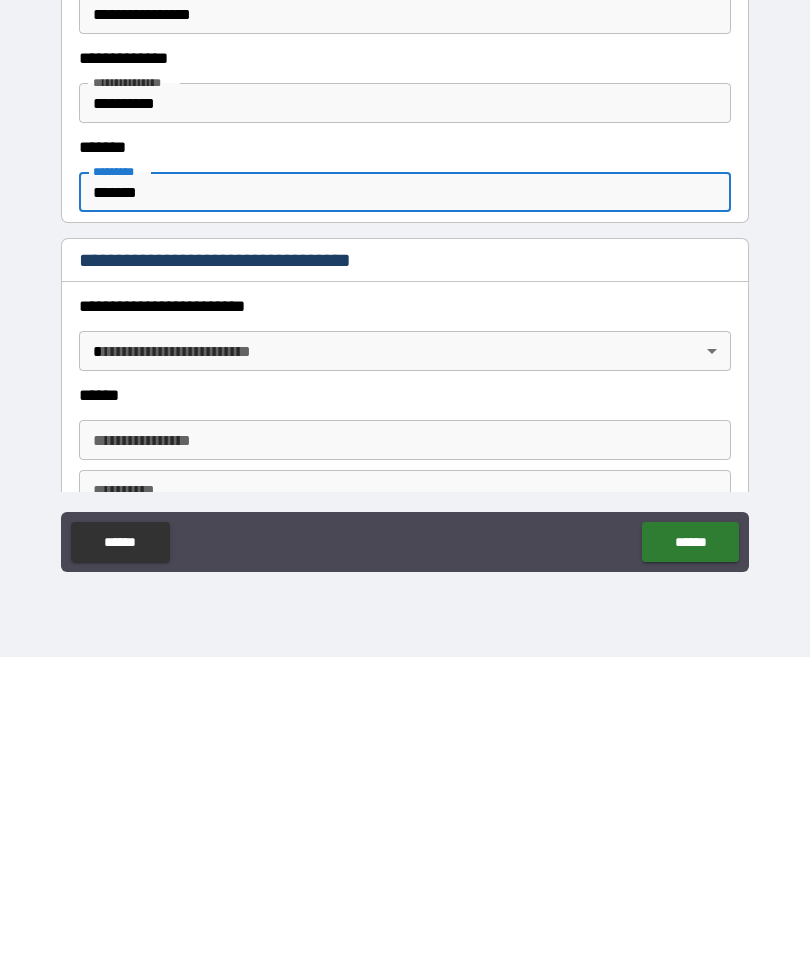 scroll, scrollTop: 389, scrollLeft: 0, axis: vertical 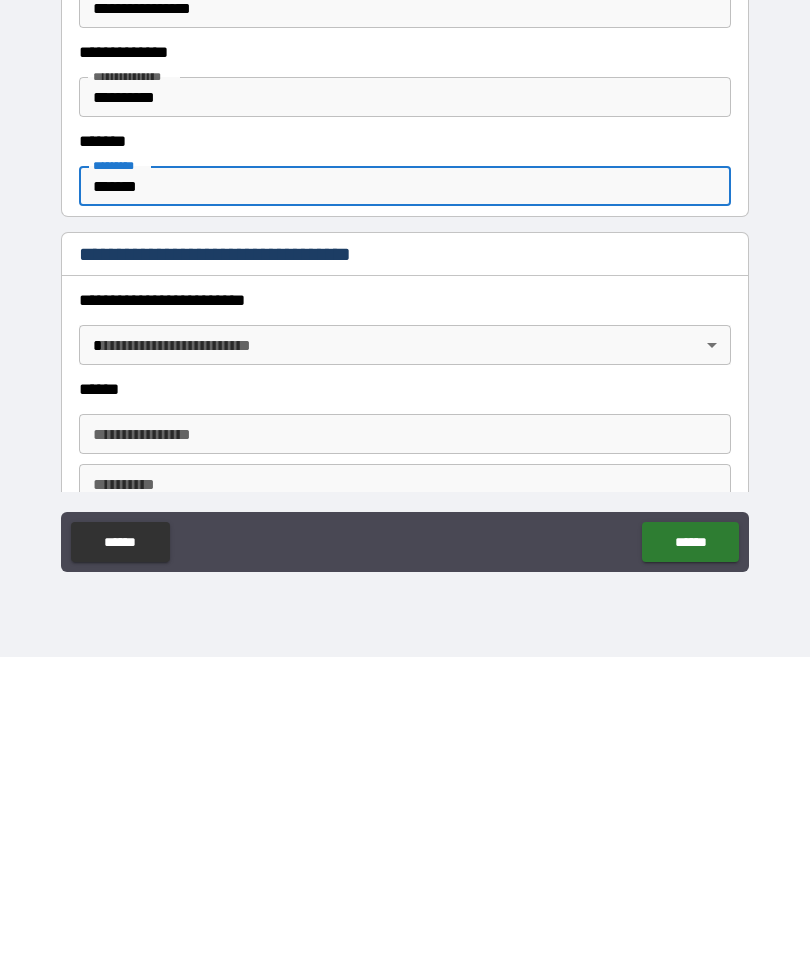 type on "*******" 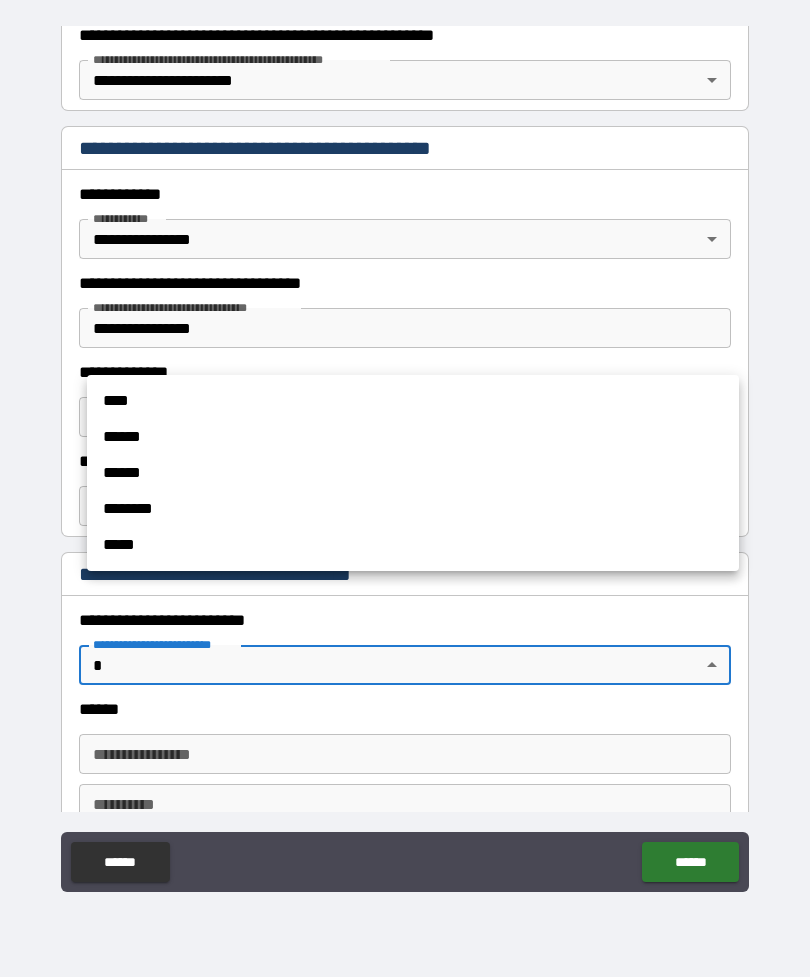 click on "******" at bounding box center (413, 437) 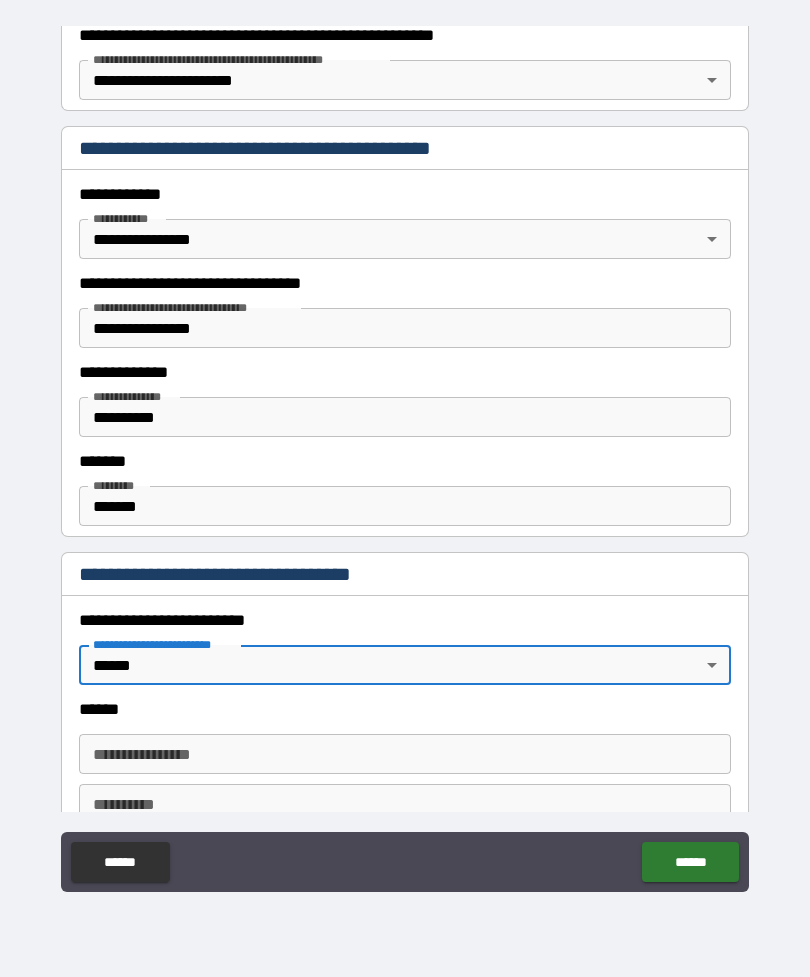 type on "*" 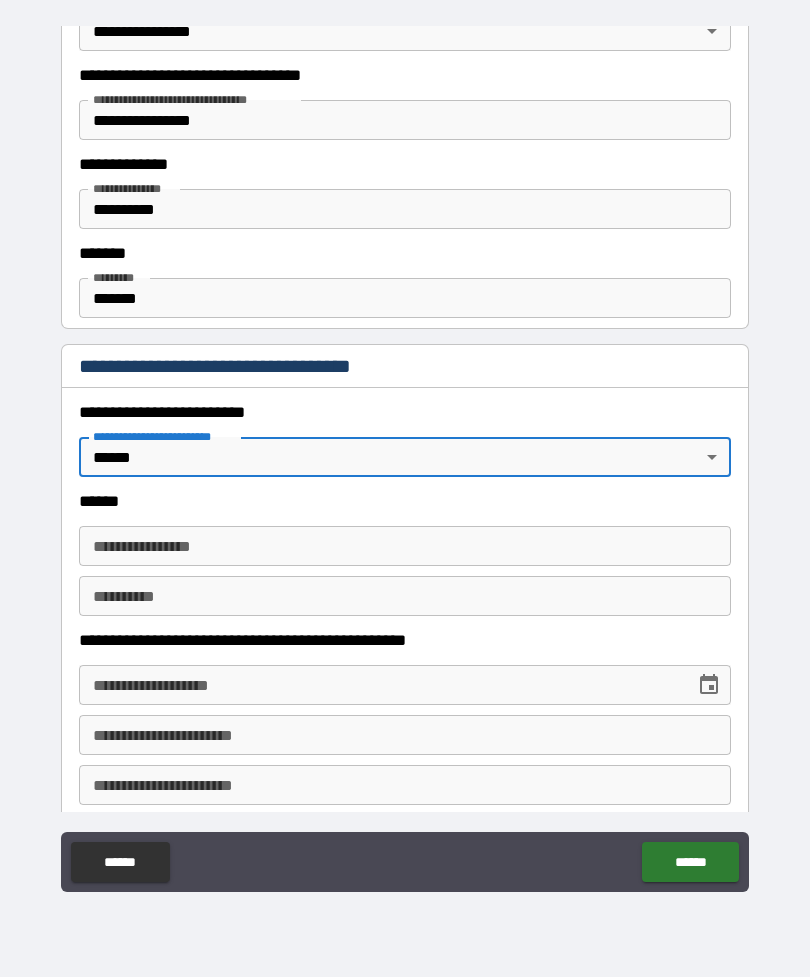 scroll, scrollTop: 595, scrollLeft: 0, axis: vertical 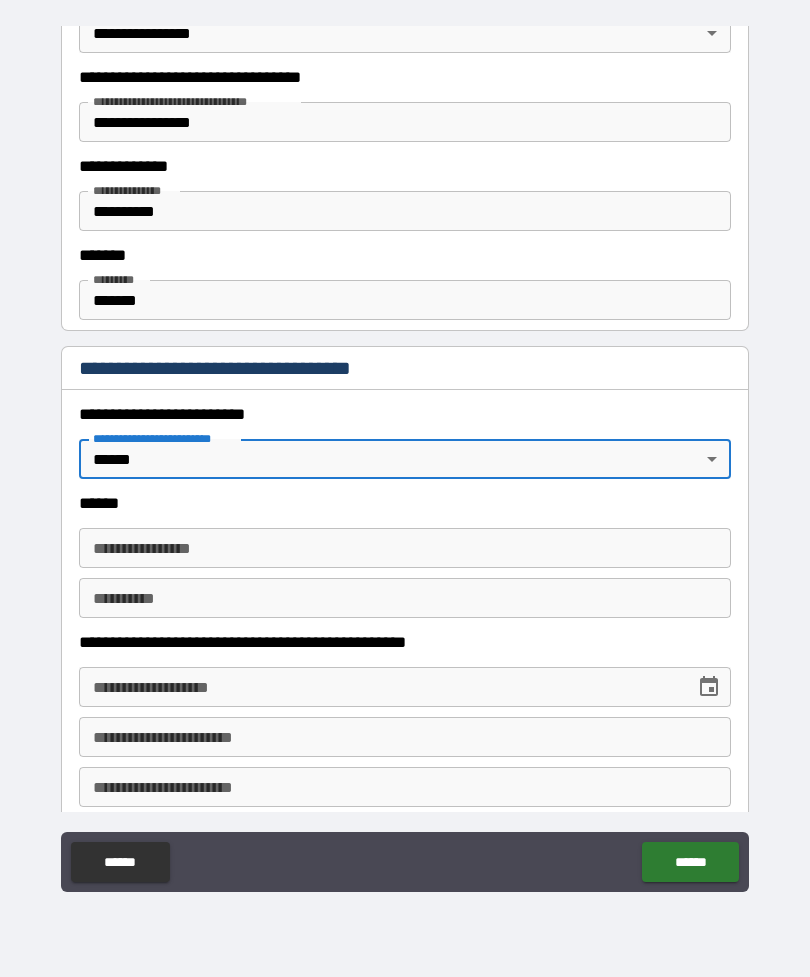 click on "**********" at bounding box center (405, 548) 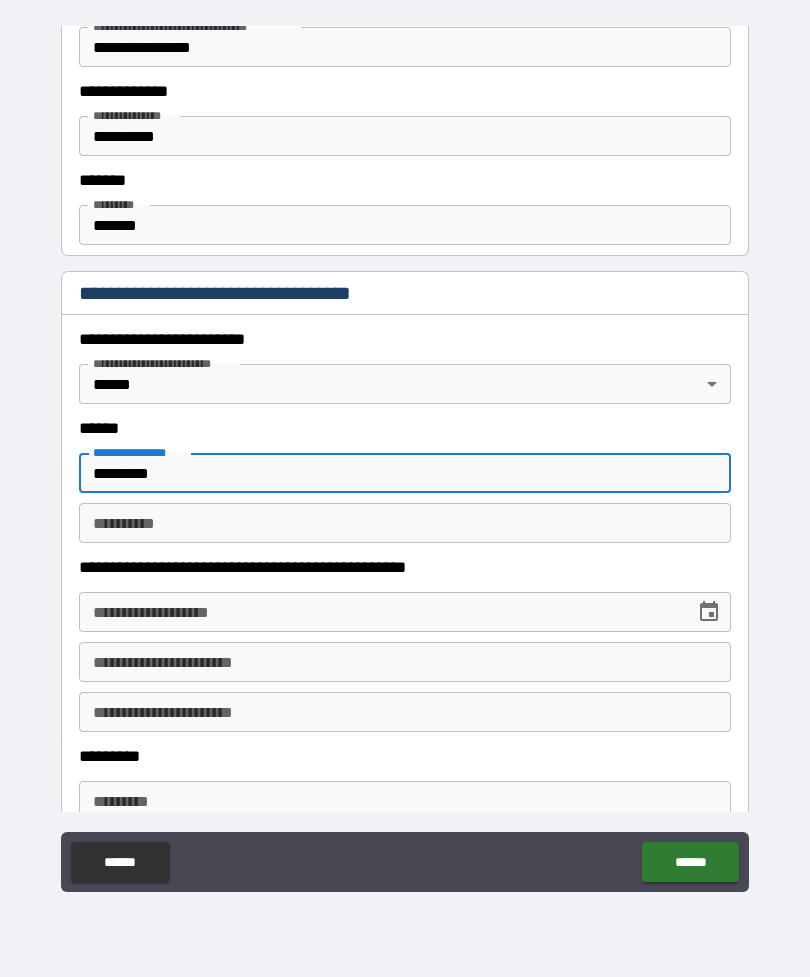 scroll, scrollTop: 757, scrollLeft: 0, axis: vertical 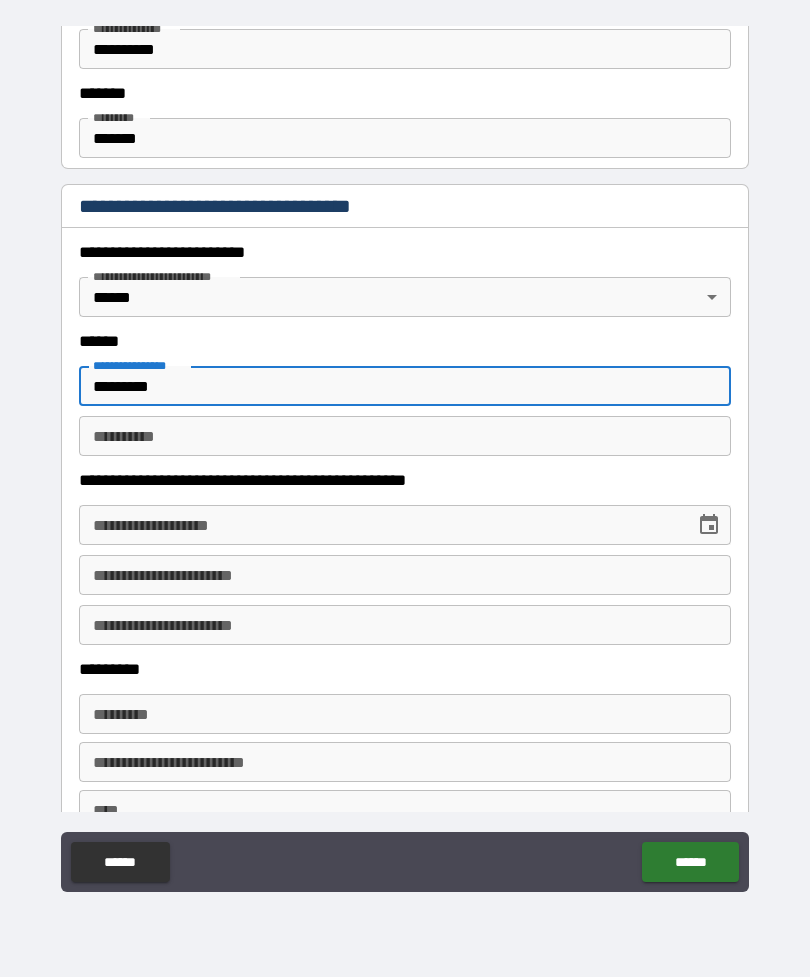 type on "*********" 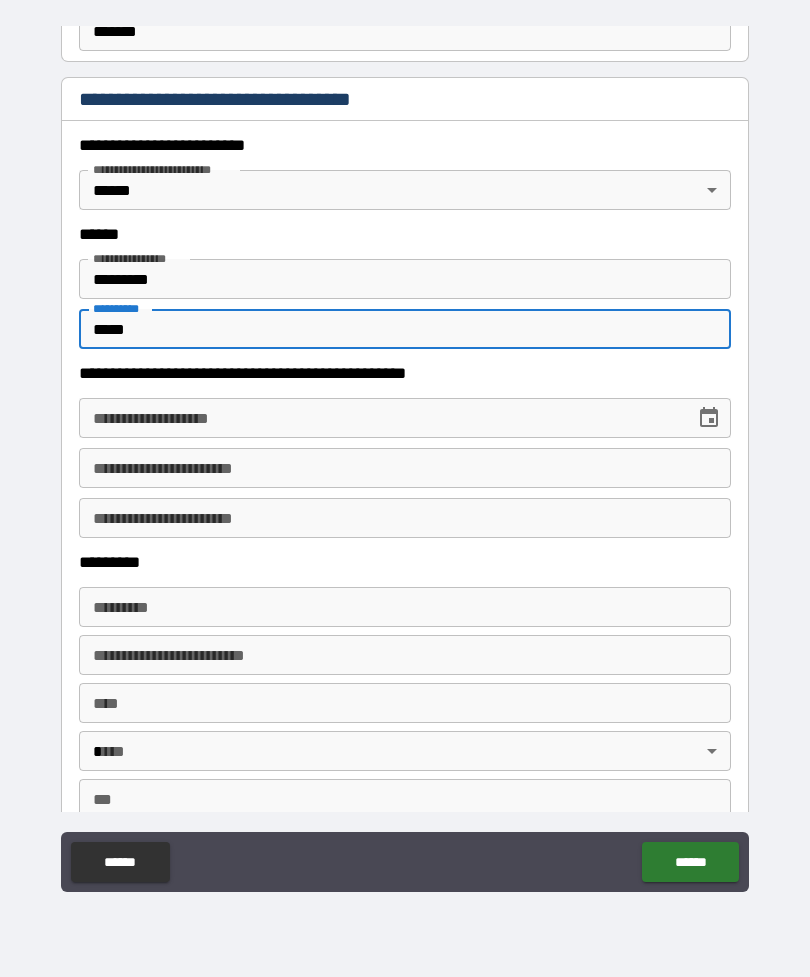 scroll, scrollTop: 876, scrollLeft: 0, axis: vertical 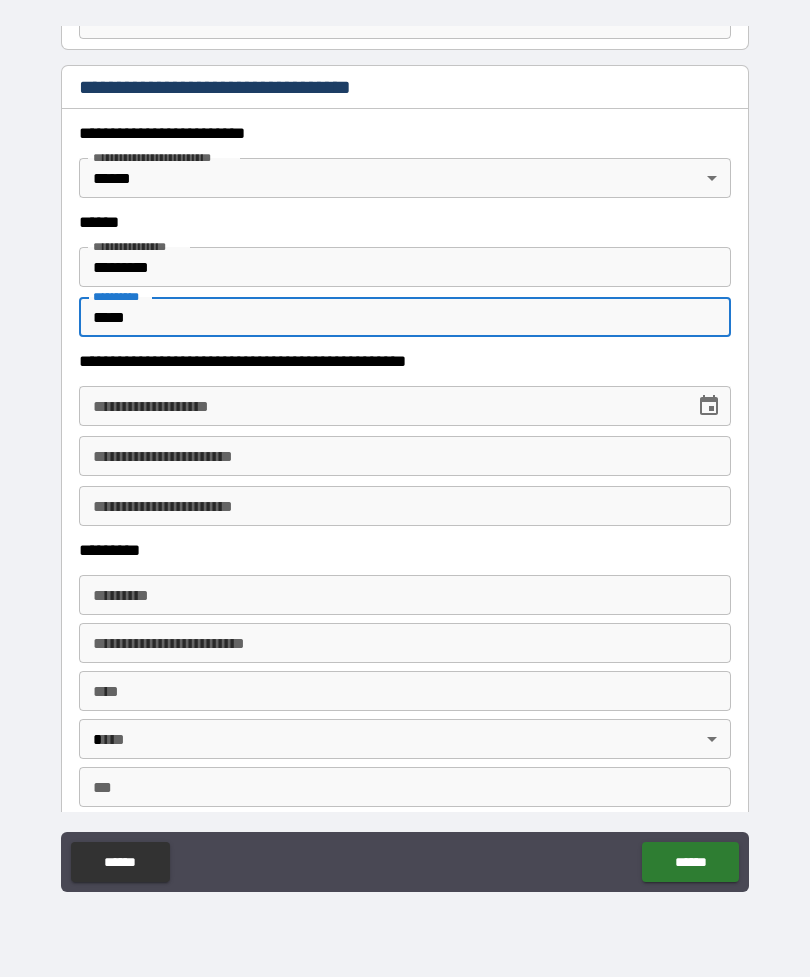 type on "*****" 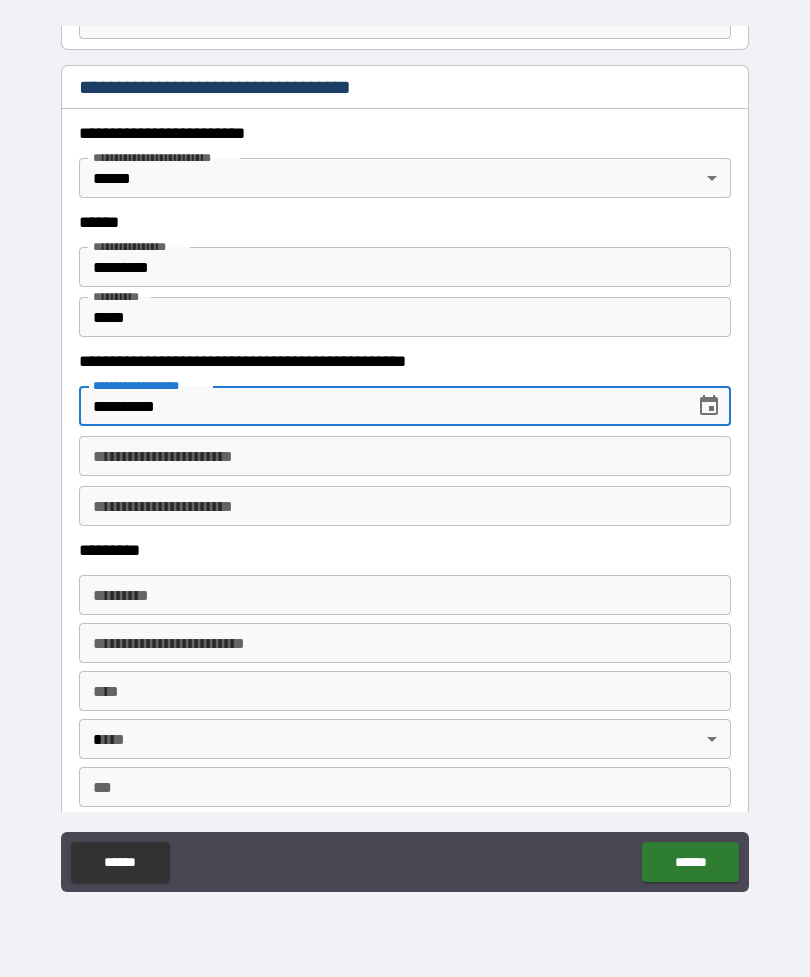 type on "**********" 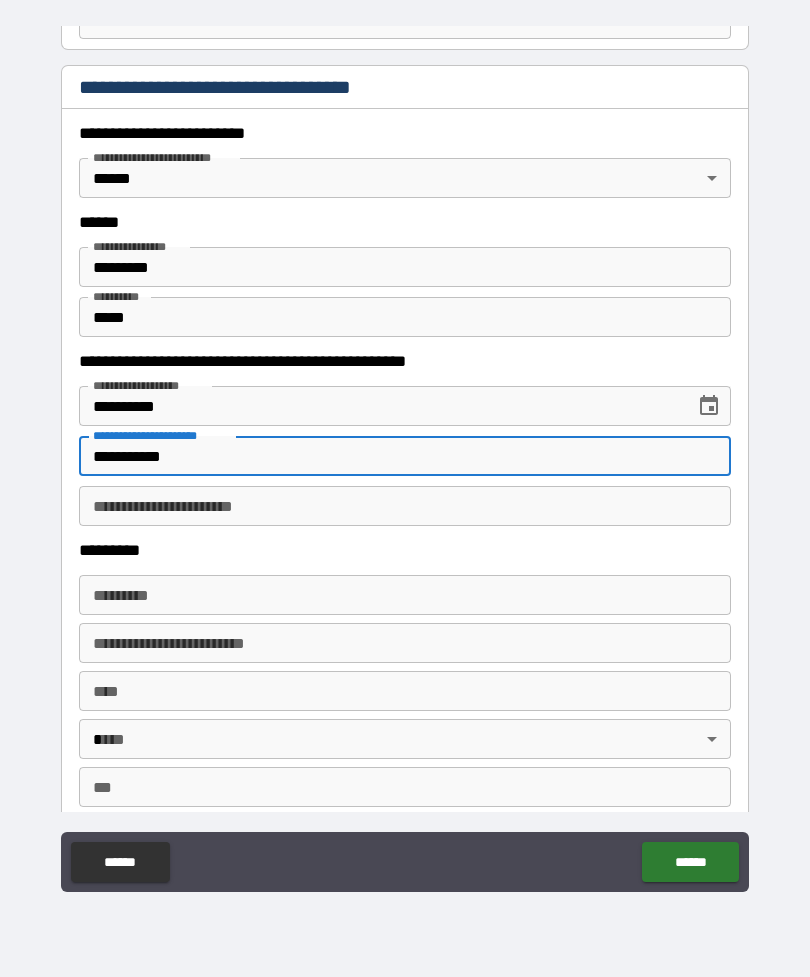 type on "**********" 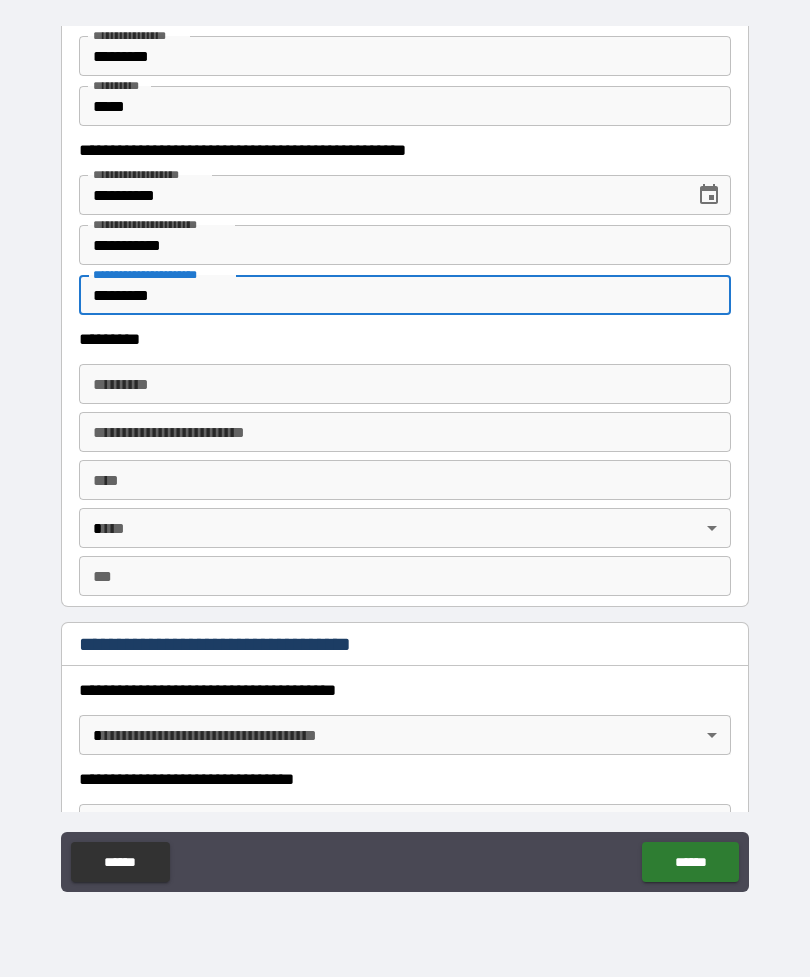 scroll, scrollTop: 1093, scrollLeft: 0, axis: vertical 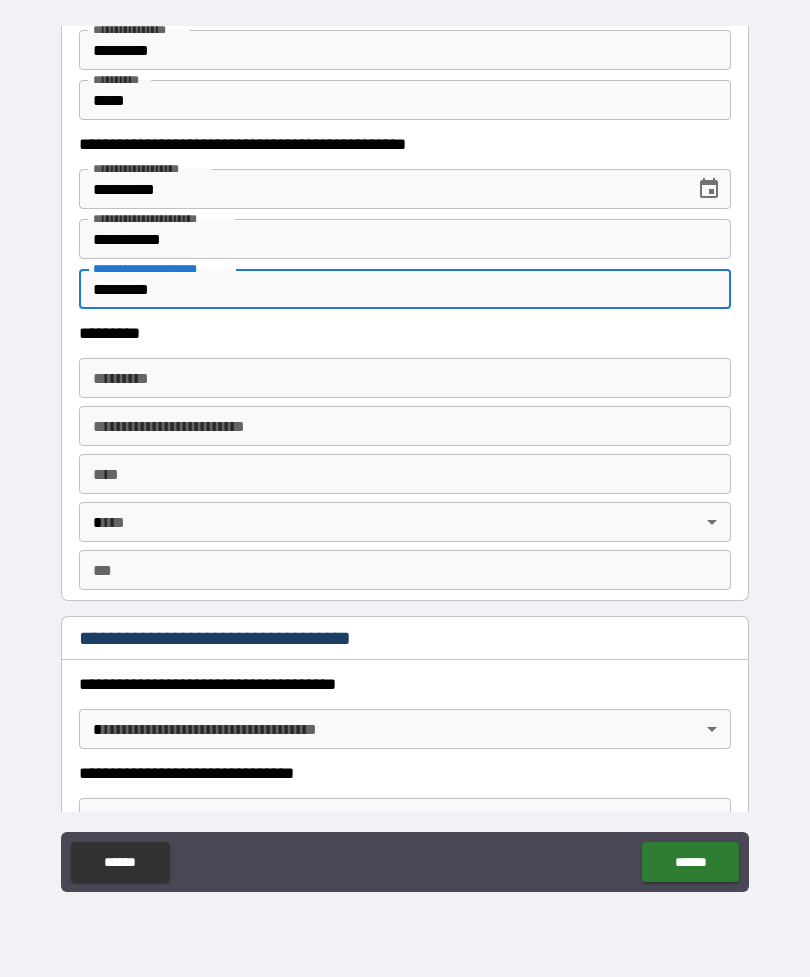 type on "*********" 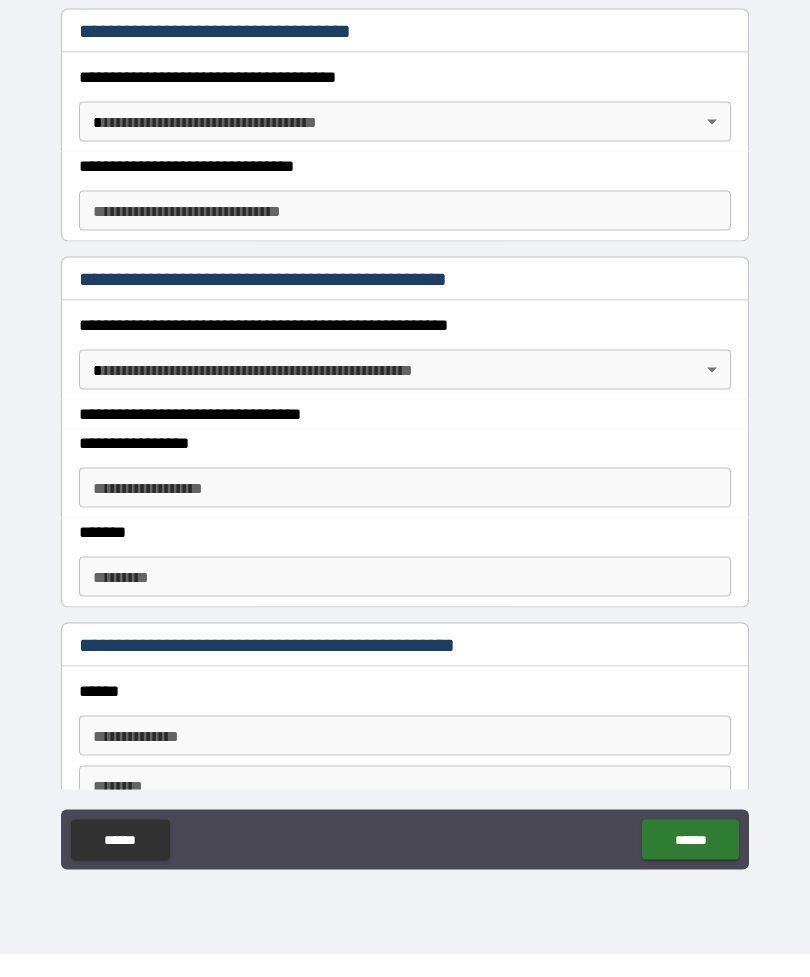 scroll, scrollTop: 1798, scrollLeft: 0, axis: vertical 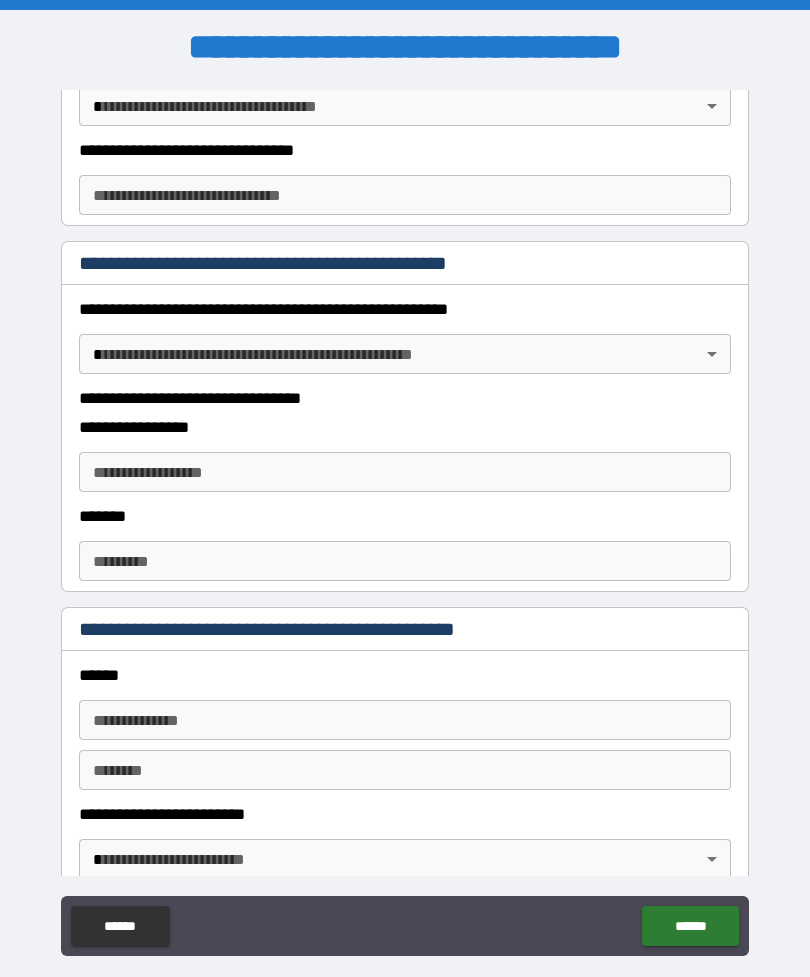 click on "**********" at bounding box center (405, 520) 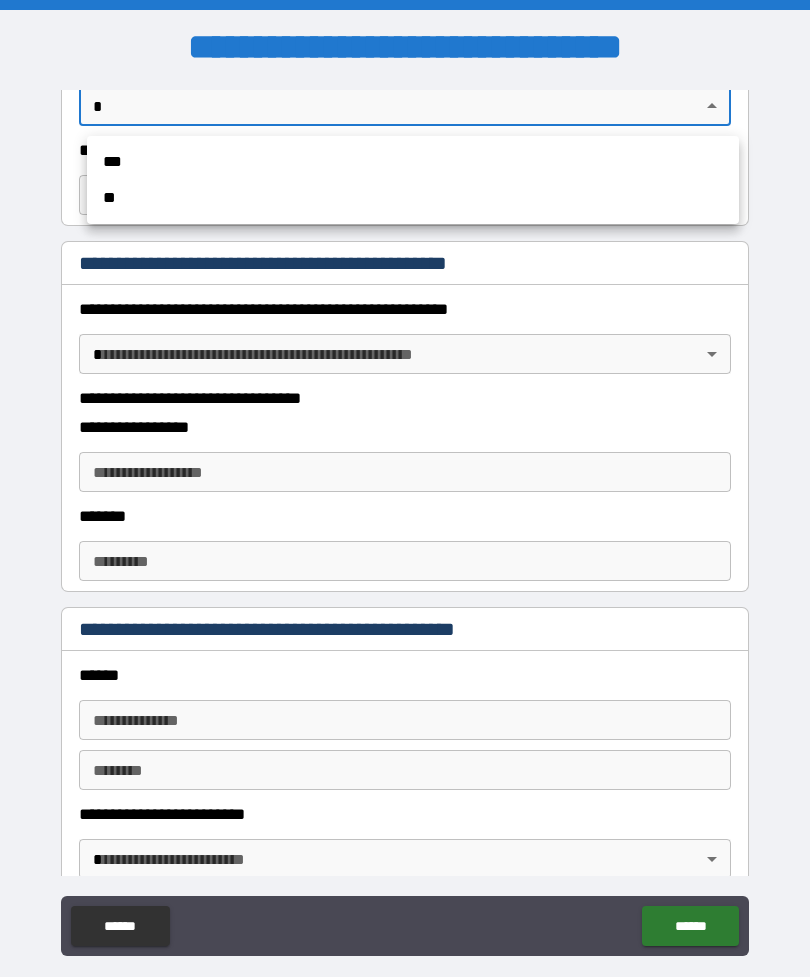 click at bounding box center [405, 488] 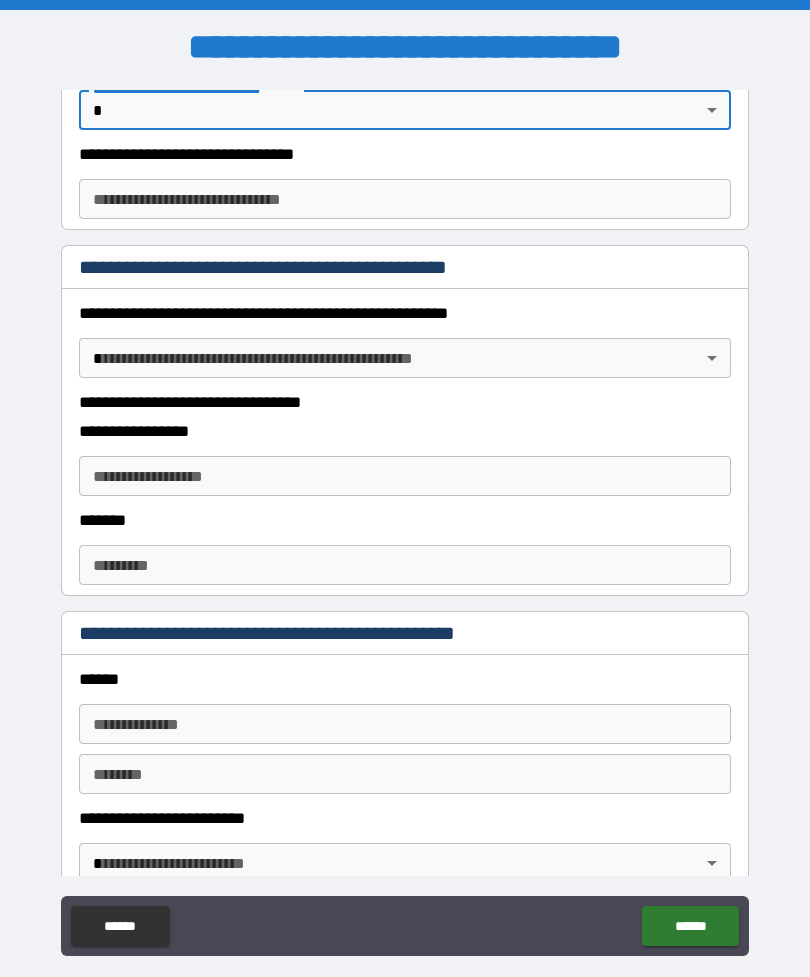 click on "**********" at bounding box center [405, 523] 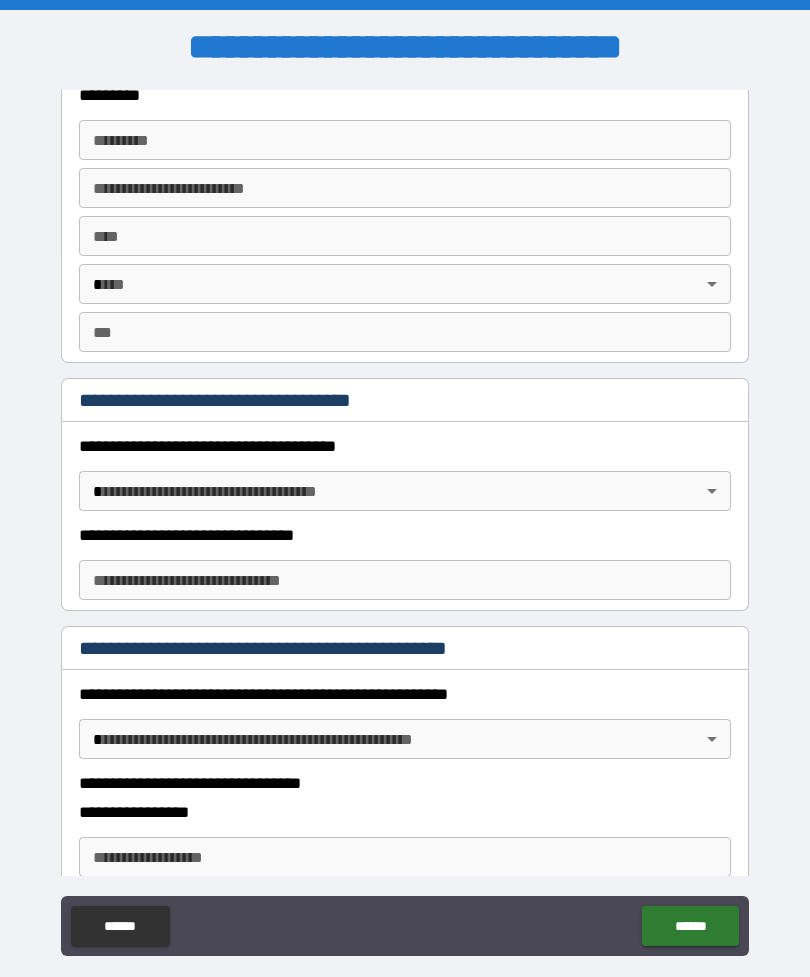 scroll, scrollTop: 1318, scrollLeft: 0, axis: vertical 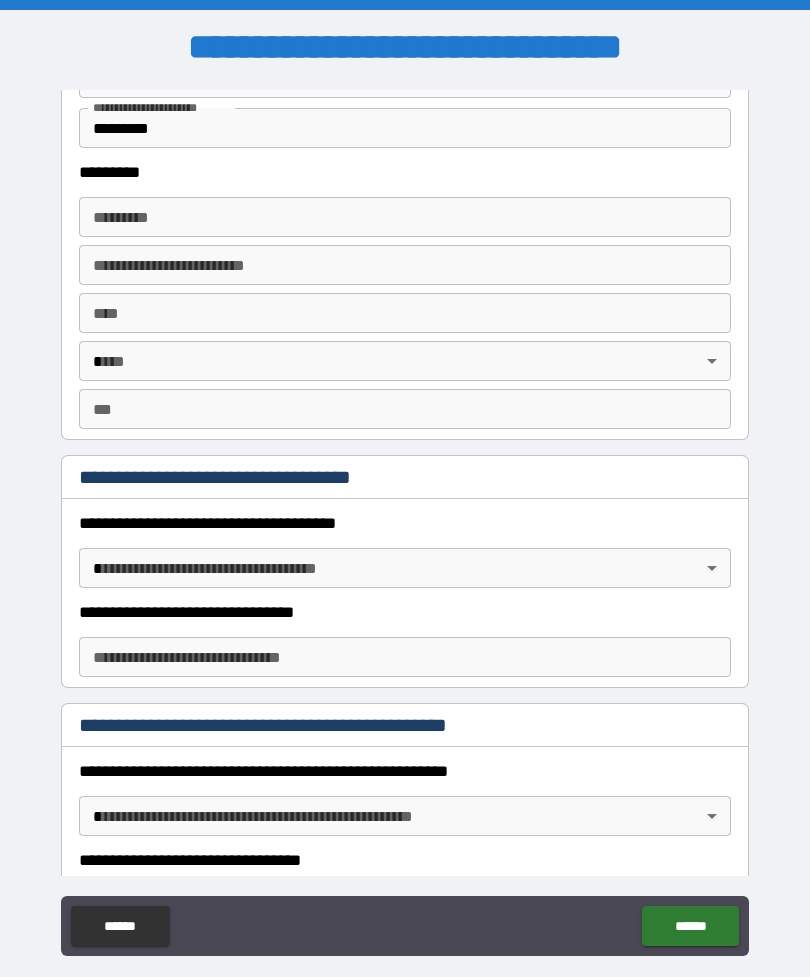 click on "**********" at bounding box center (405, 520) 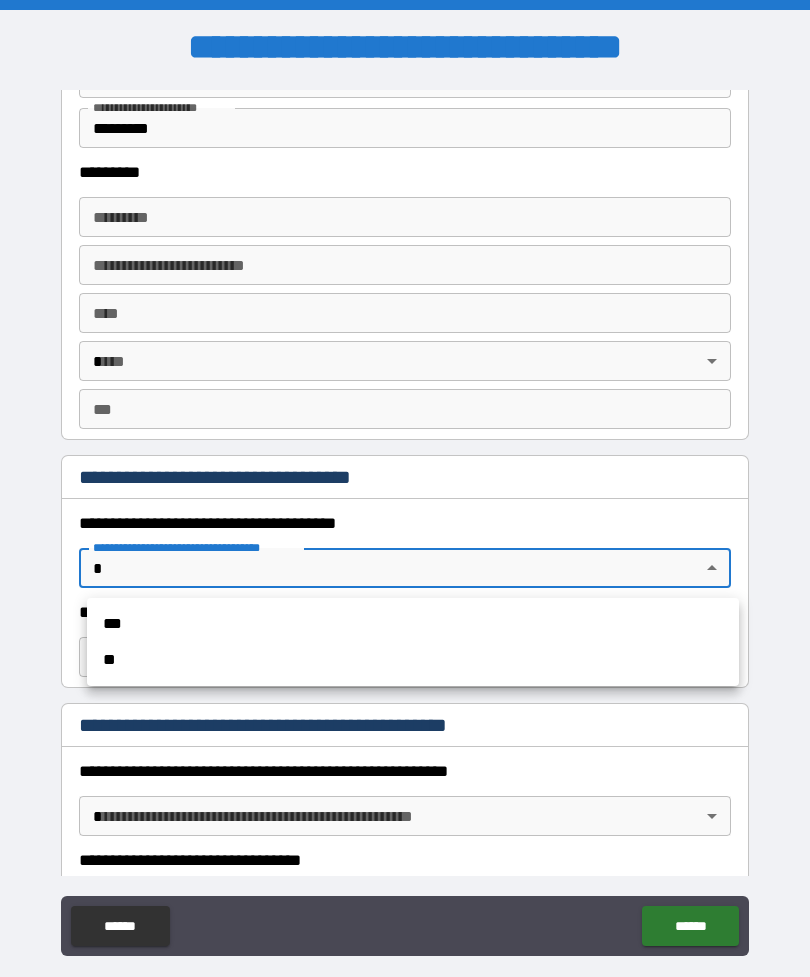 click at bounding box center (405, 488) 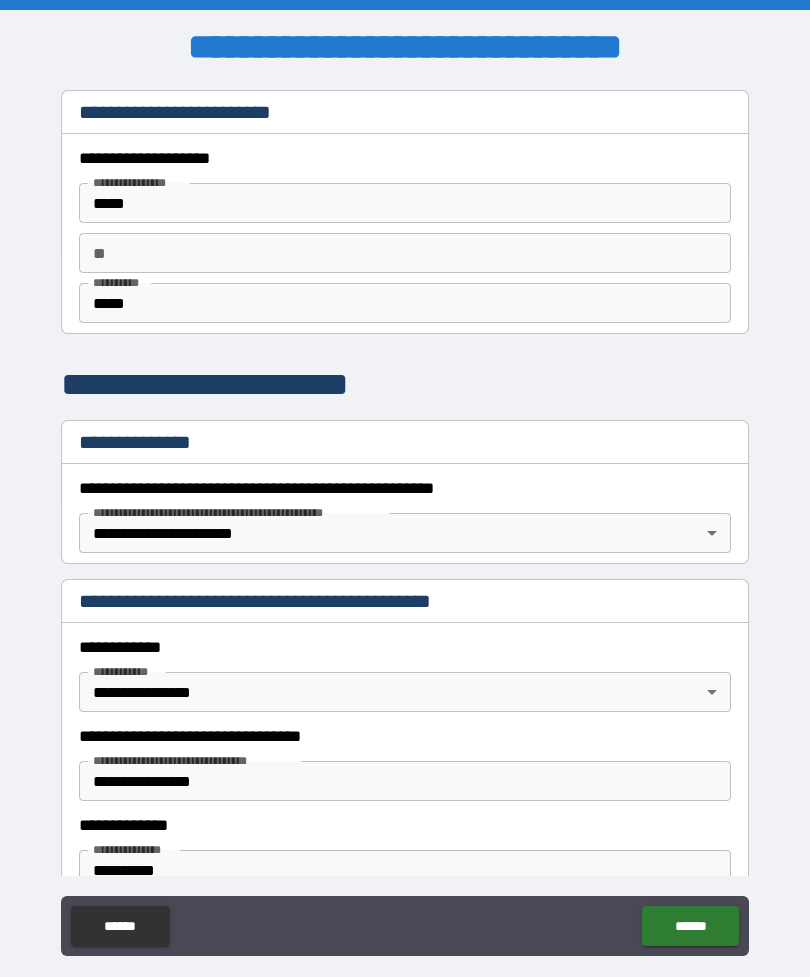 scroll, scrollTop: 0, scrollLeft: 0, axis: both 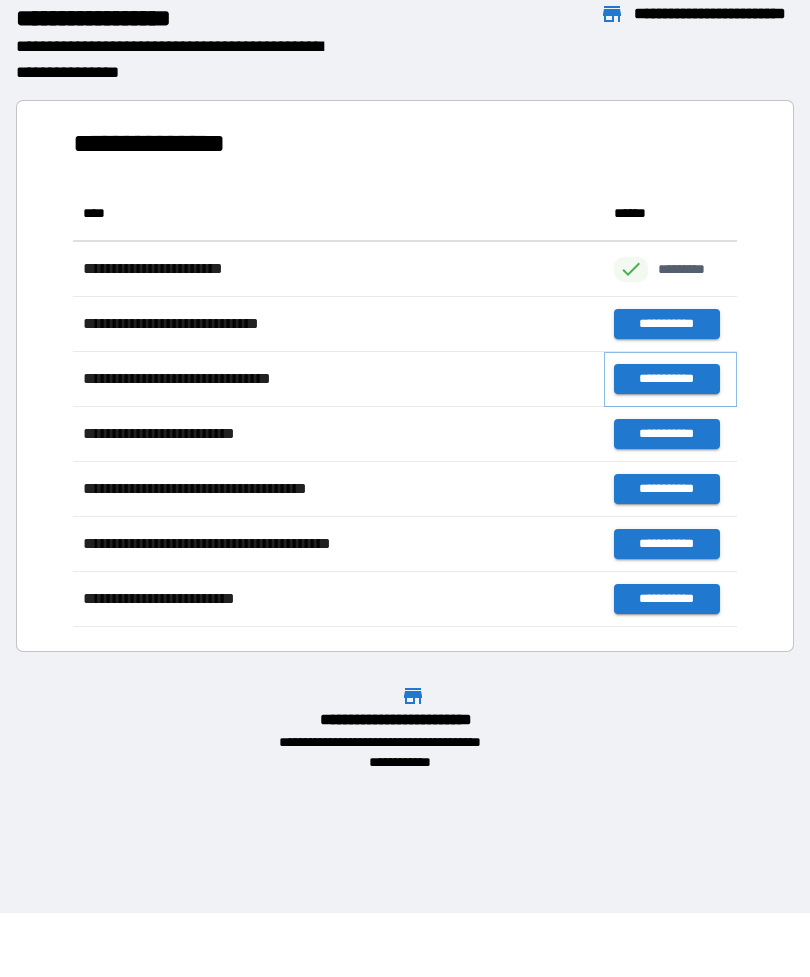click on "**********" at bounding box center [666, 379] 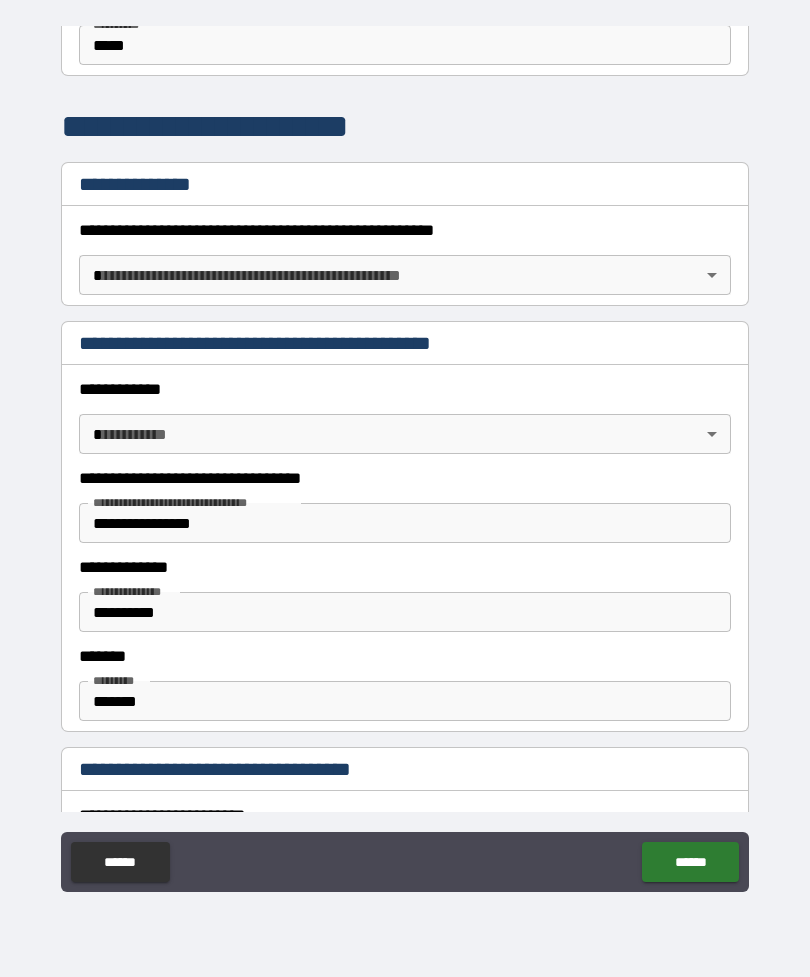 scroll, scrollTop: 77, scrollLeft: 0, axis: vertical 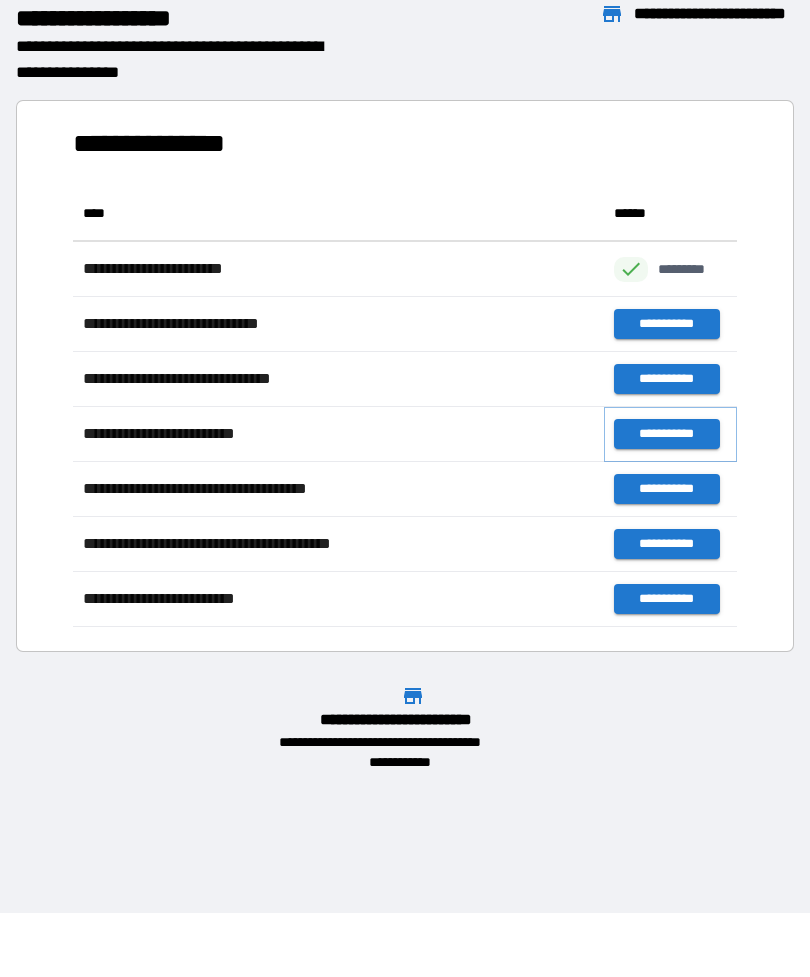 click on "**********" at bounding box center [666, 434] 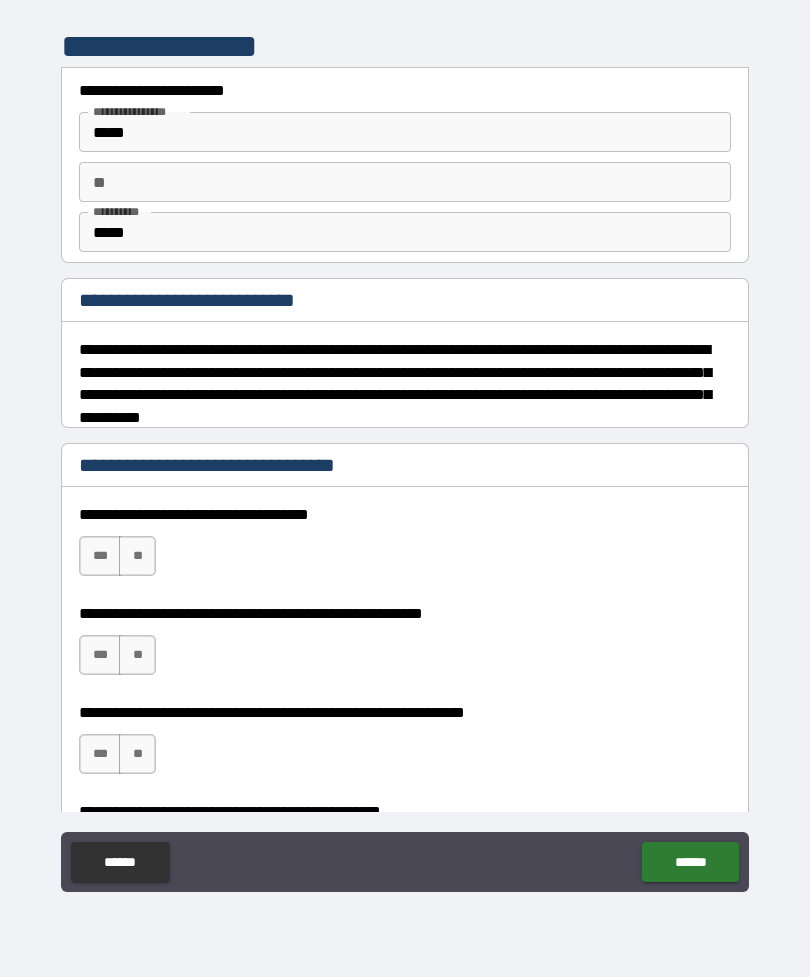 scroll, scrollTop: 0, scrollLeft: 0, axis: both 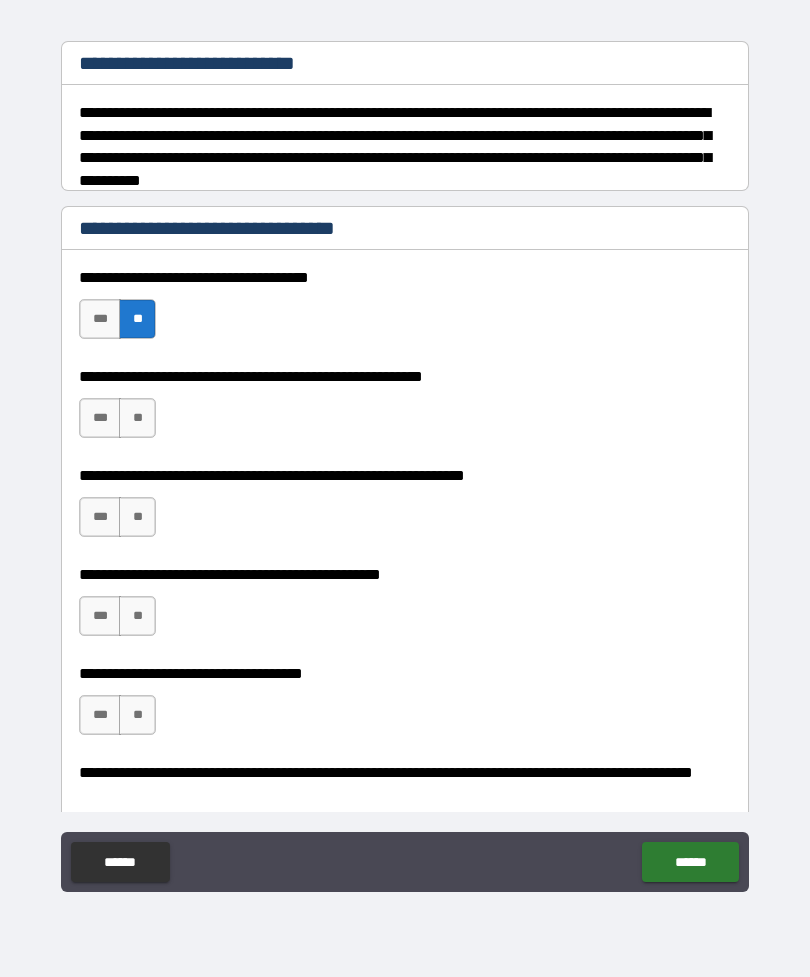 click on "**" at bounding box center (137, 418) 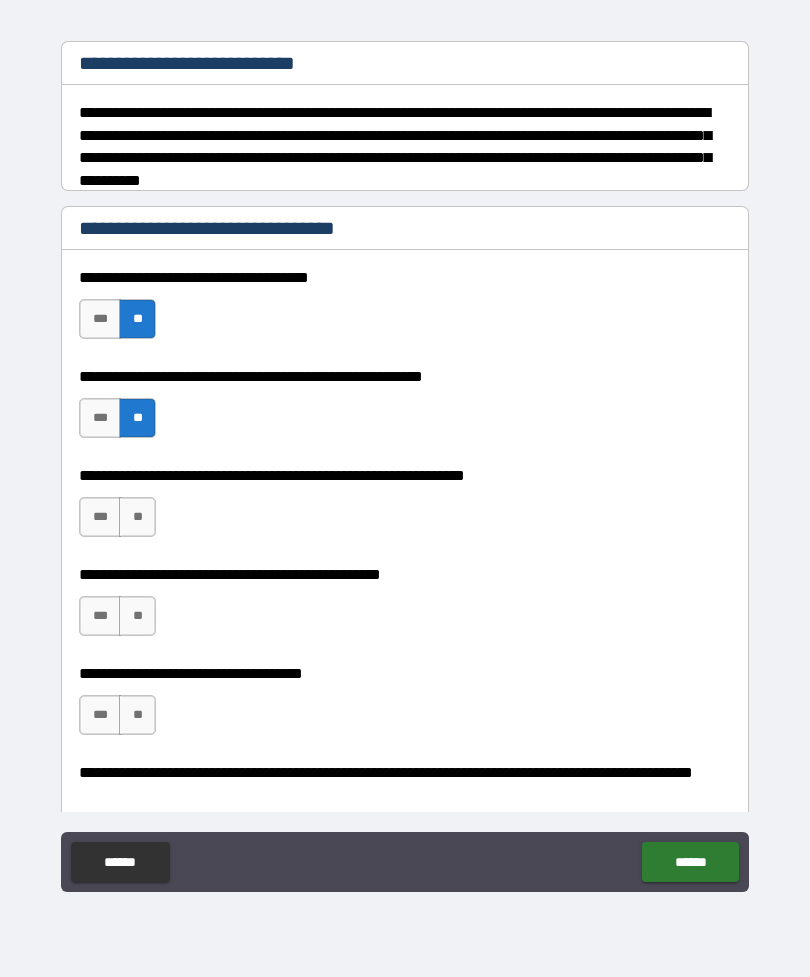 click on "**" at bounding box center [137, 517] 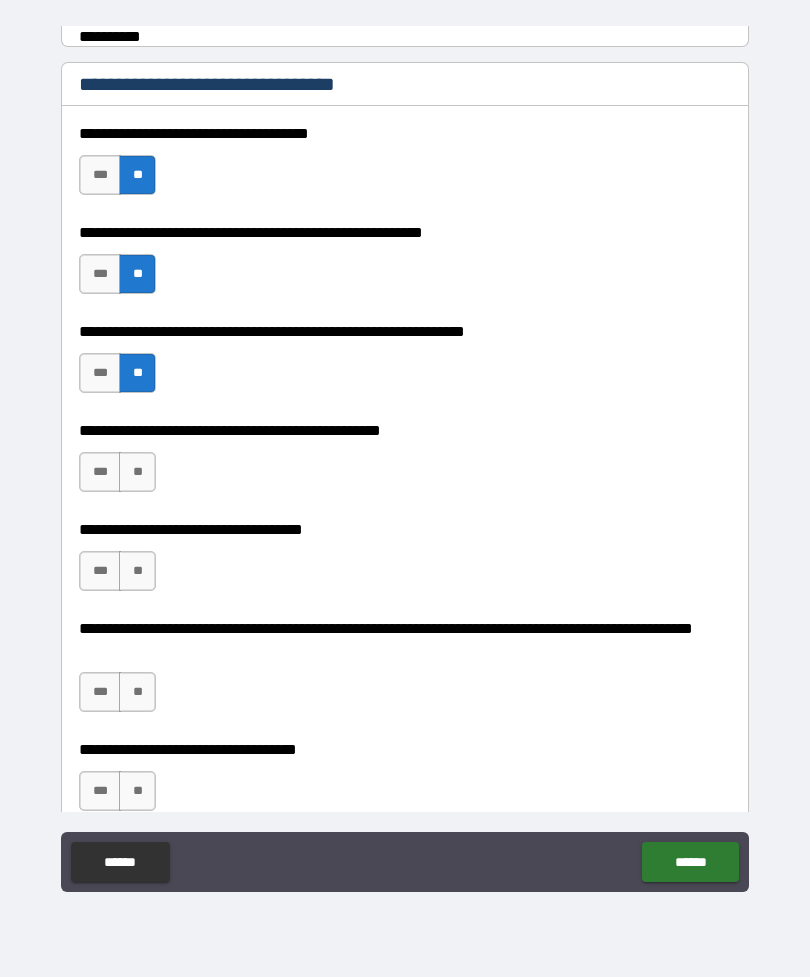 scroll, scrollTop: 440, scrollLeft: 0, axis: vertical 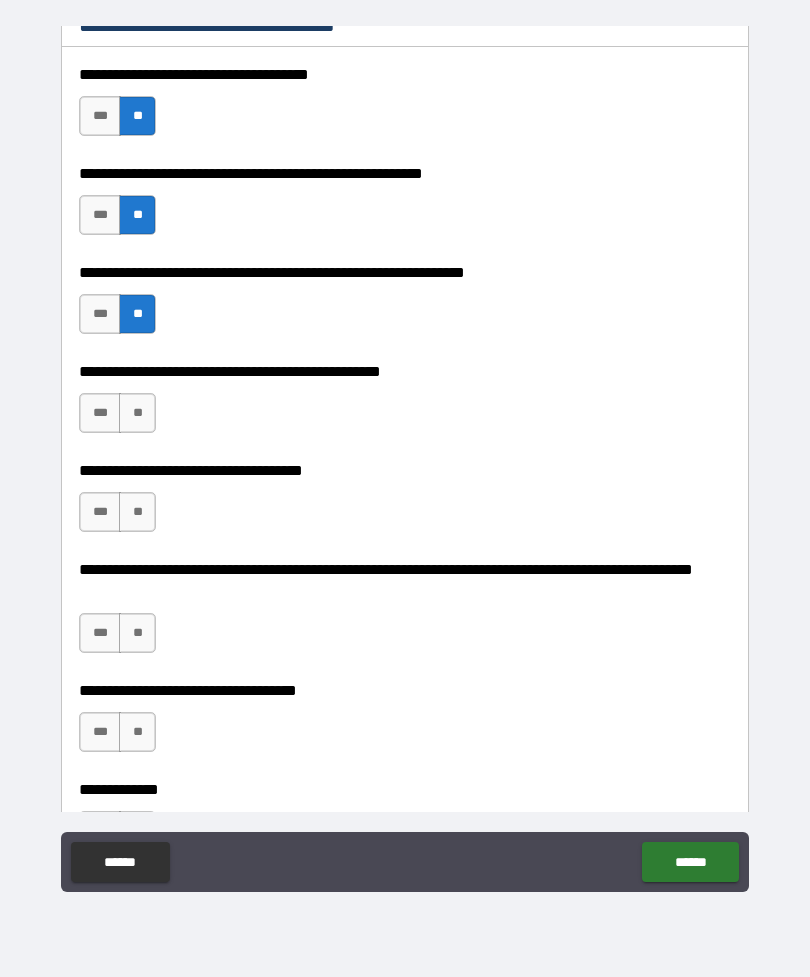 click on "**" at bounding box center (137, 413) 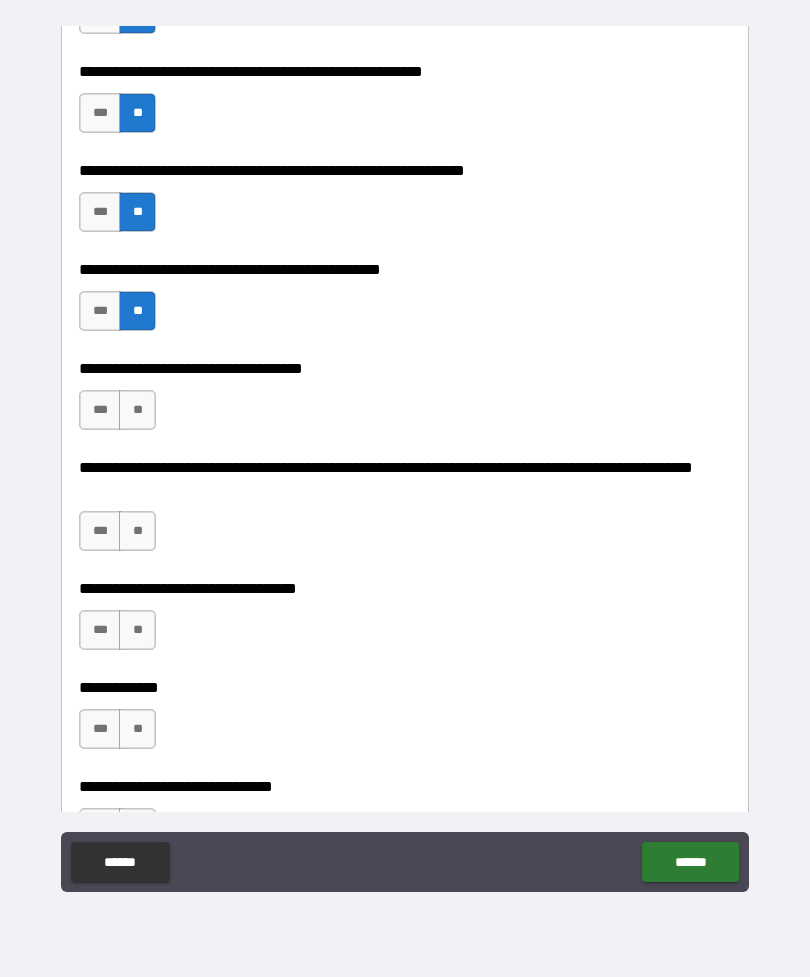 scroll, scrollTop: 570, scrollLeft: 0, axis: vertical 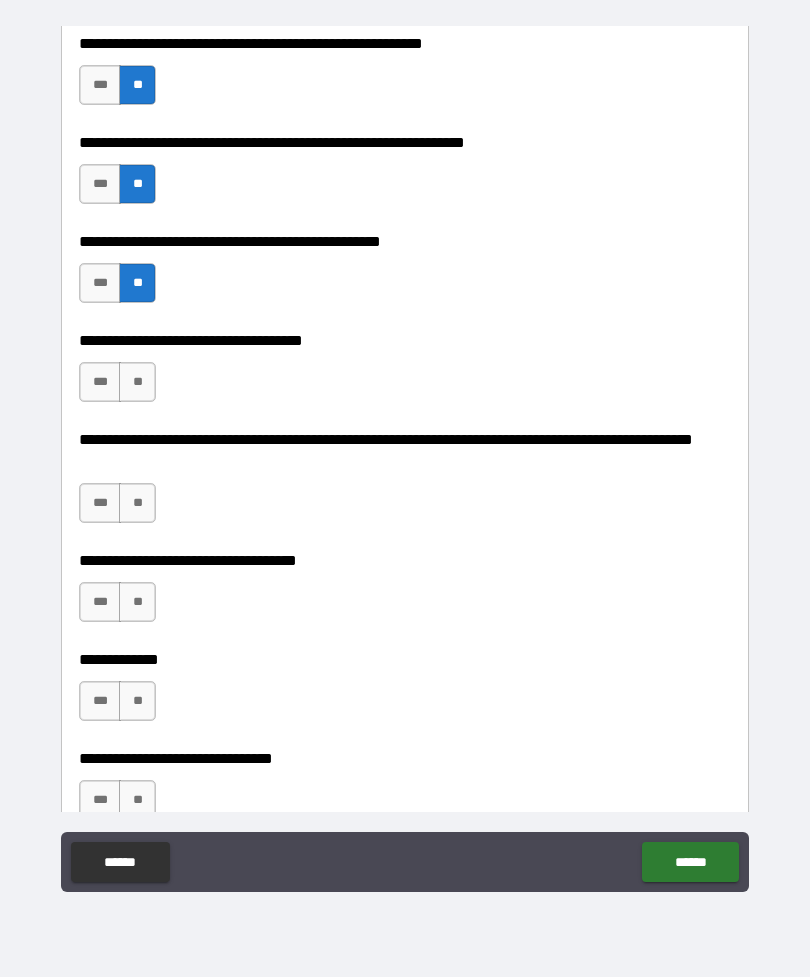 click on "**" at bounding box center (137, 382) 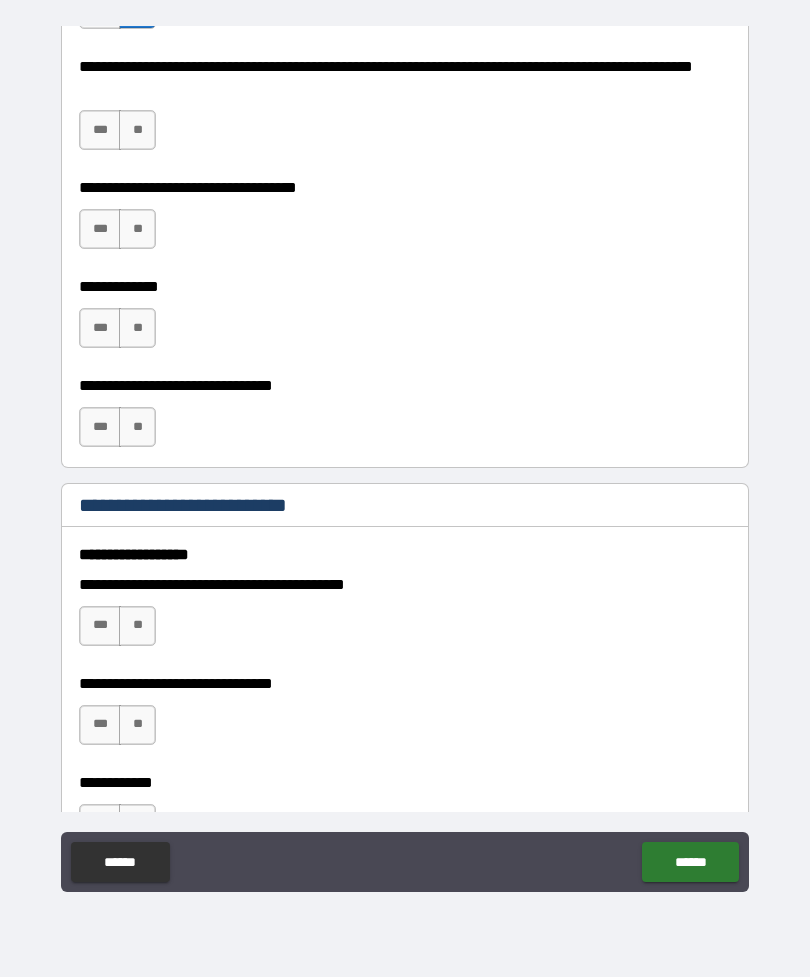scroll, scrollTop: 882, scrollLeft: 0, axis: vertical 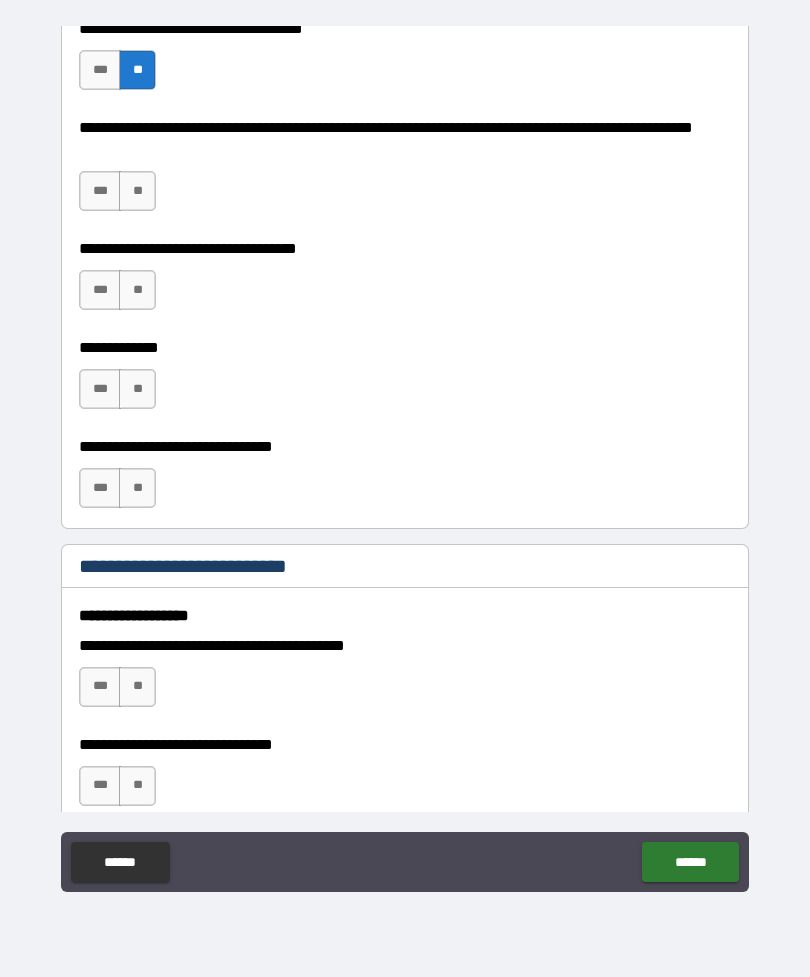 click on "**" at bounding box center (137, 191) 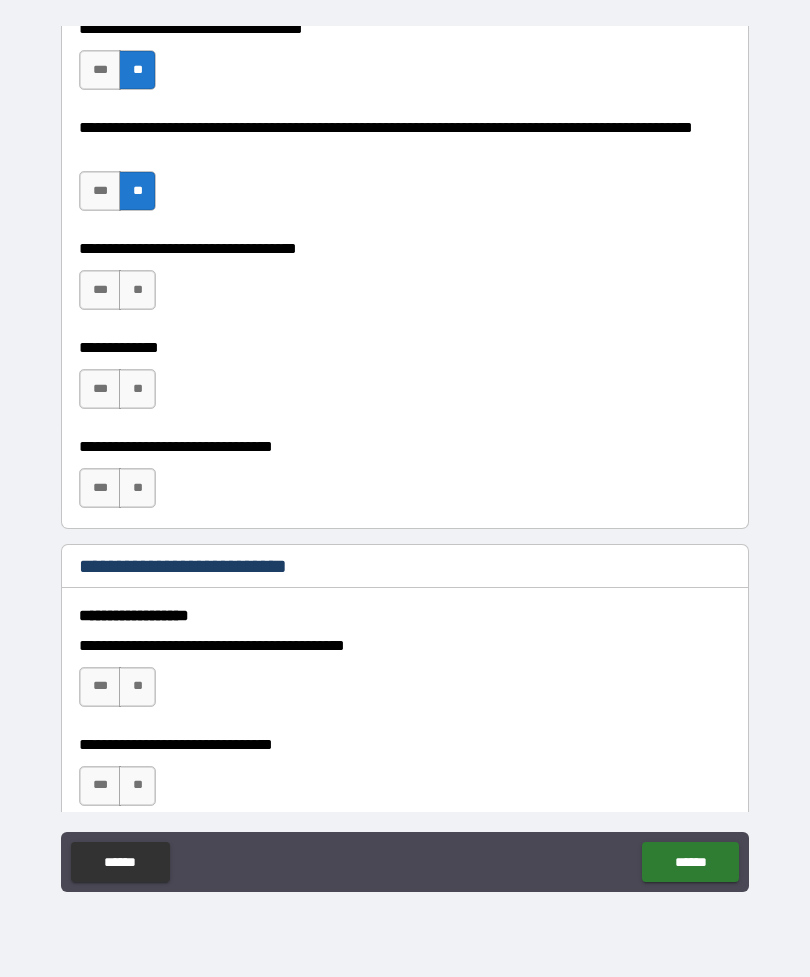 click on "**" at bounding box center [137, 290] 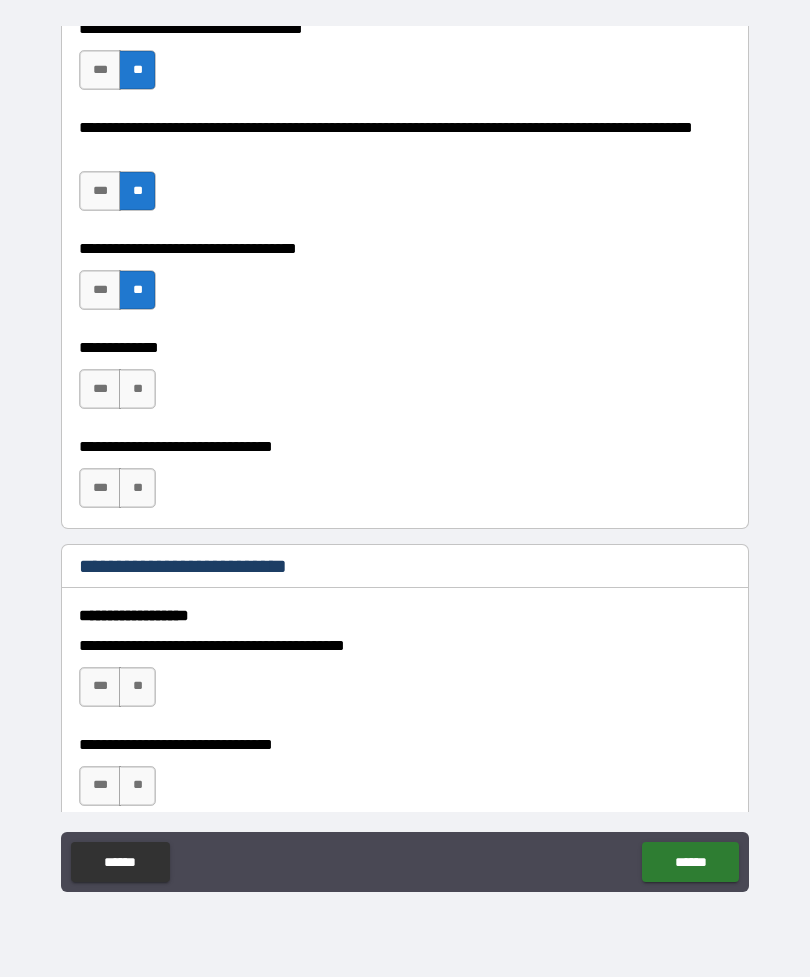 click on "**" at bounding box center (137, 389) 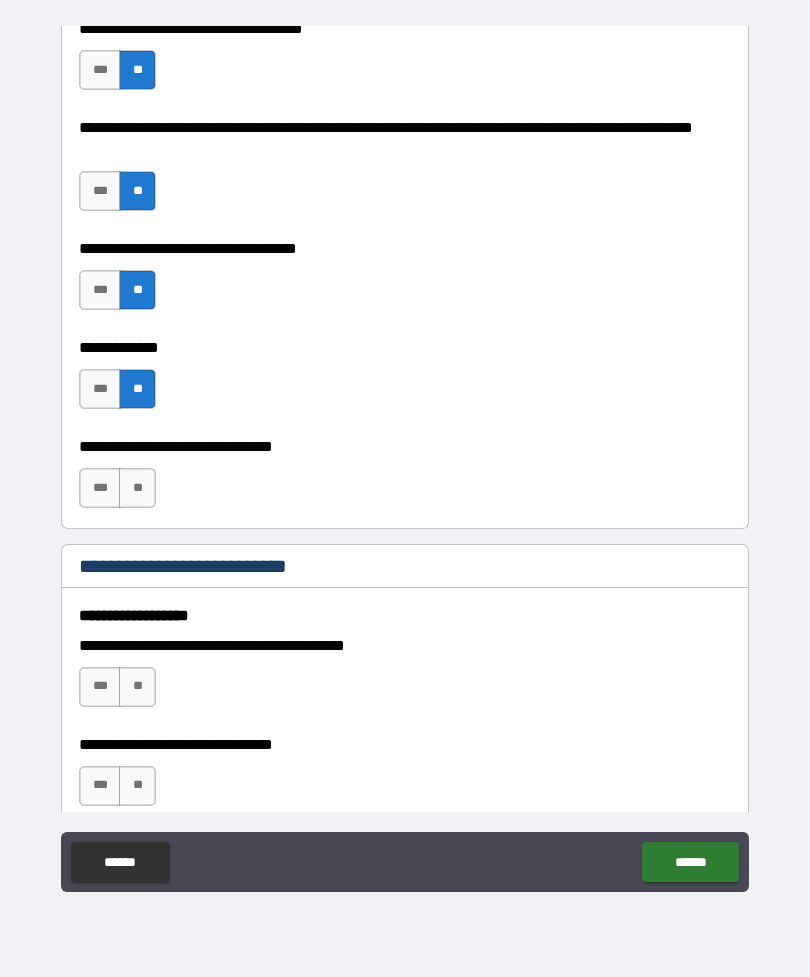 click on "**" at bounding box center [137, 488] 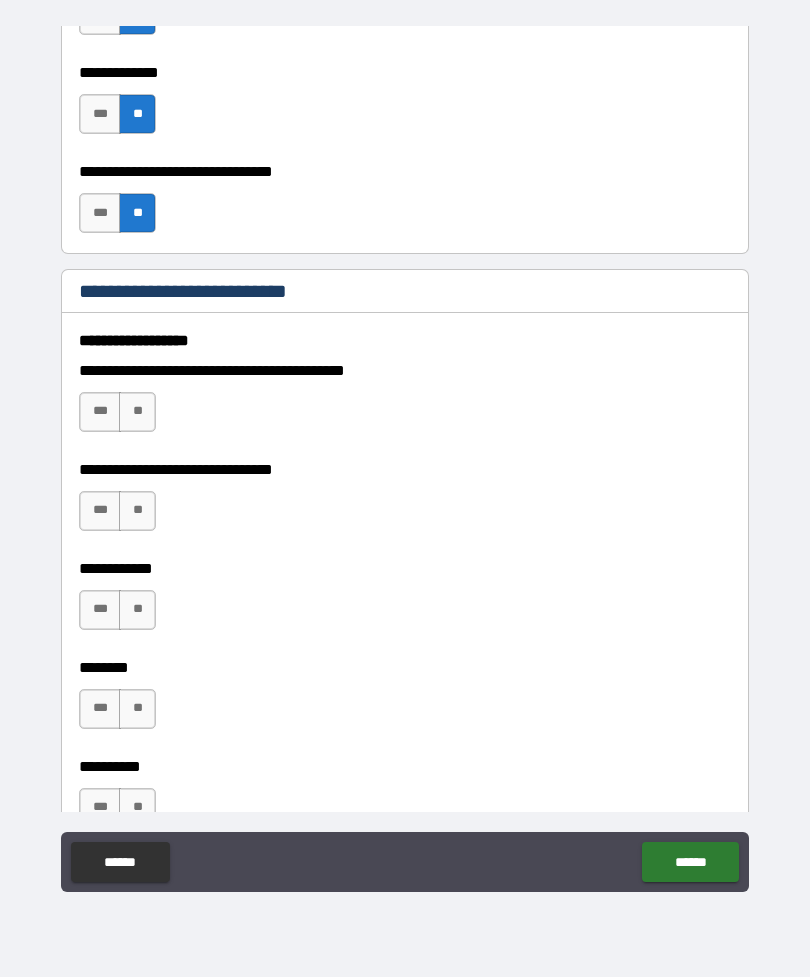 scroll, scrollTop: 1165, scrollLeft: 0, axis: vertical 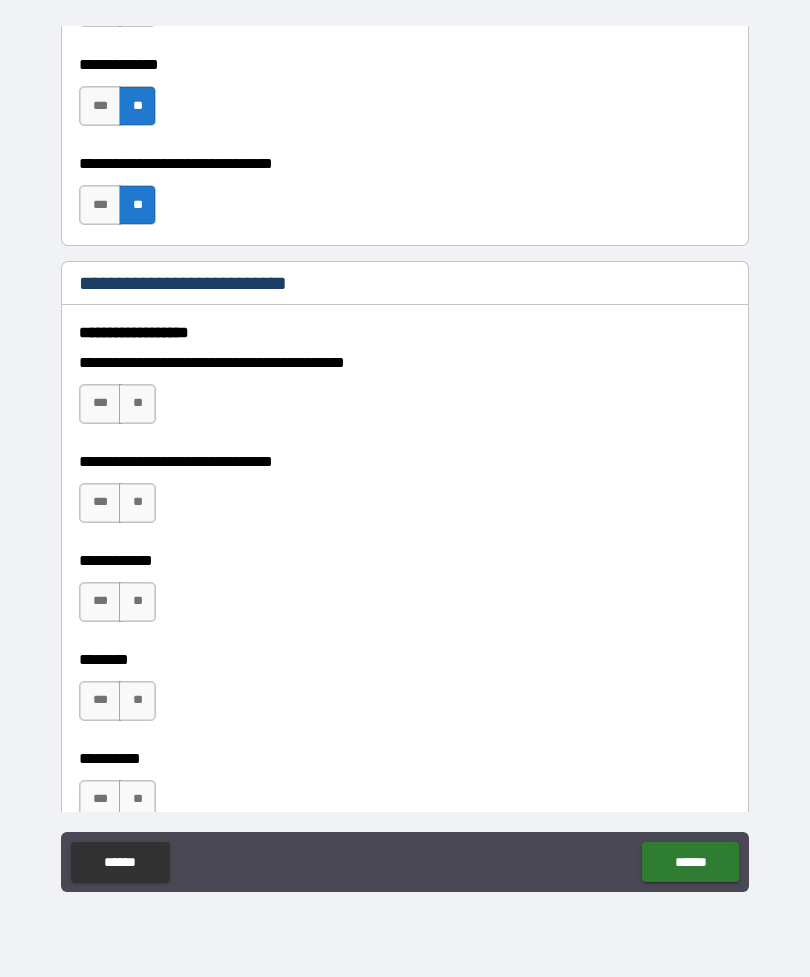 click on "**" at bounding box center [137, 404] 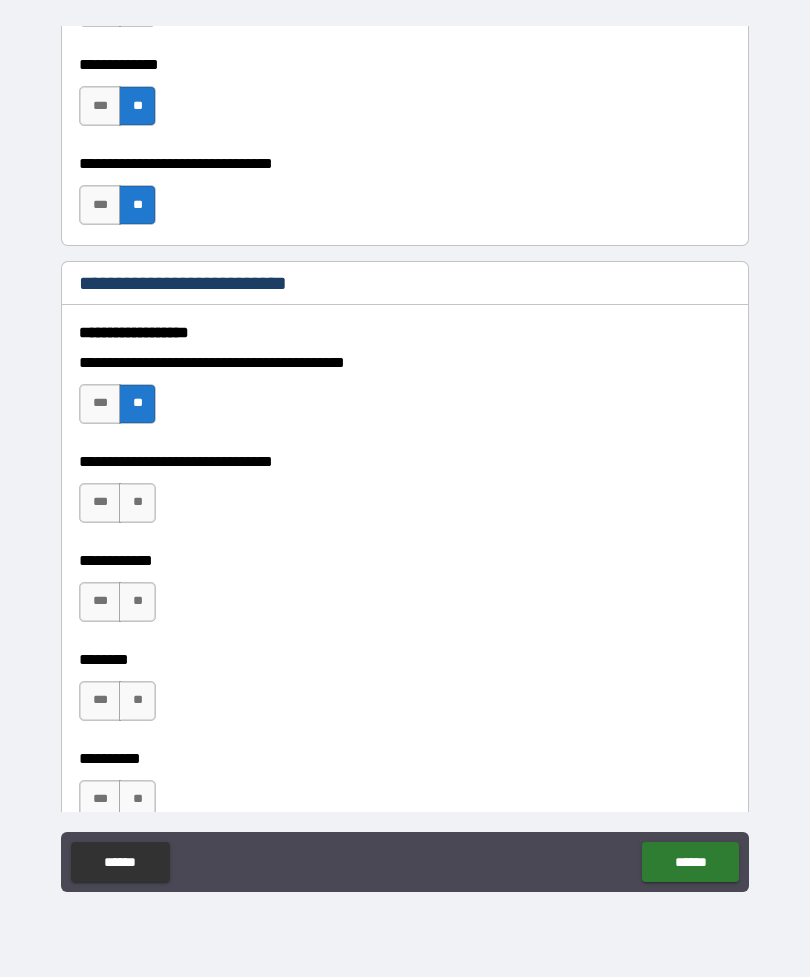click on "**" at bounding box center [137, 503] 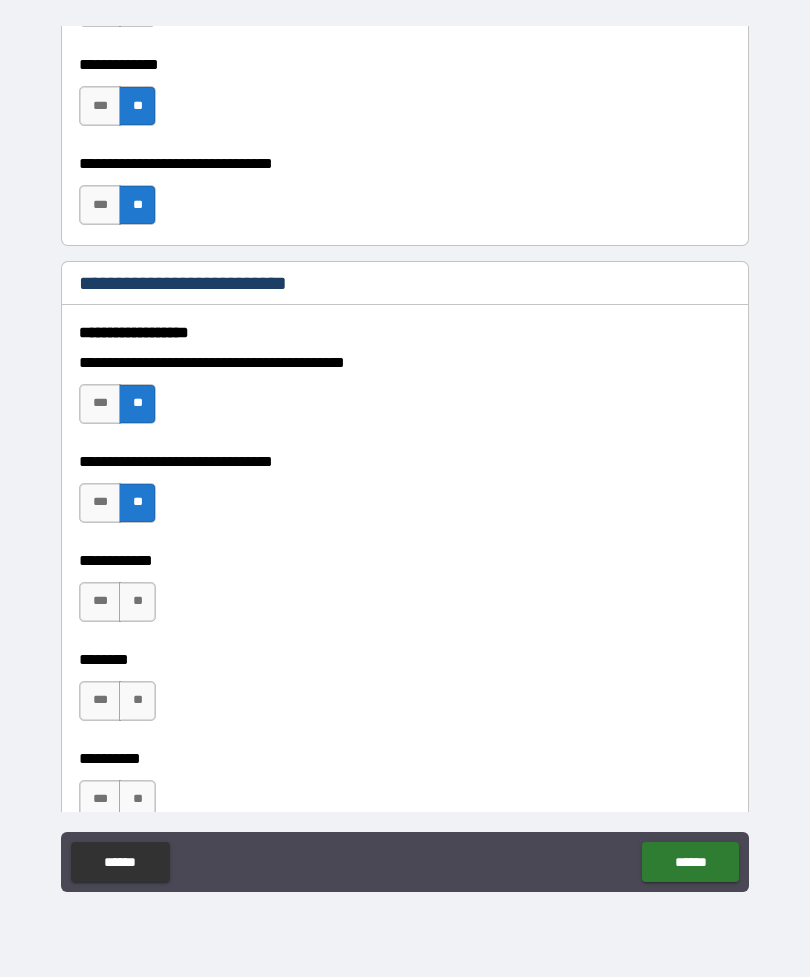 click on "**" at bounding box center (137, 602) 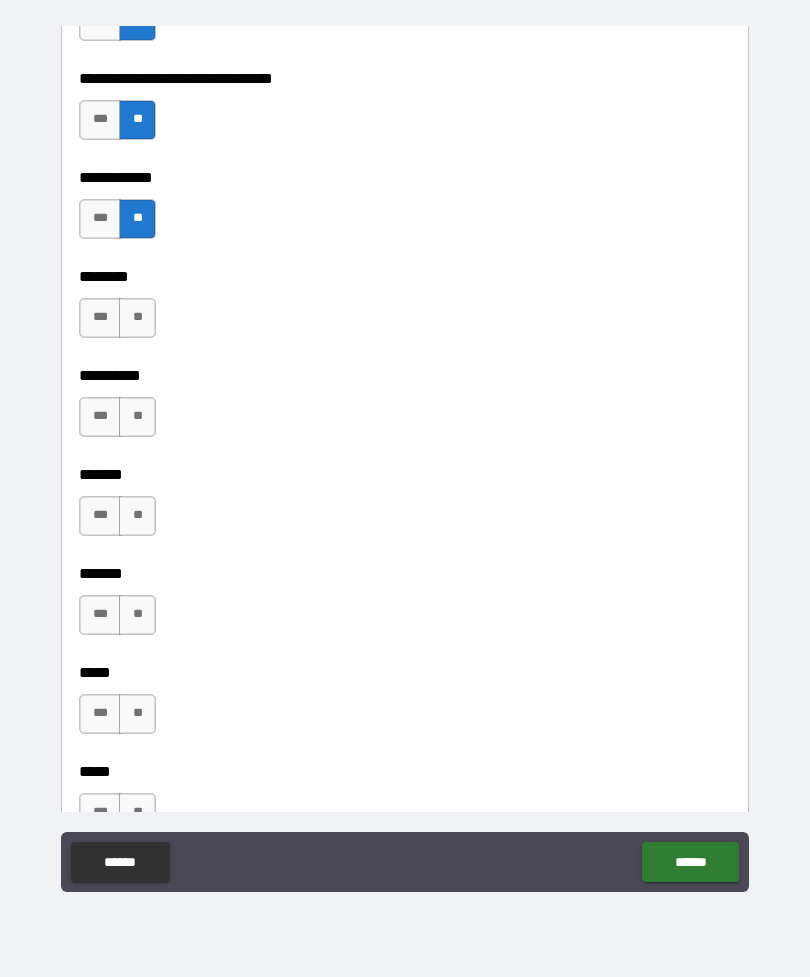 scroll, scrollTop: 1517, scrollLeft: 0, axis: vertical 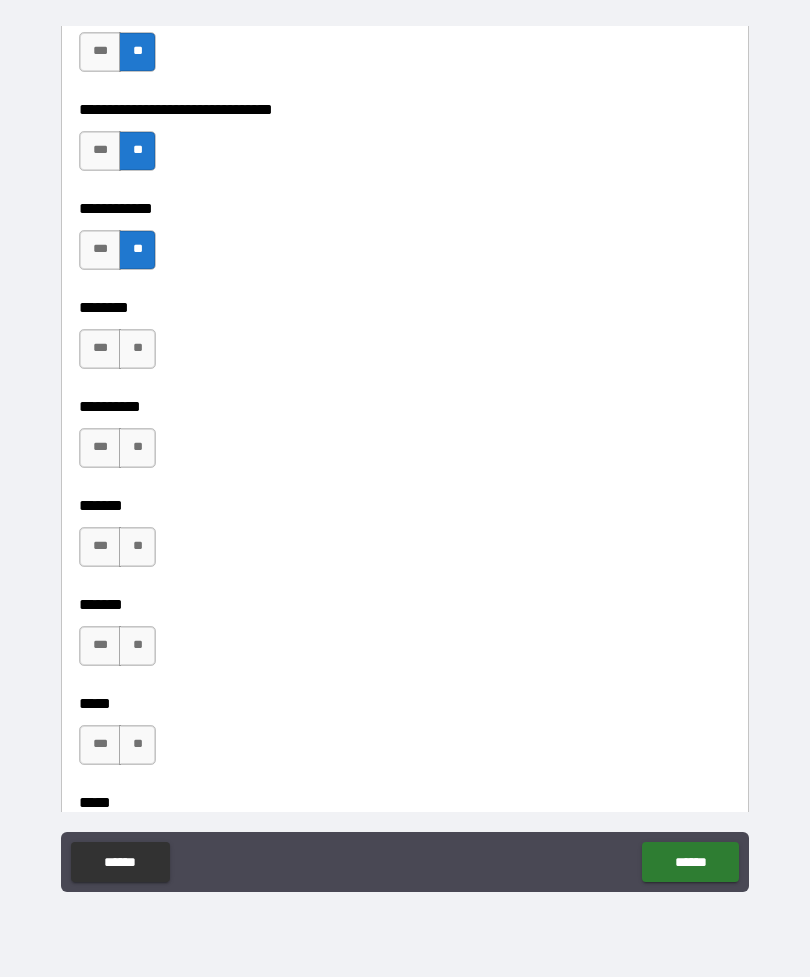 click on "**" at bounding box center (137, 349) 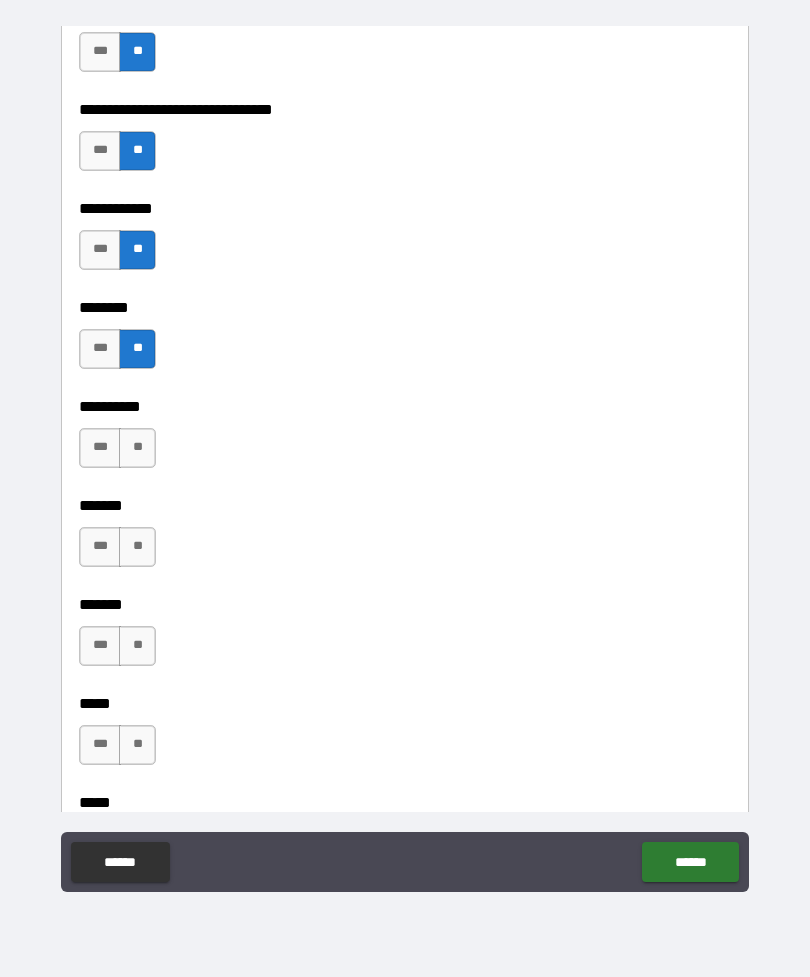 click on "**" at bounding box center [137, 448] 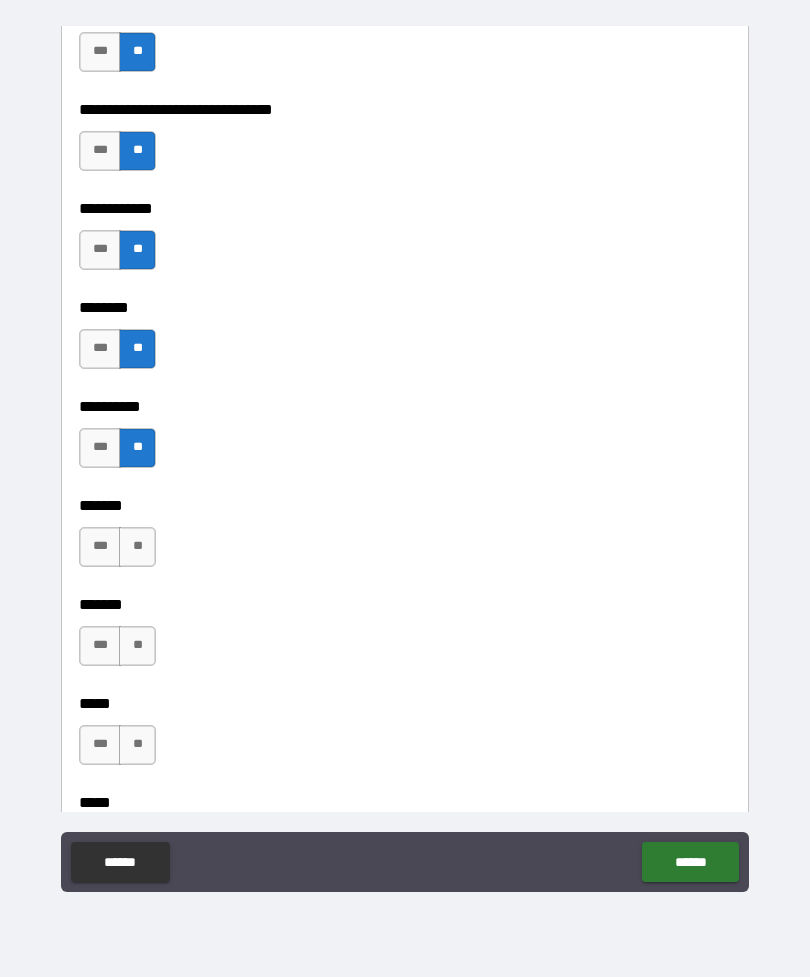 click on "**" at bounding box center (137, 547) 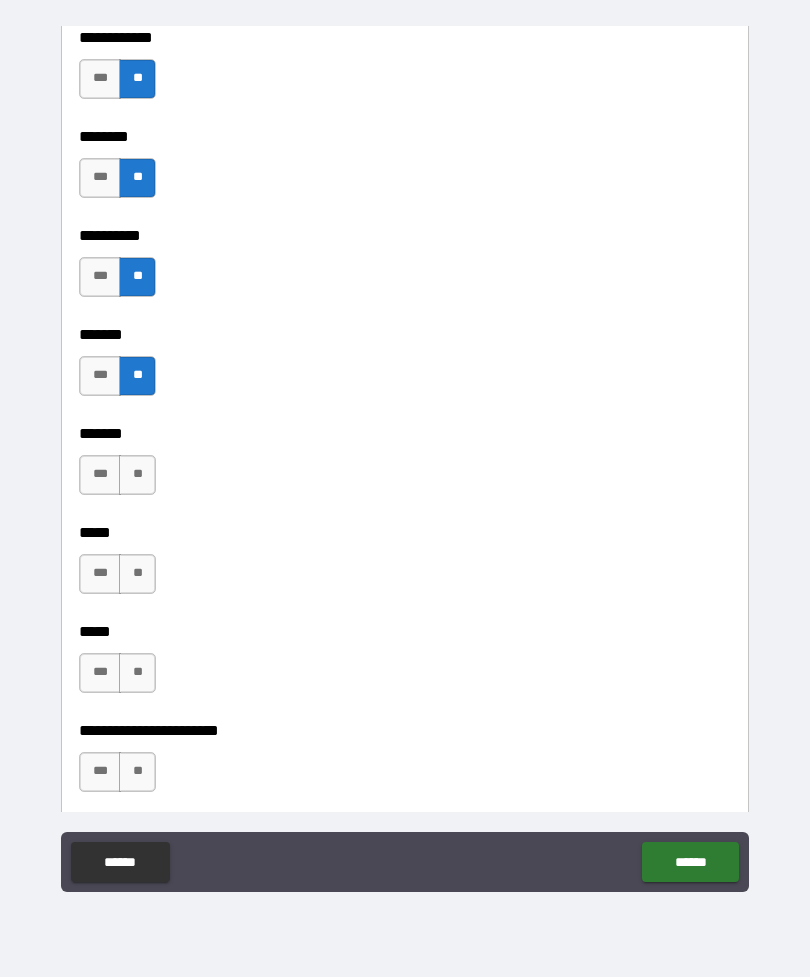 scroll, scrollTop: 1687, scrollLeft: 0, axis: vertical 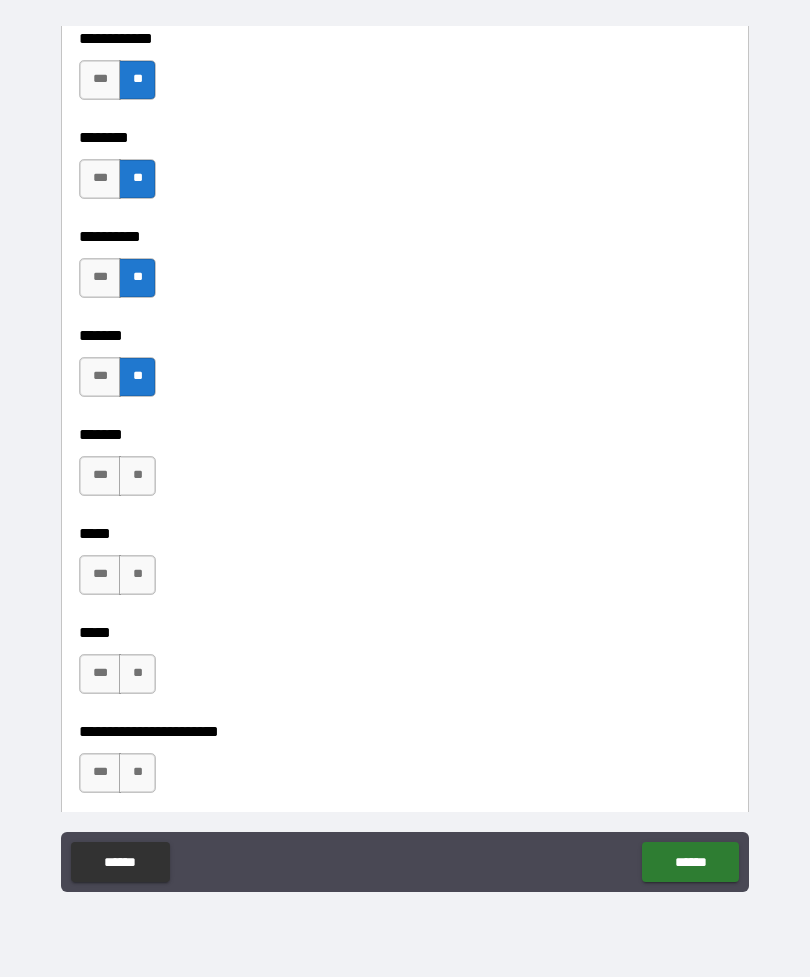 click on "**" at bounding box center (137, 476) 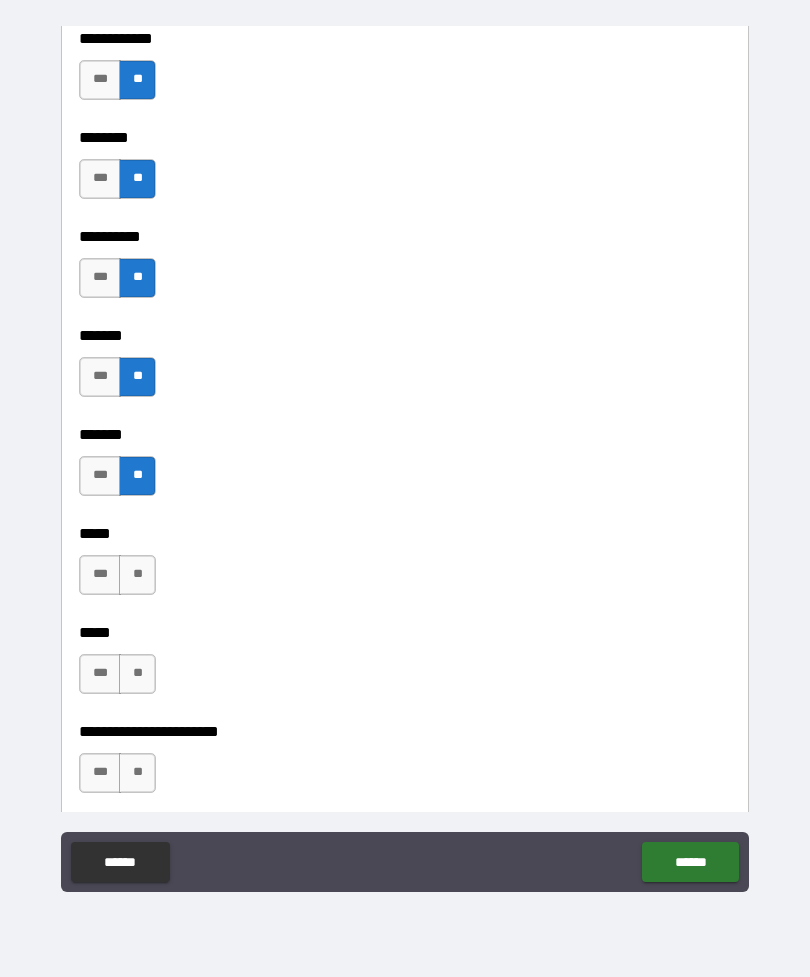 click on "**" at bounding box center [137, 575] 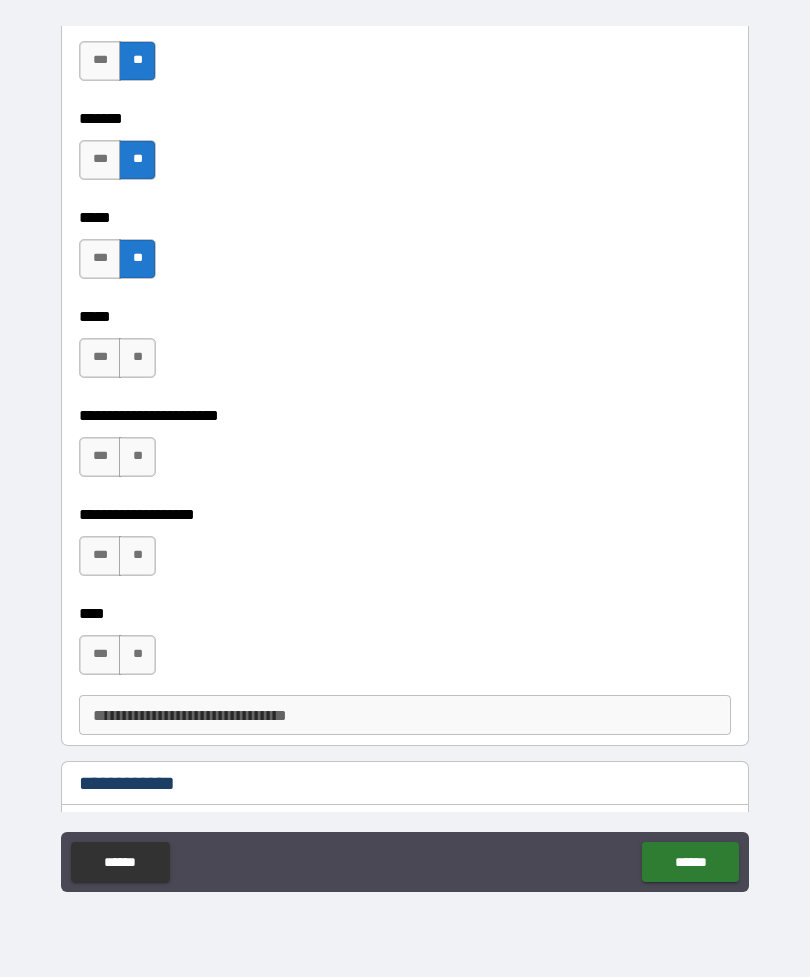 scroll, scrollTop: 1978, scrollLeft: 0, axis: vertical 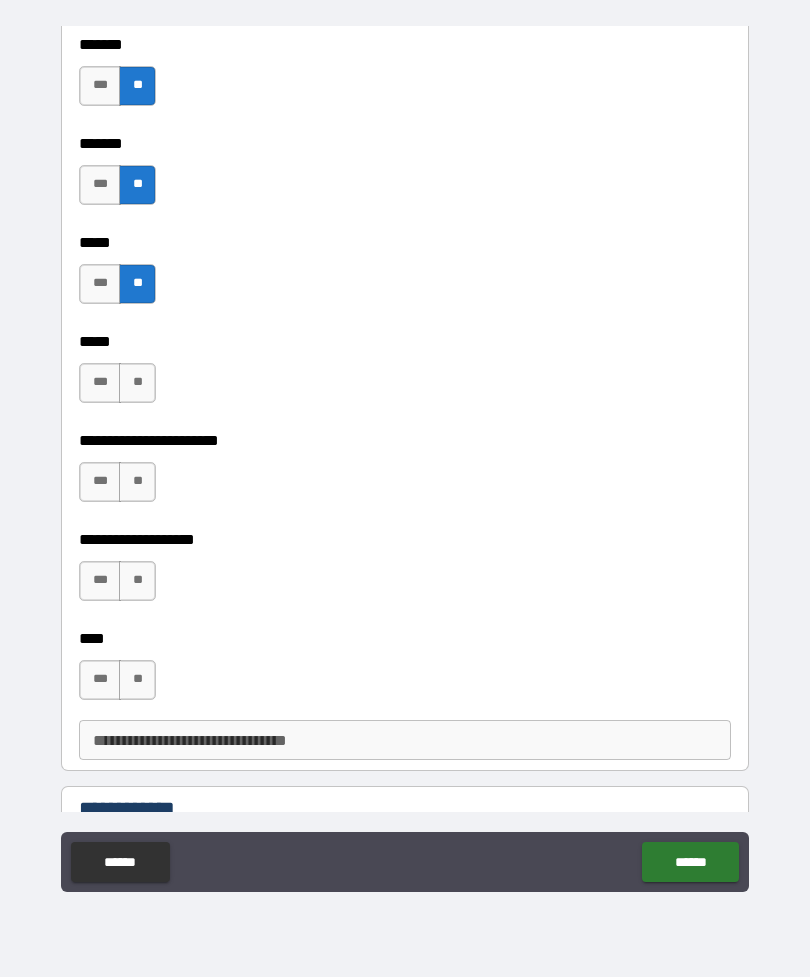 click on "**" at bounding box center (137, 383) 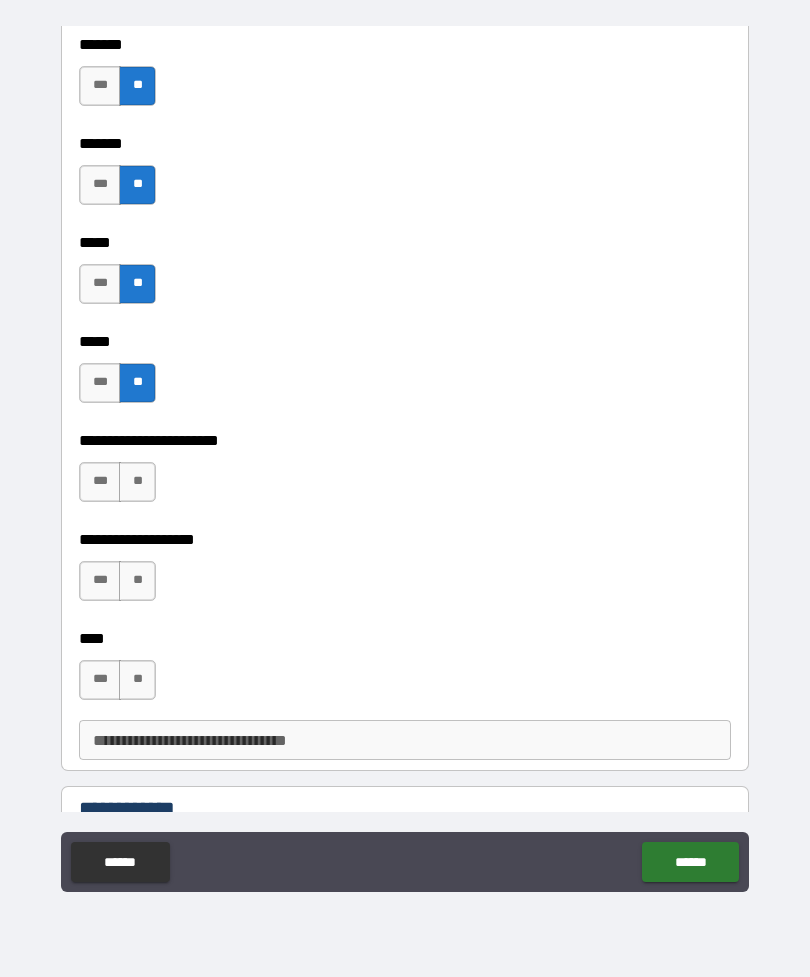 click on "**" at bounding box center [137, 482] 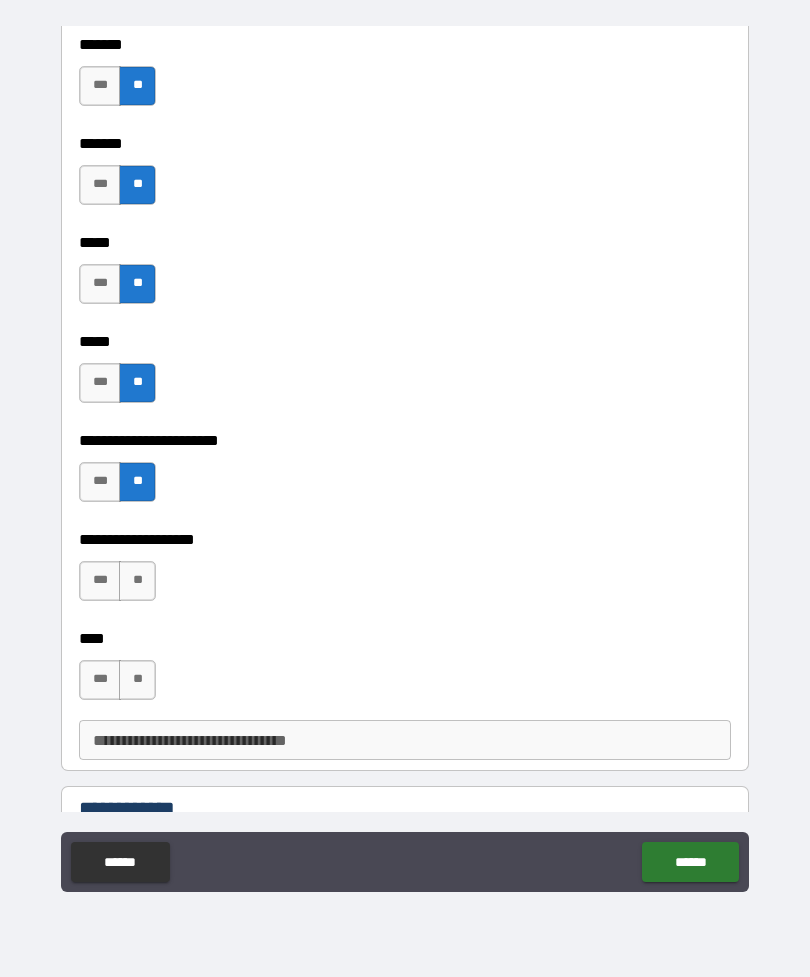 click on "**" at bounding box center (137, 581) 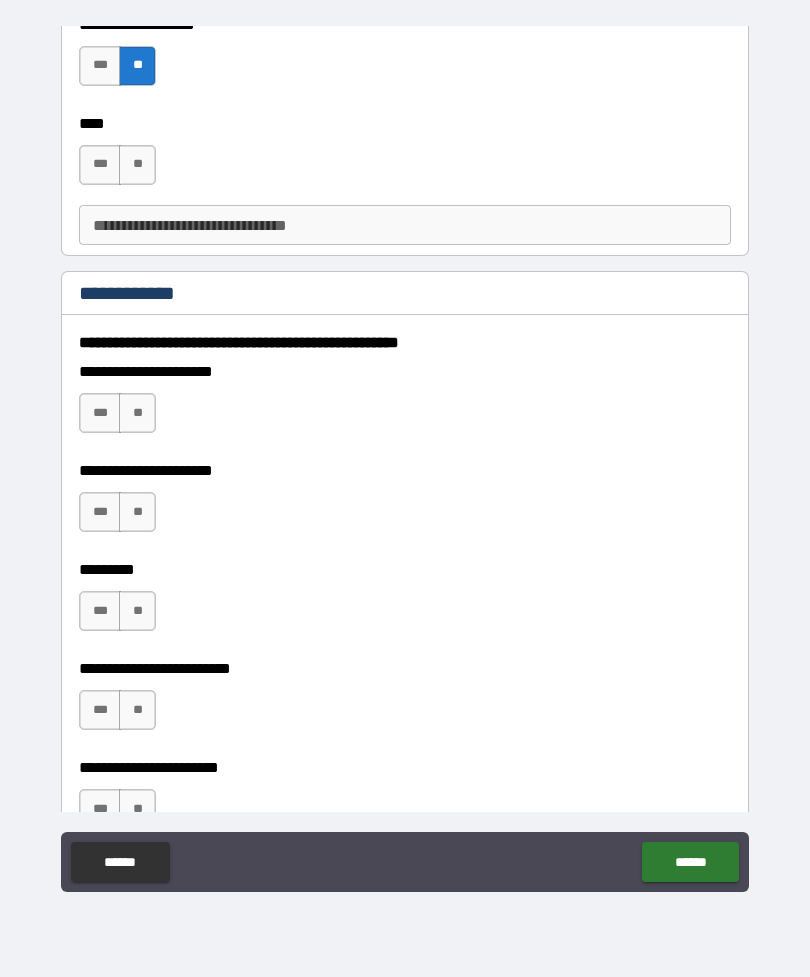 scroll, scrollTop: 2497, scrollLeft: 0, axis: vertical 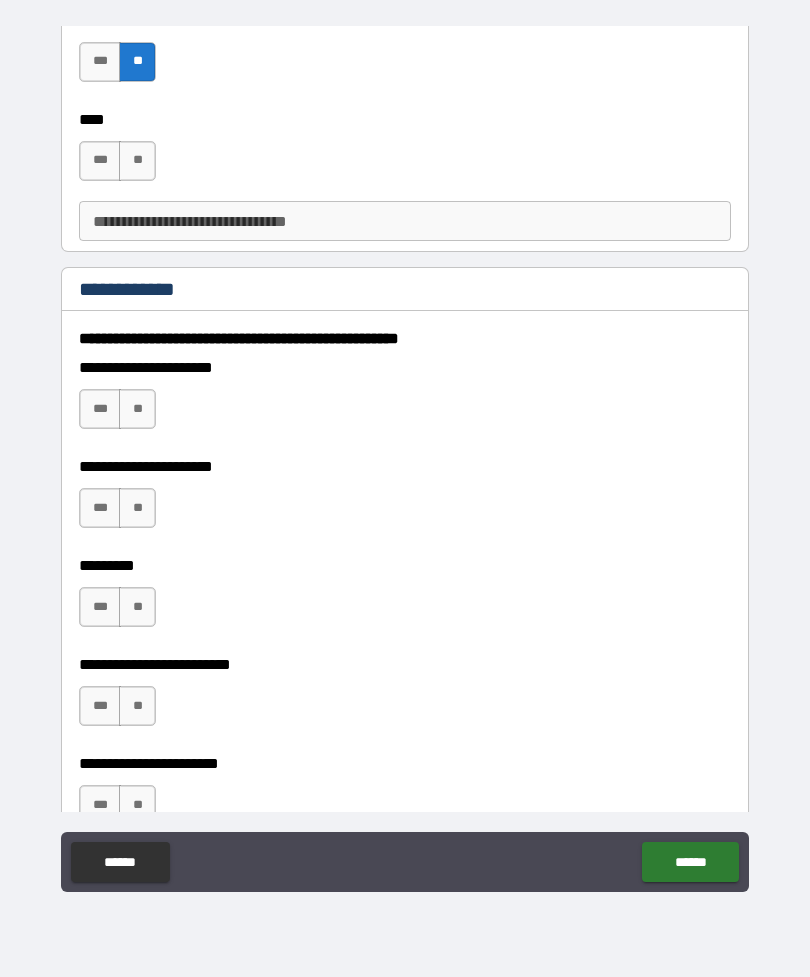 click on "**" at bounding box center (137, 409) 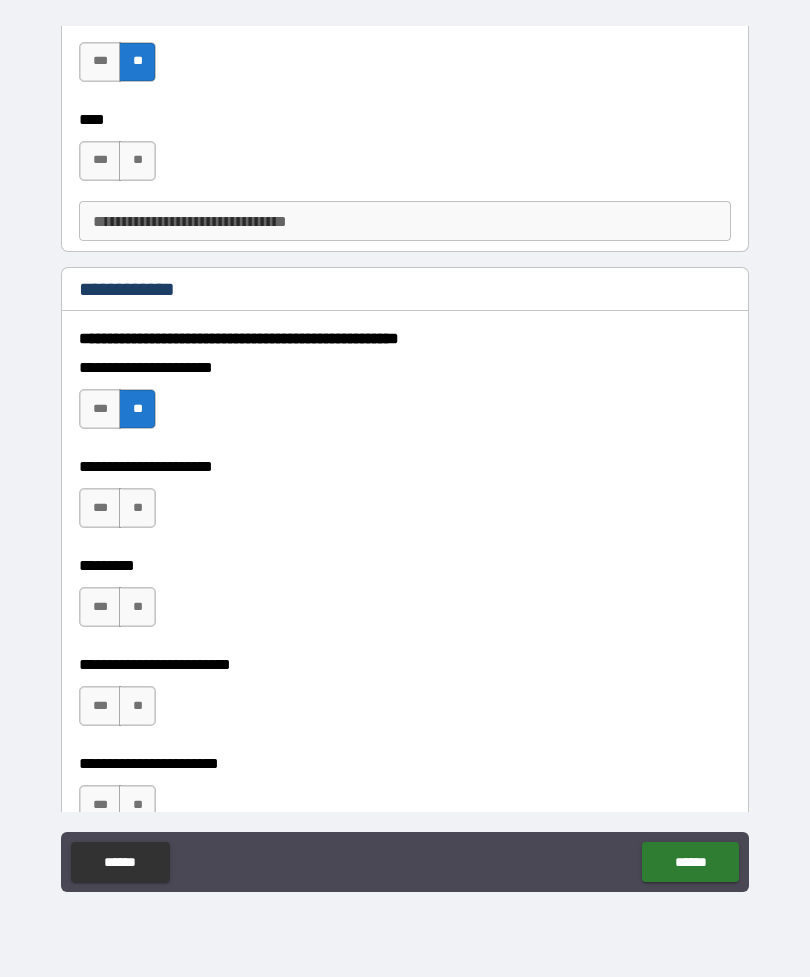 click on "**" at bounding box center [137, 508] 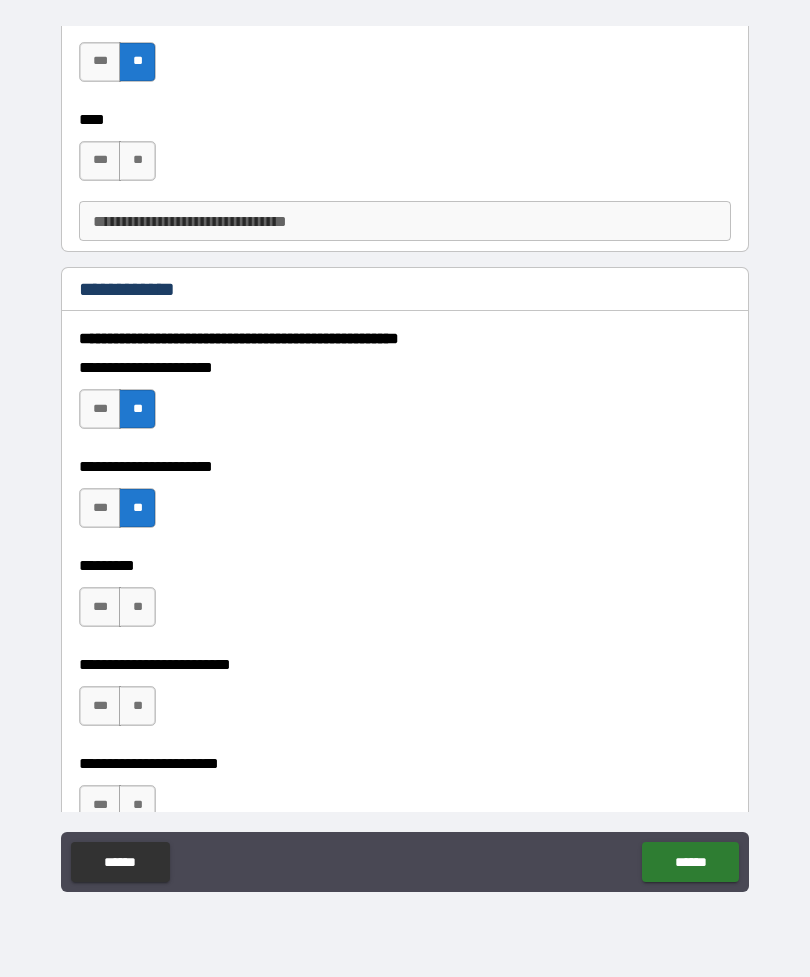 click on "**" at bounding box center (137, 607) 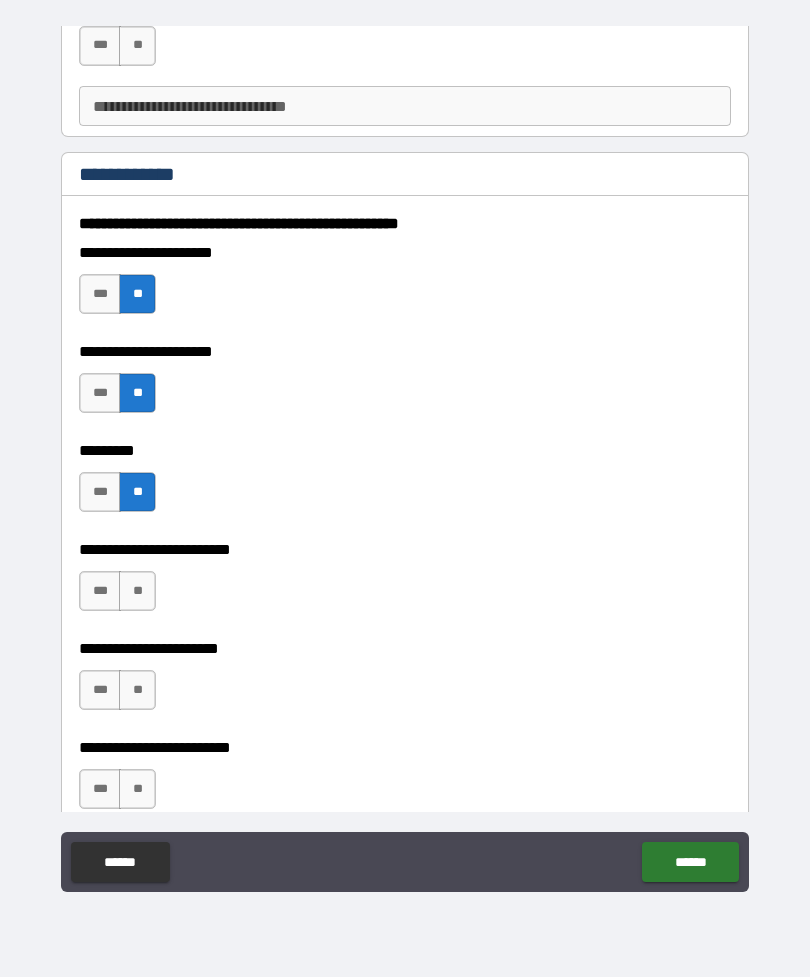 scroll, scrollTop: 2613, scrollLeft: 0, axis: vertical 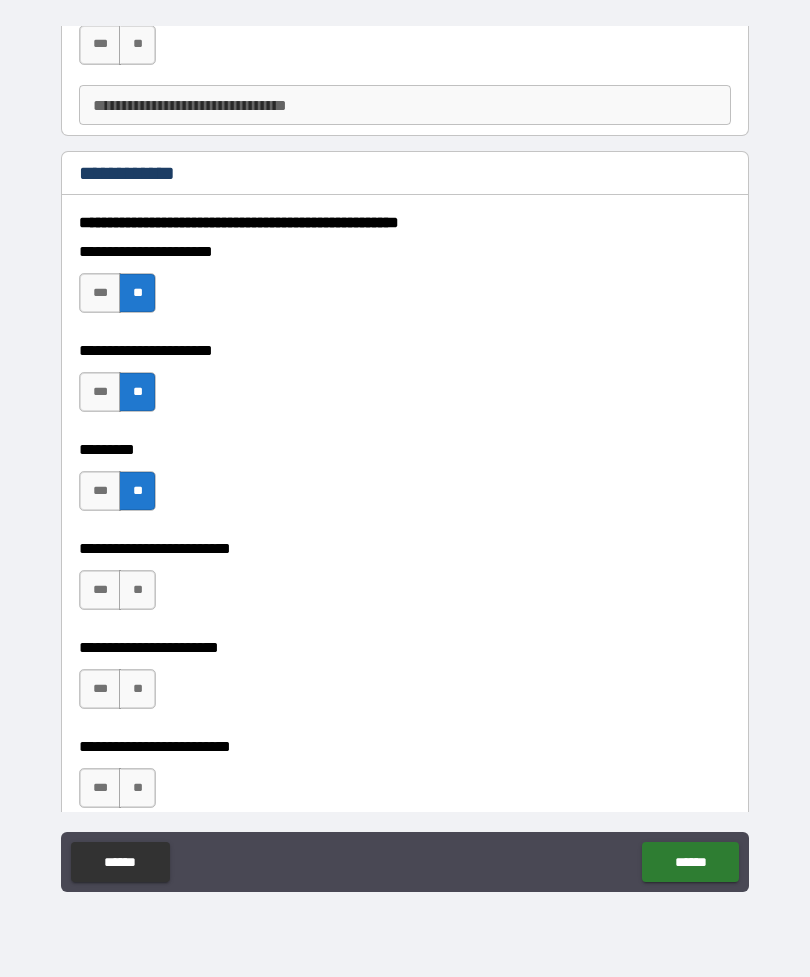 click on "**" at bounding box center [137, 590] 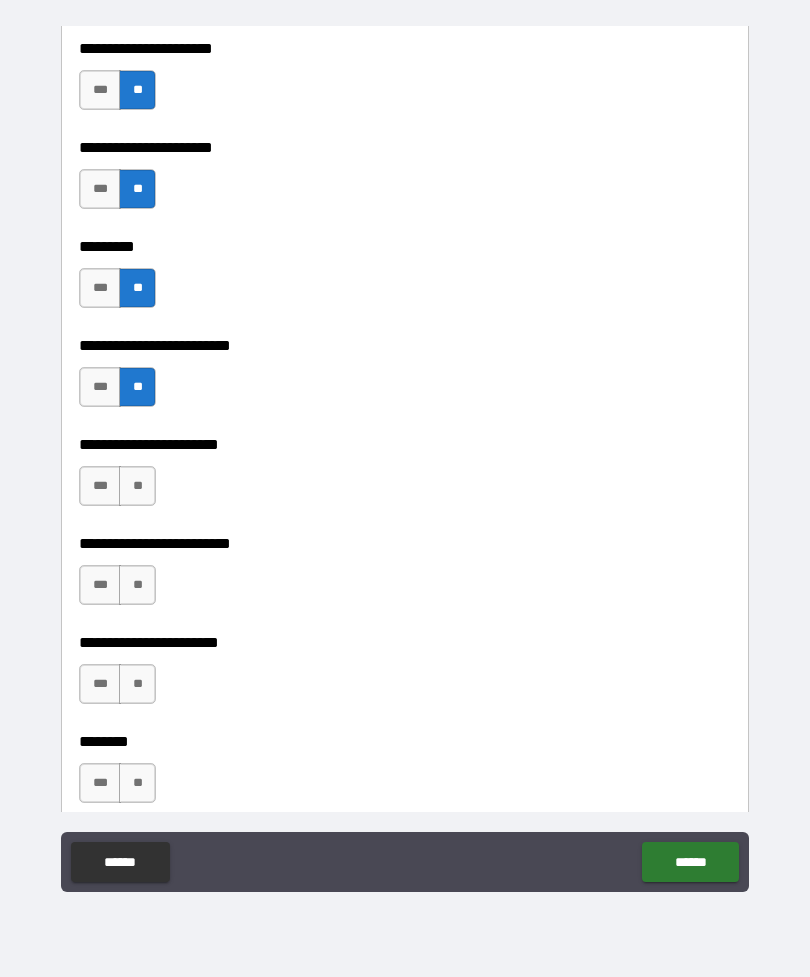 scroll, scrollTop: 2874, scrollLeft: 0, axis: vertical 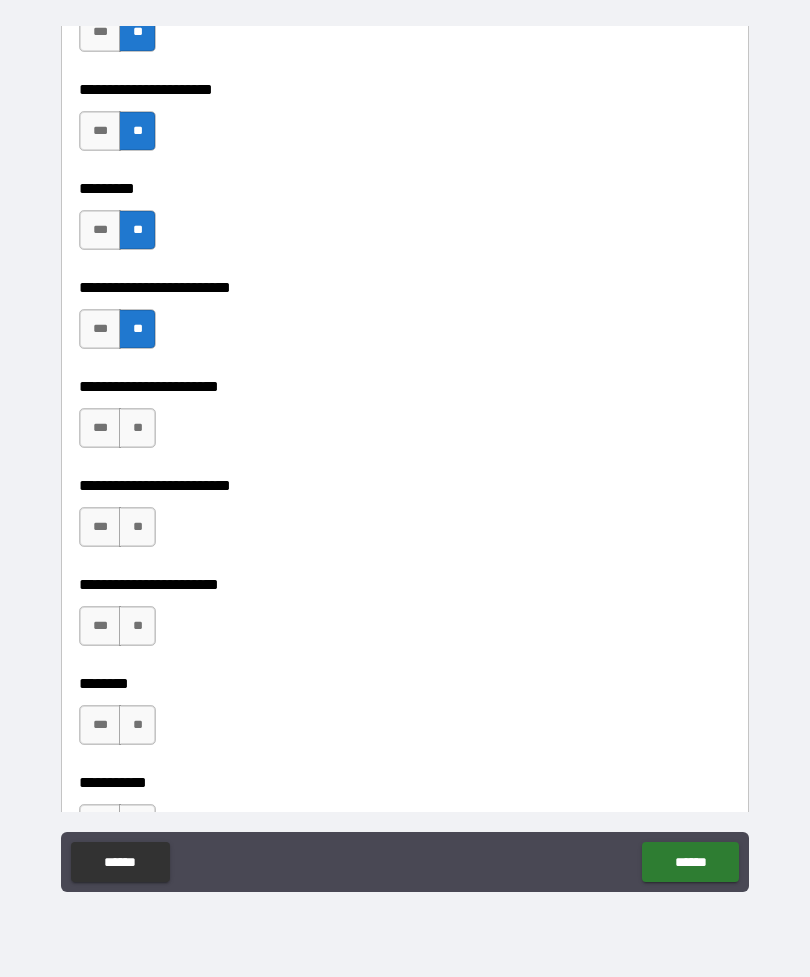 click on "**" at bounding box center (137, 428) 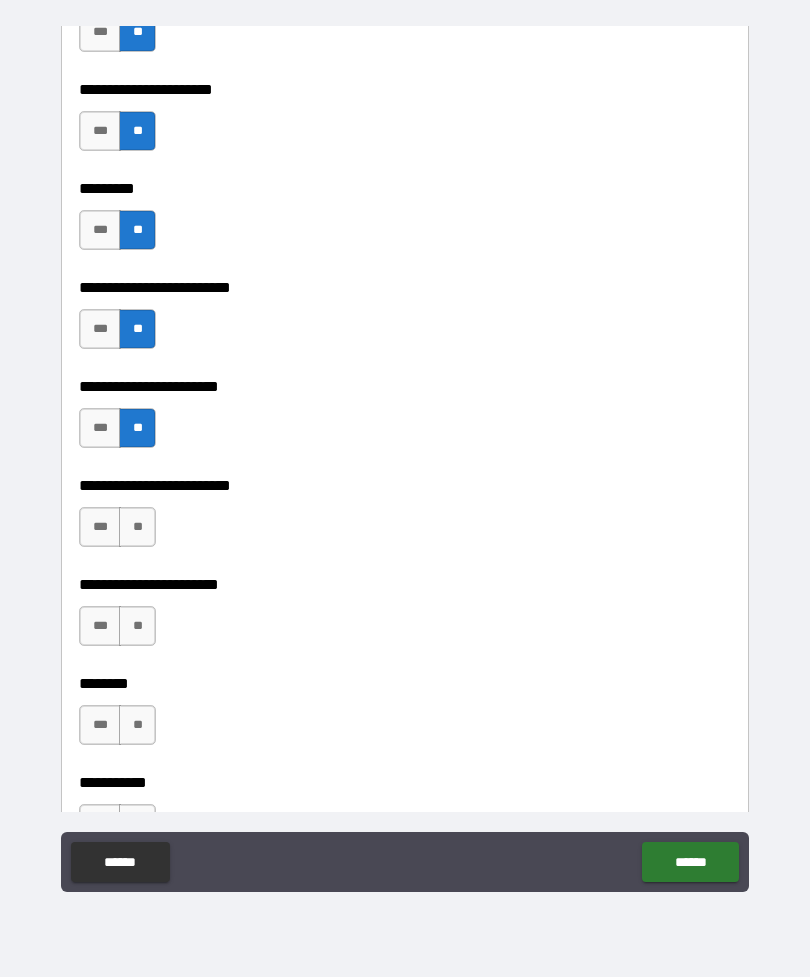 click on "**" at bounding box center [137, 527] 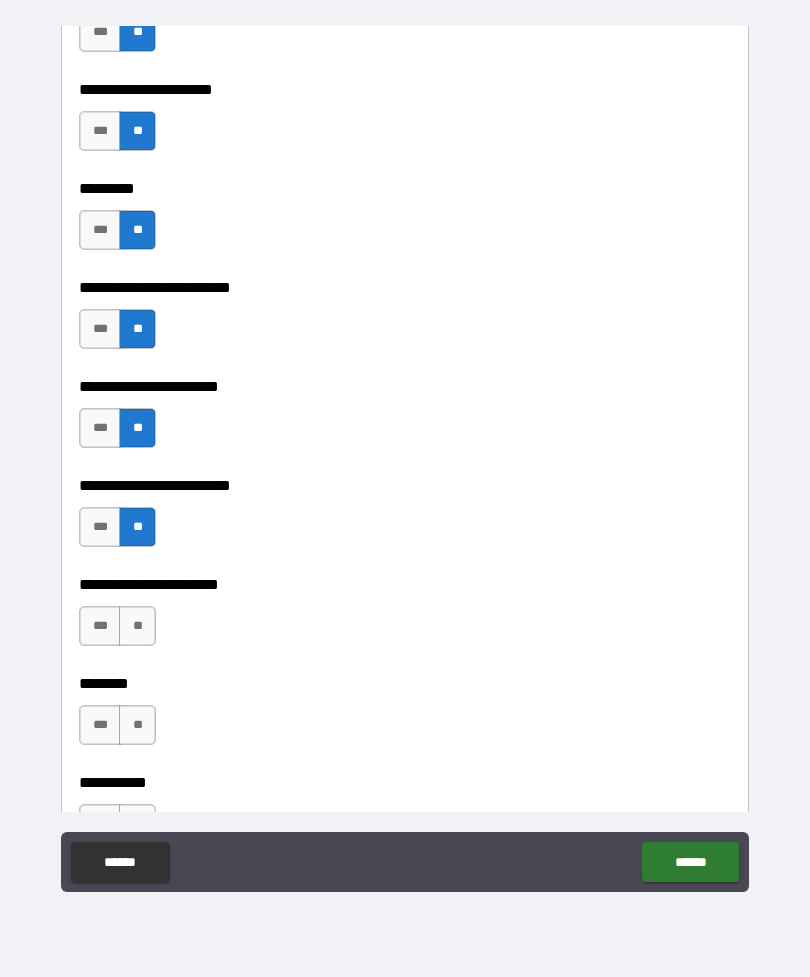click on "**" at bounding box center [137, 626] 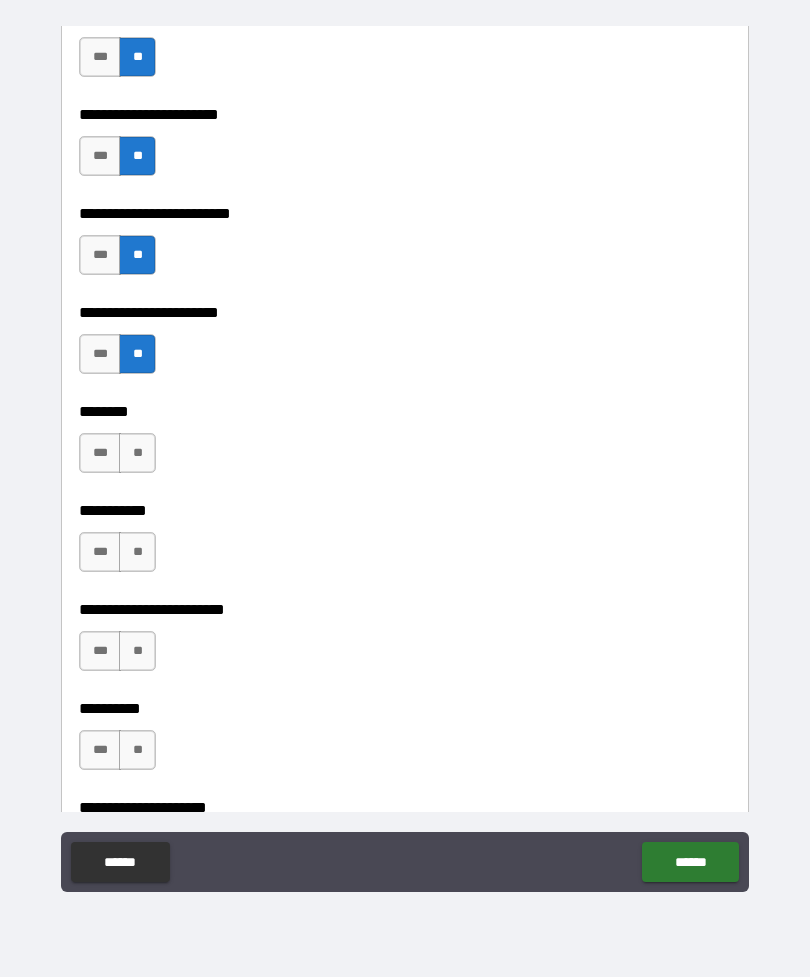 scroll, scrollTop: 3142, scrollLeft: 0, axis: vertical 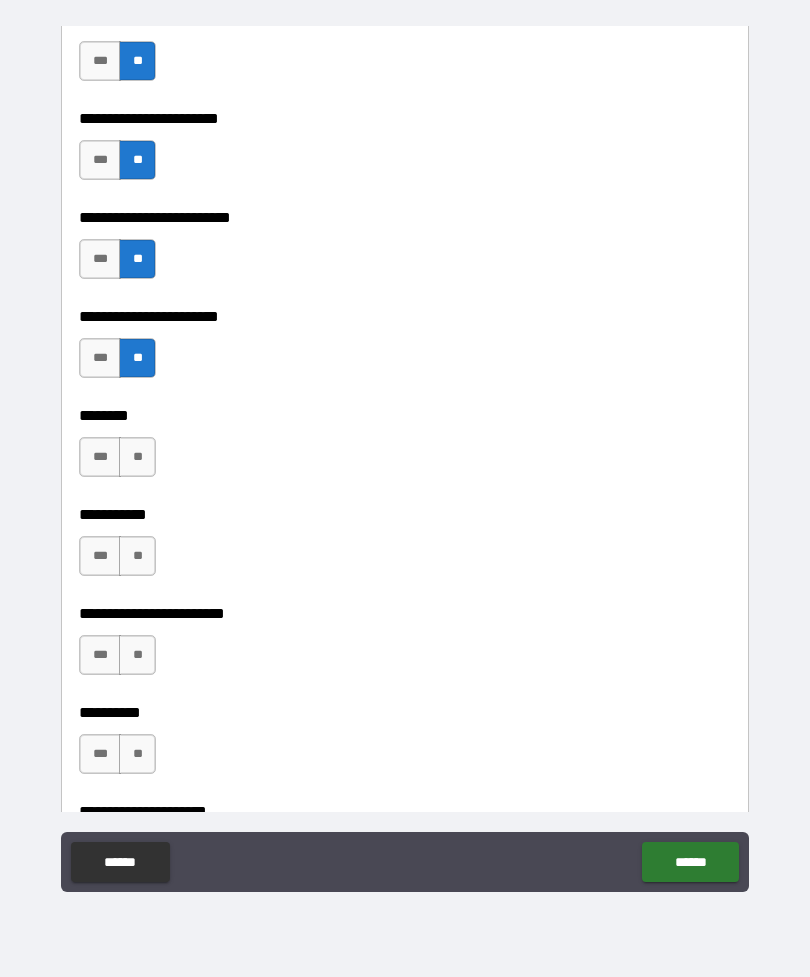 click on "**" at bounding box center [137, 457] 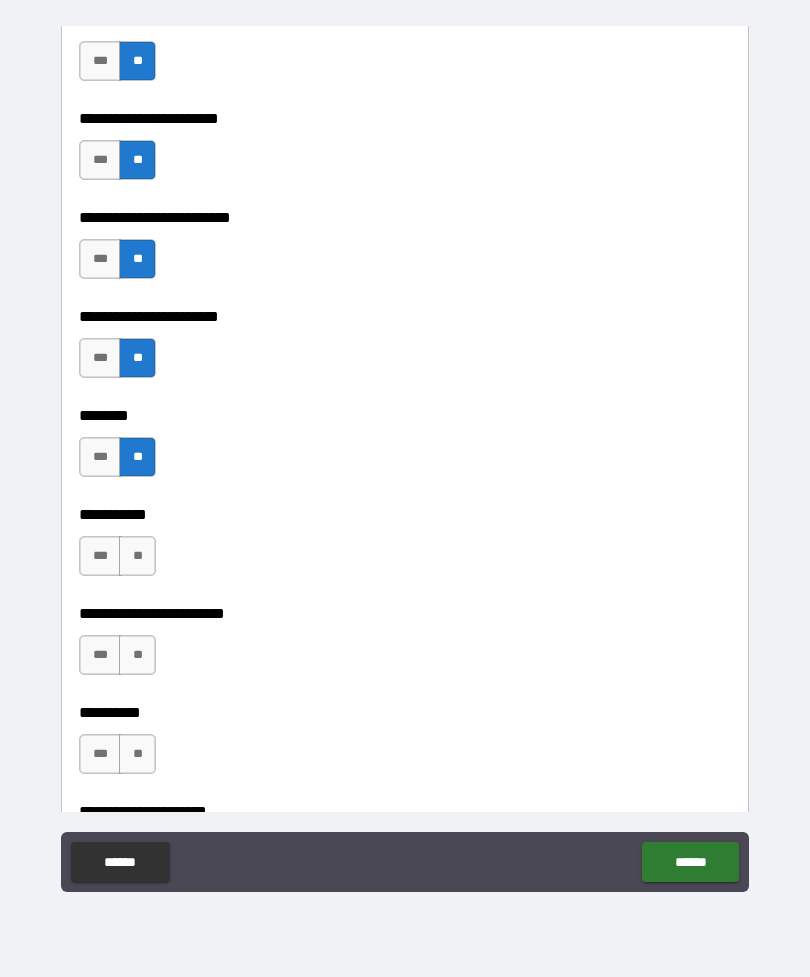 click on "**" at bounding box center [137, 556] 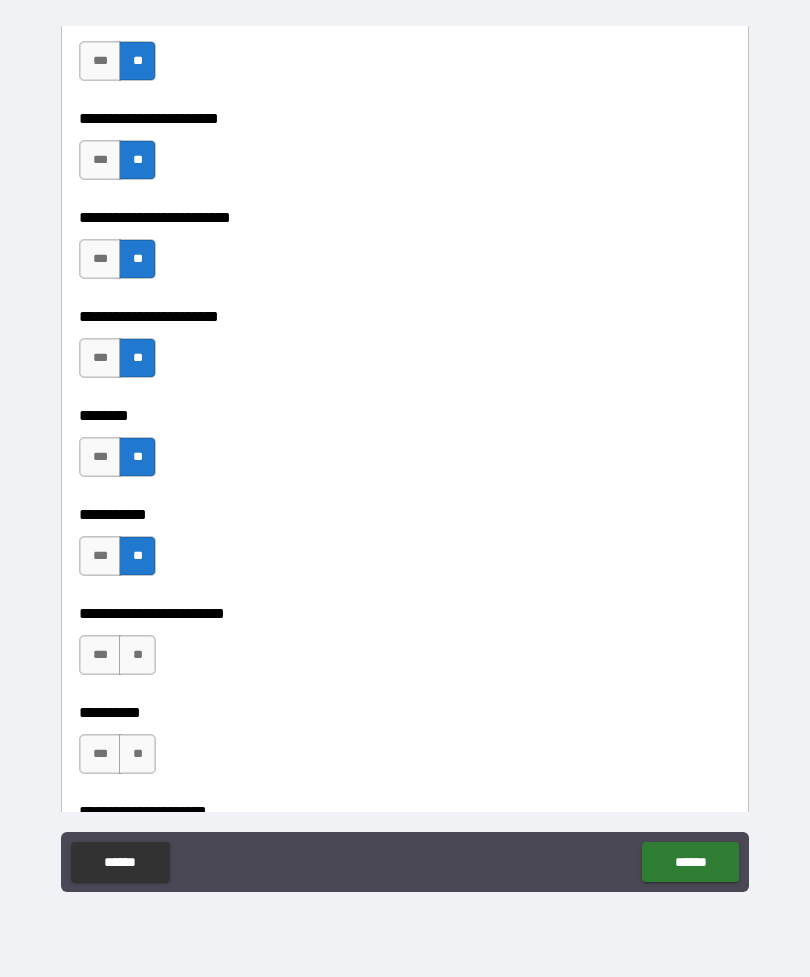 click on "**" at bounding box center (137, 655) 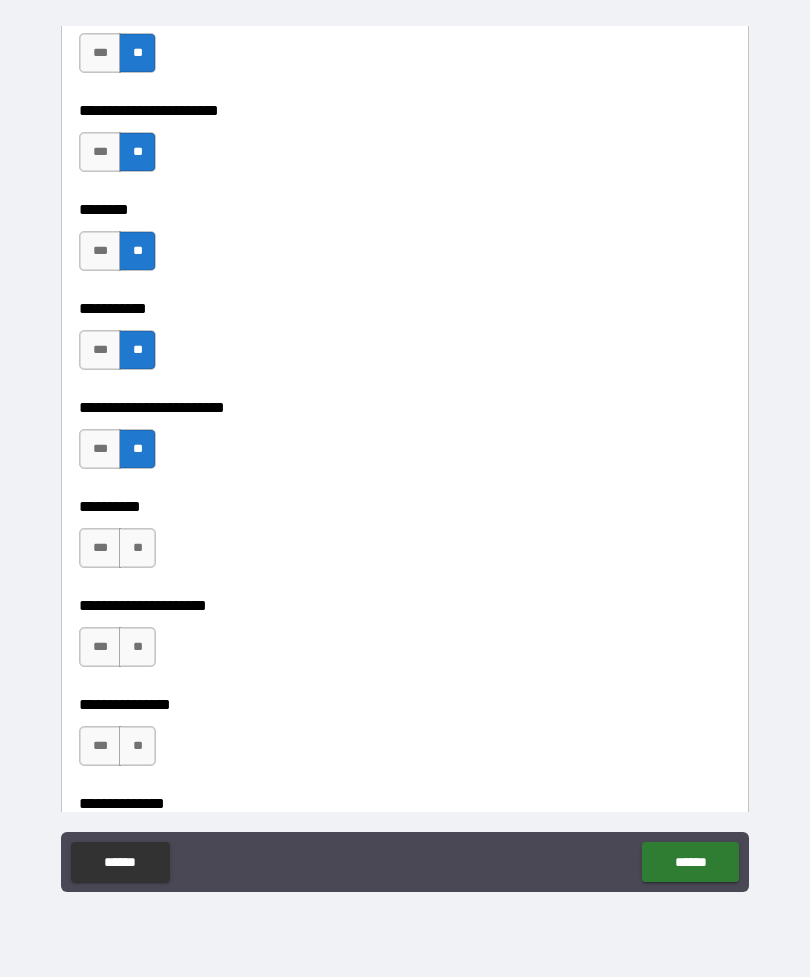 scroll, scrollTop: 3378, scrollLeft: 0, axis: vertical 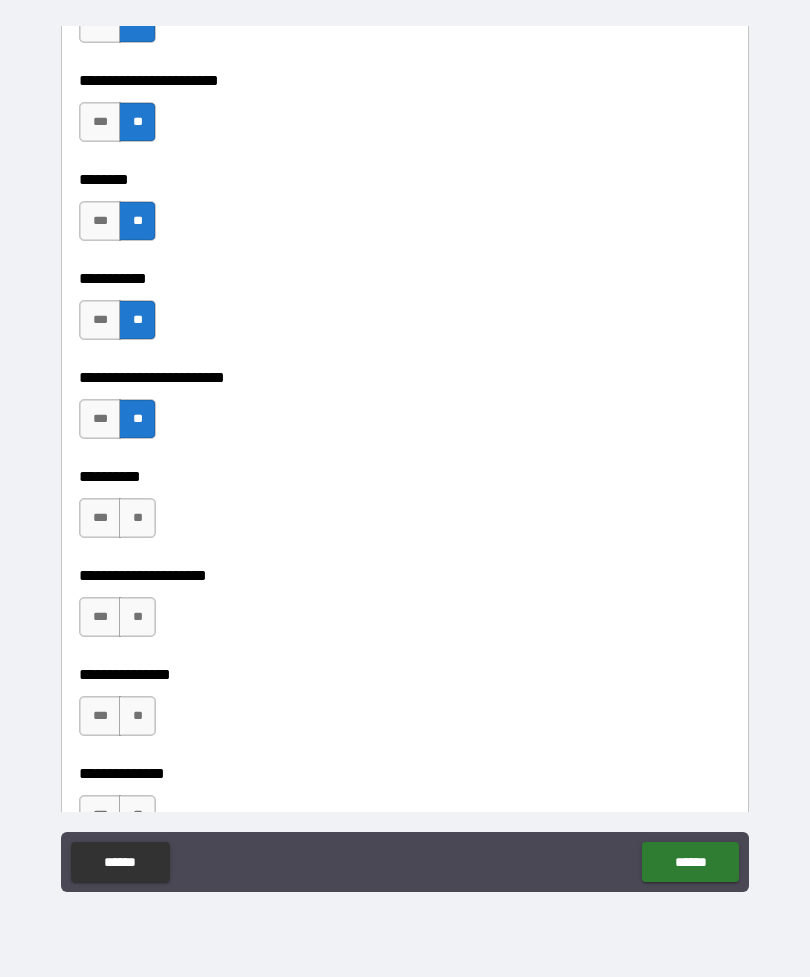 click on "**" at bounding box center [137, 518] 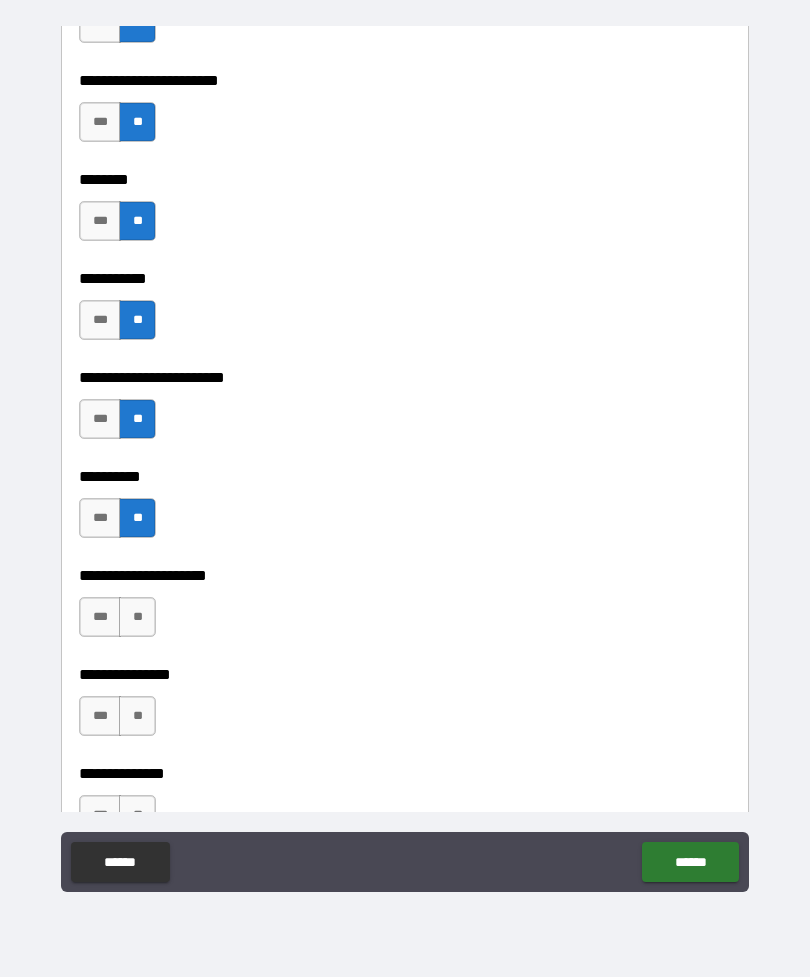 click on "**" at bounding box center (137, 617) 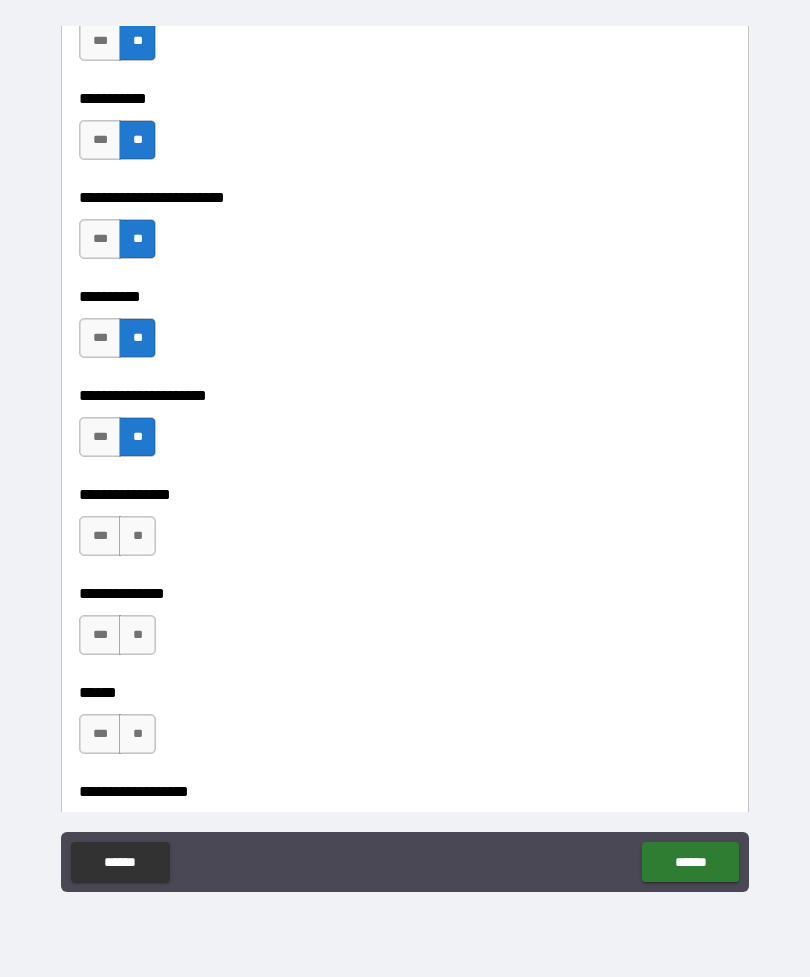 scroll, scrollTop: 3557, scrollLeft: 0, axis: vertical 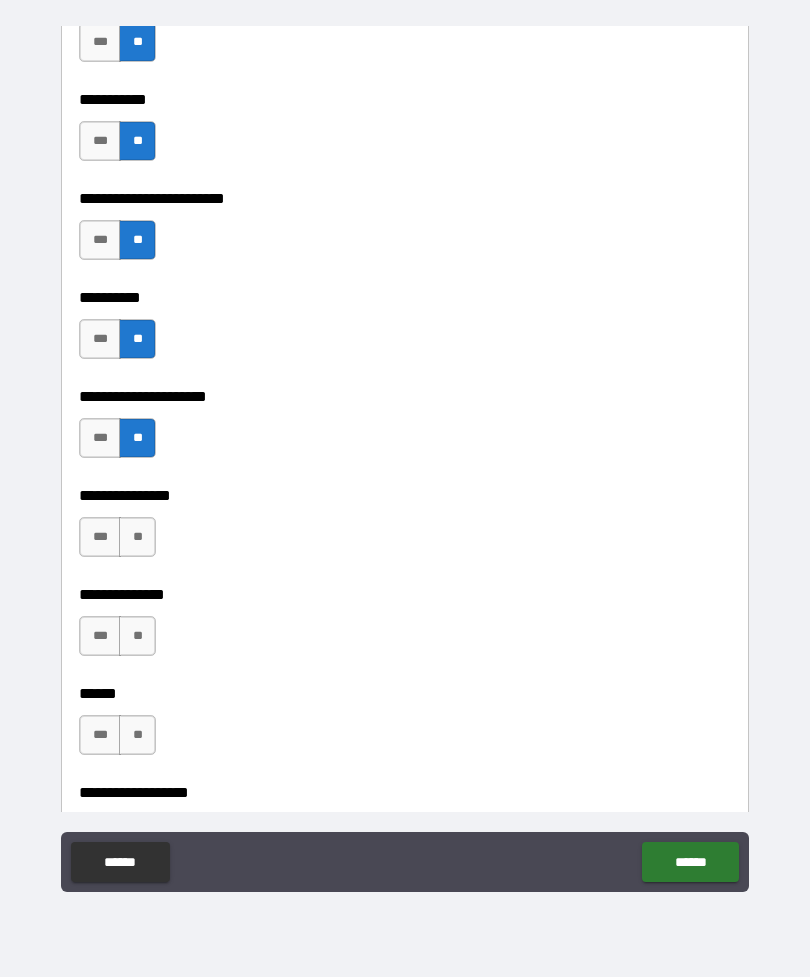 click on "**" at bounding box center [137, 537] 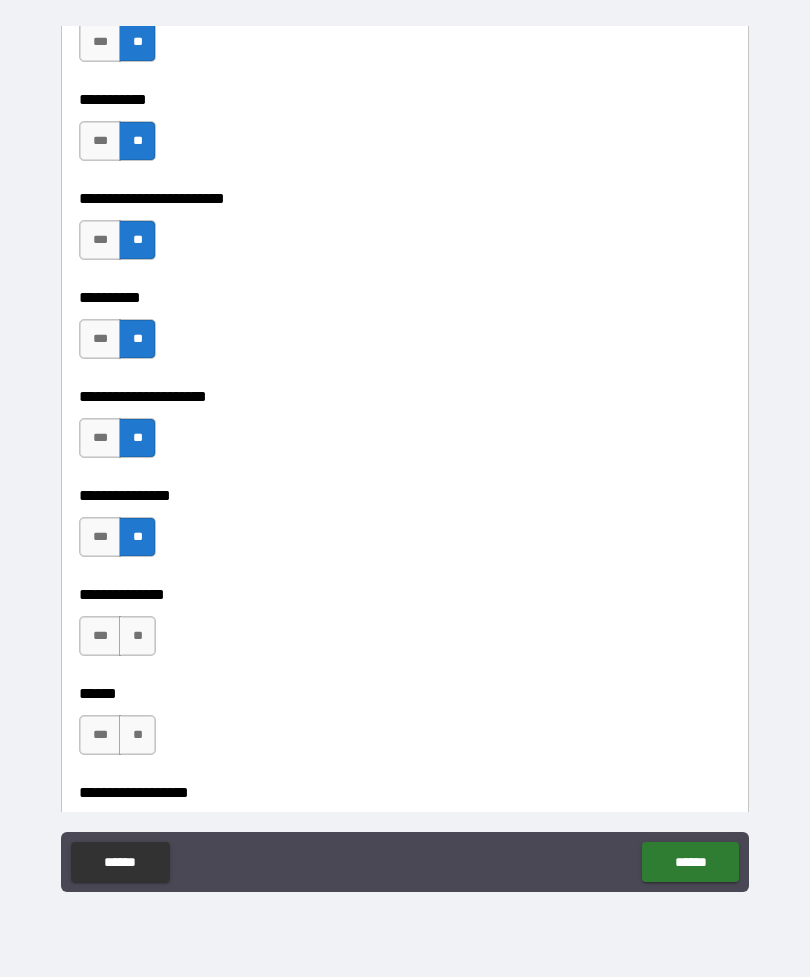 click on "**" at bounding box center (137, 636) 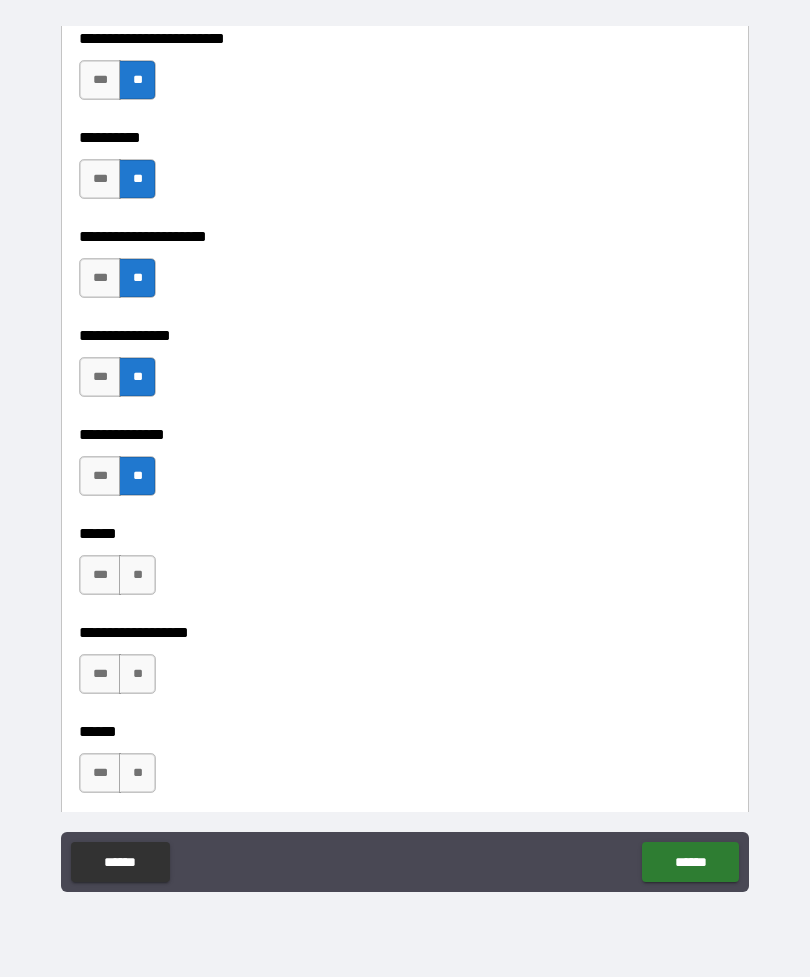 scroll, scrollTop: 3714, scrollLeft: 0, axis: vertical 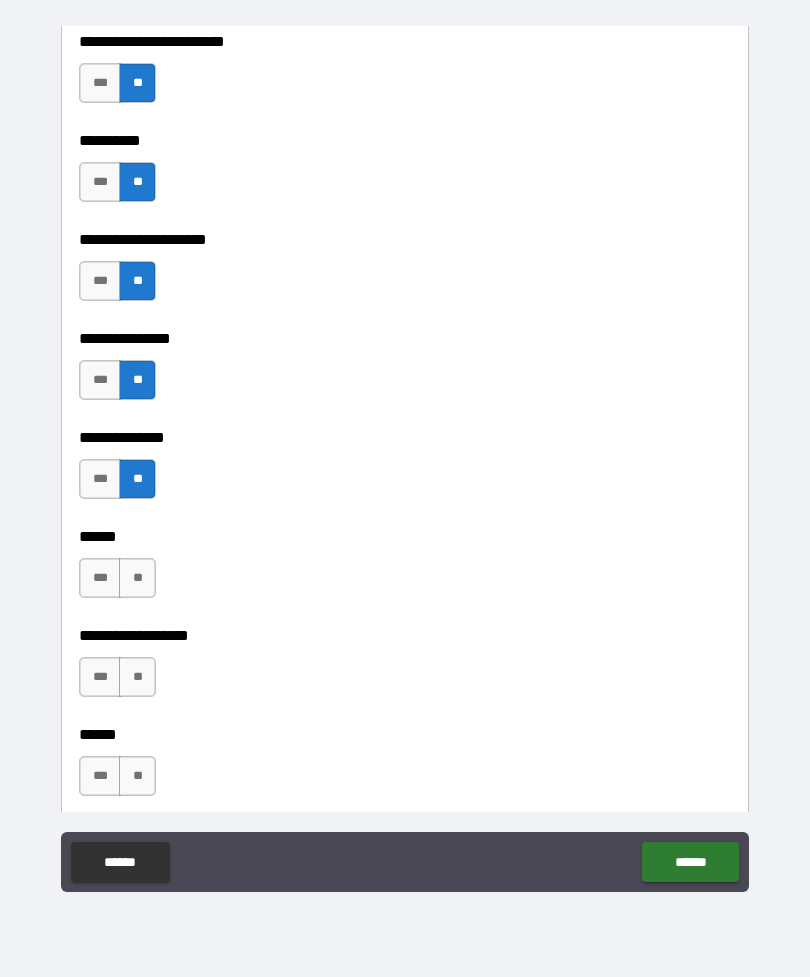 click on "**" at bounding box center (137, 578) 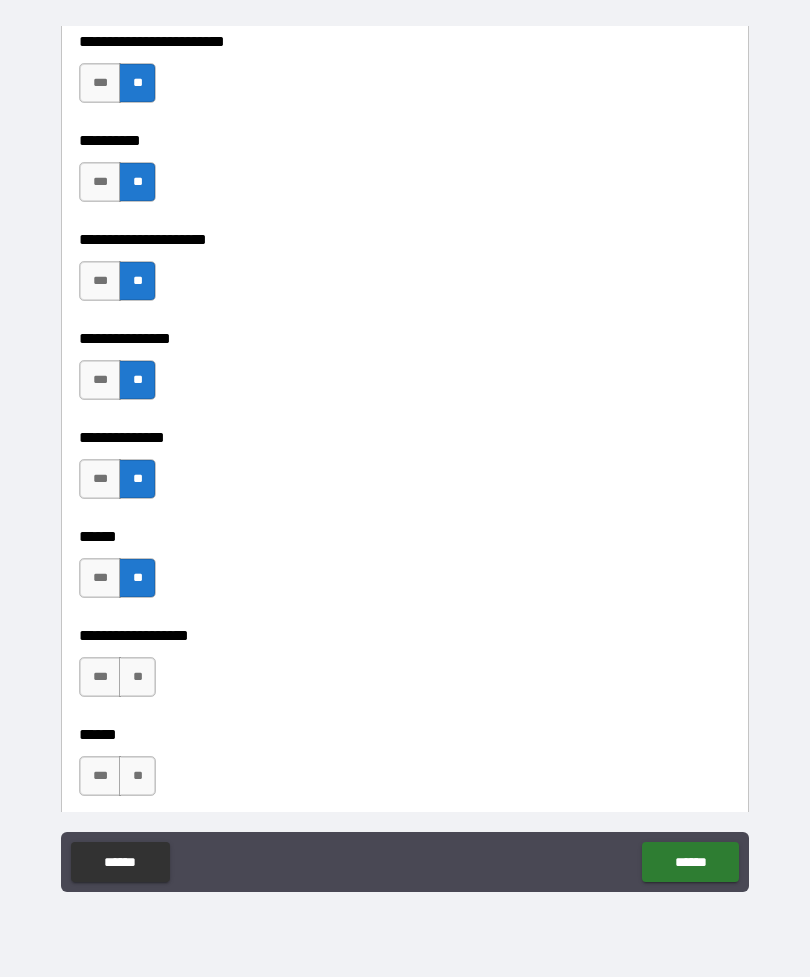 click on "***" at bounding box center [100, 677] 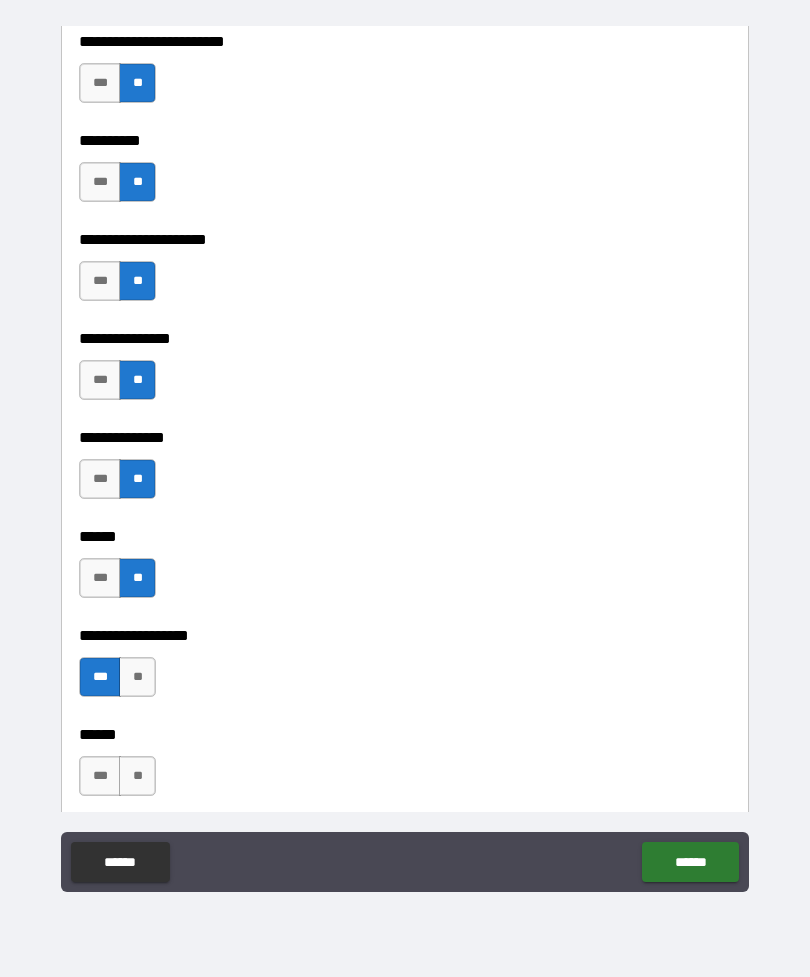 click on "**" at bounding box center [137, 677] 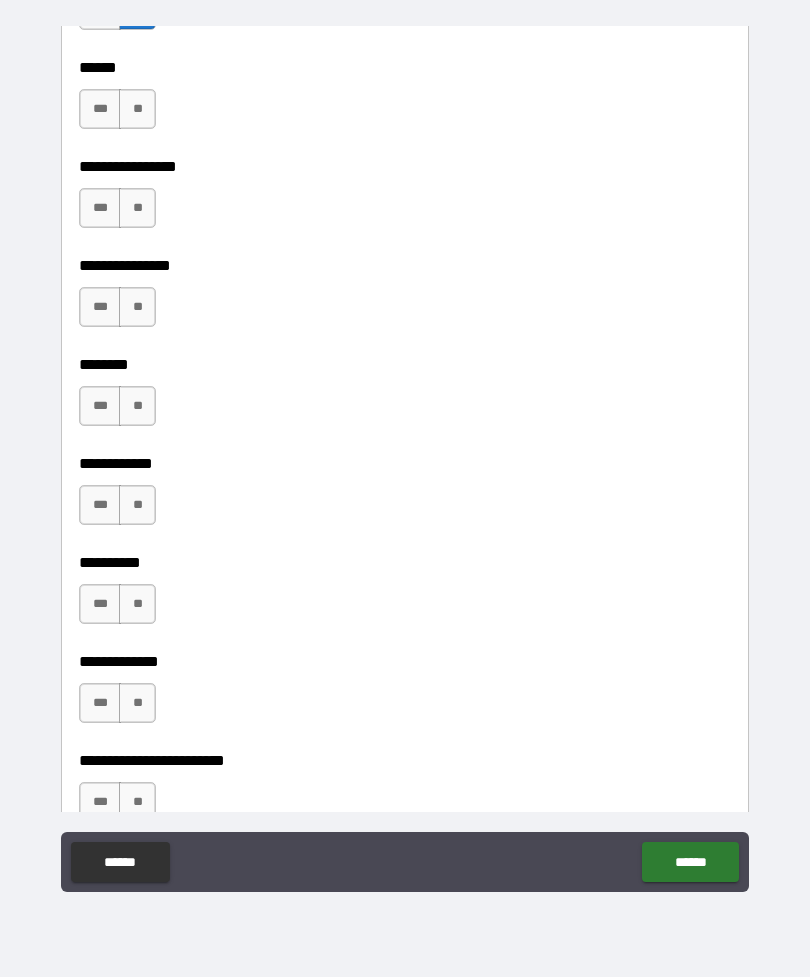 scroll, scrollTop: 4300, scrollLeft: 0, axis: vertical 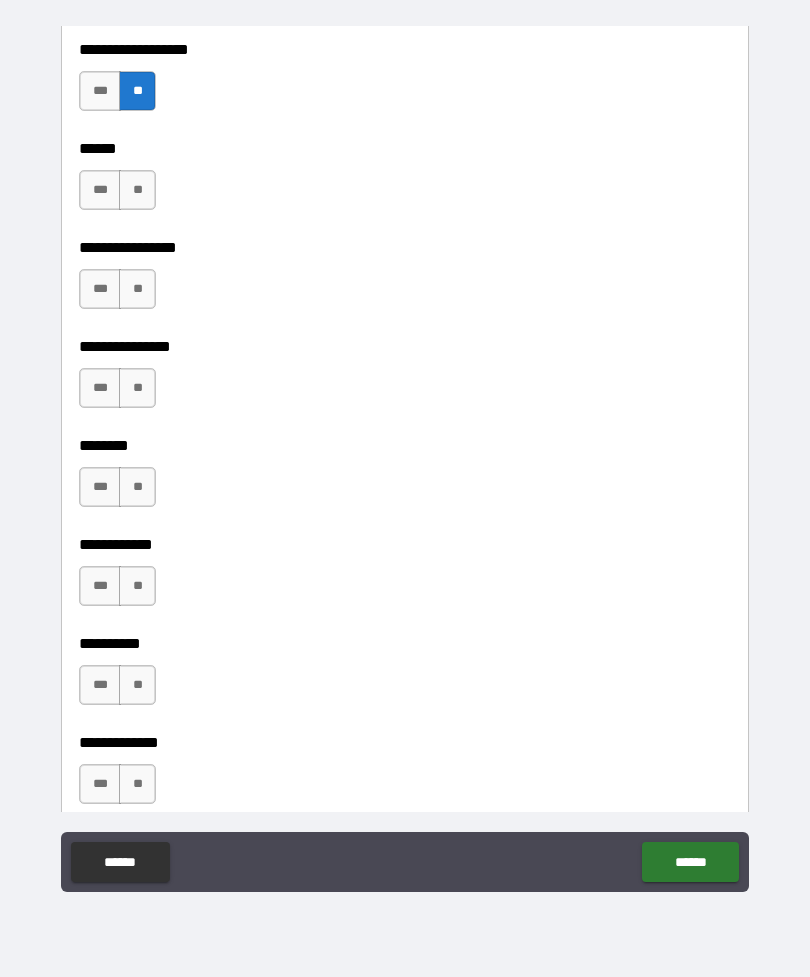 click on "**" at bounding box center (137, 190) 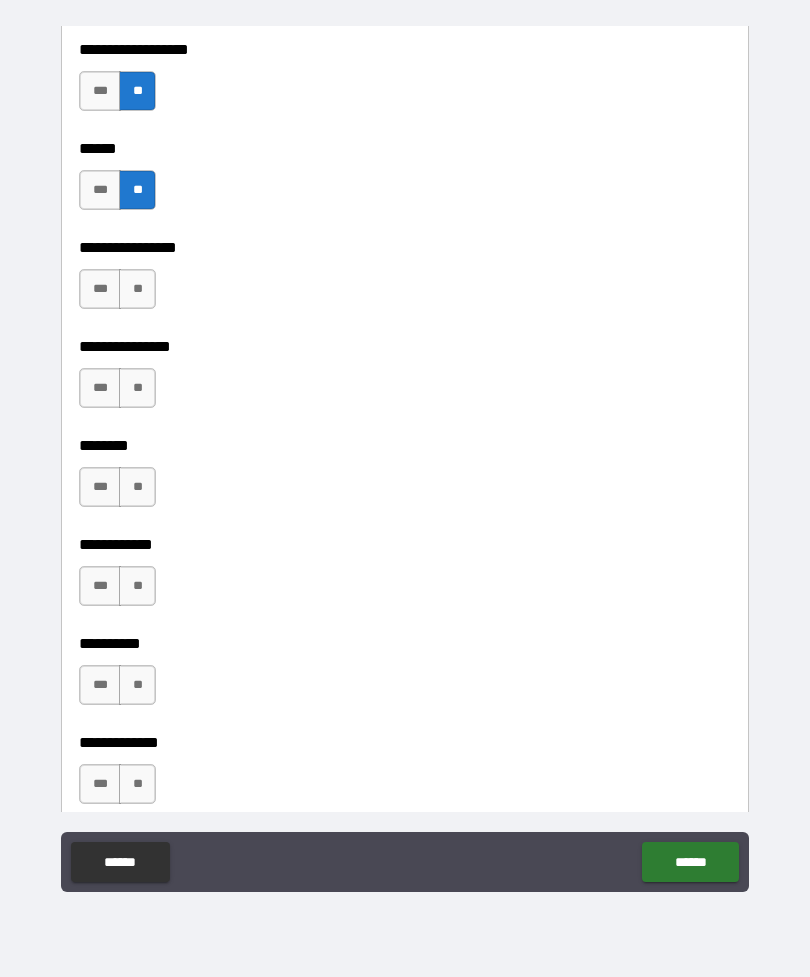 click on "**" at bounding box center [137, 289] 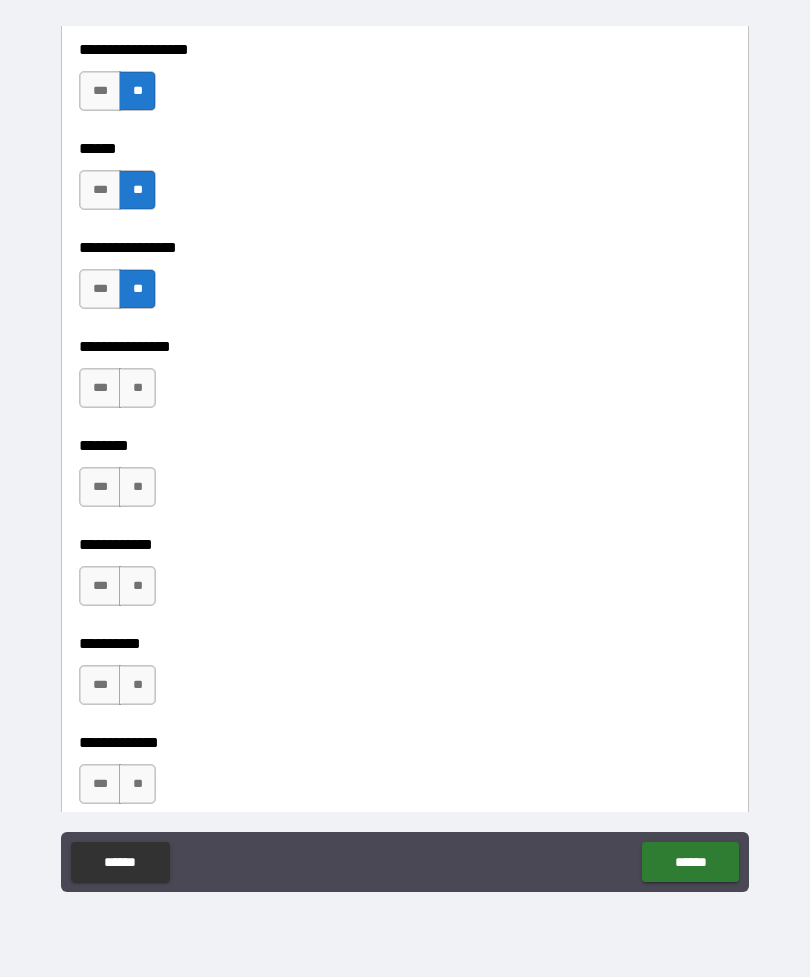 click on "**" at bounding box center [137, 388] 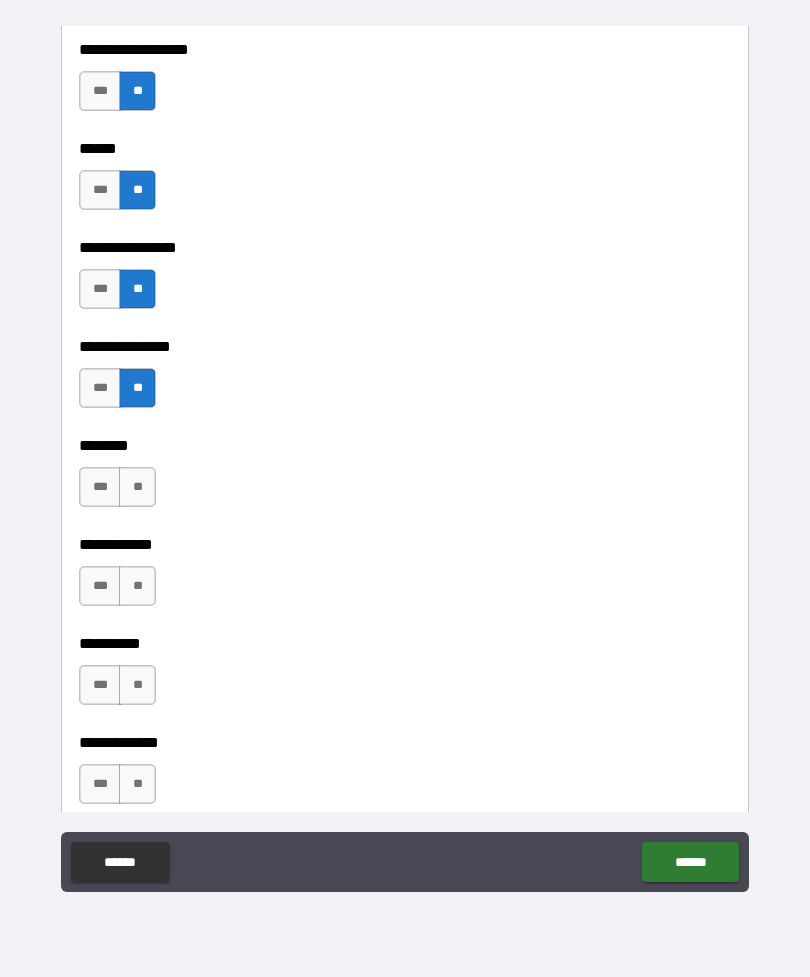 click on "**" at bounding box center [137, 487] 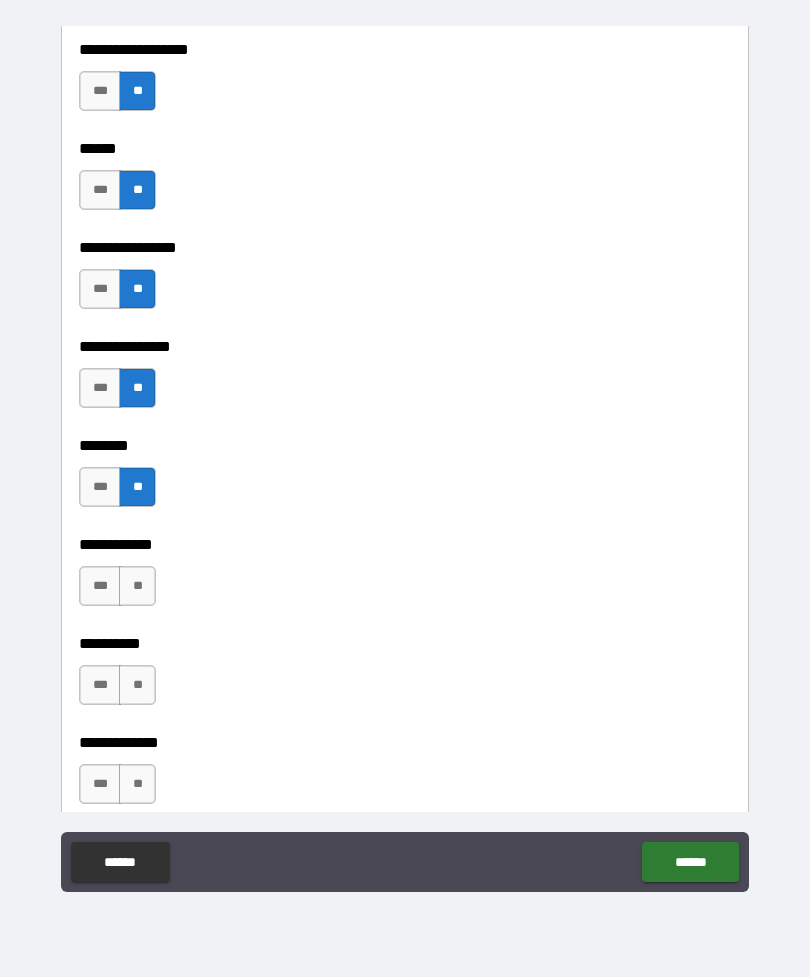 click on "**" at bounding box center (137, 586) 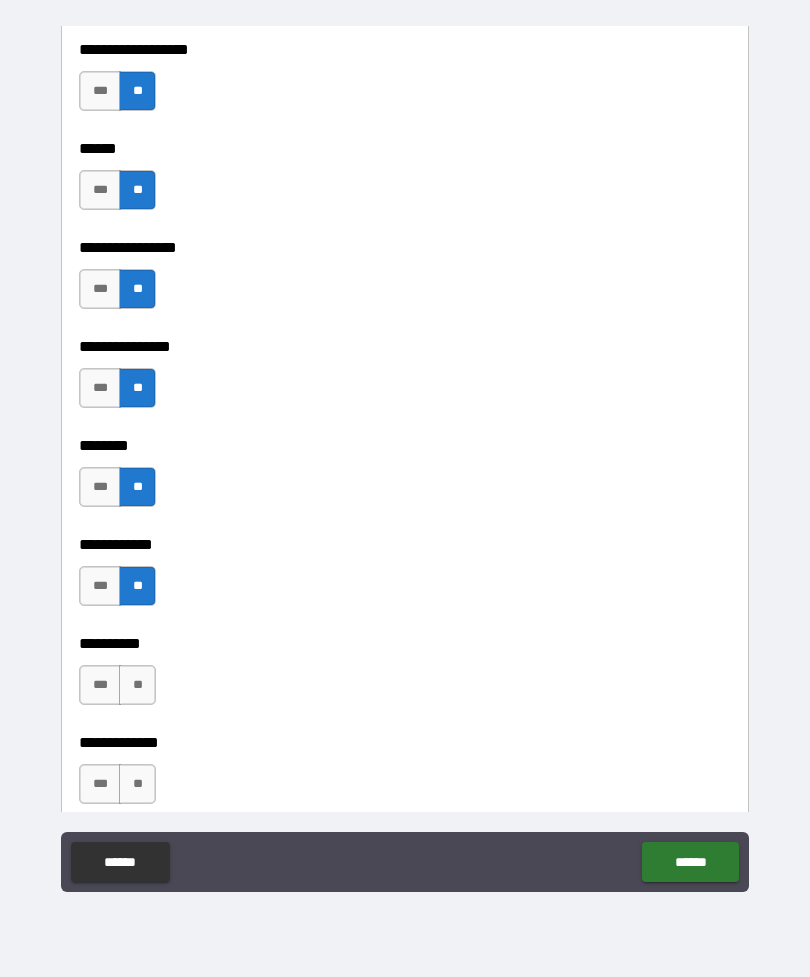 click on "**" at bounding box center (137, 685) 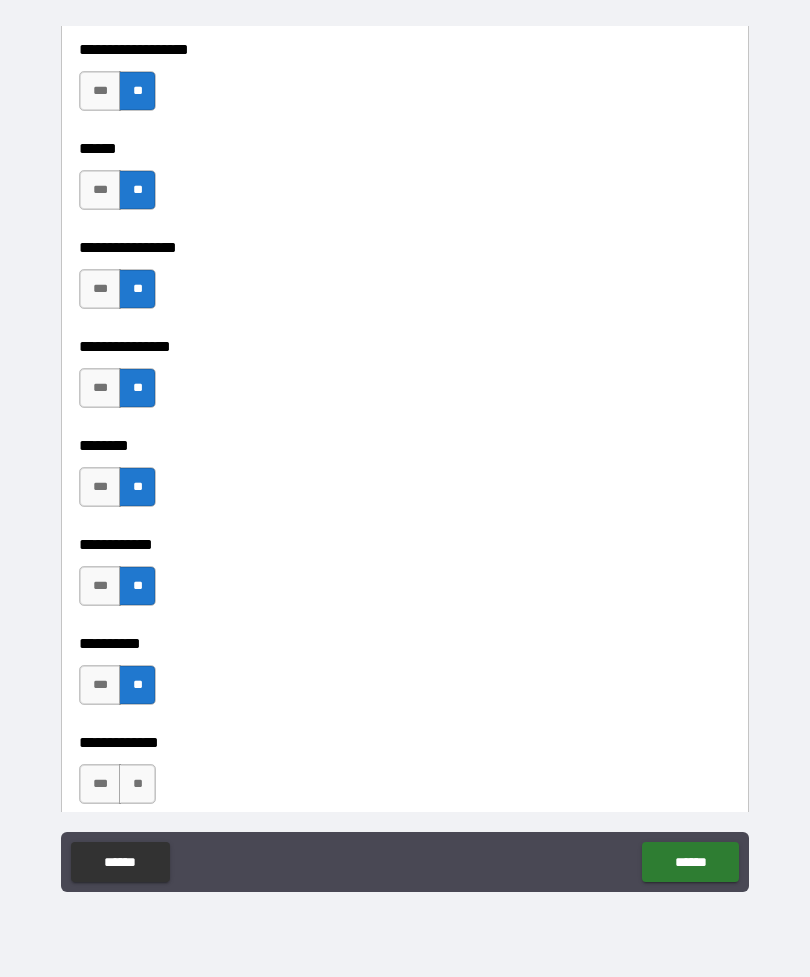 click on "**" at bounding box center (137, 784) 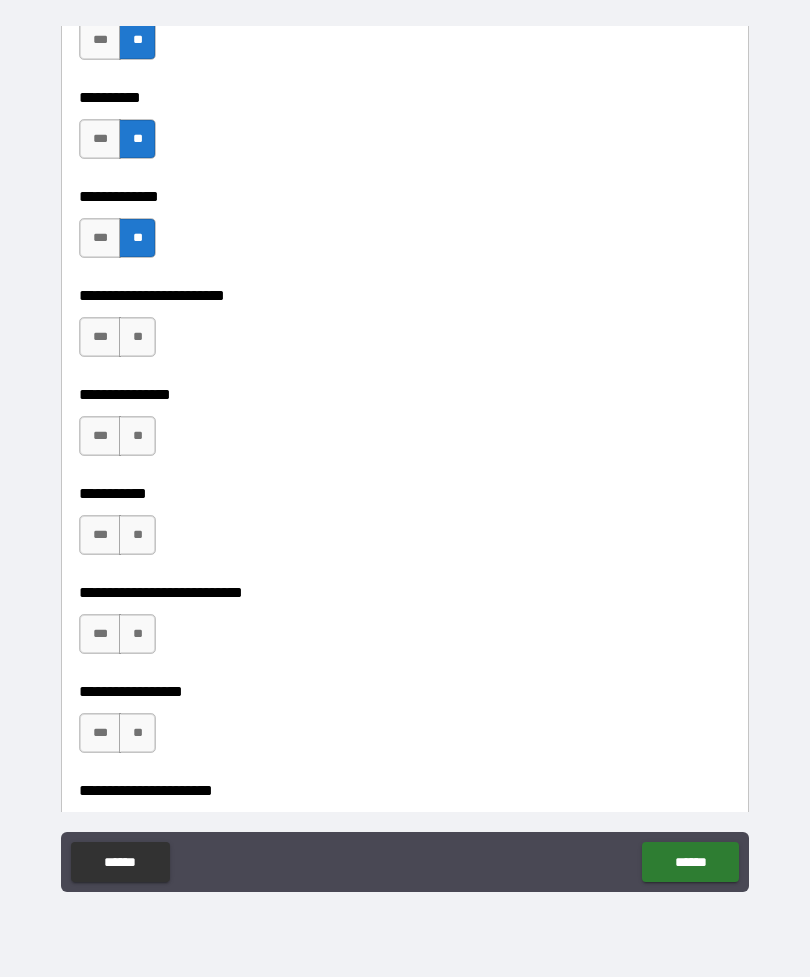 scroll, scrollTop: 4847, scrollLeft: 0, axis: vertical 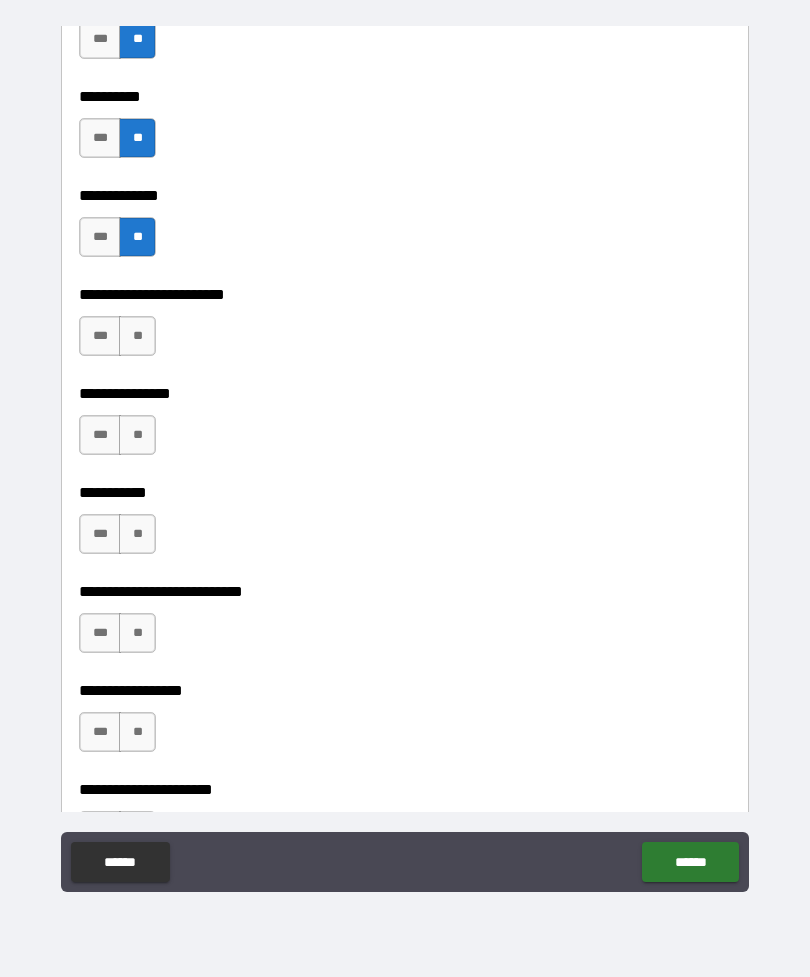 click on "**" at bounding box center [137, 336] 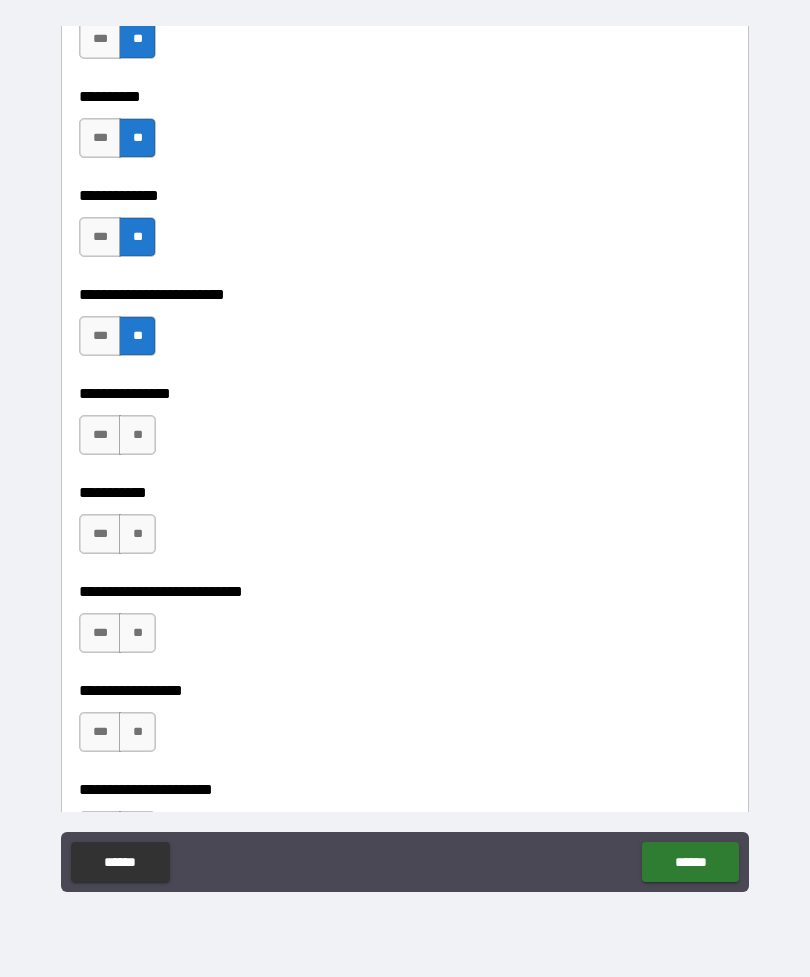 click on "**" at bounding box center [137, 435] 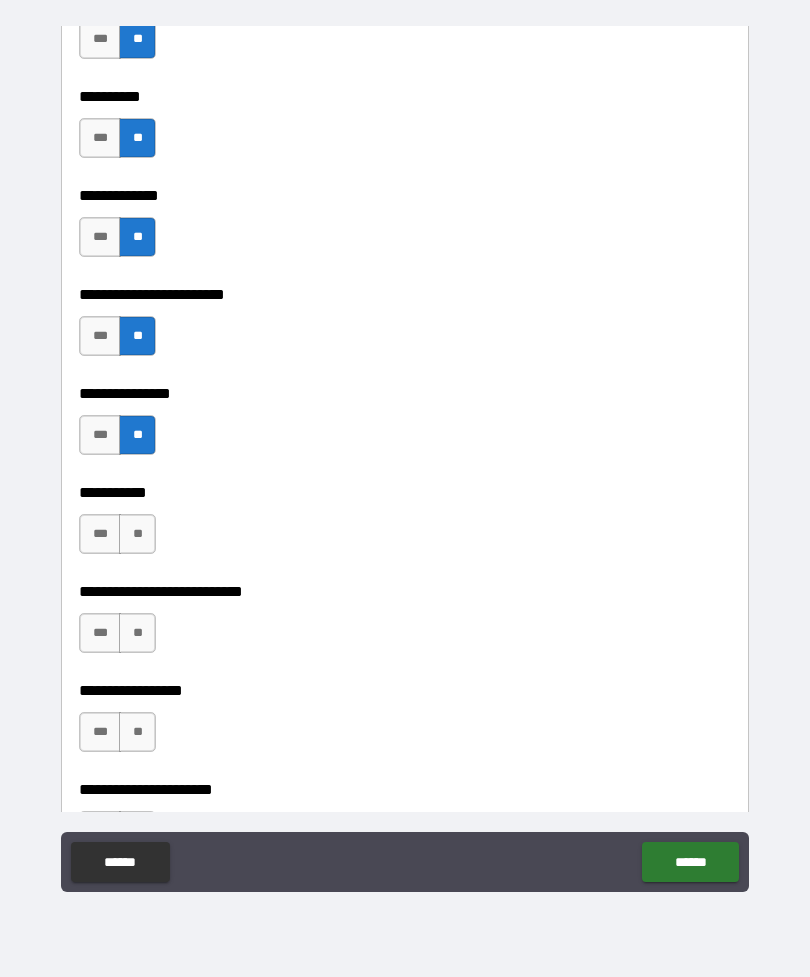 click on "**" at bounding box center (137, 534) 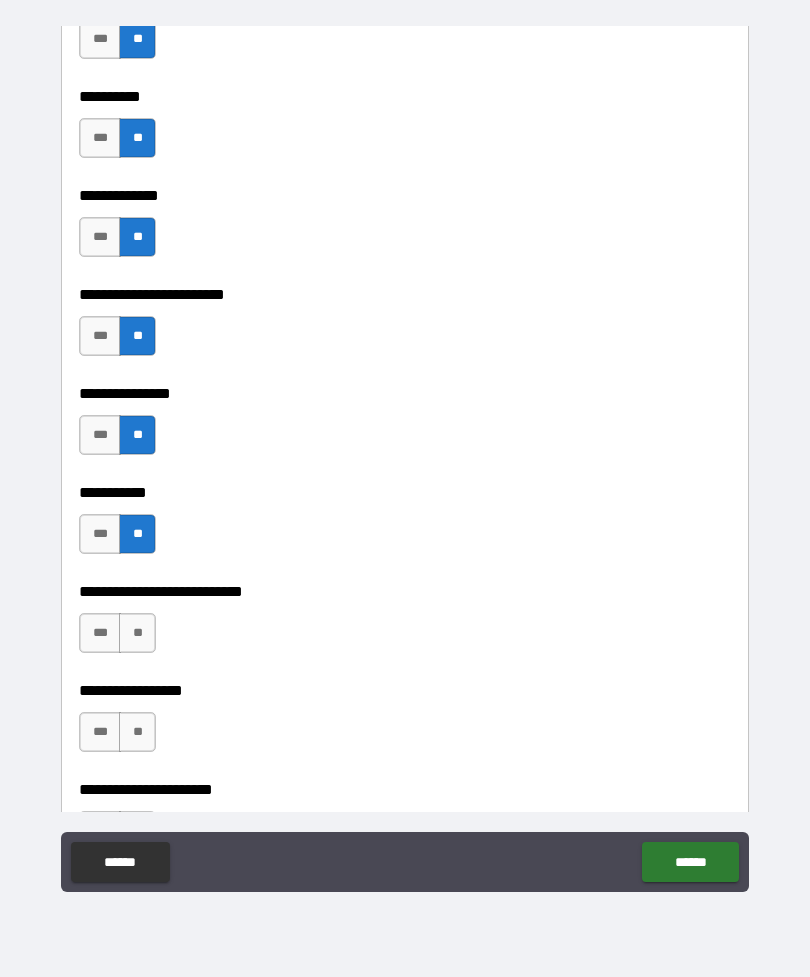 click on "**" at bounding box center (137, 633) 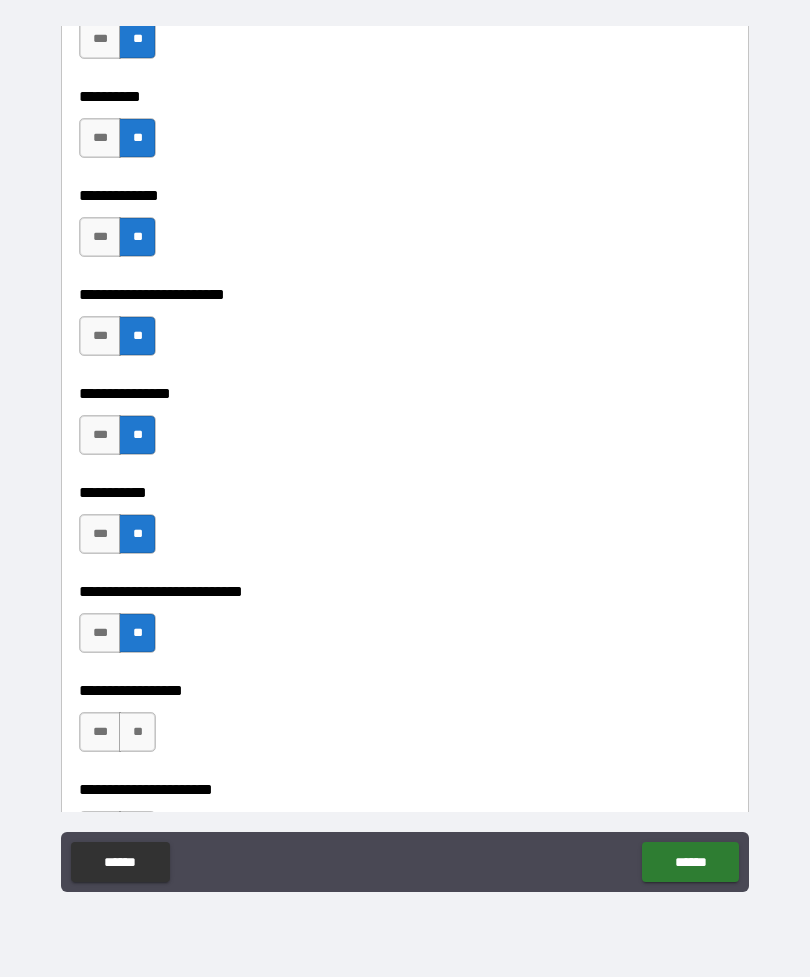 click on "**" at bounding box center [137, 732] 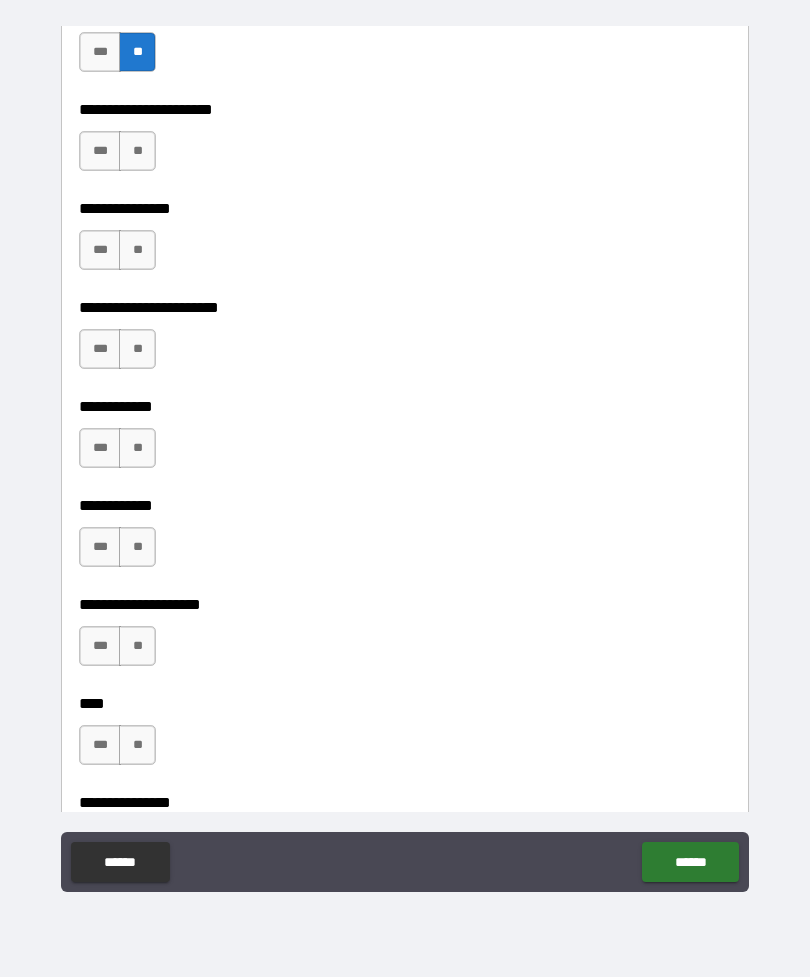scroll, scrollTop: 5526, scrollLeft: 0, axis: vertical 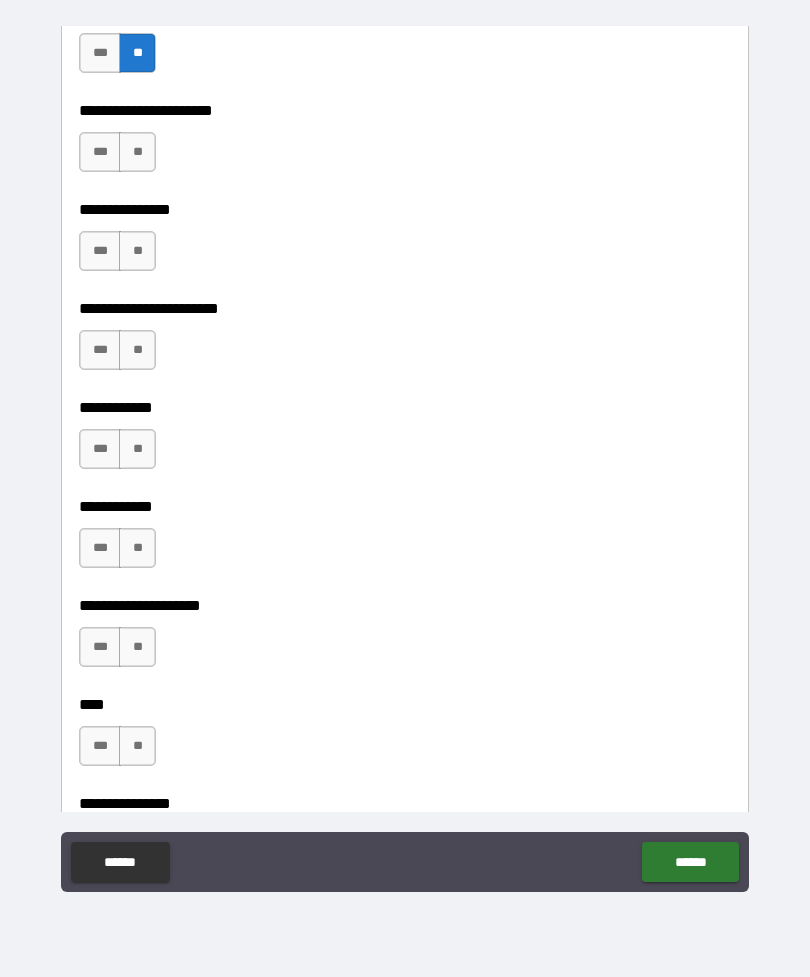 click on "**" at bounding box center [137, 152] 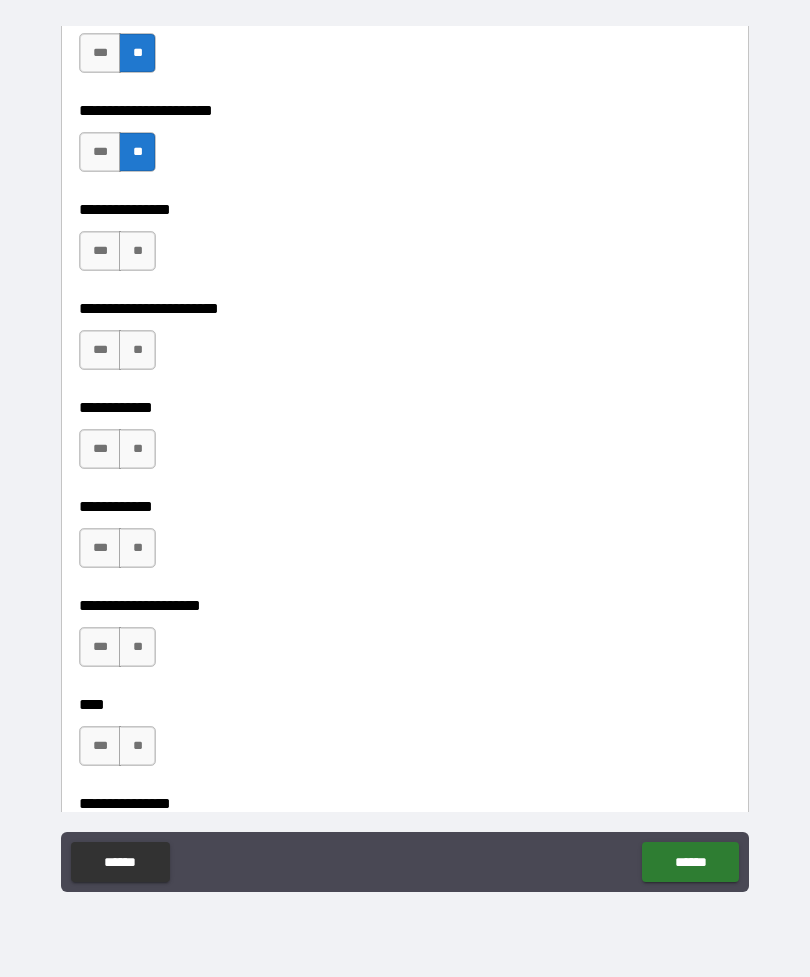 click on "**" at bounding box center (137, 251) 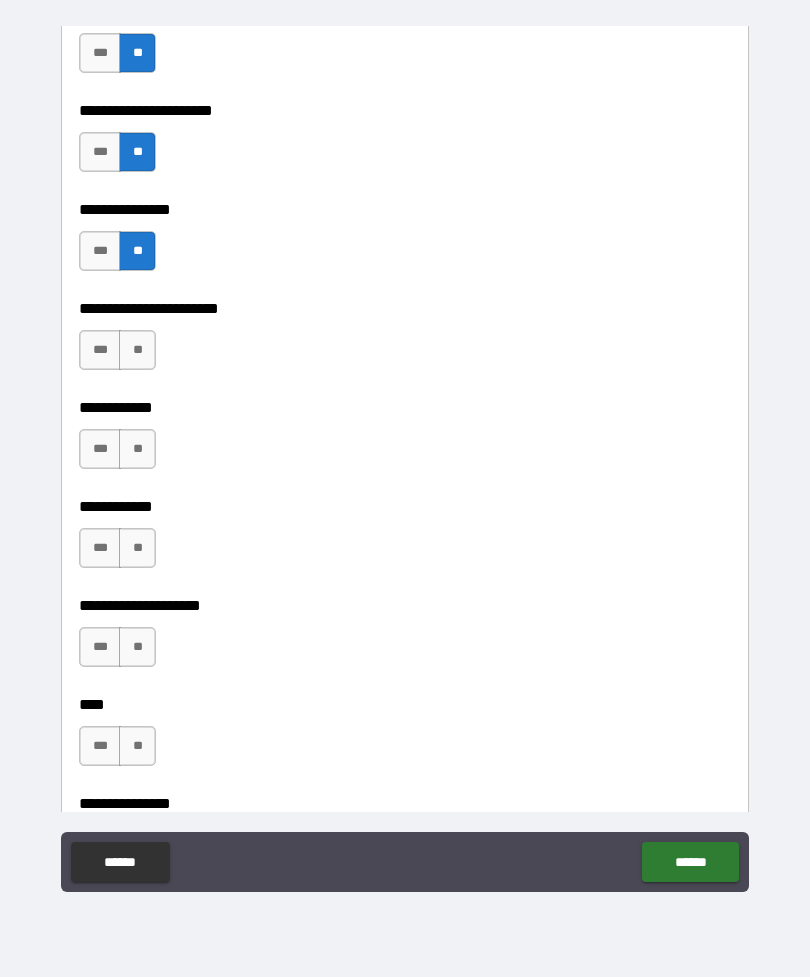 click on "**" at bounding box center [137, 350] 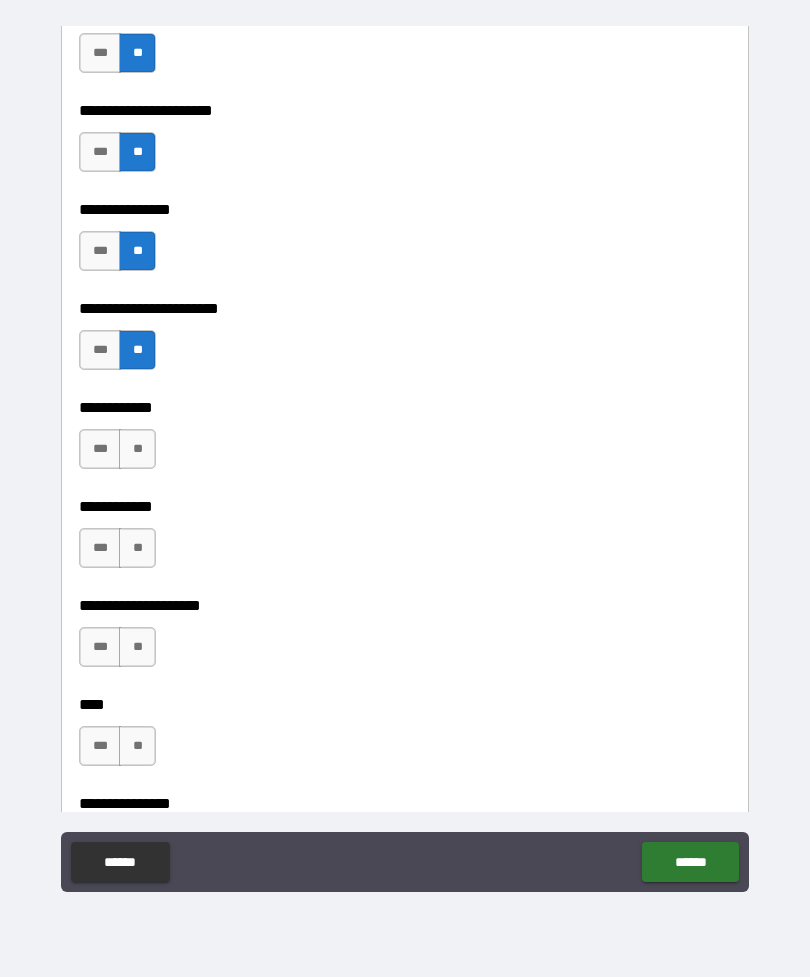 click on "**" at bounding box center (137, 449) 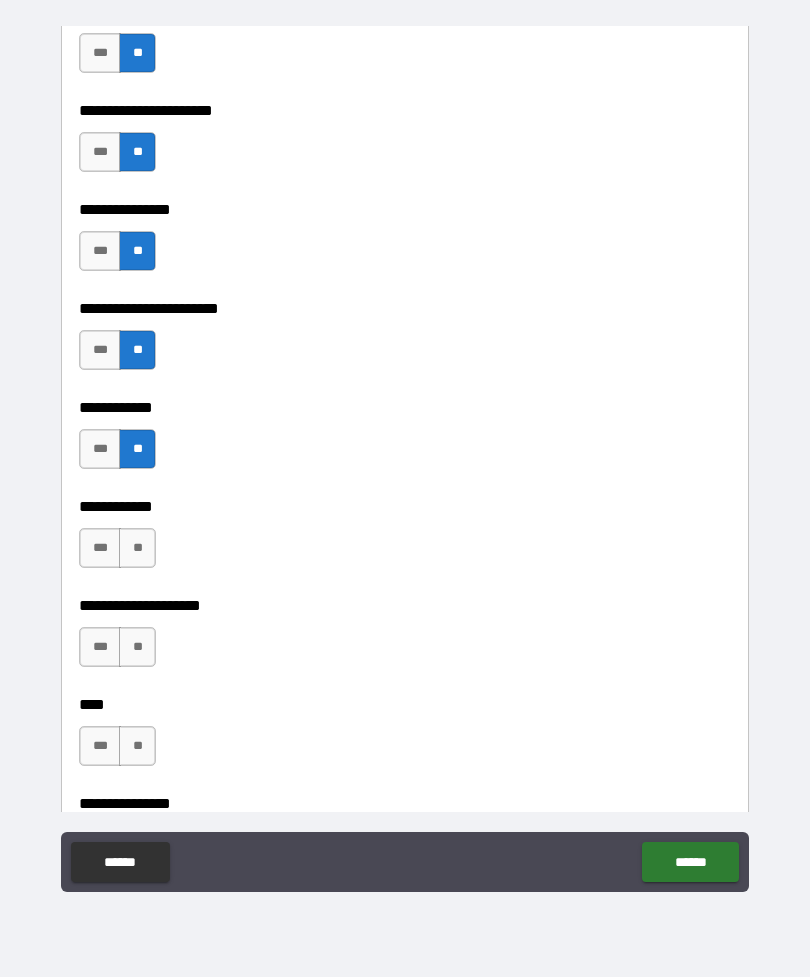 click on "**" at bounding box center (137, 548) 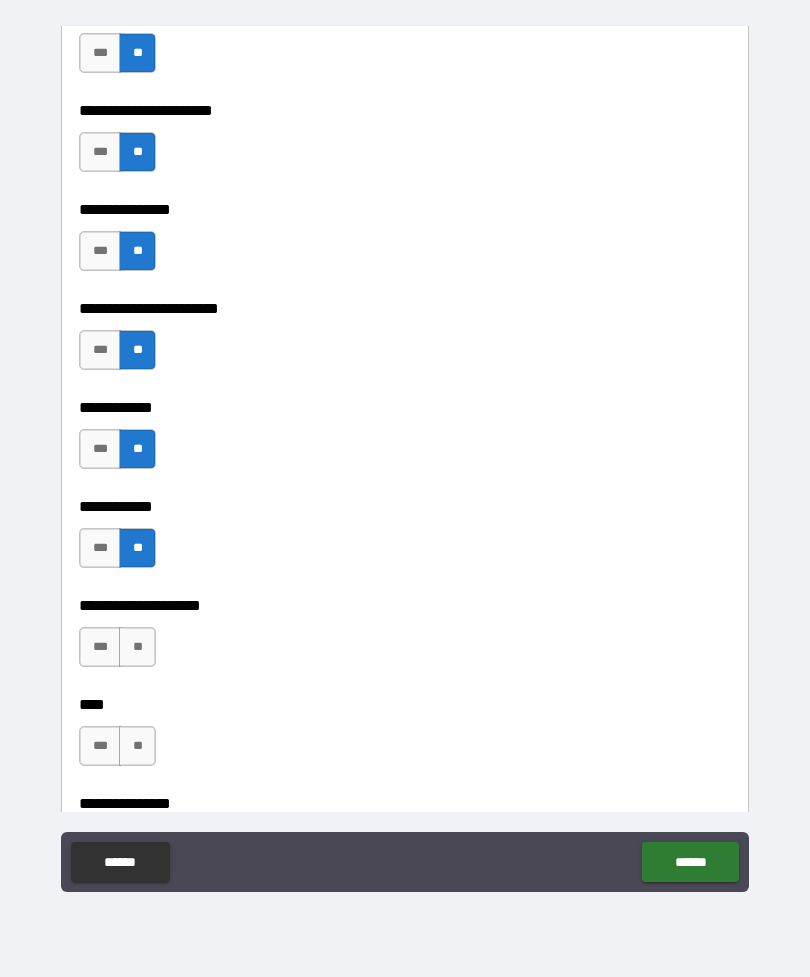click on "**" at bounding box center [137, 647] 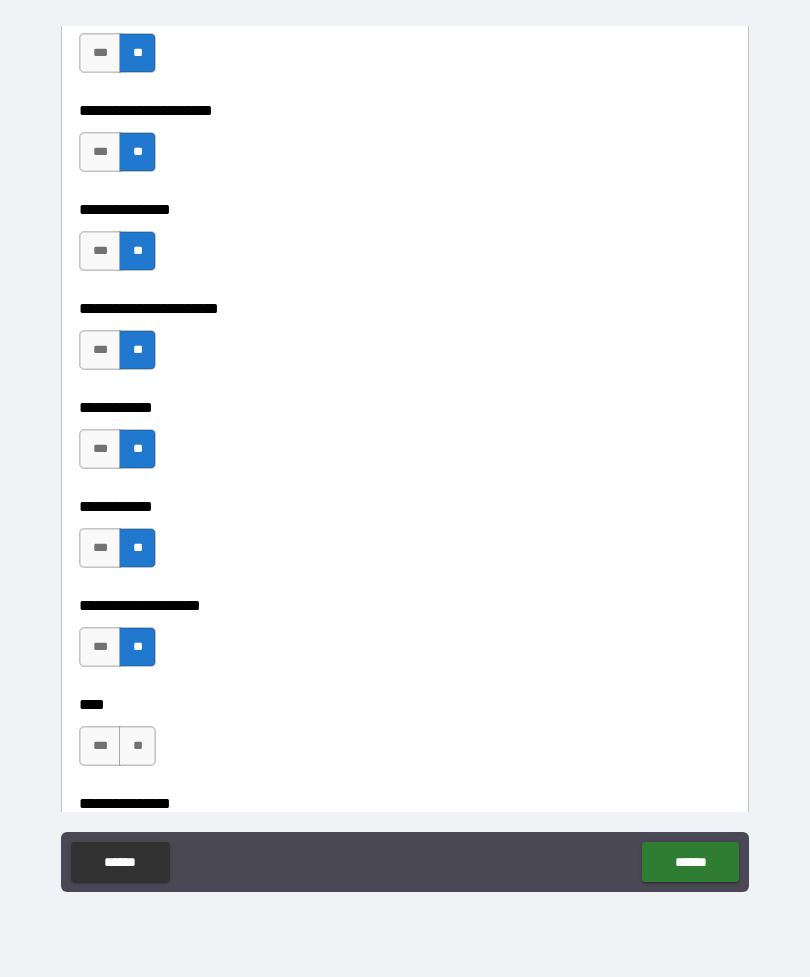 click on "**" at bounding box center (137, 746) 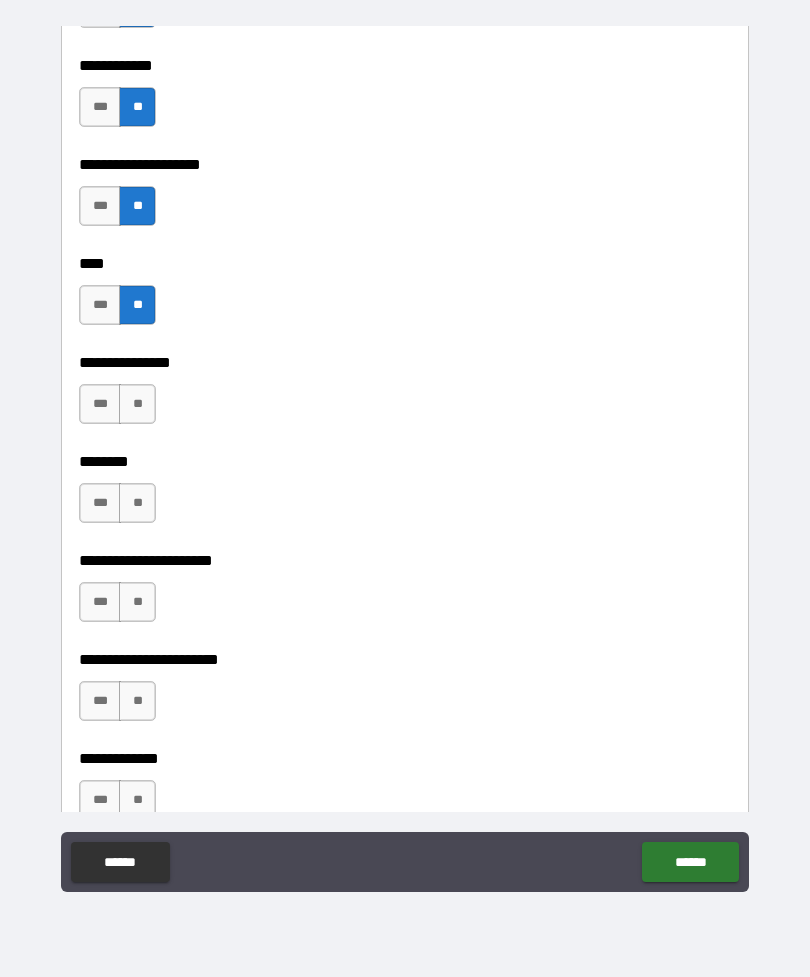 scroll, scrollTop: 5984, scrollLeft: 0, axis: vertical 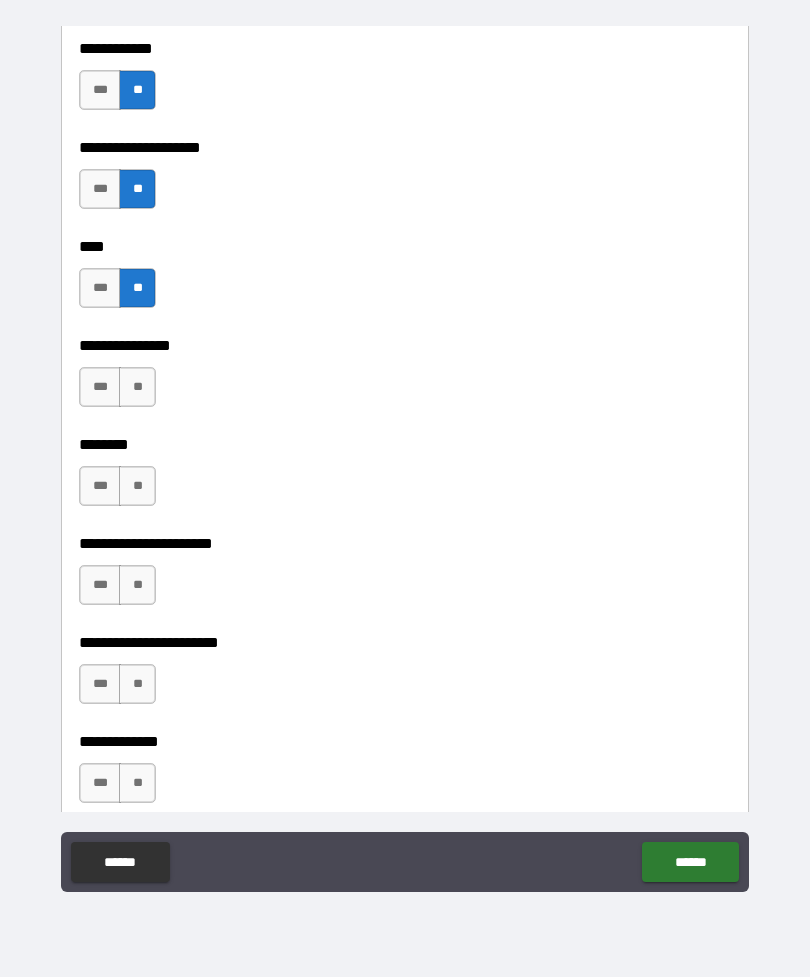 click on "**" at bounding box center [137, 387] 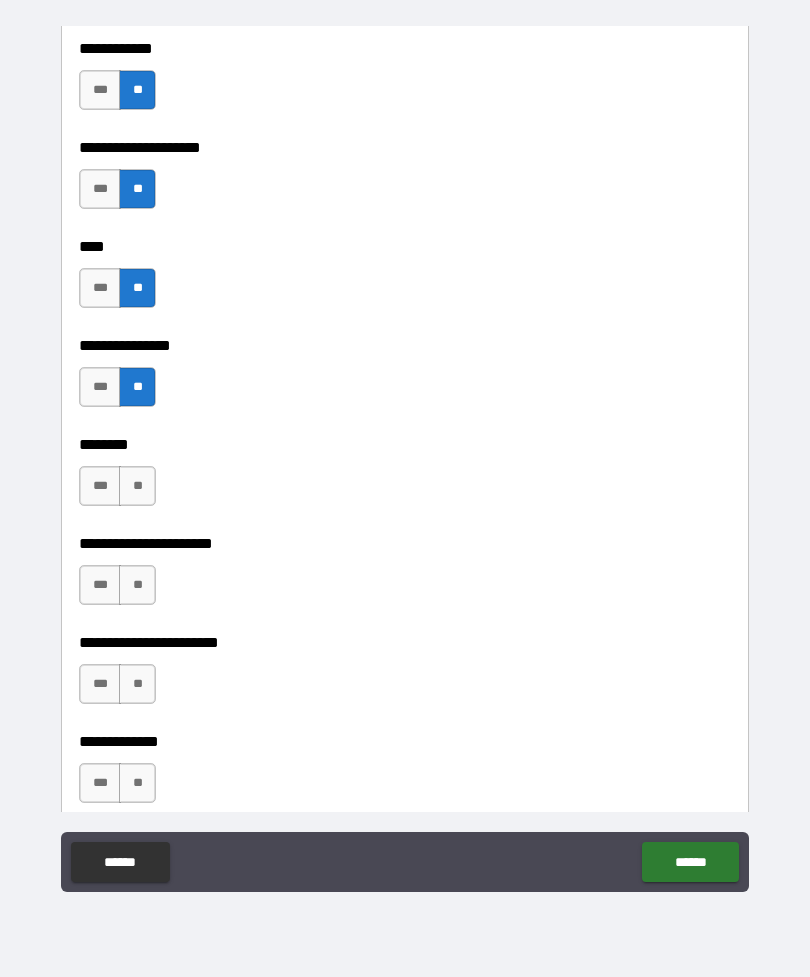 click on "**" at bounding box center (137, 486) 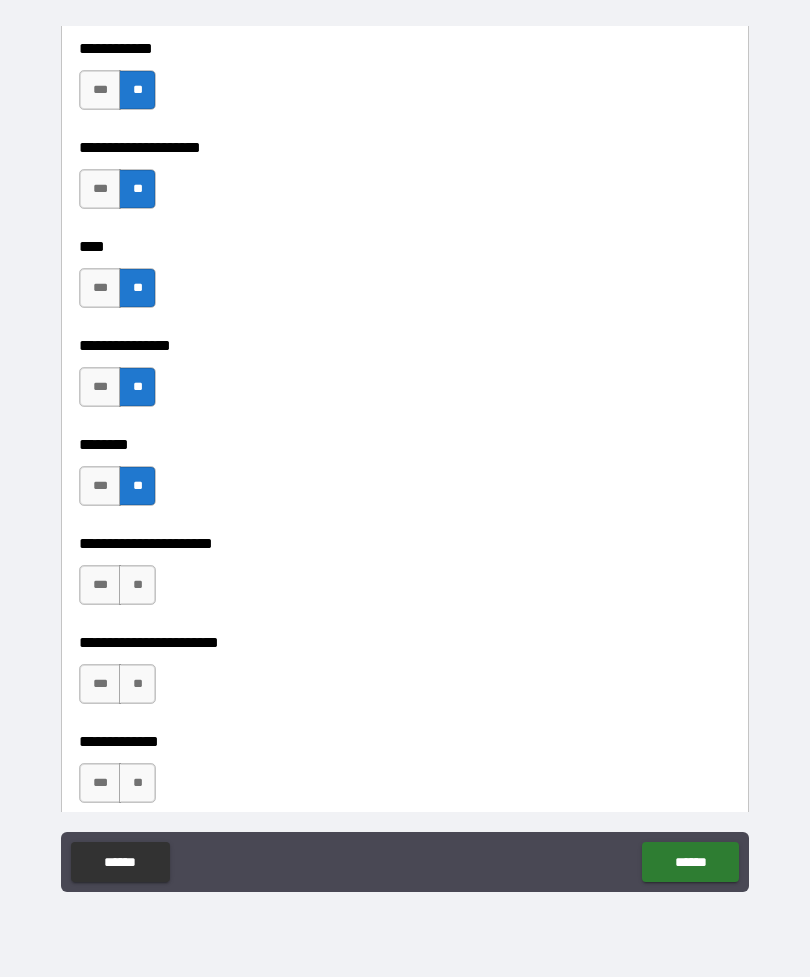 click on "**" at bounding box center (137, 585) 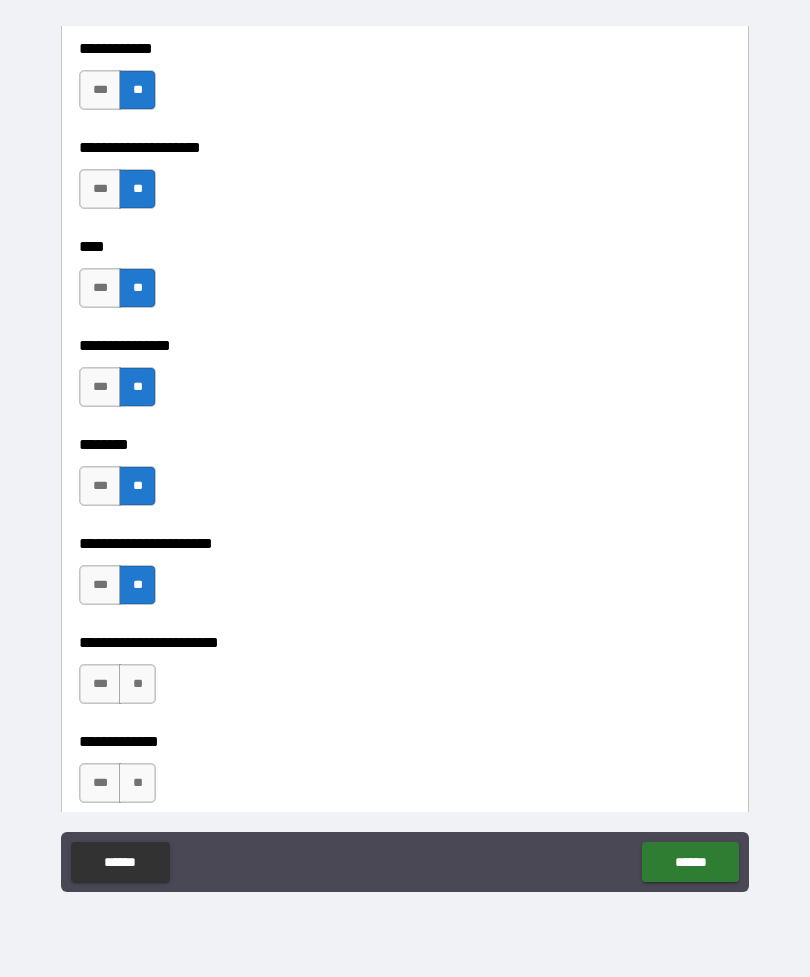click on "**" at bounding box center [137, 684] 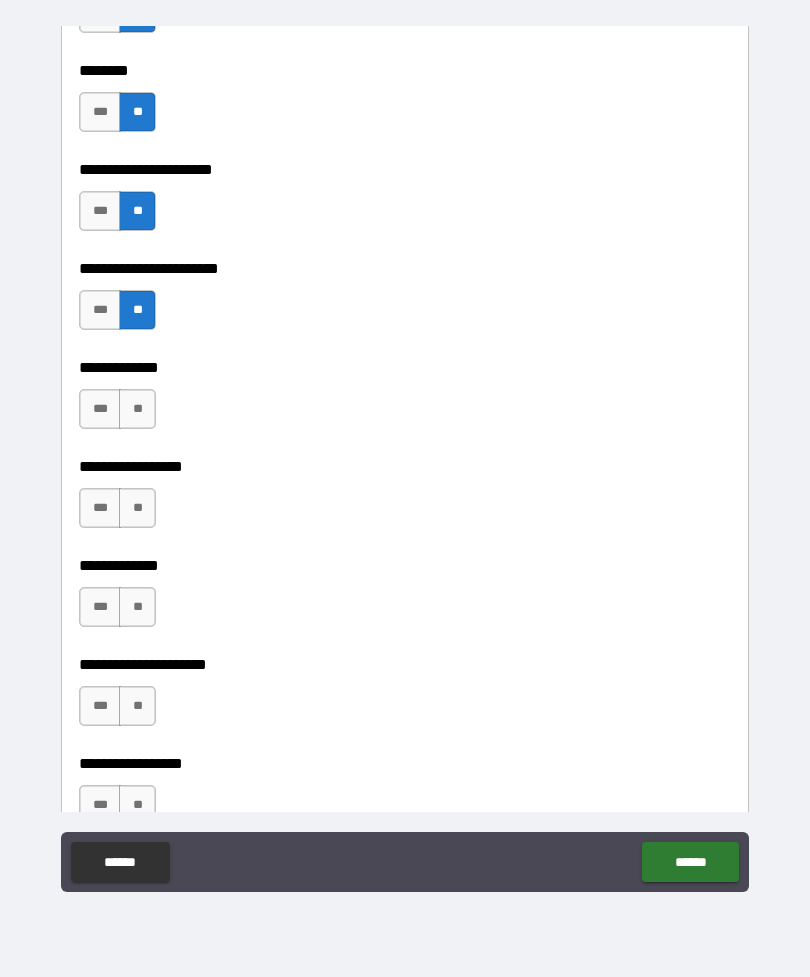 scroll, scrollTop: 6367, scrollLeft: 0, axis: vertical 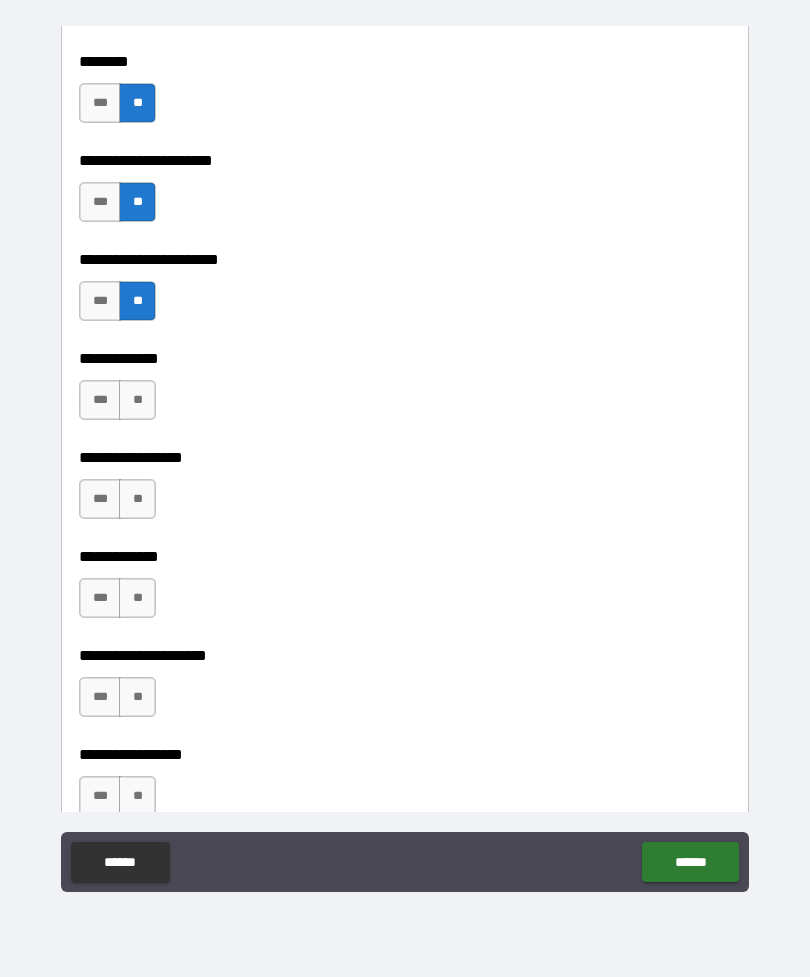 click on "**" at bounding box center (137, 400) 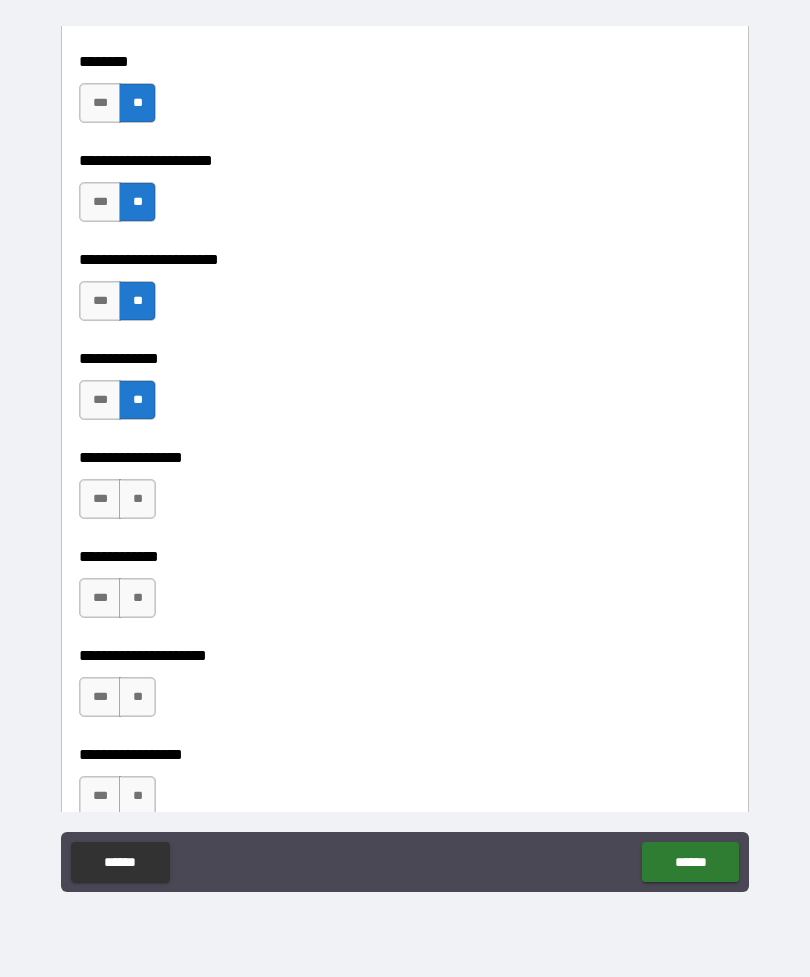 click on "**" at bounding box center (137, 499) 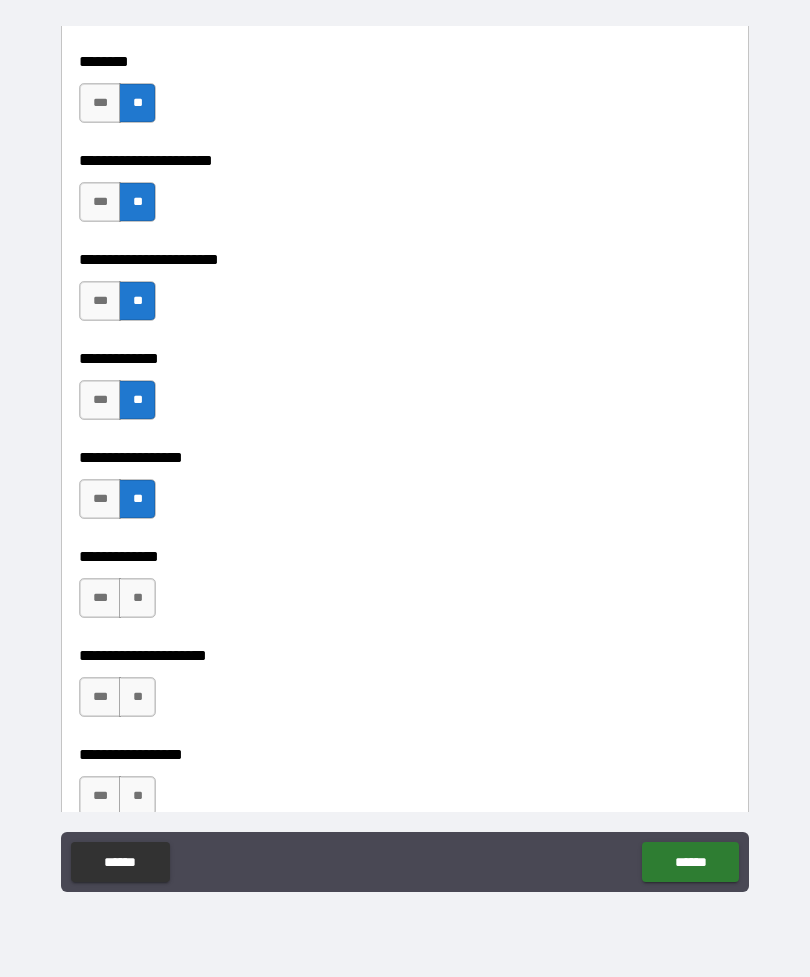 click on "**" at bounding box center [137, 598] 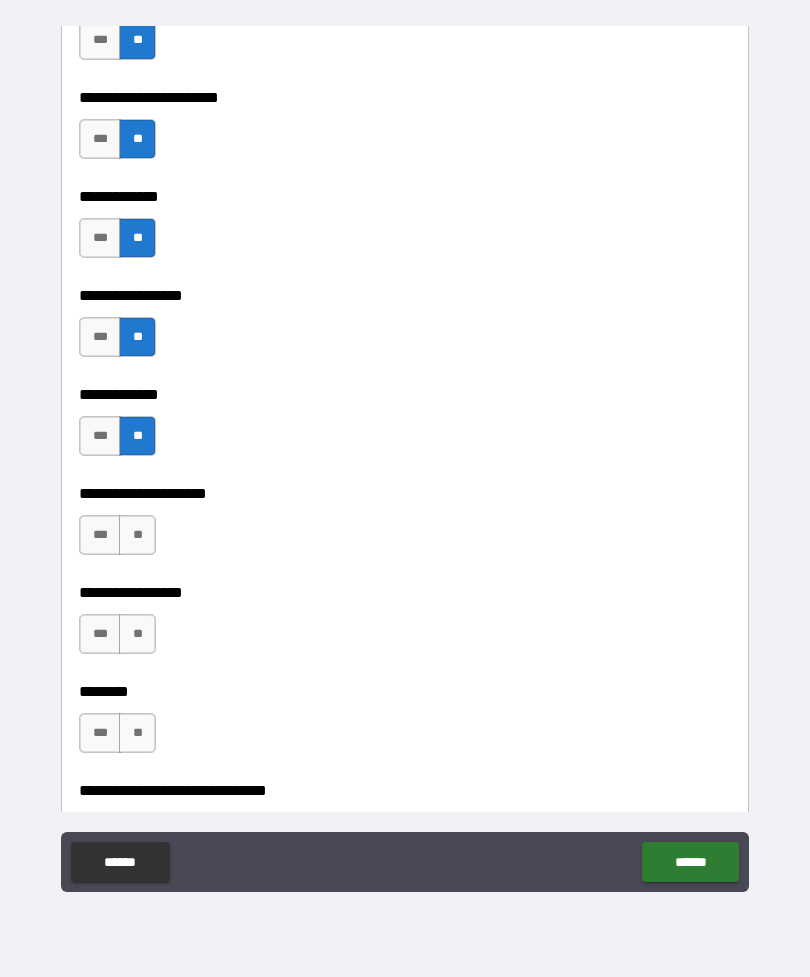 scroll, scrollTop: 6532, scrollLeft: 0, axis: vertical 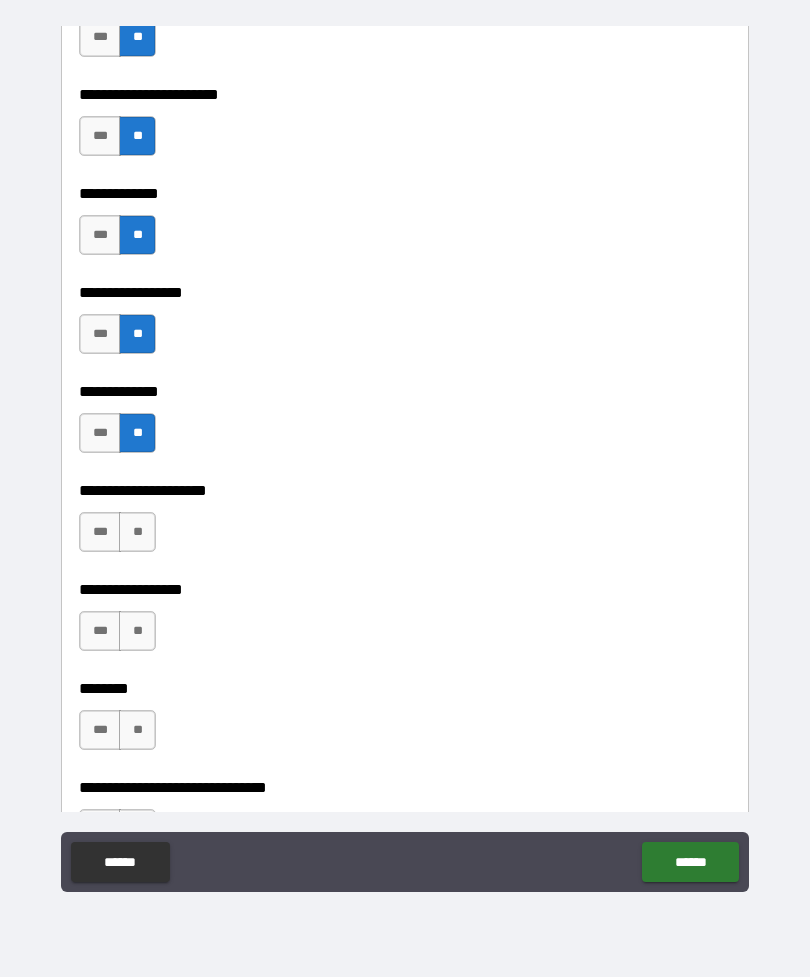 click on "**" at bounding box center (137, 532) 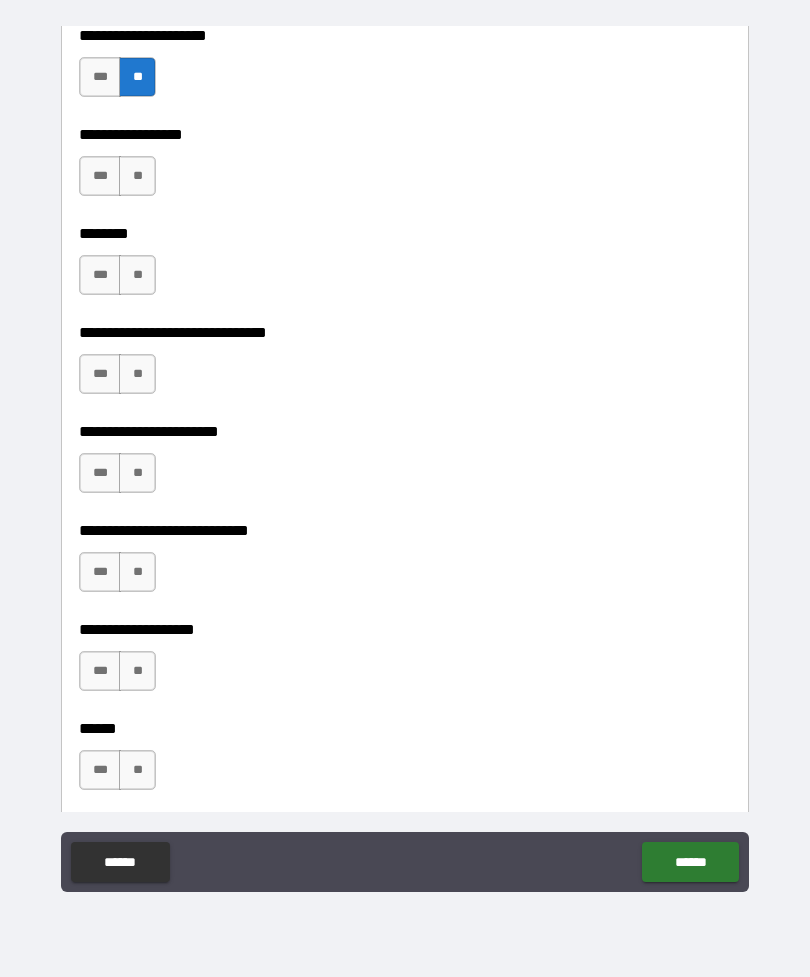 scroll, scrollTop: 6986, scrollLeft: 0, axis: vertical 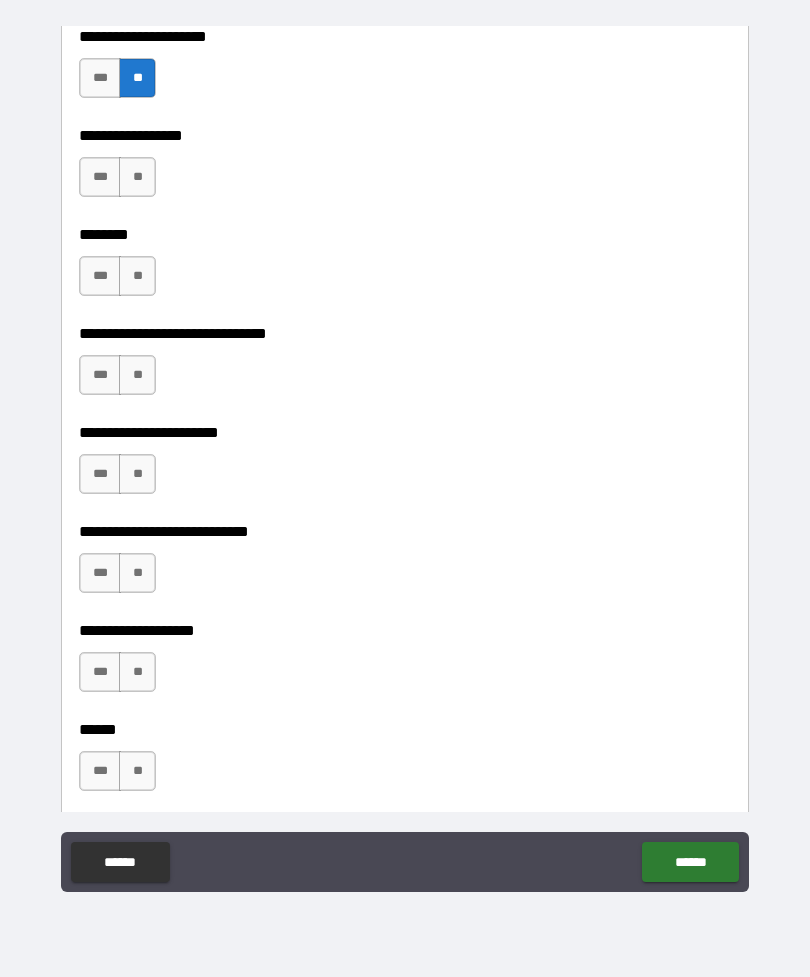 click on "**" at bounding box center (137, 177) 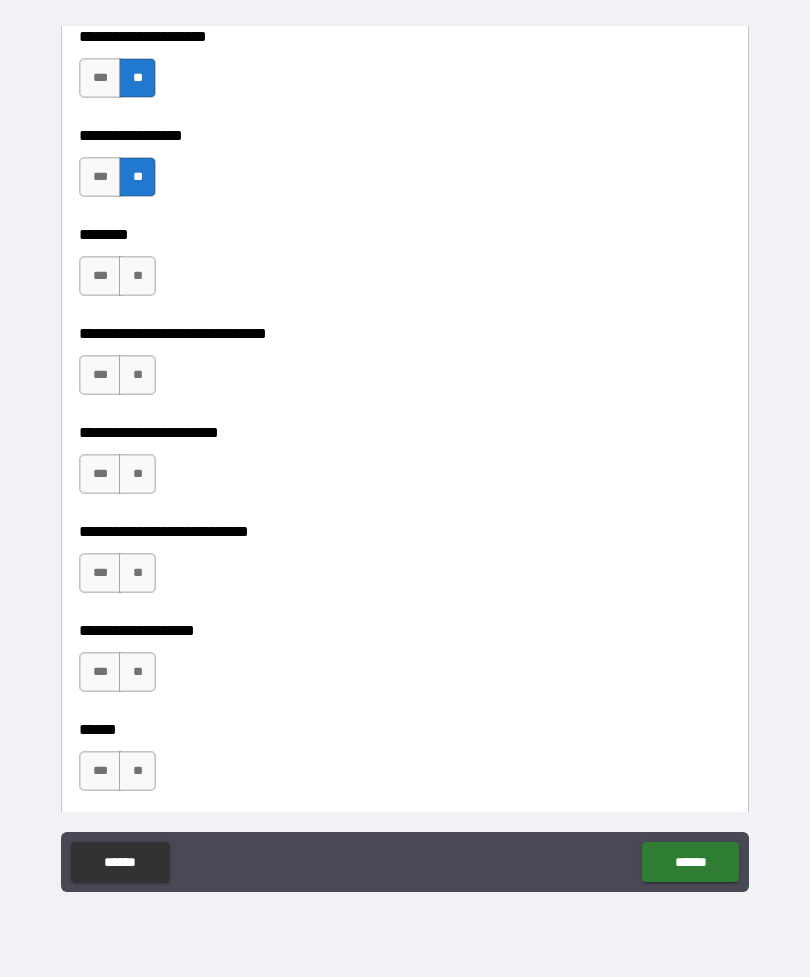 click on "**" at bounding box center [137, 276] 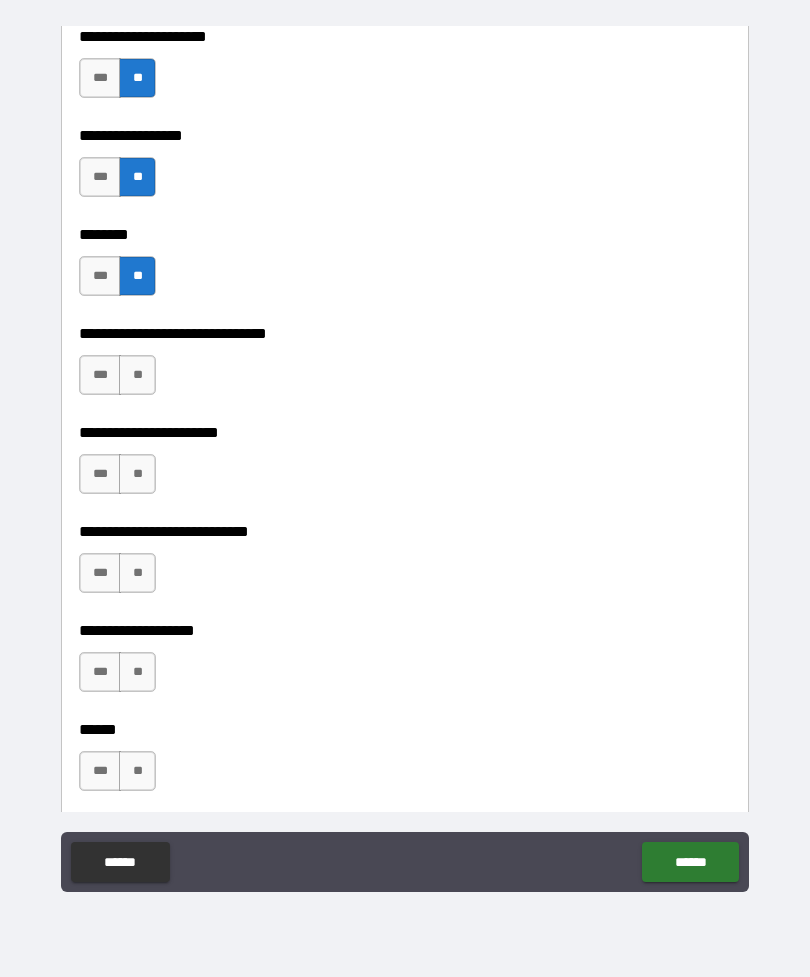 click on "**" at bounding box center (137, 375) 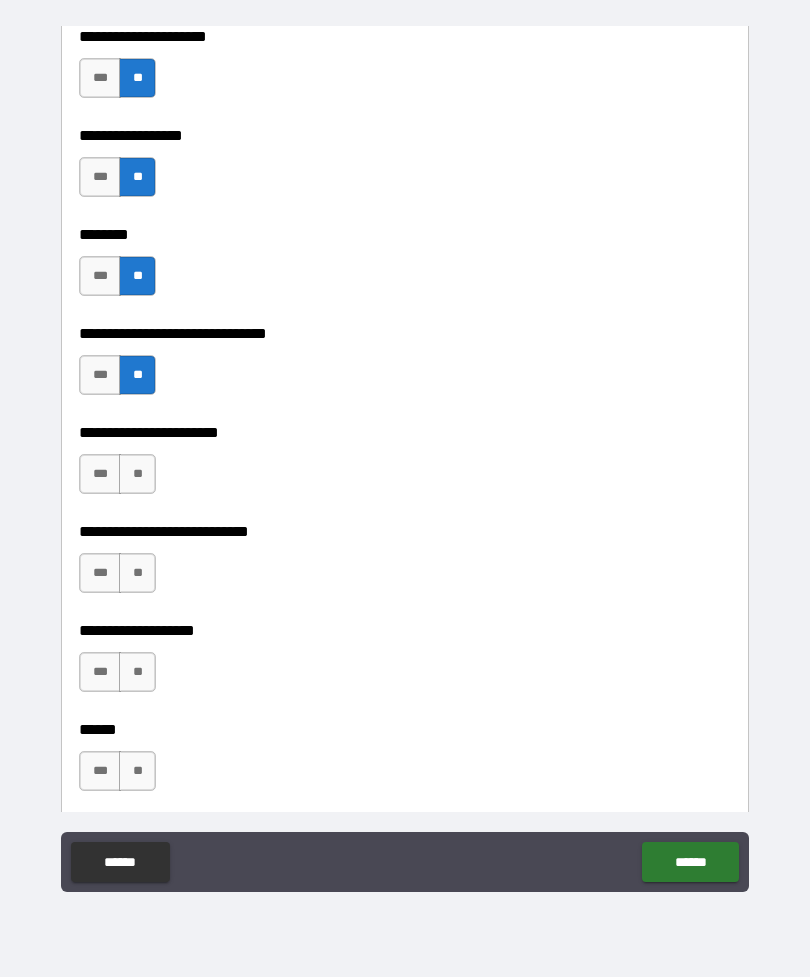 click on "**" at bounding box center (137, 474) 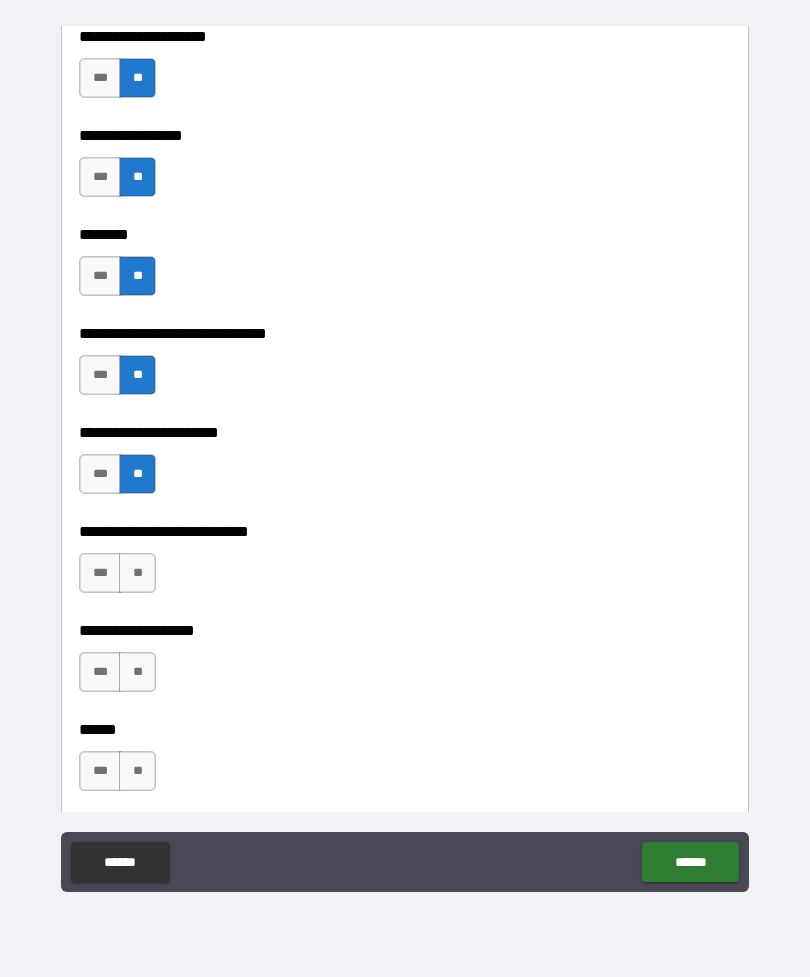 click on "**" at bounding box center (137, 573) 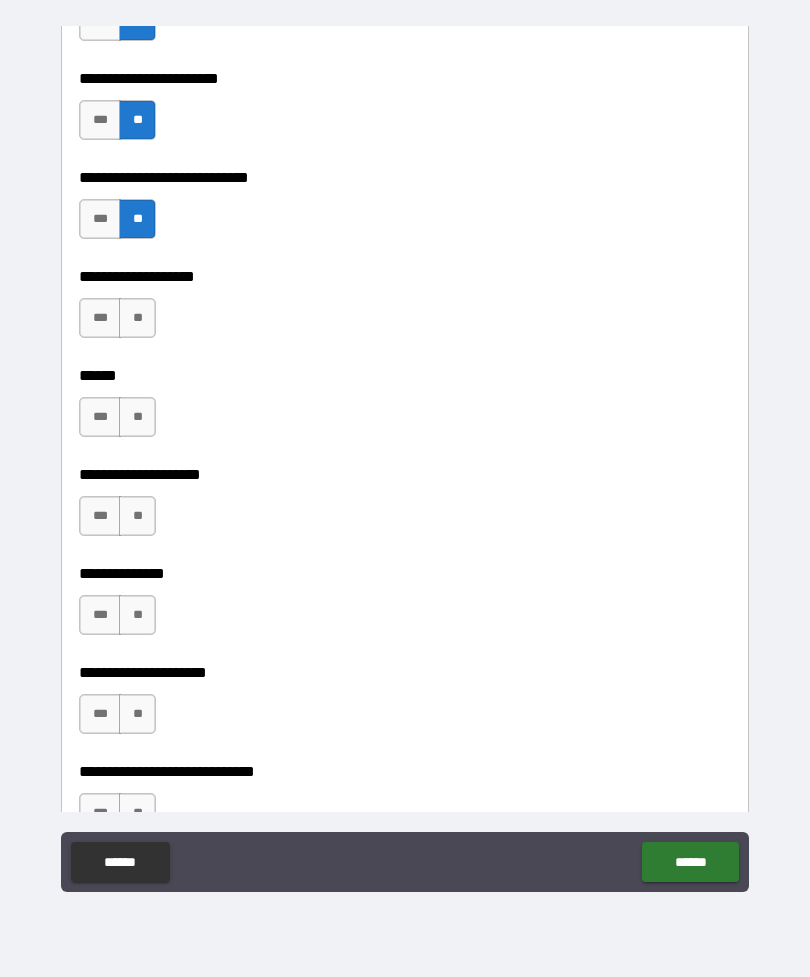 scroll, scrollTop: 7345, scrollLeft: 0, axis: vertical 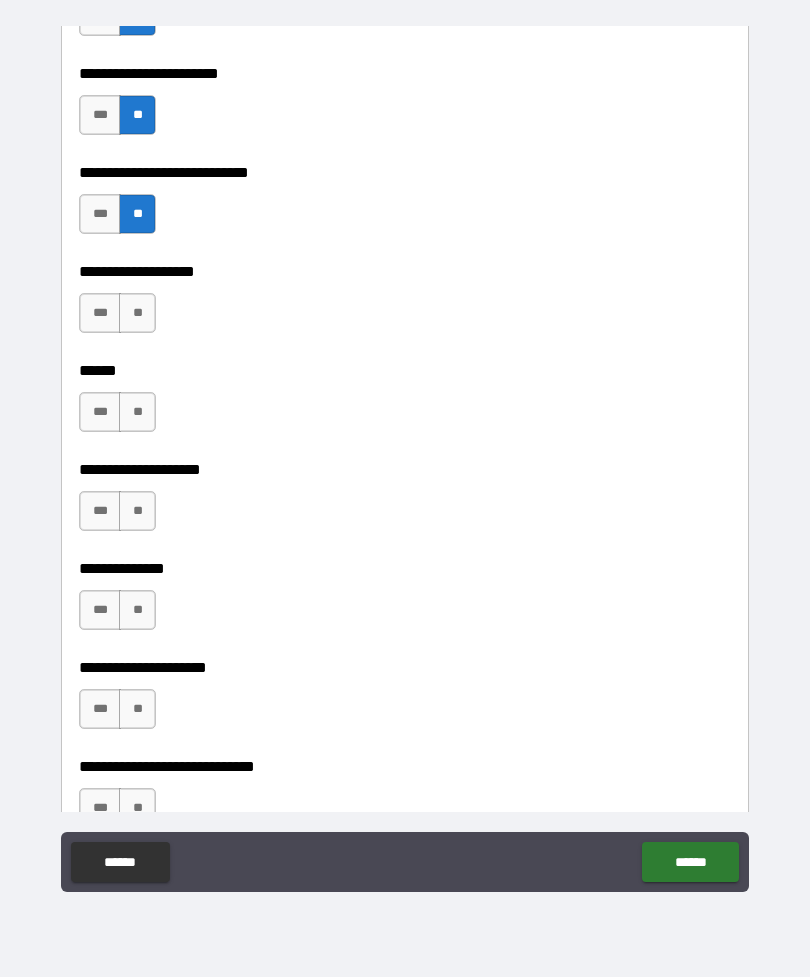 click on "**" at bounding box center (137, 313) 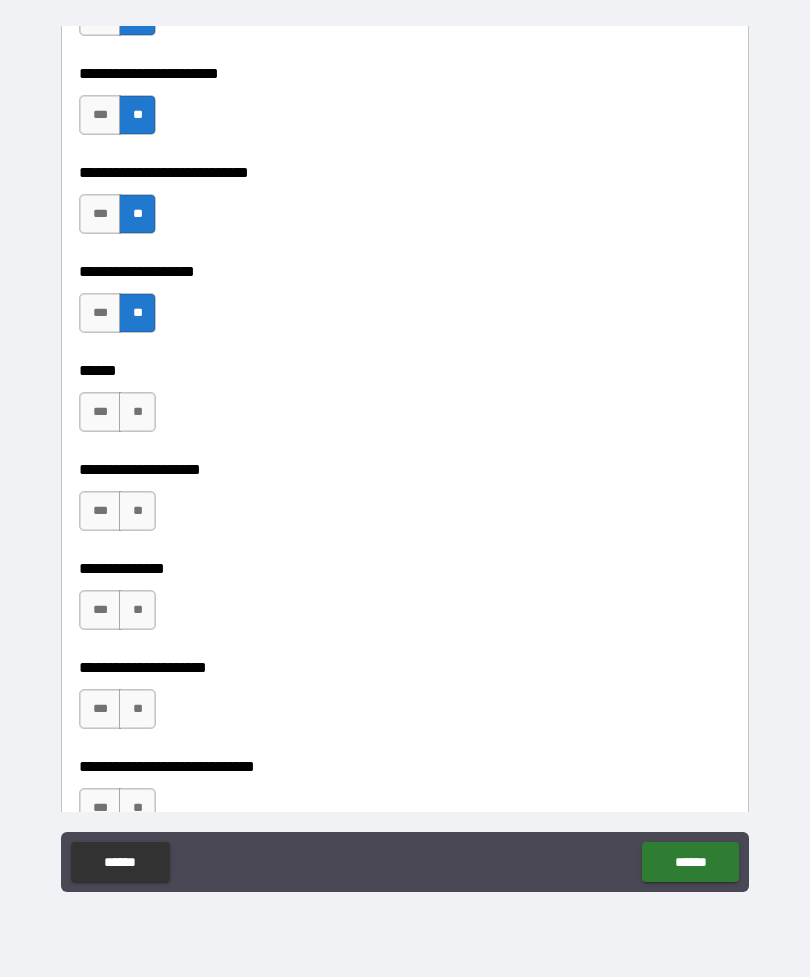 click on "**" at bounding box center [137, 412] 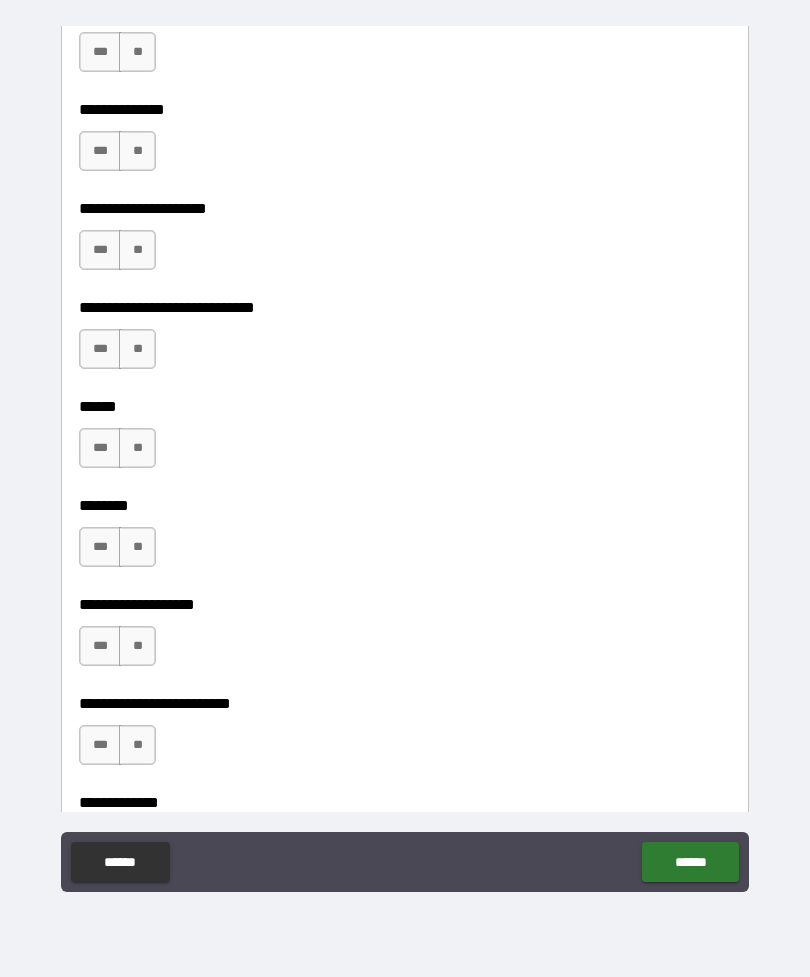 scroll, scrollTop: 7803, scrollLeft: 0, axis: vertical 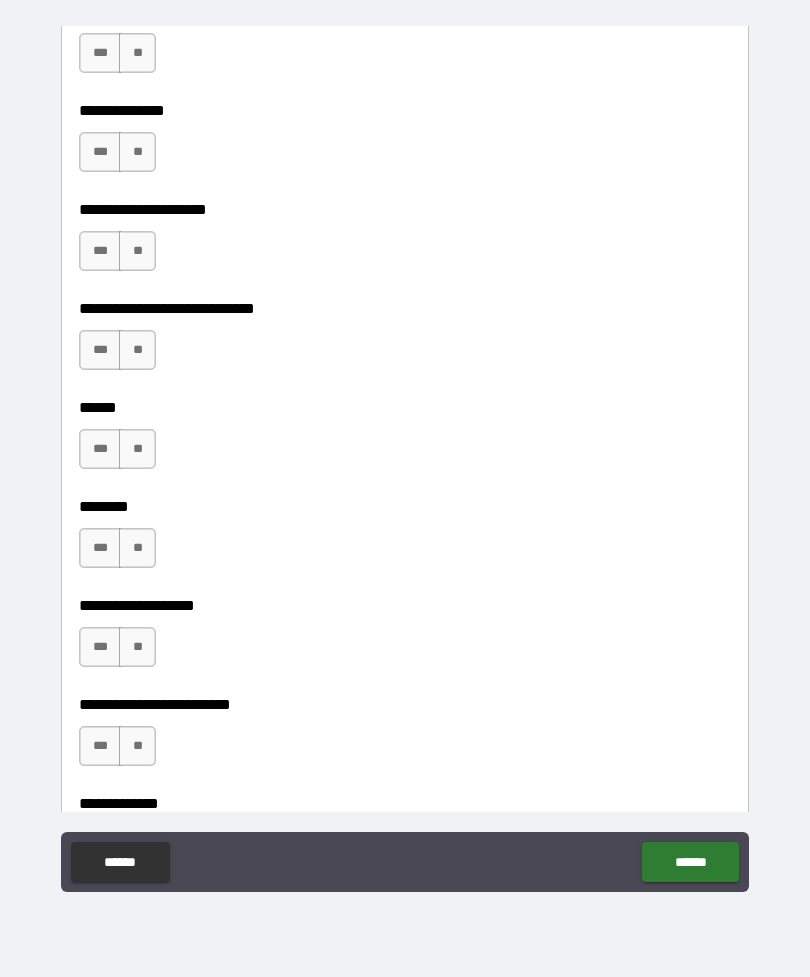 click on "**" at bounding box center [137, 53] 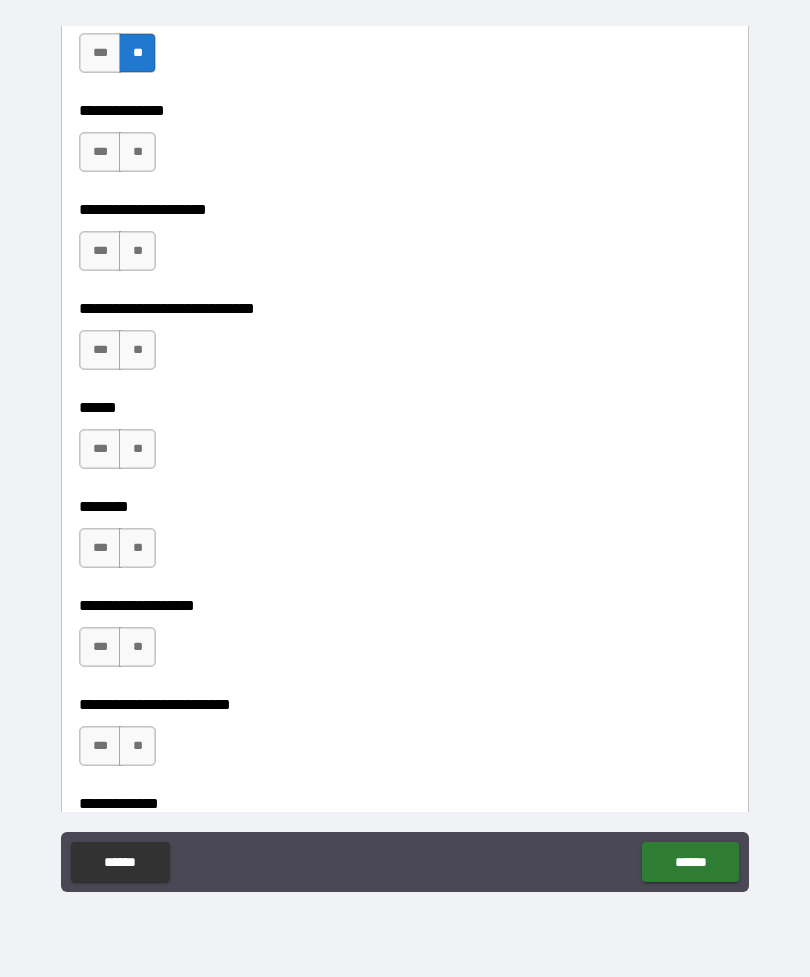 click on "**" at bounding box center (137, 152) 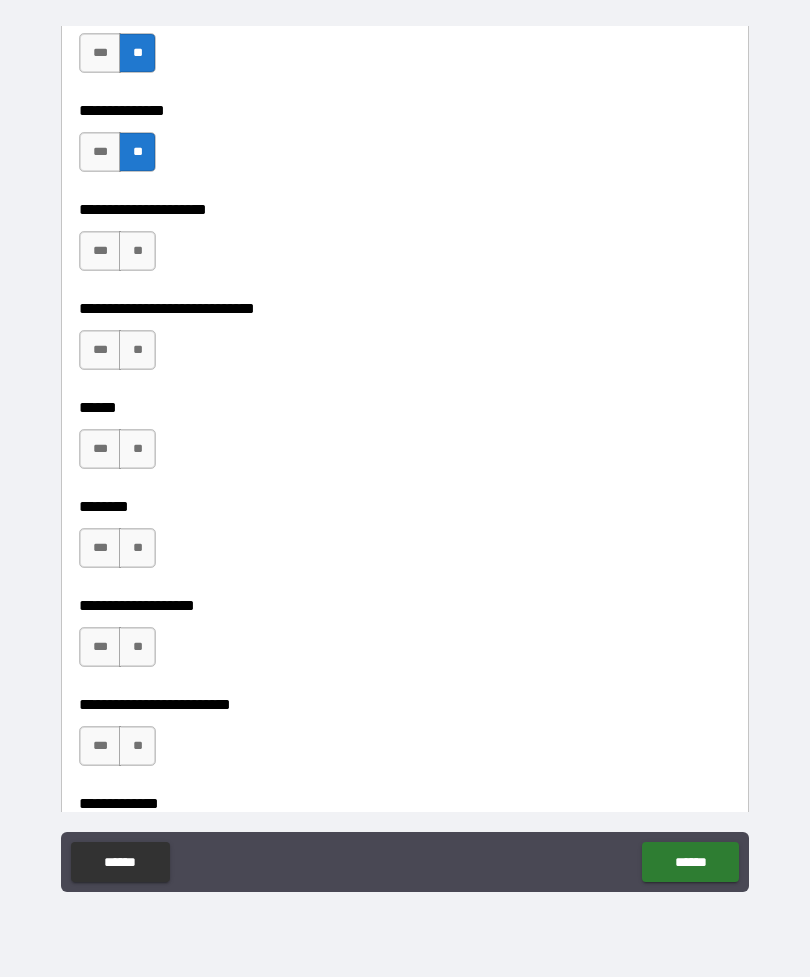 click on "**" at bounding box center (137, 251) 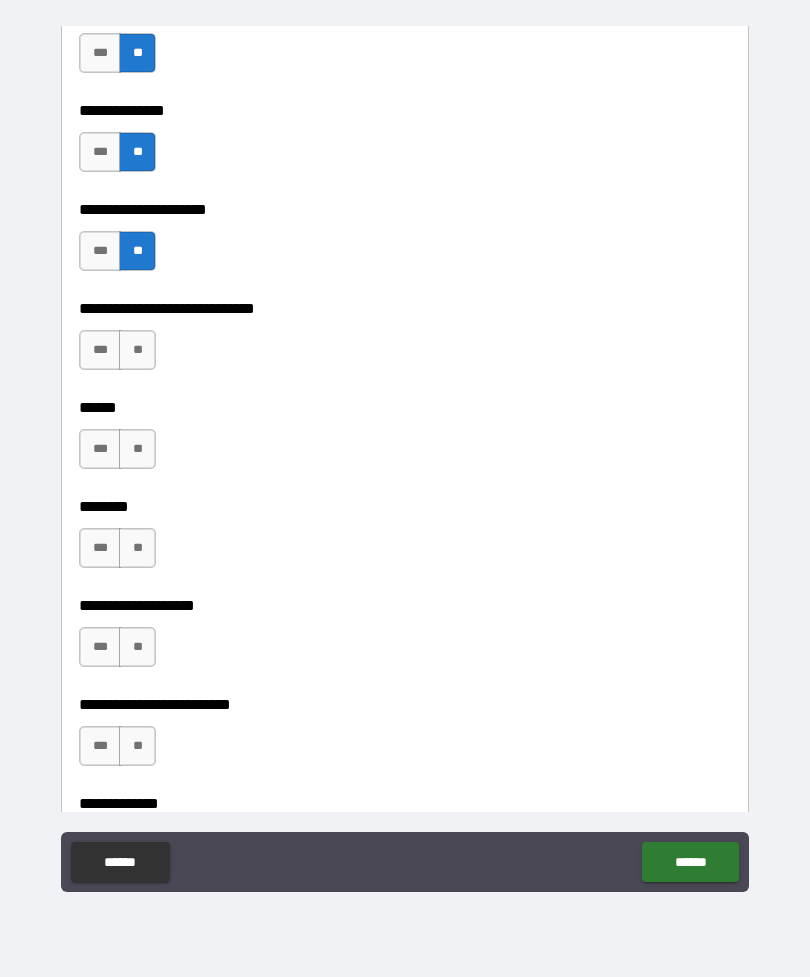 click on "**" at bounding box center (137, 350) 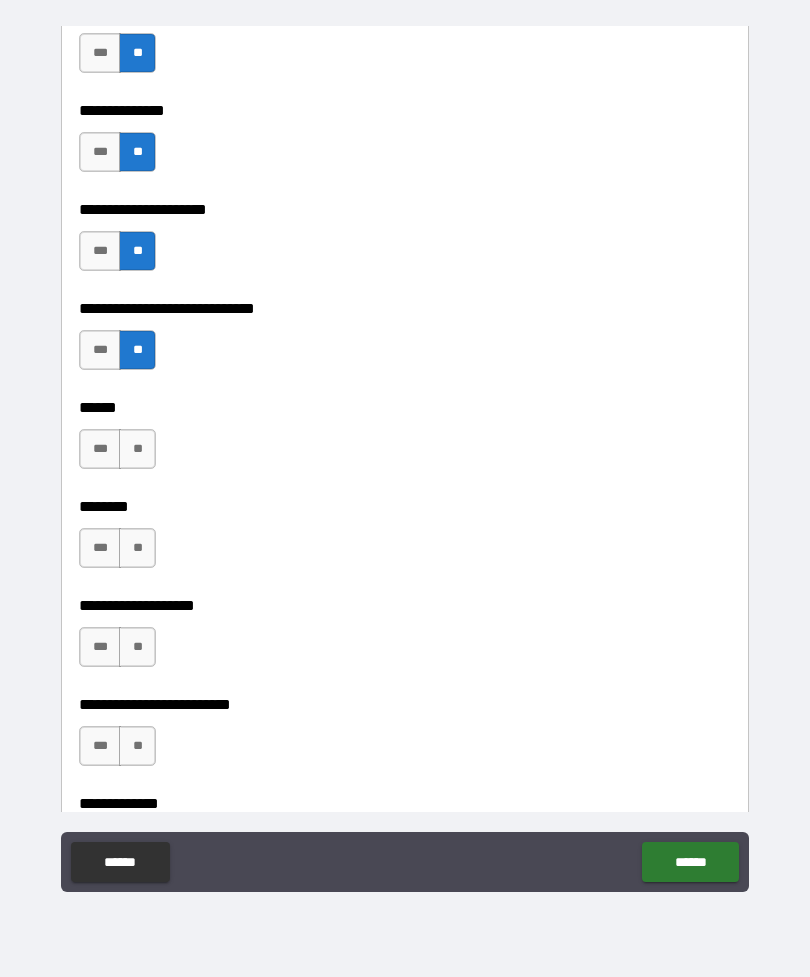 click on "**" at bounding box center (137, 449) 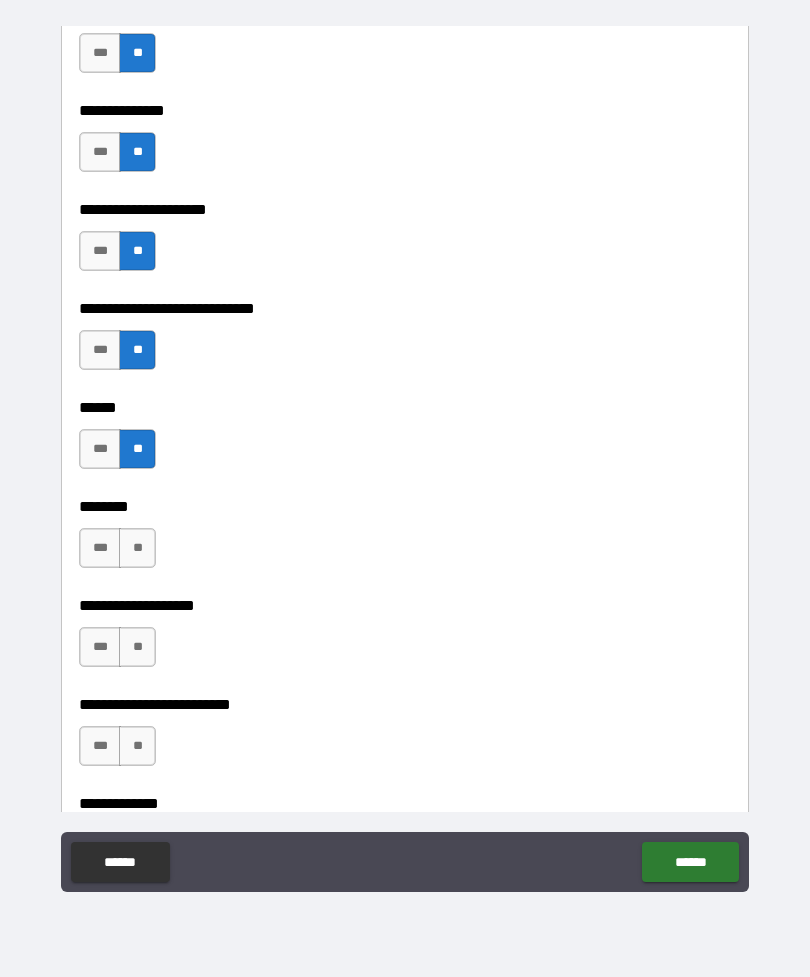 click on "**" at bounding box center [137, 548] 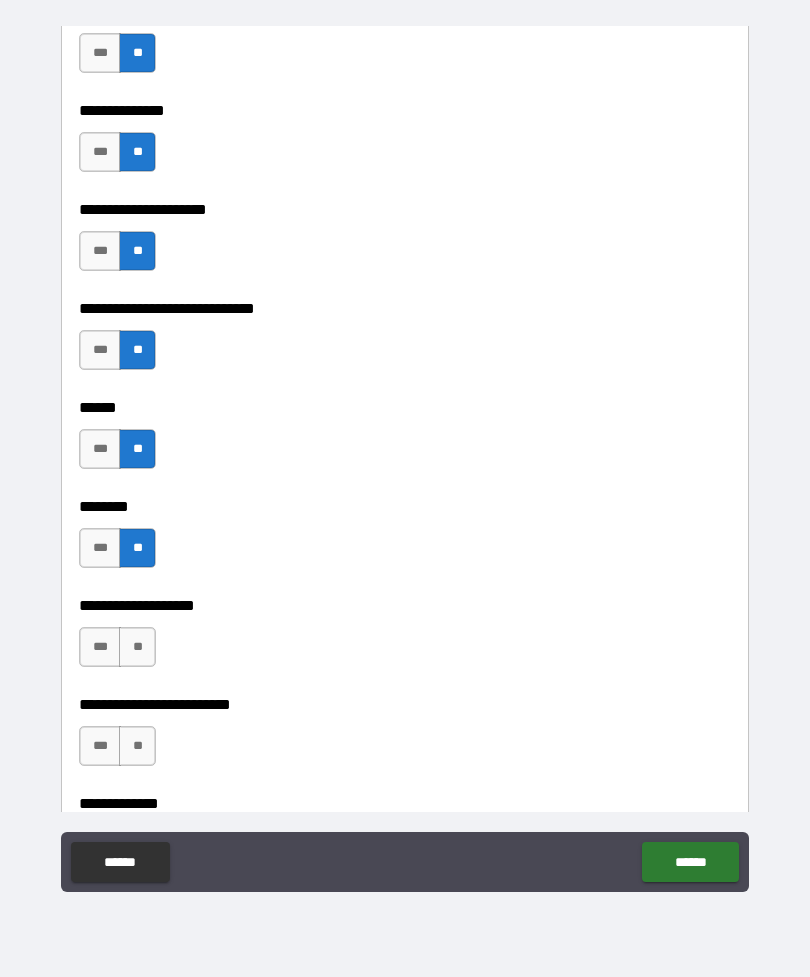 click on "**" at bounding box center (137, 647) 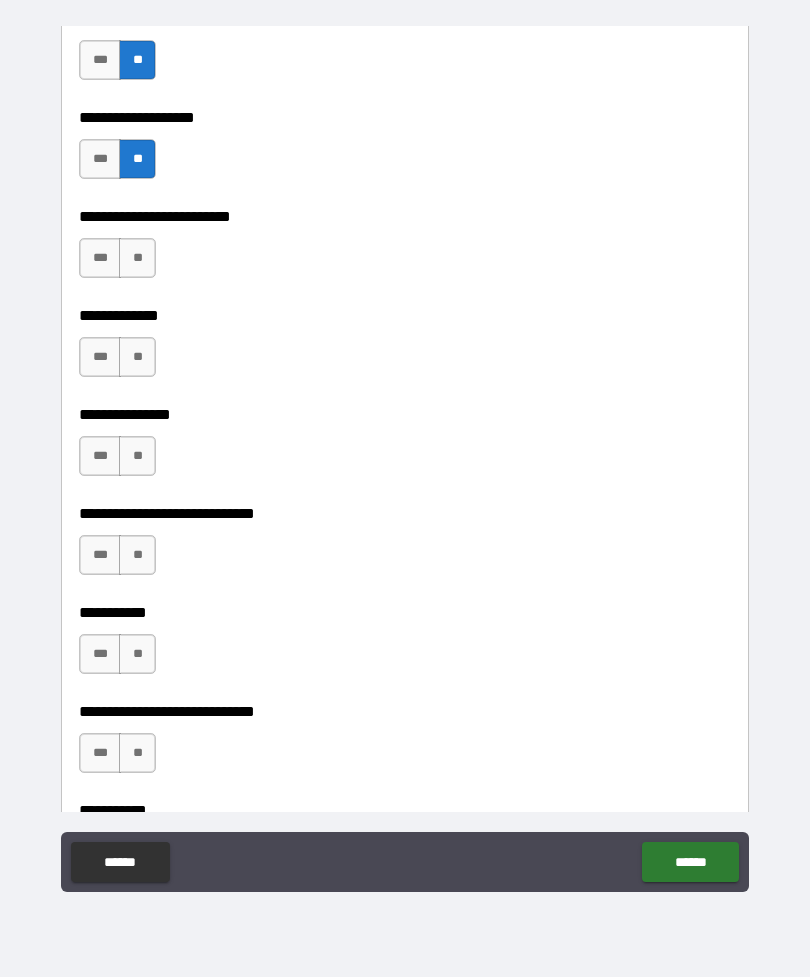 scroll, scrollTop: 8271, scrollLeft: 0, axis: vertical 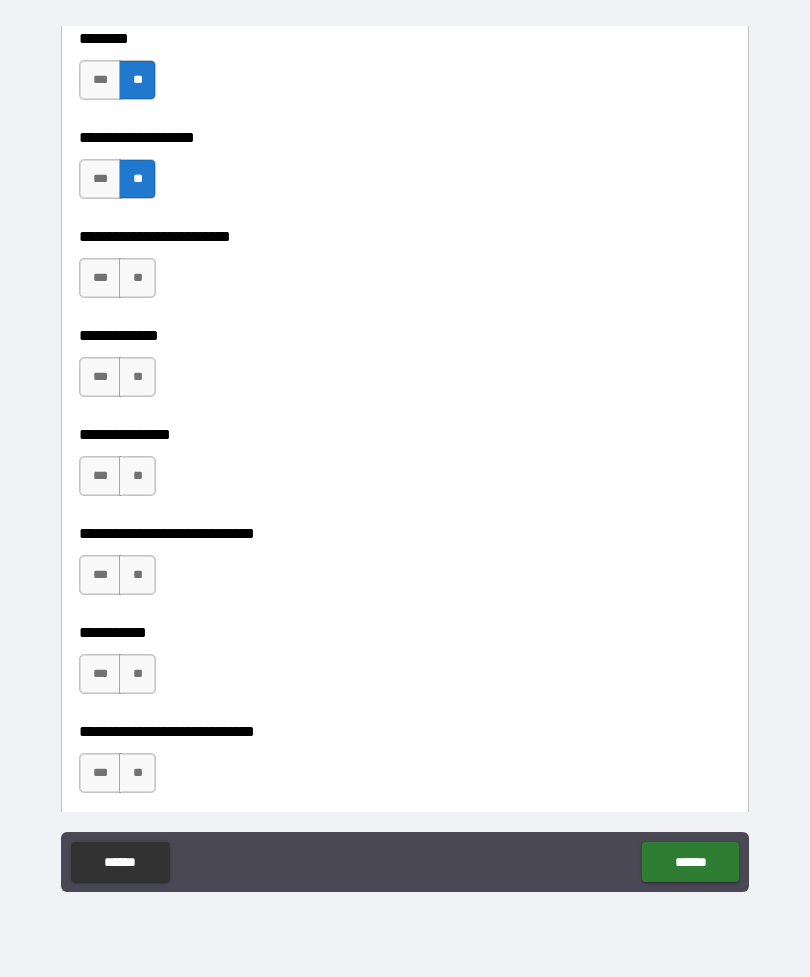 click on "**" at bounding box center [137, 278] 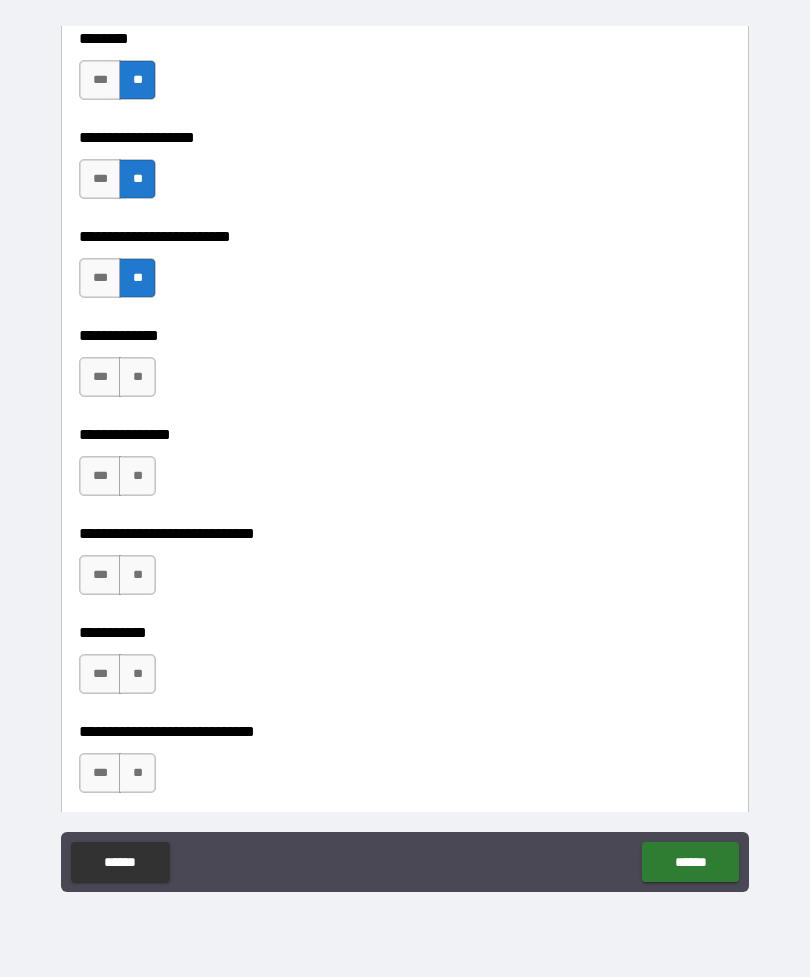 click on "**" at bounding box center [137, 377] 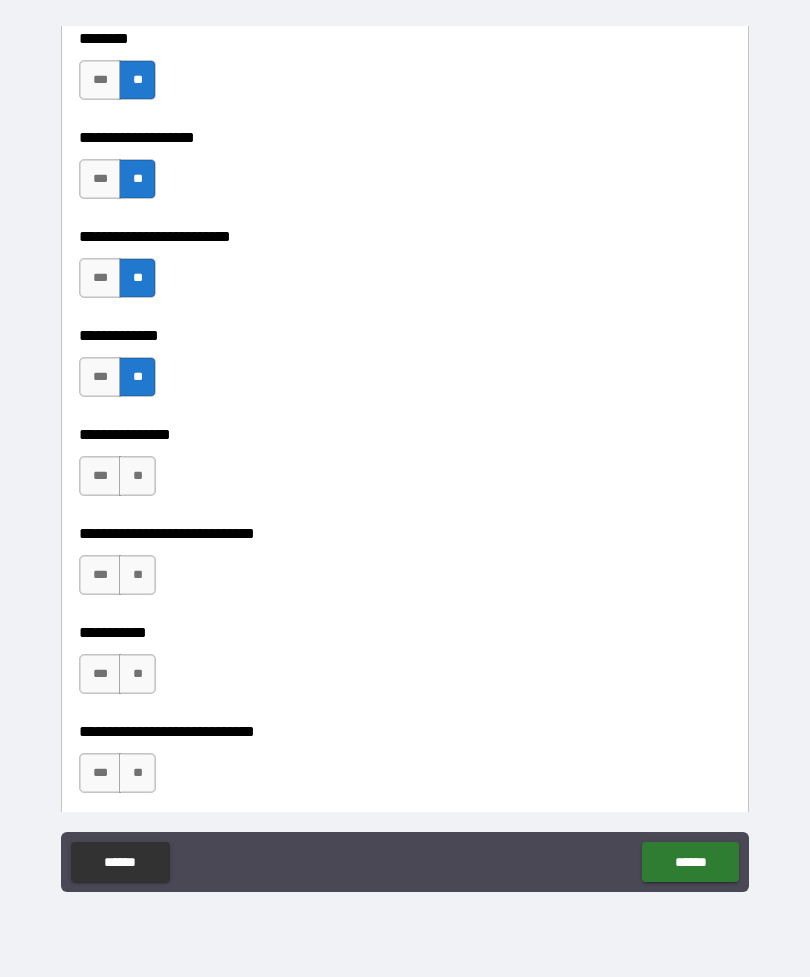 click on "**" at bounding box center [137, 476] 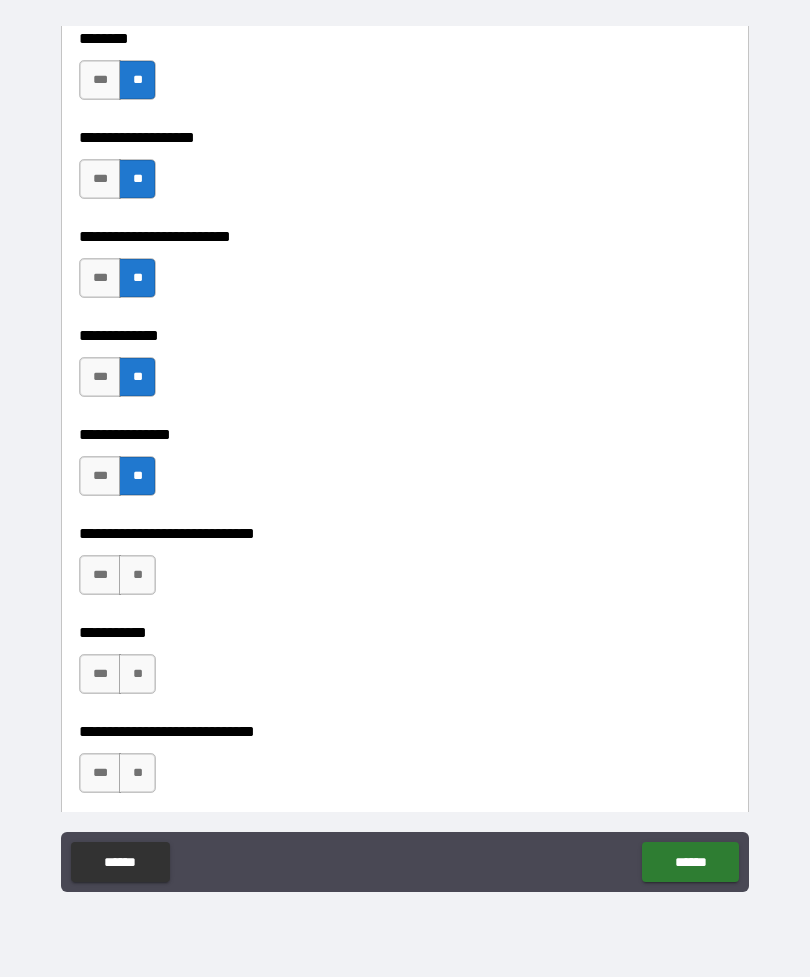 click on "**" at bounding box center [137, 575] 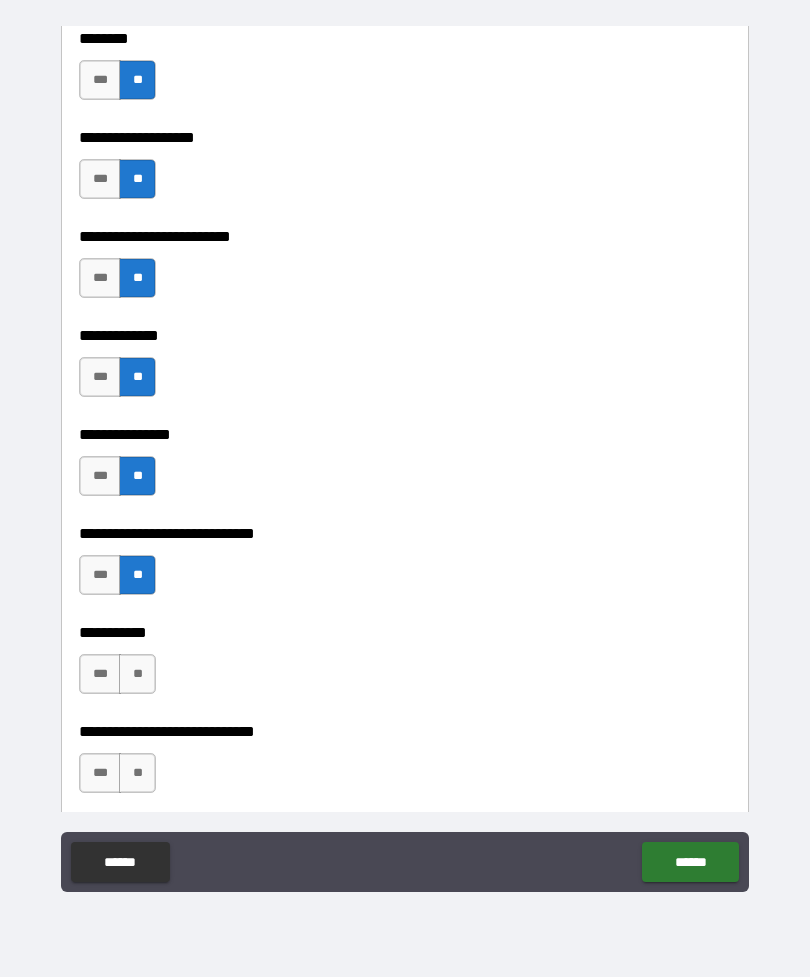 click on "**" at bounding box center [137, 674] 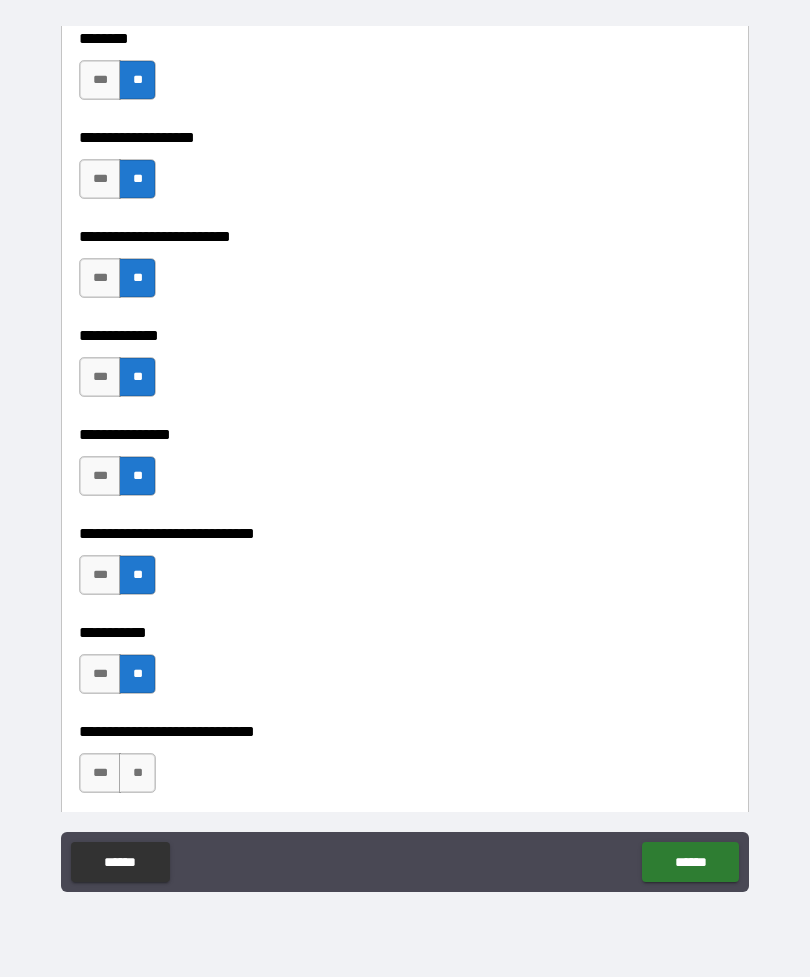 click on "**" at bounding box center (137, 773) 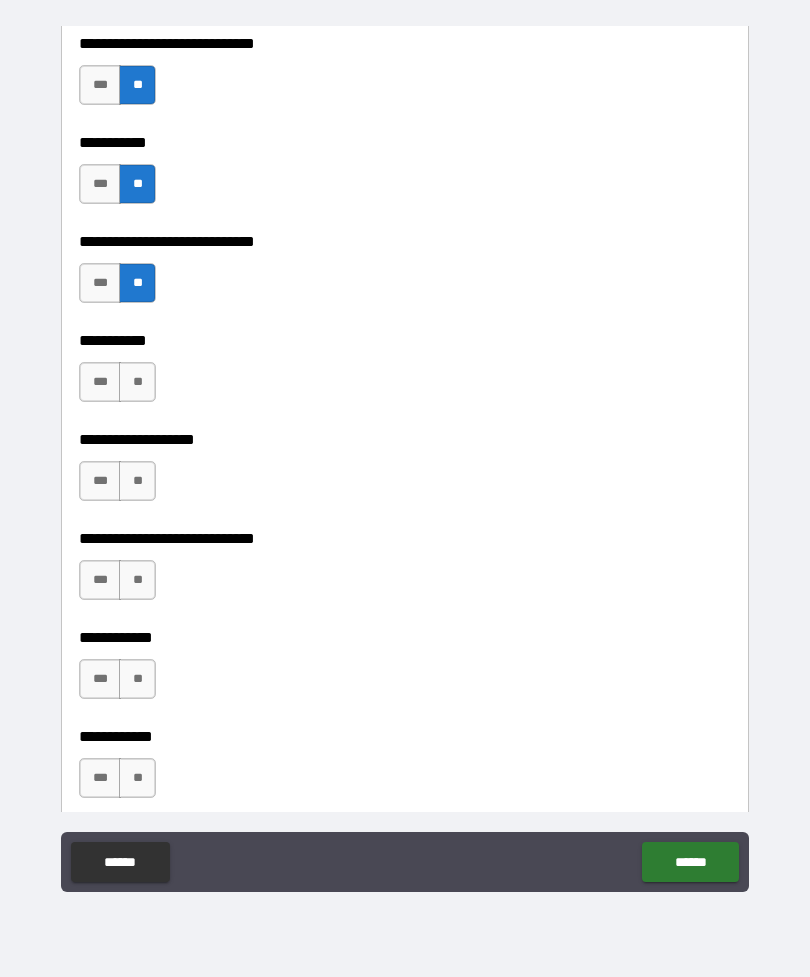 scroll, scrollTop: 8765, scrollLeft: 0, axis: vertical 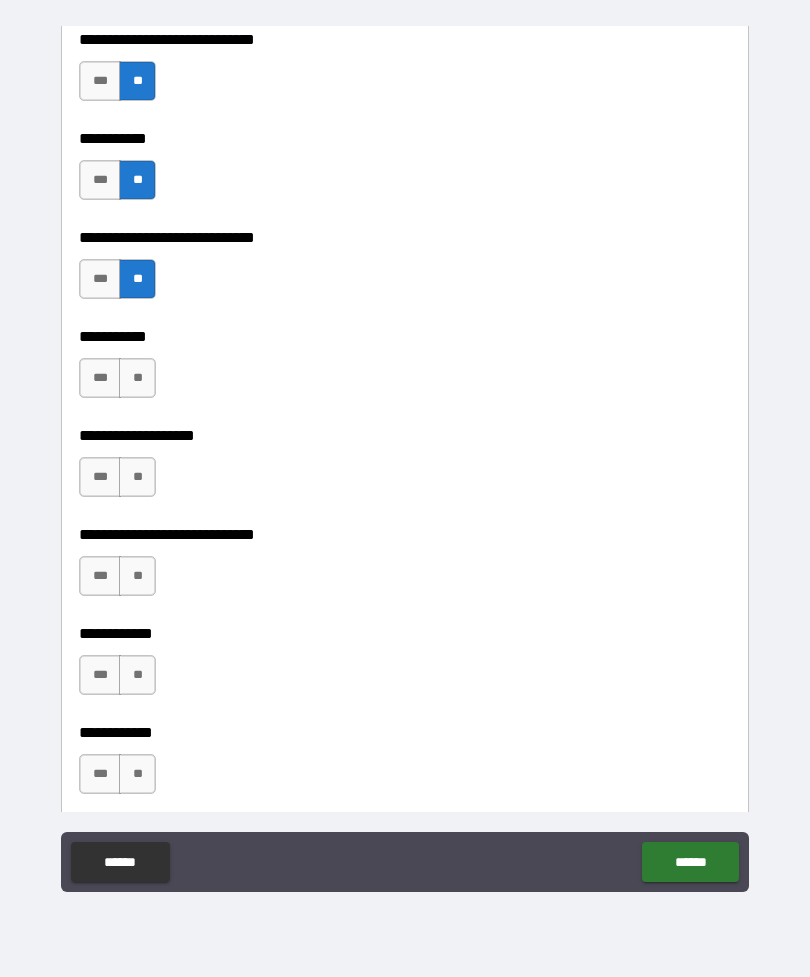 click on "**" at bounding box center (137, 378) 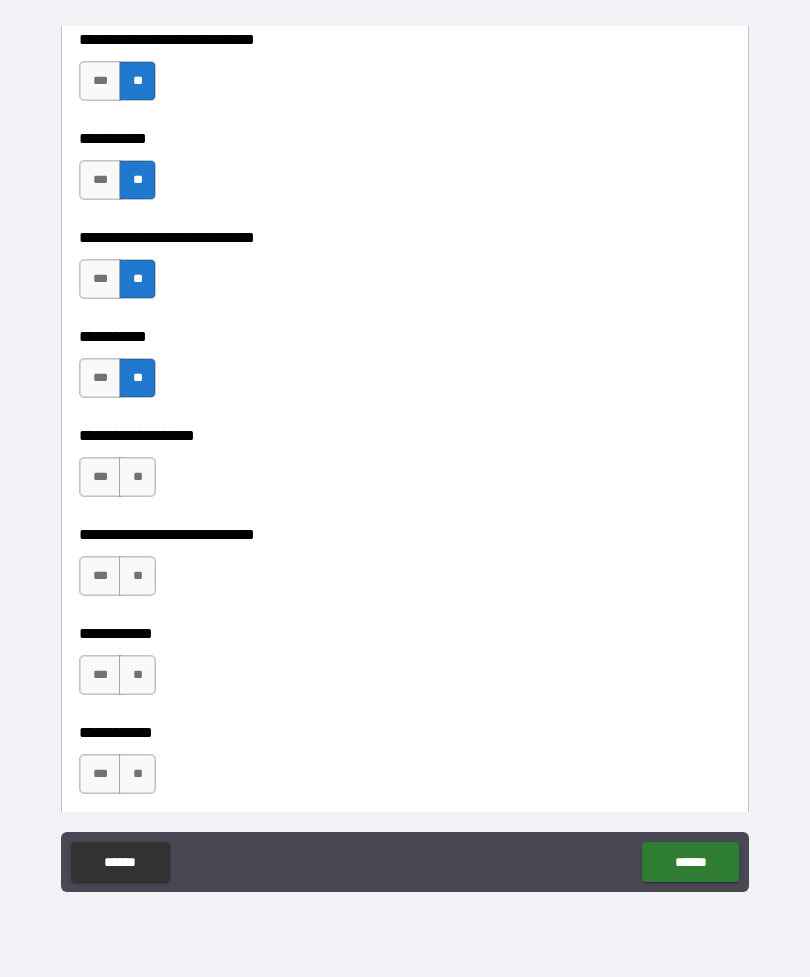 click on "**" at bounding box center (137, 477) 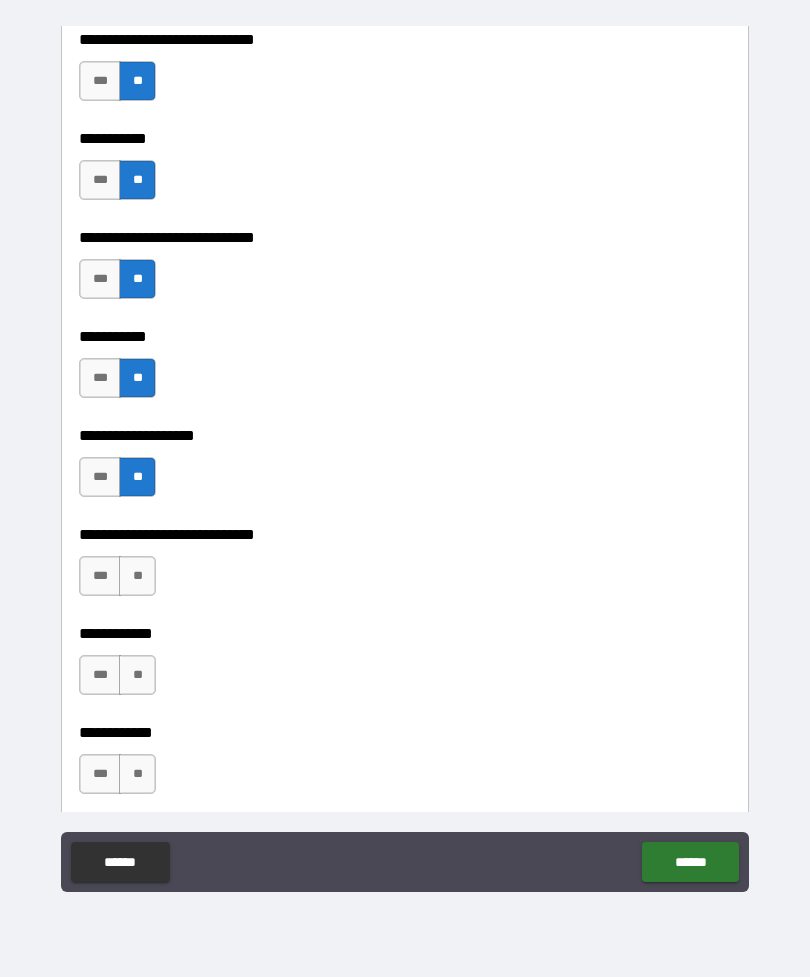 click on "**" at bounding box center (137, 576) 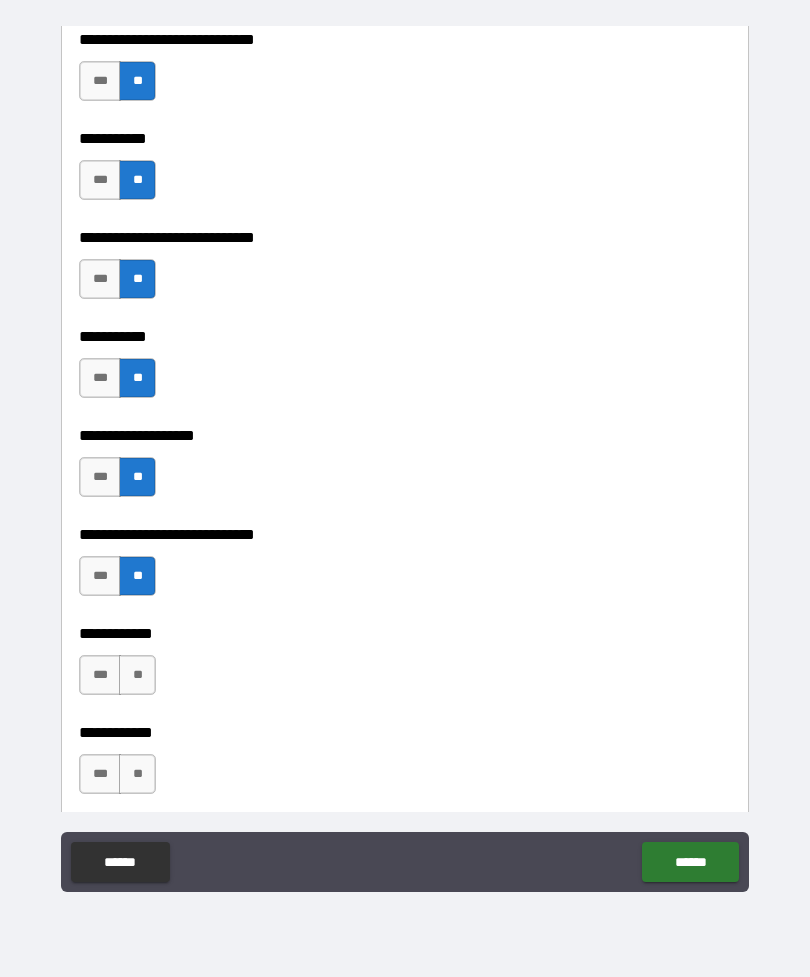 click on "**" at bounding box center [137, 675] 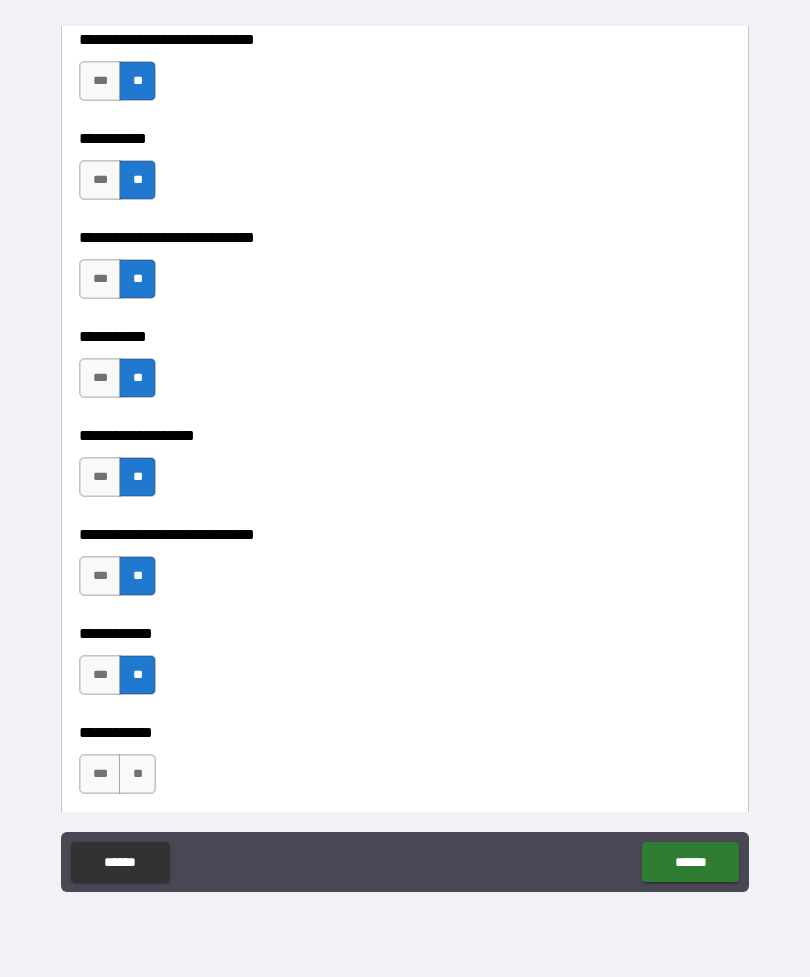 click on "**" at bounding box center [137, 774] 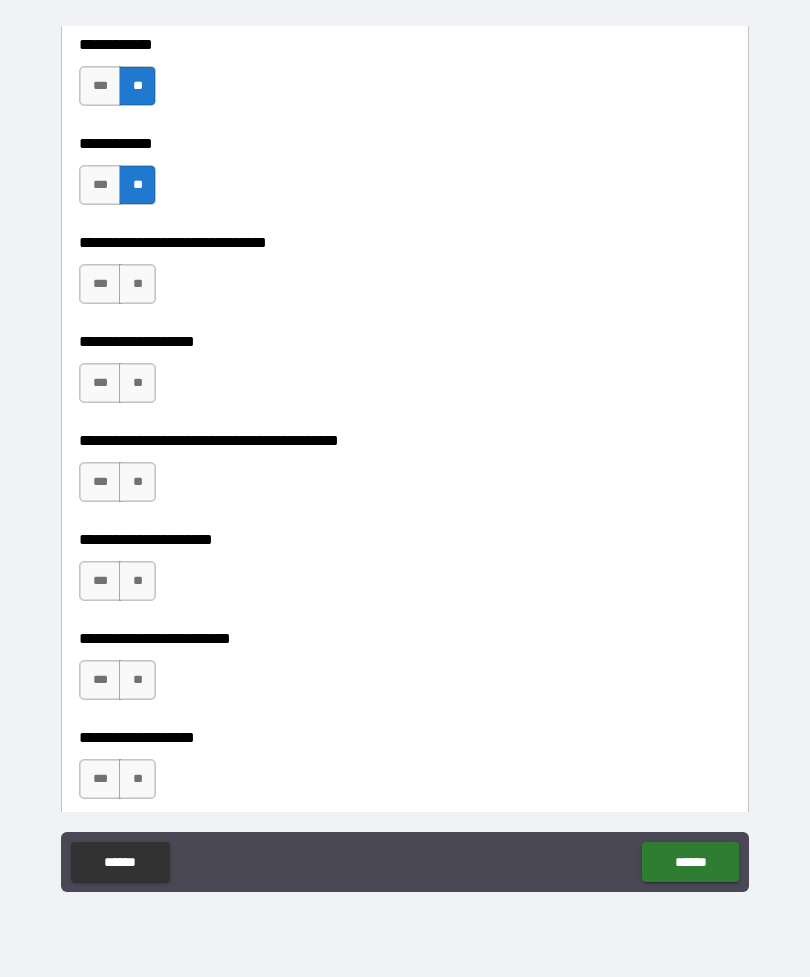 scroll, scrollTop: 9360, scrollLeft: 0, axis: vertical 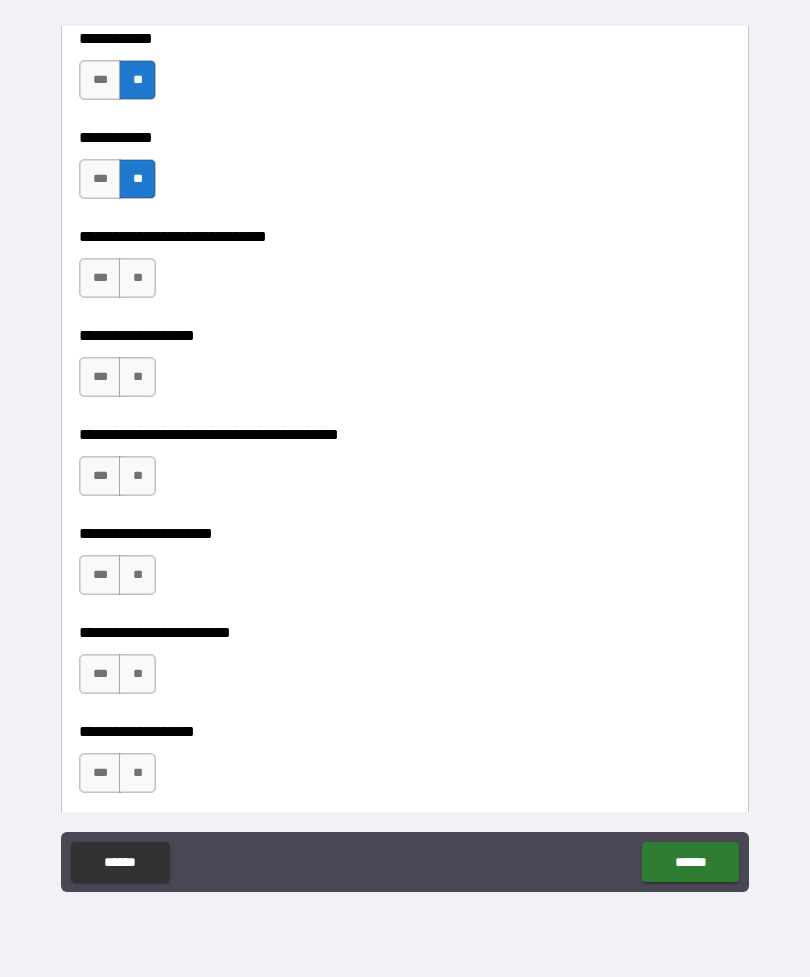 click on "**" at bounding box center [137, 278] 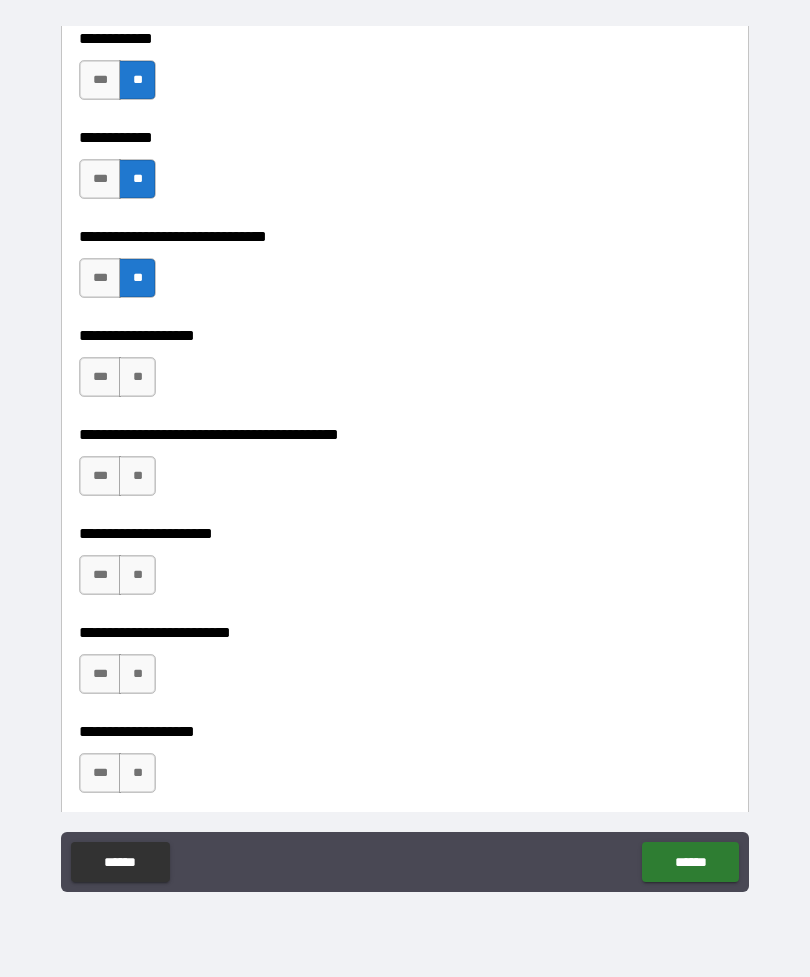 click on "*** **" at bounding box center [120, 382] 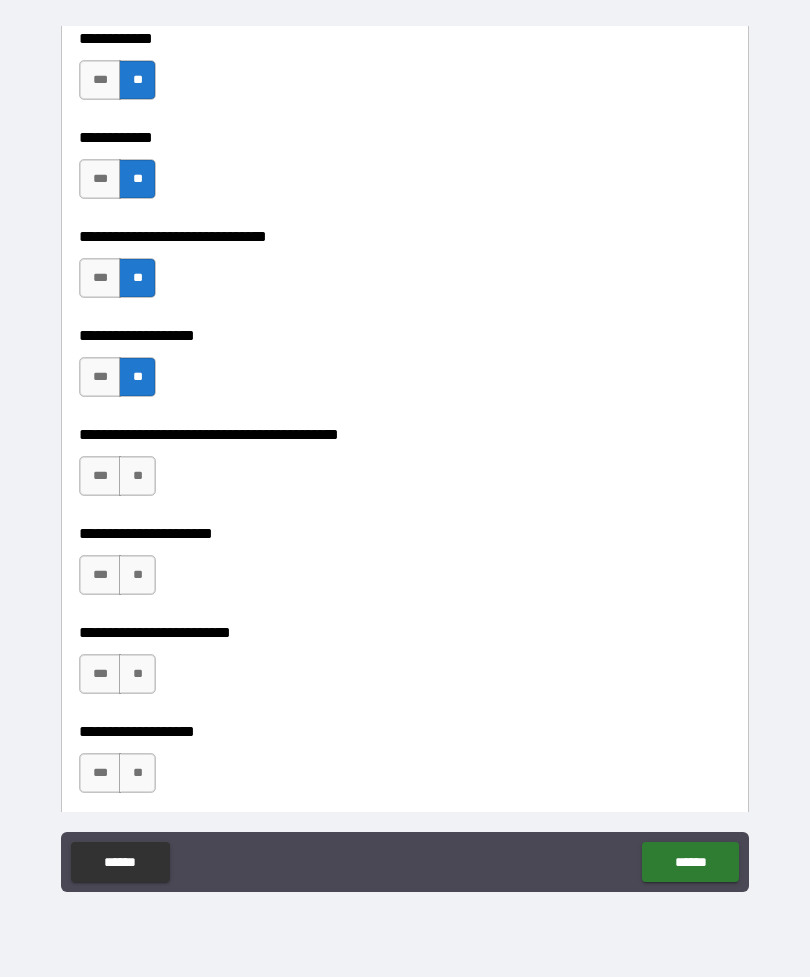click on "**" at bounding box center [137, 476] 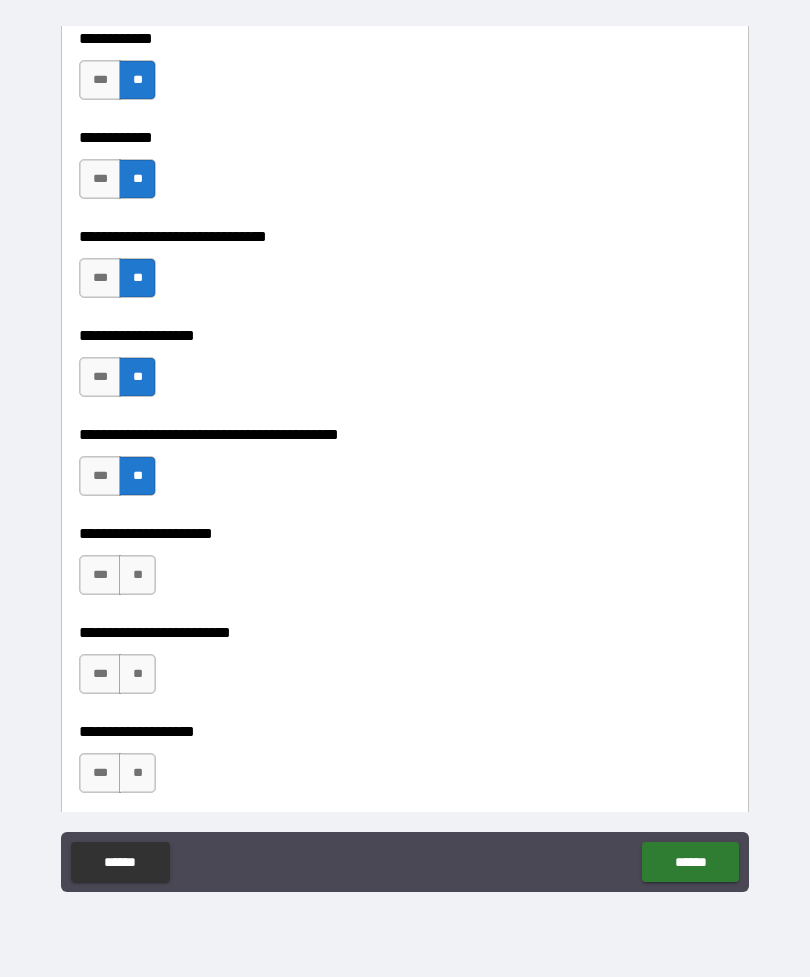 click on "**" at bounding box center [137, 575] 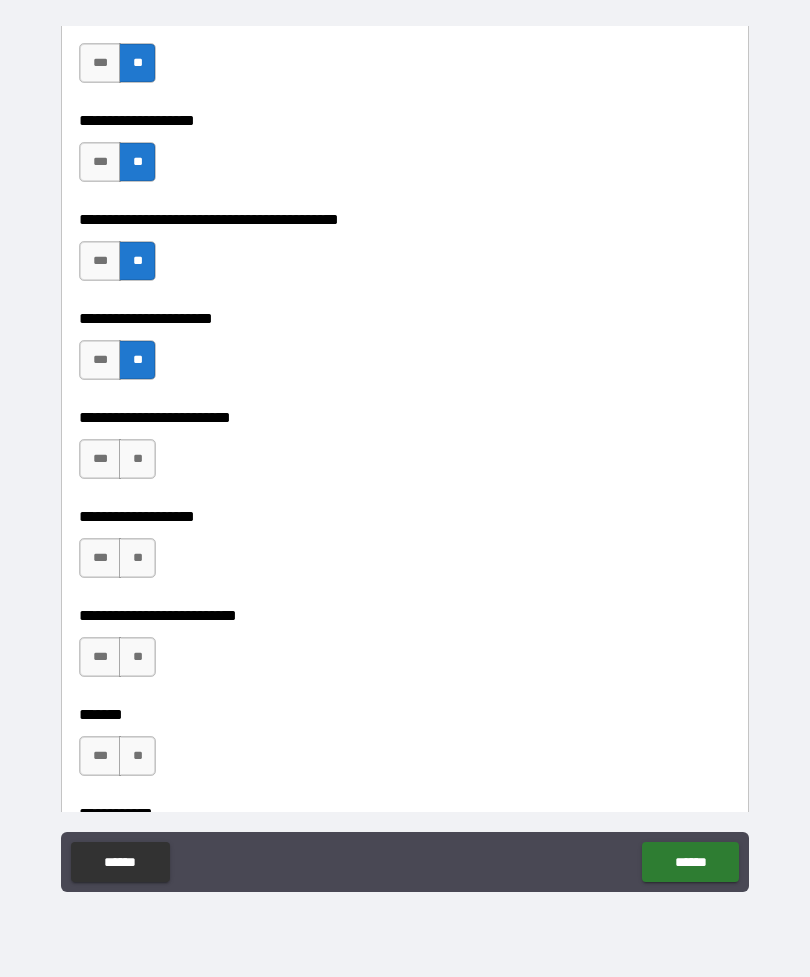 scroll, scrollTop: 9587, scrollLeft: 0, axis: vertical 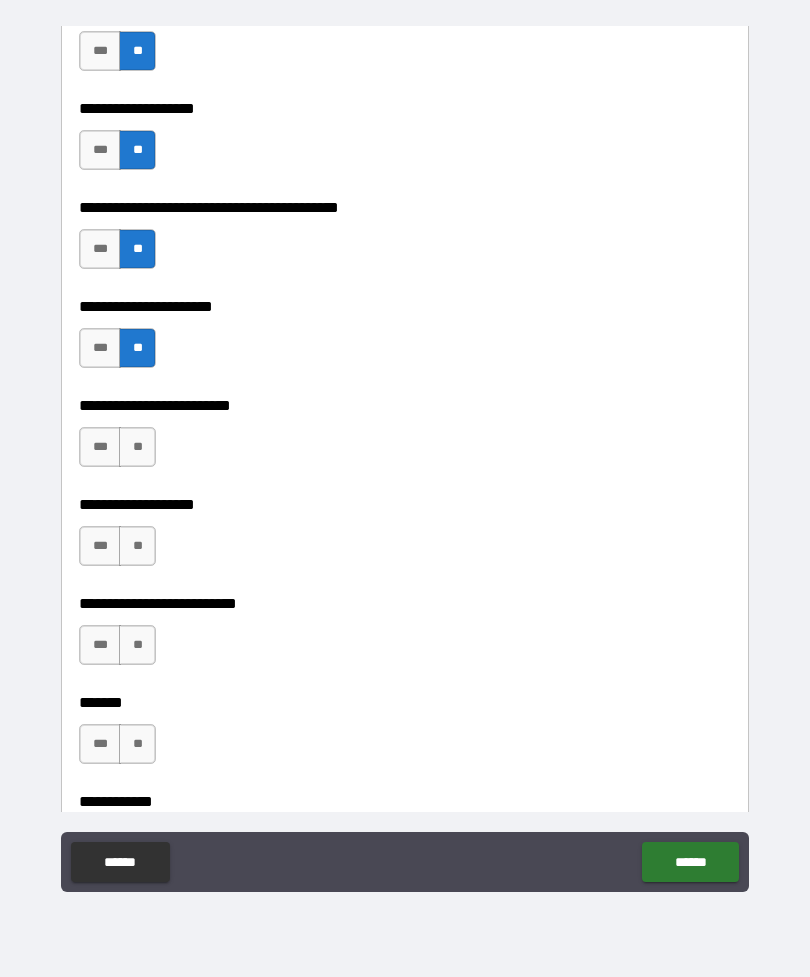 click on "**" at bounding box center [137, 447] 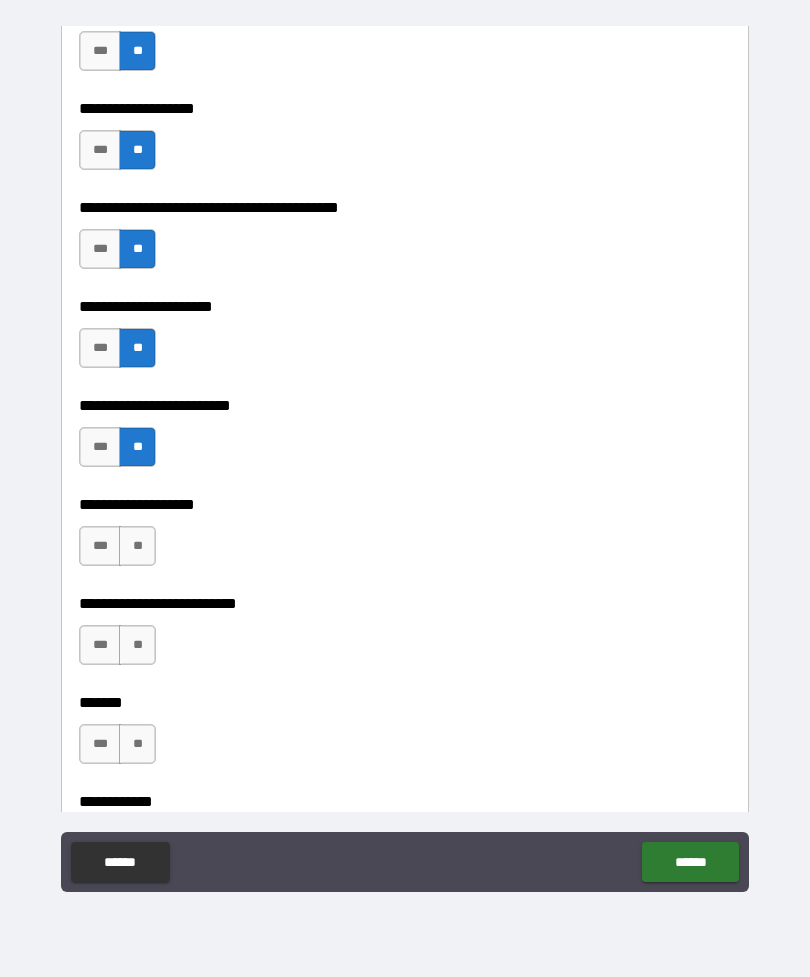 click on "**" at bounding box center [137, 546] 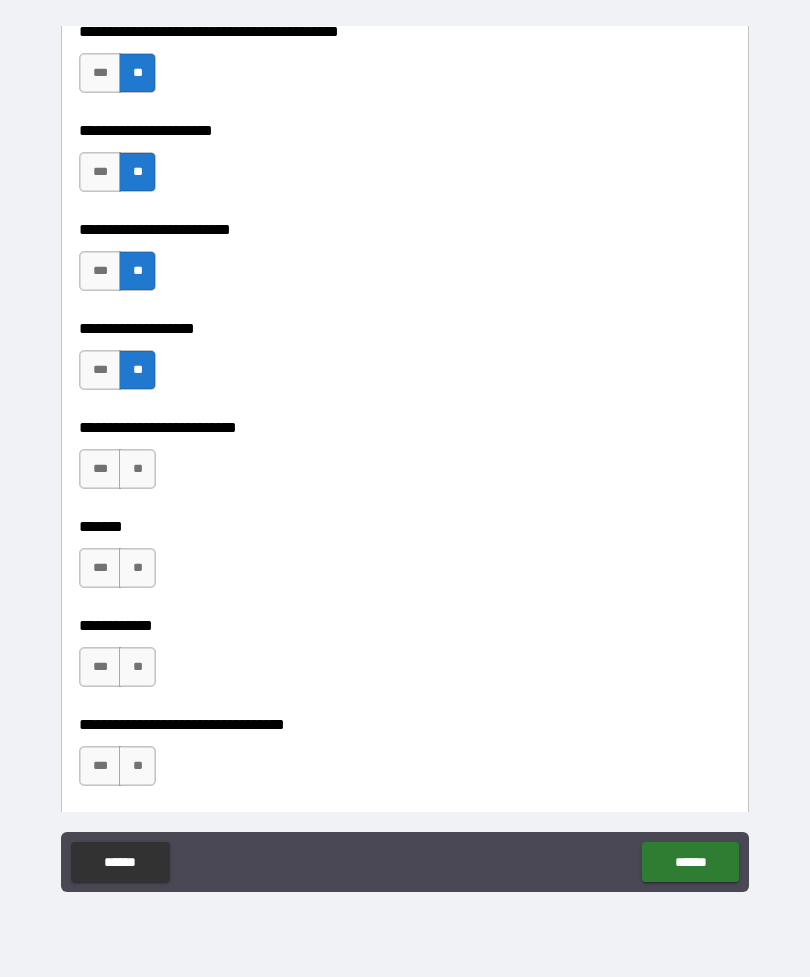 scroll, scrollTop: 9761, scrollLeft: 0, axis: vertical 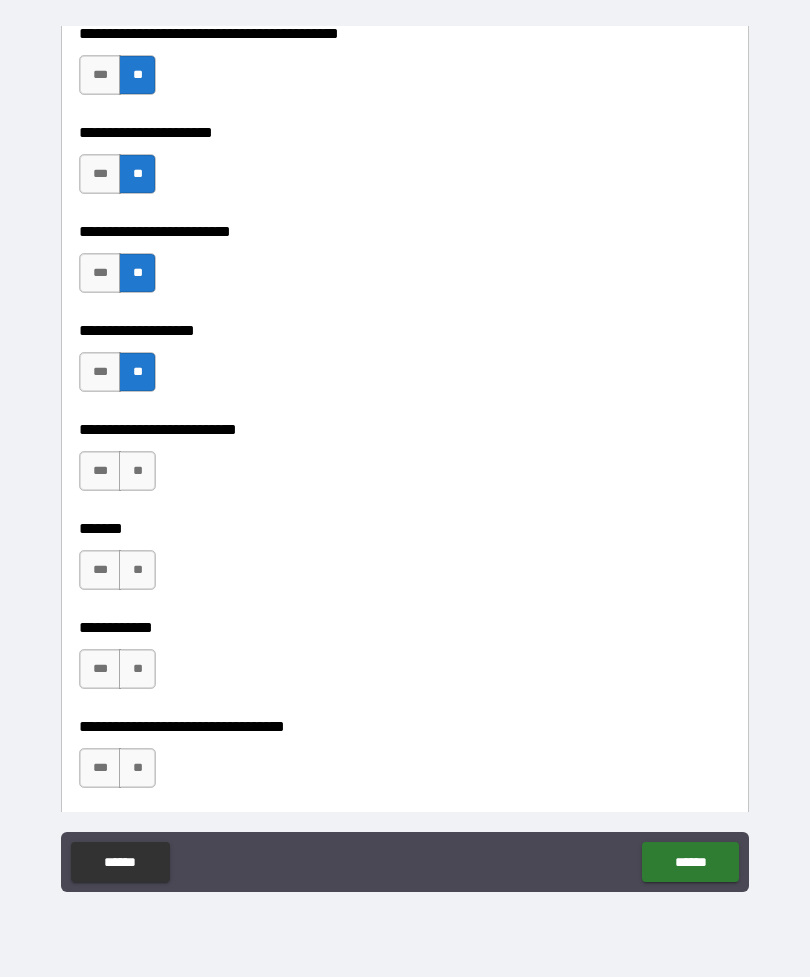 click on "**" at bounding box center [137, 471] 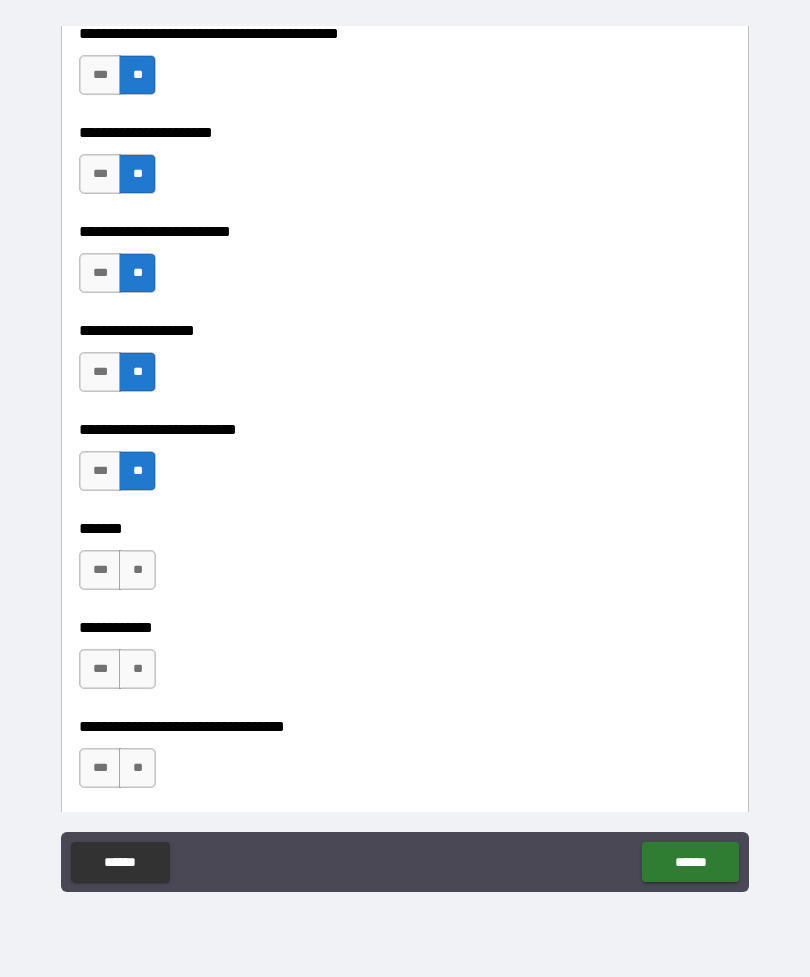 click on "**" at bounding box center [137, 570] 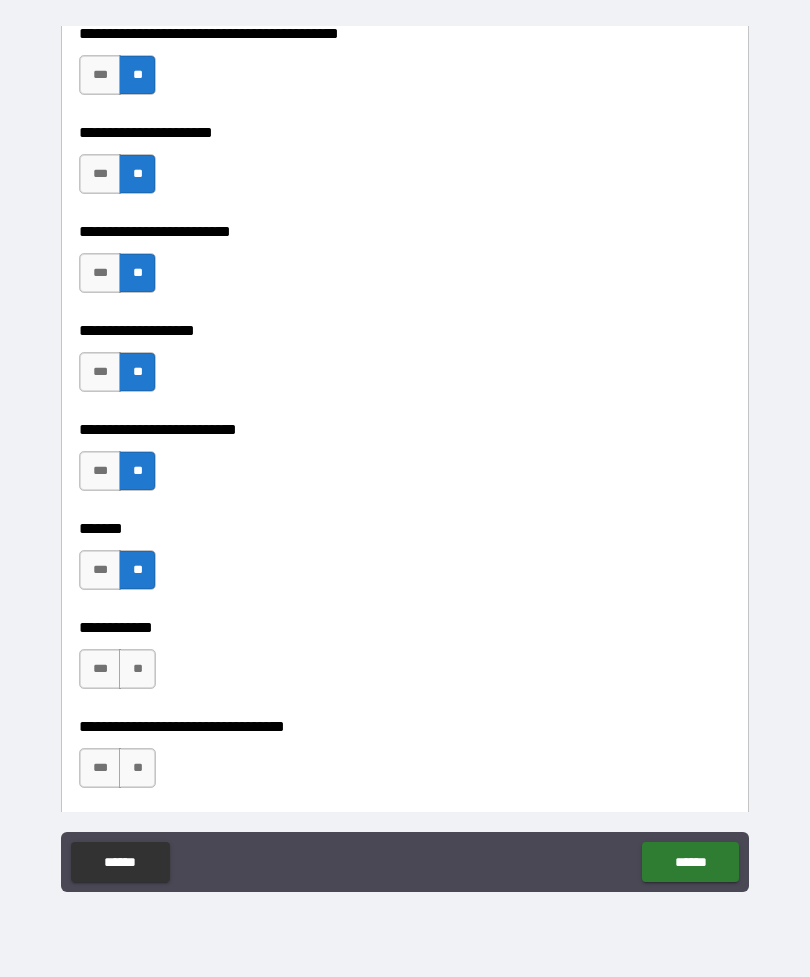 click on "**" at bounding box center (137, 669) 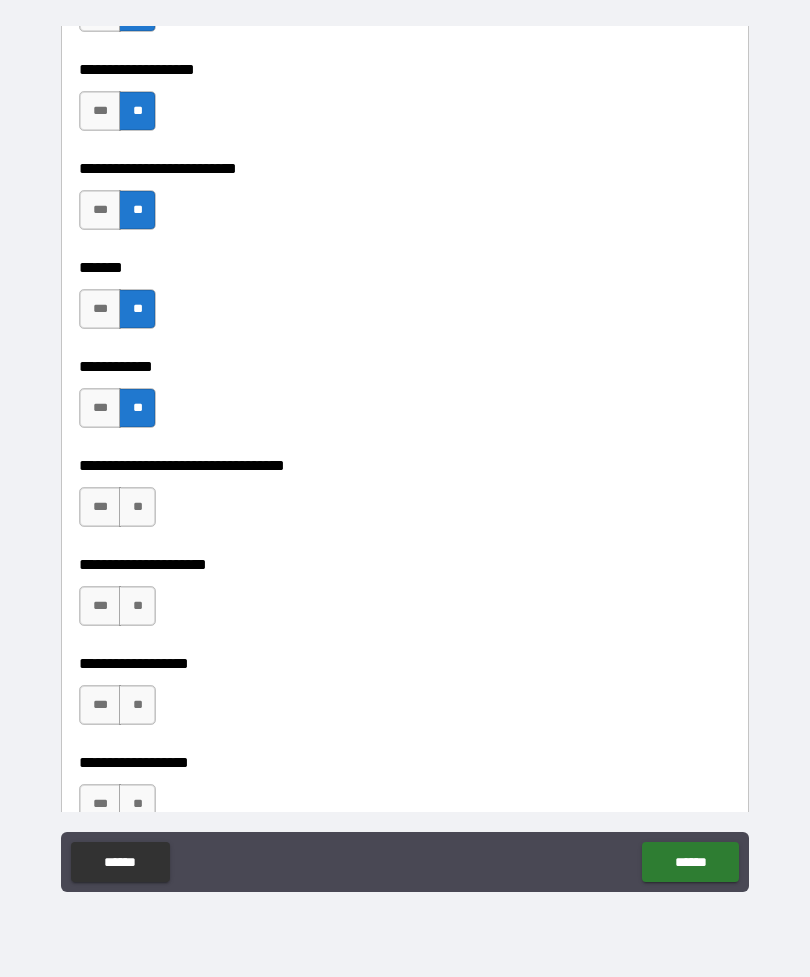 scroll, scrollTop: 10021, scrollLeft: 0, axis: vertical 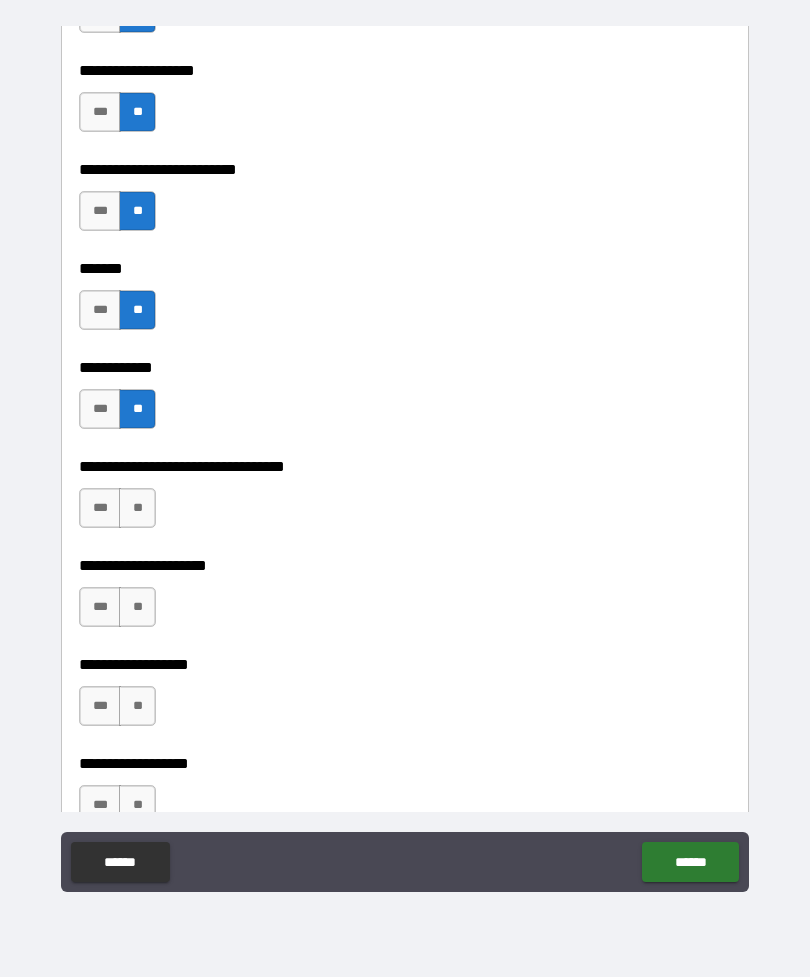 click on "**" at bounding box center (137, 508) 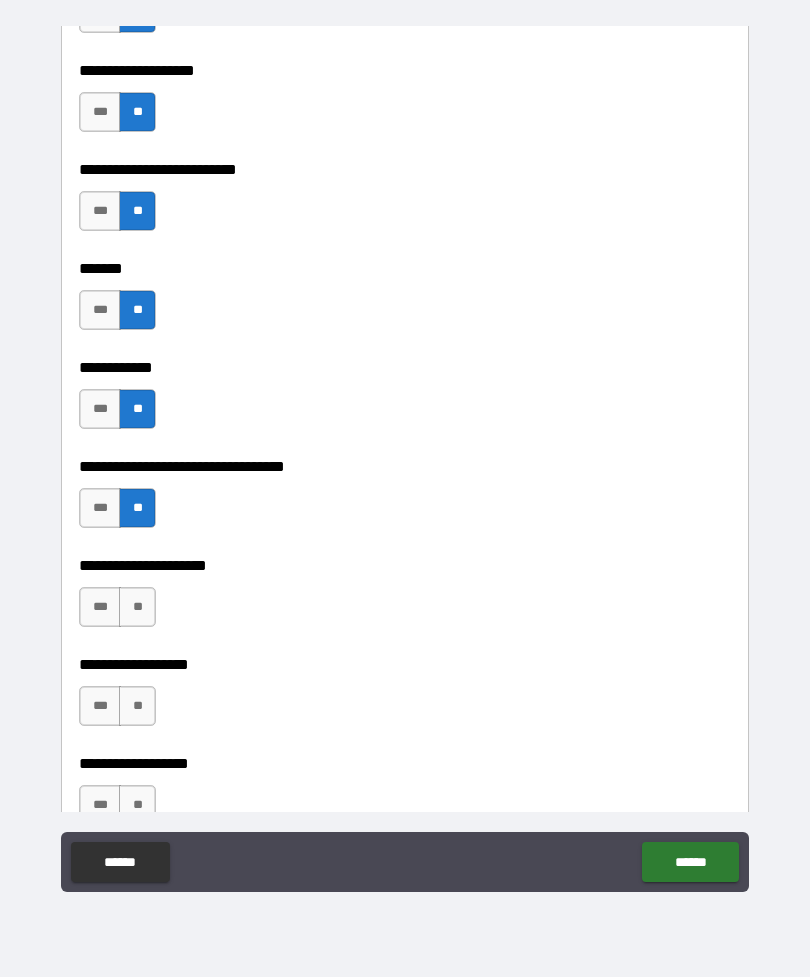 click on "**" at bounding box center (137, 607) 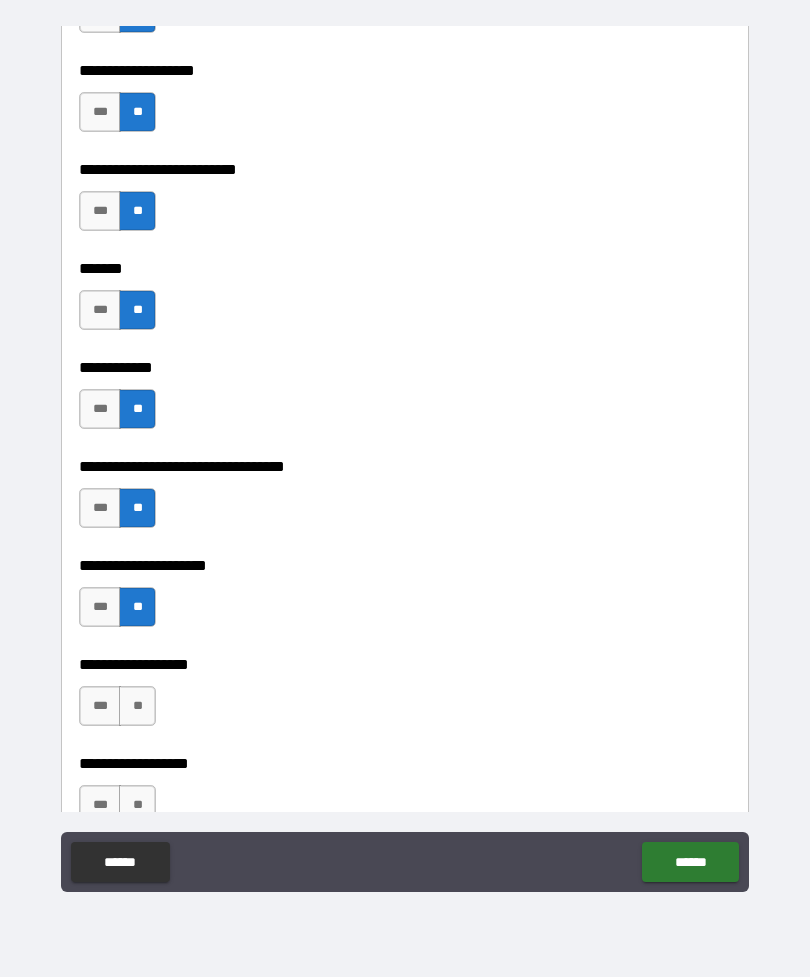 click on "**" at bounding box center (137, 706) 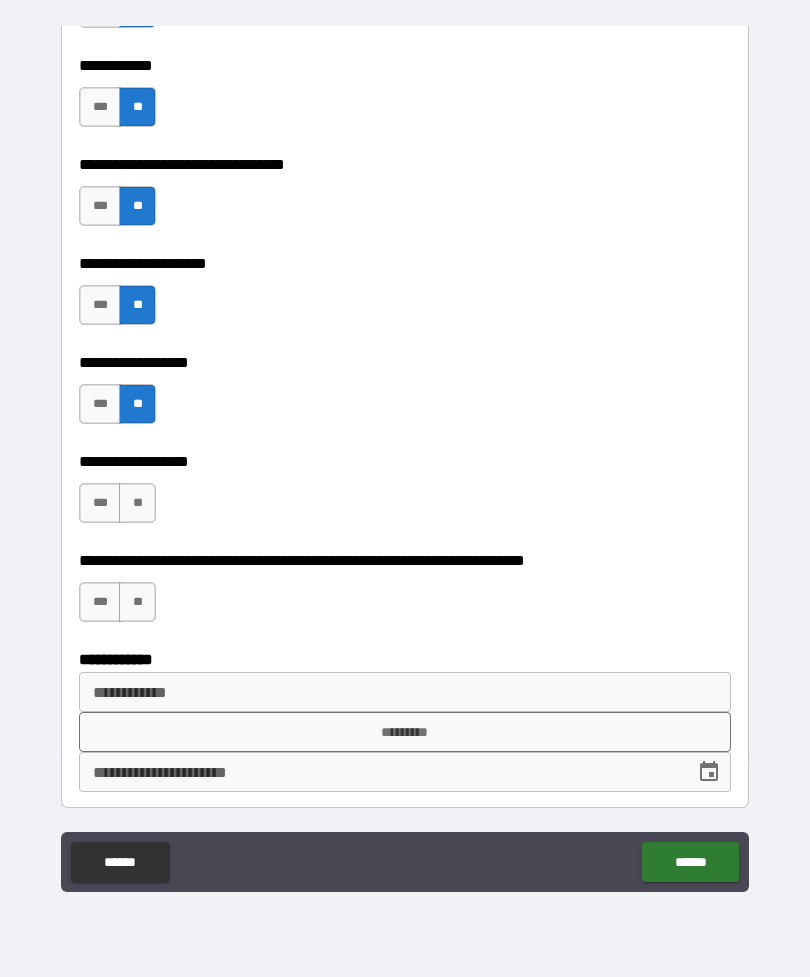 scroll, scrollTop: 10322, scrollLeft: 0, axis: vertical 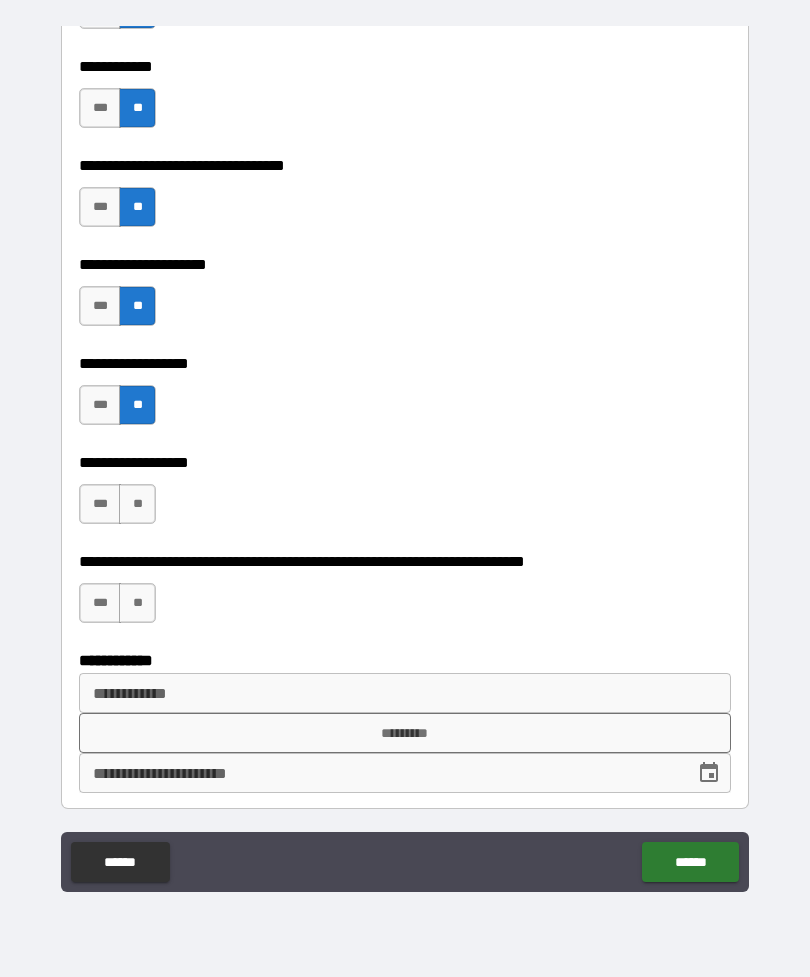 click on "**" at bounding box center [137, 504] 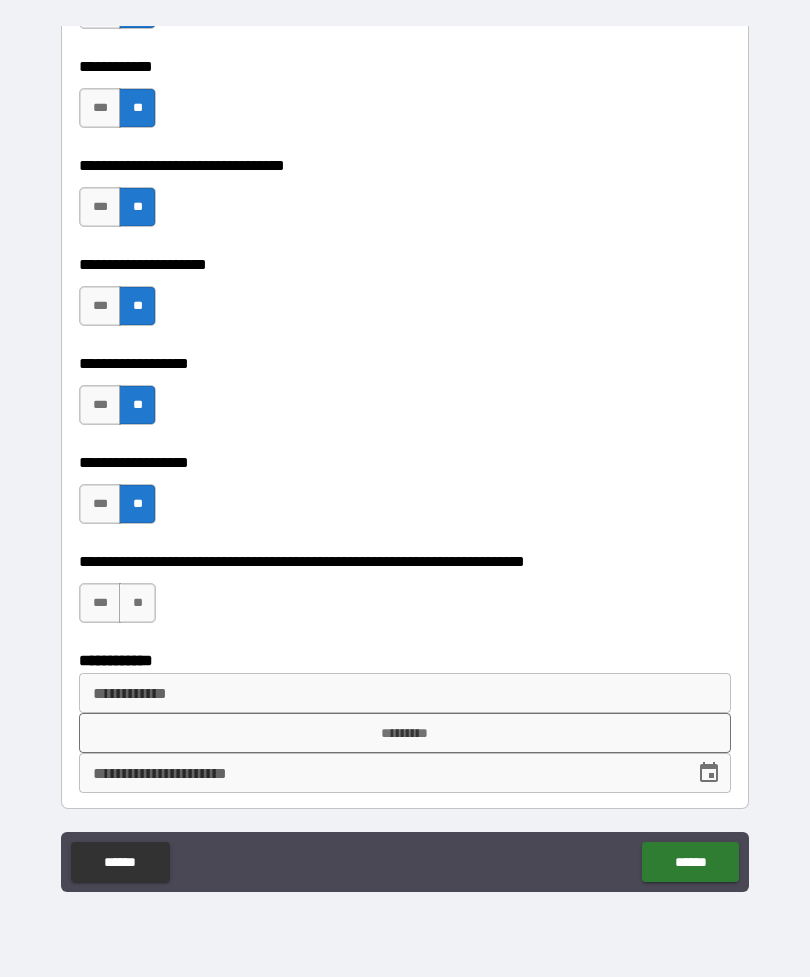 click on "**" at bounding box center [137, 603] 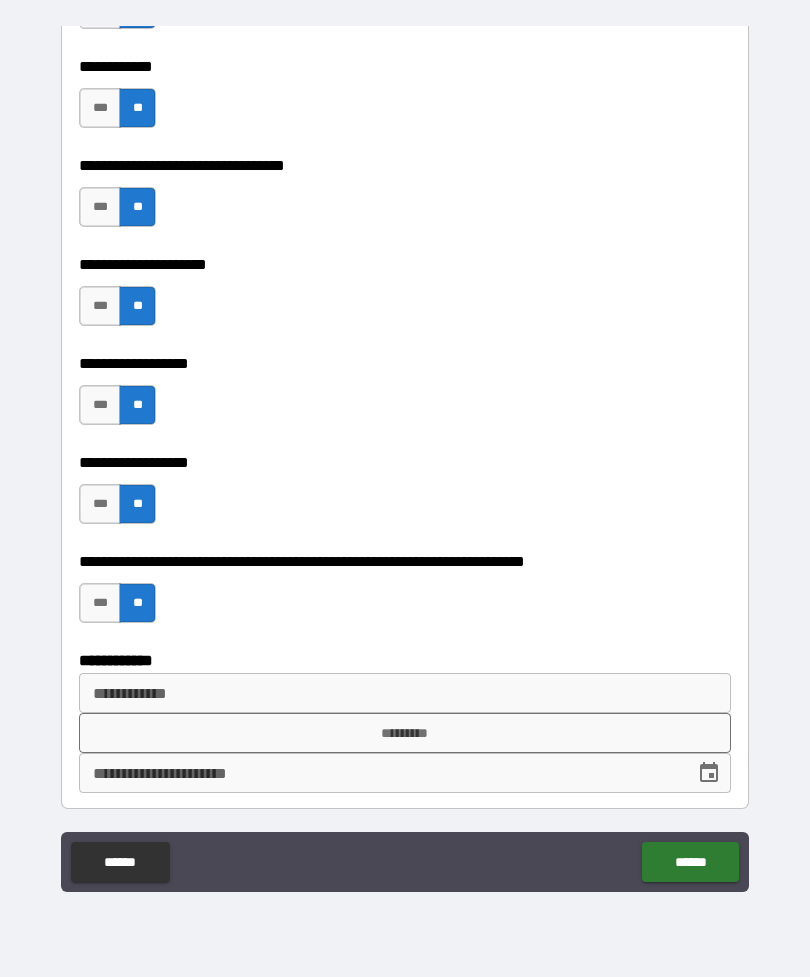 click on "******" at bounding box center (690, 862) 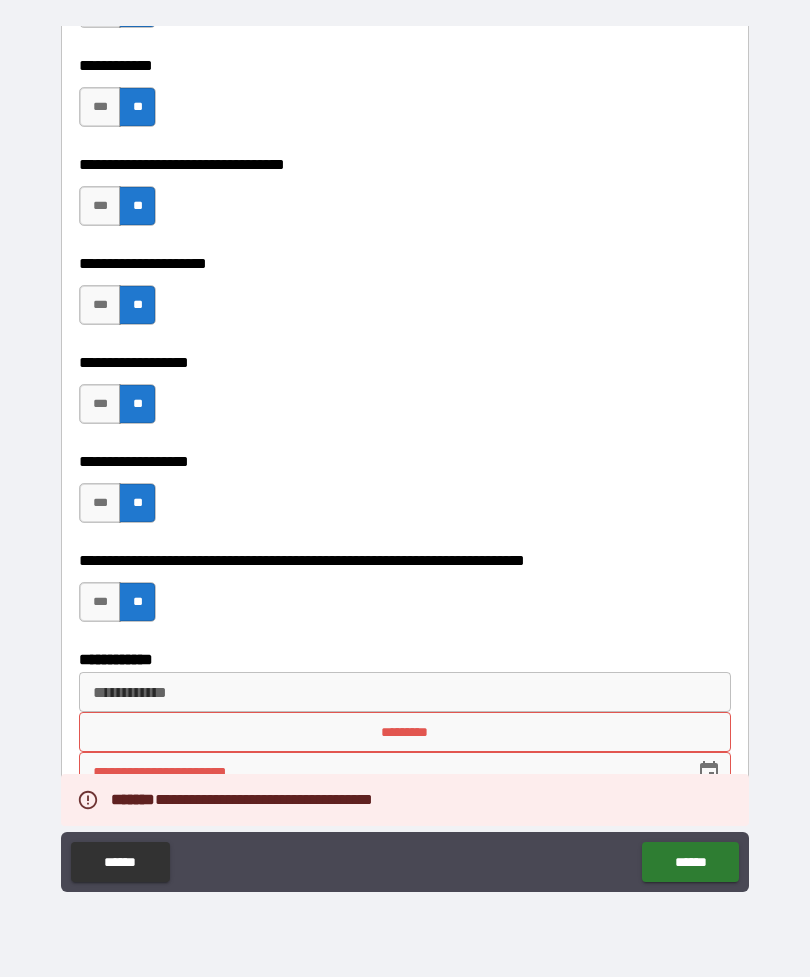 scroll, scrollTop: 10322, scrollLeft: 0, axis: vertical 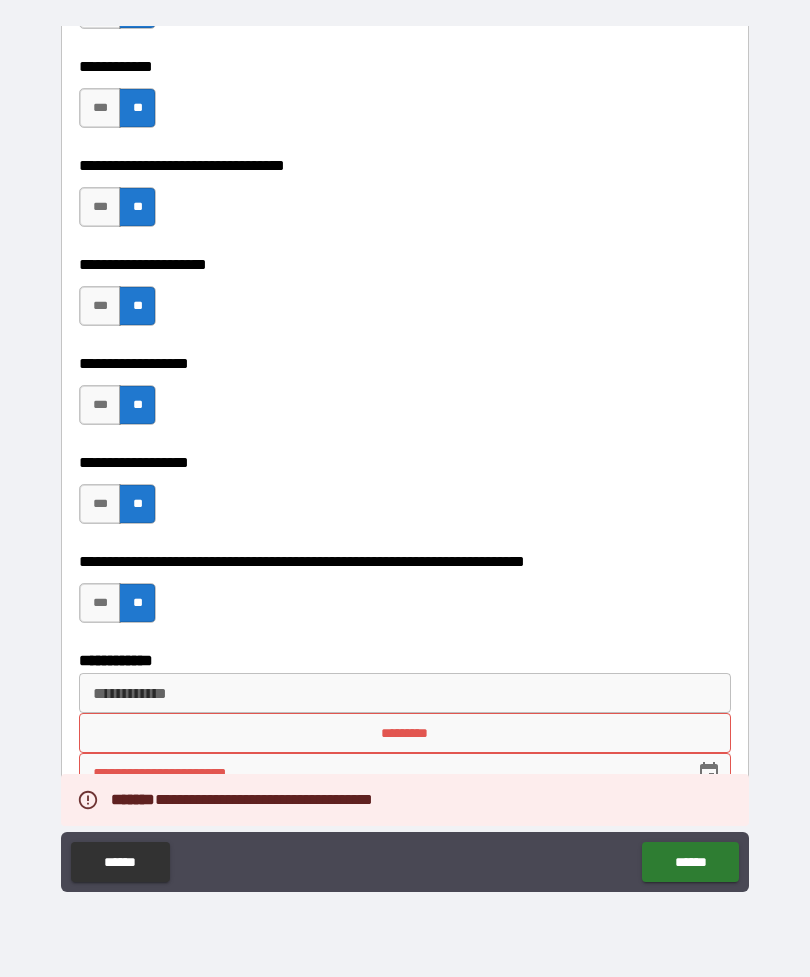 click on "**********" at bounding box center (380, 773) 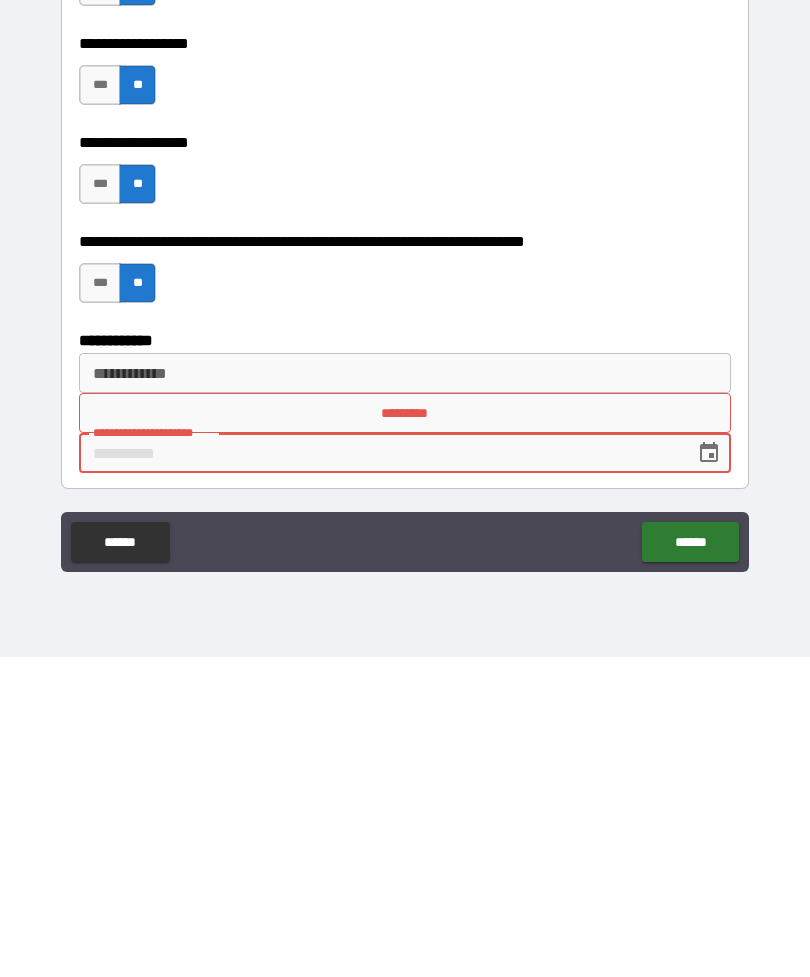 click 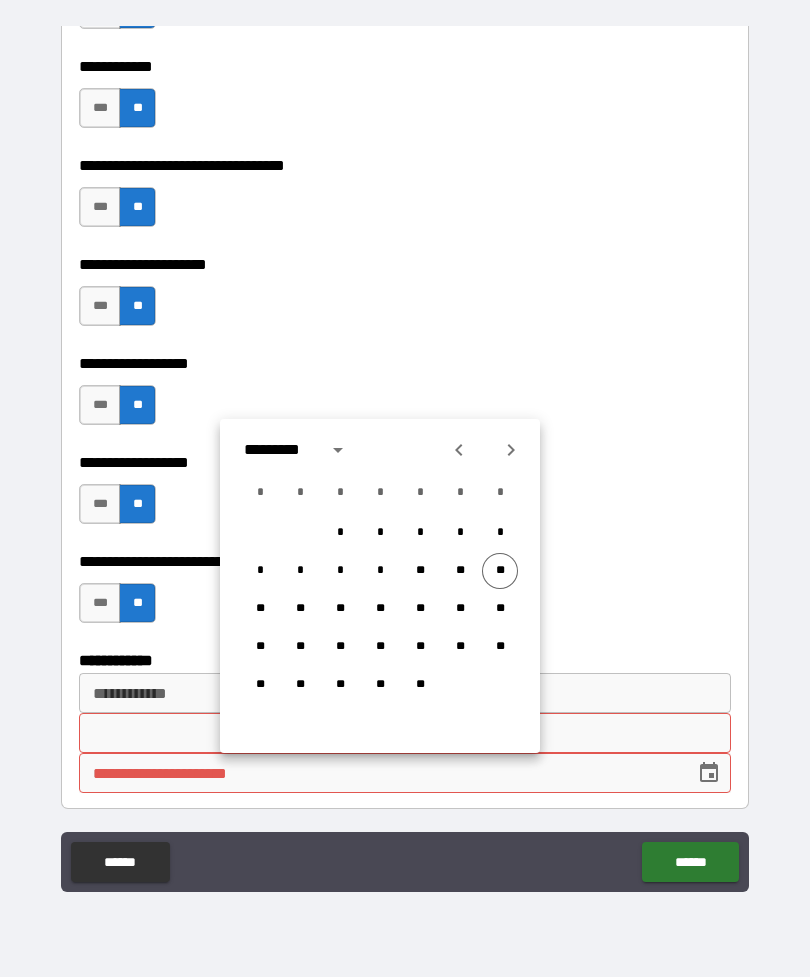 click on "**" at bounding box center (500, 571) 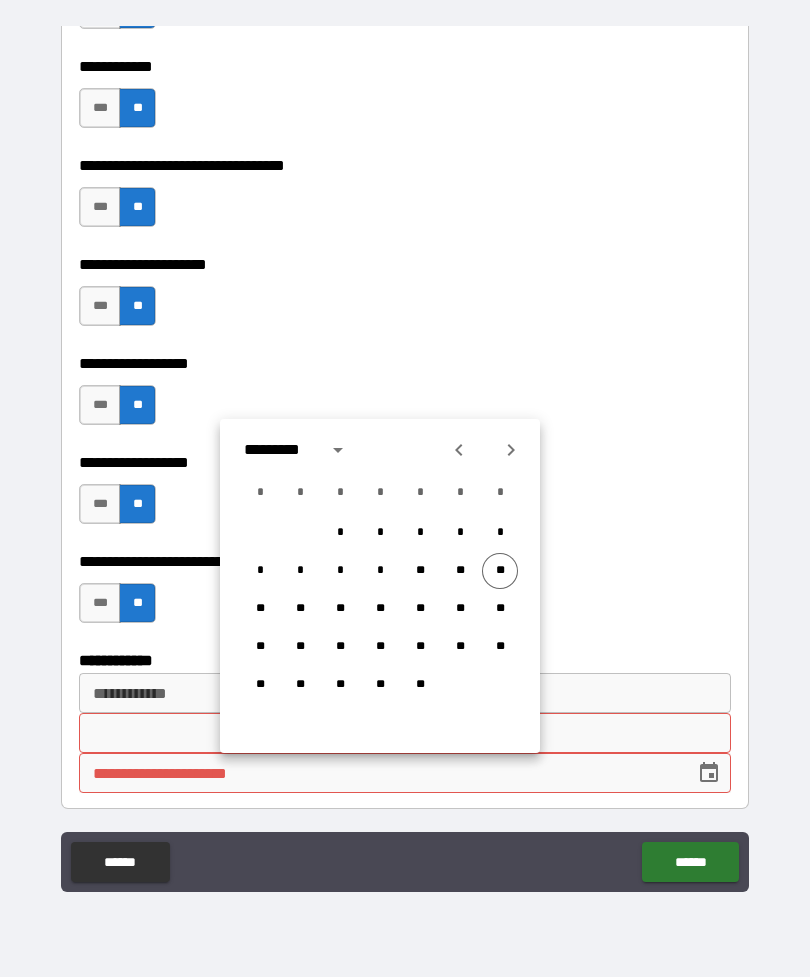 type on "**********" 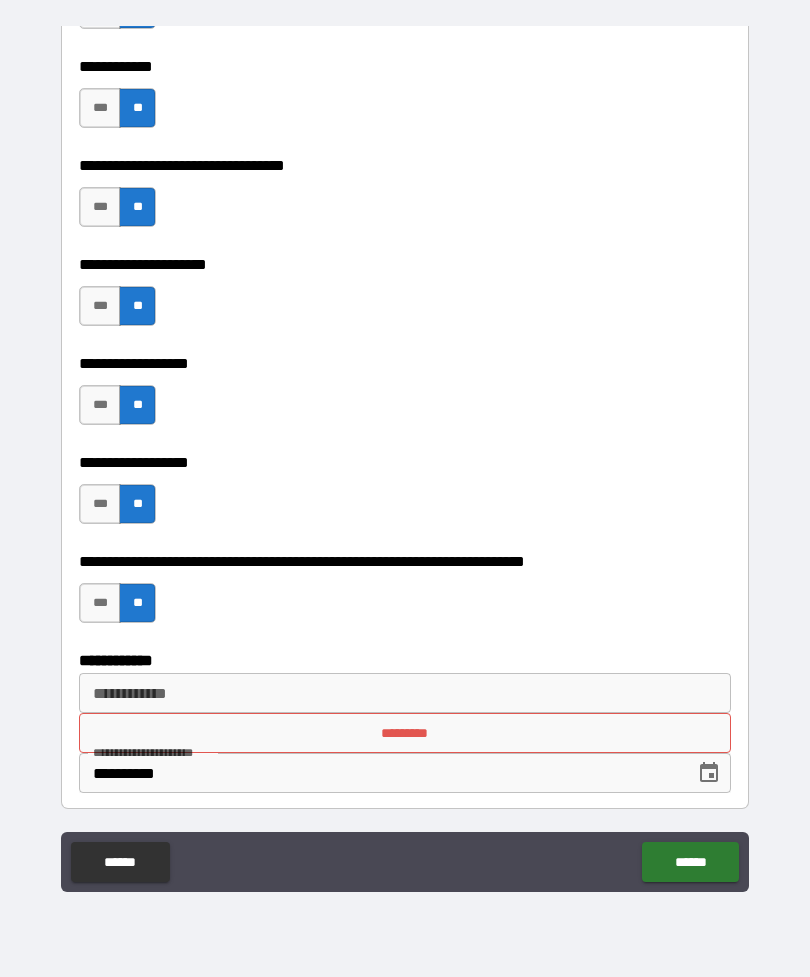 click on "******" at bounding box center [690, 862] 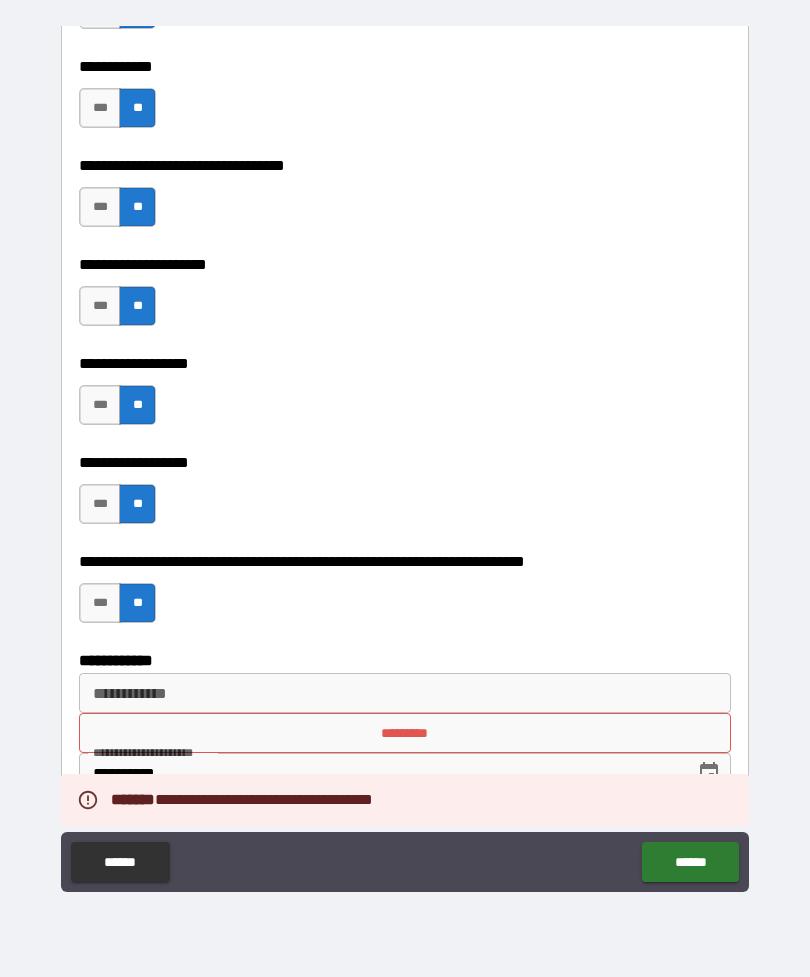 click on "*********" at bounding box center [405, 733] 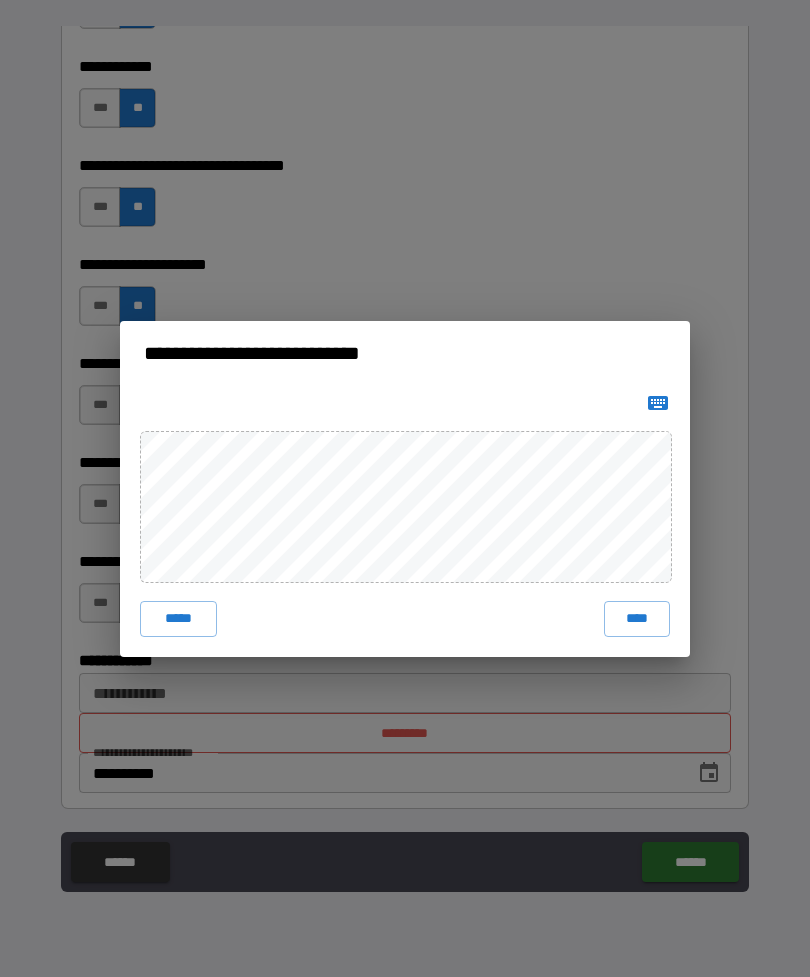 click on "****" at bounding box center [637, 619] 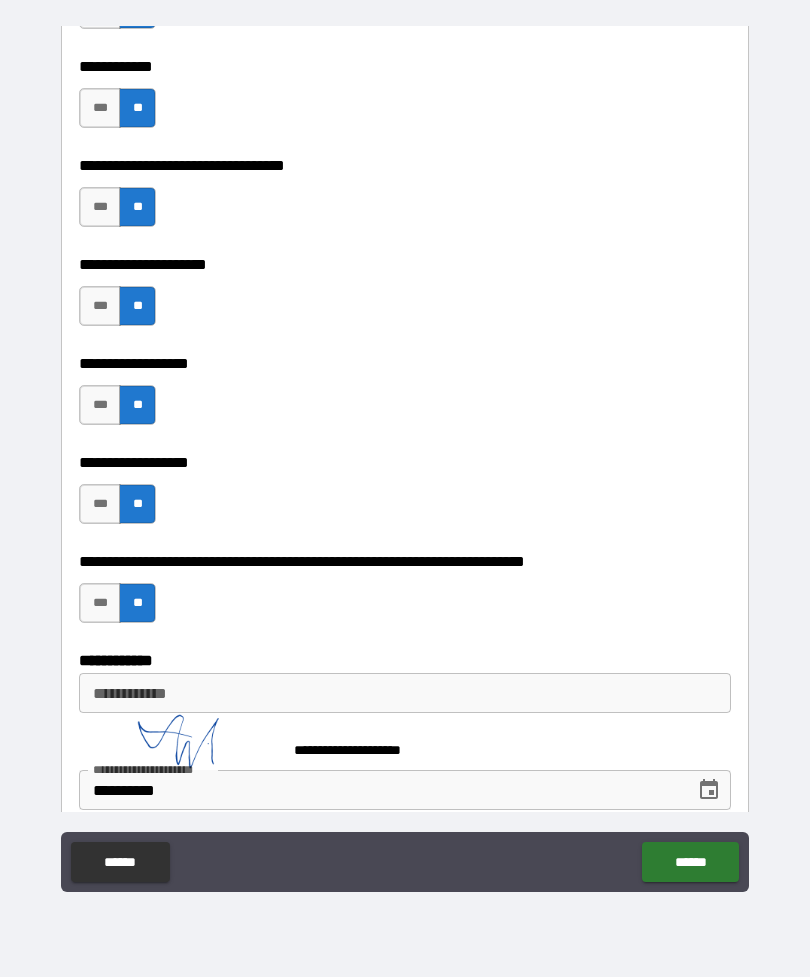 scroll, scrollTop: 10312, scrollLeft: 0, axis: vertical 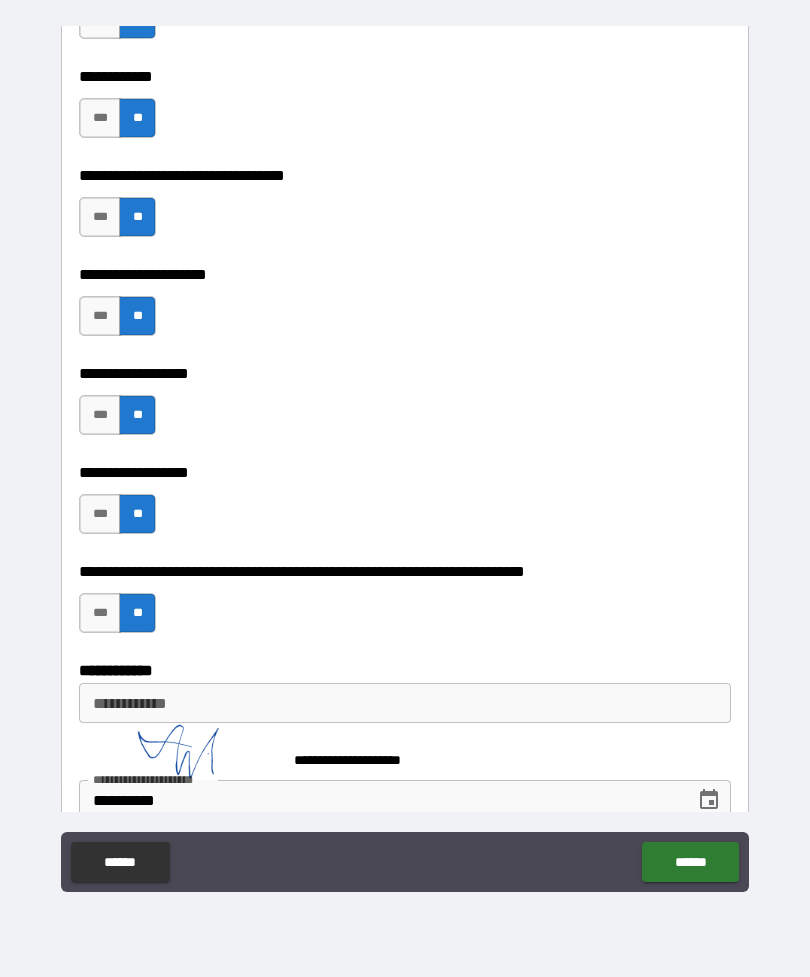 click on "******" at bounding box center [690, 862] 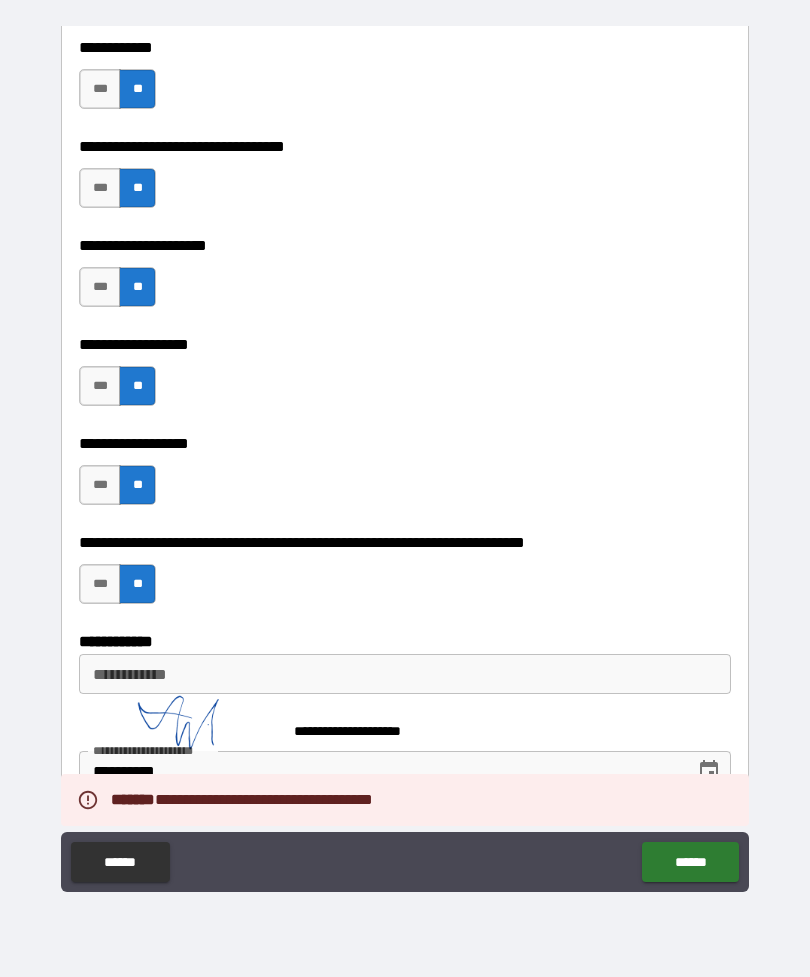 scroll, scrollTop: 10339, scrollLeft: 0, axis: vertical 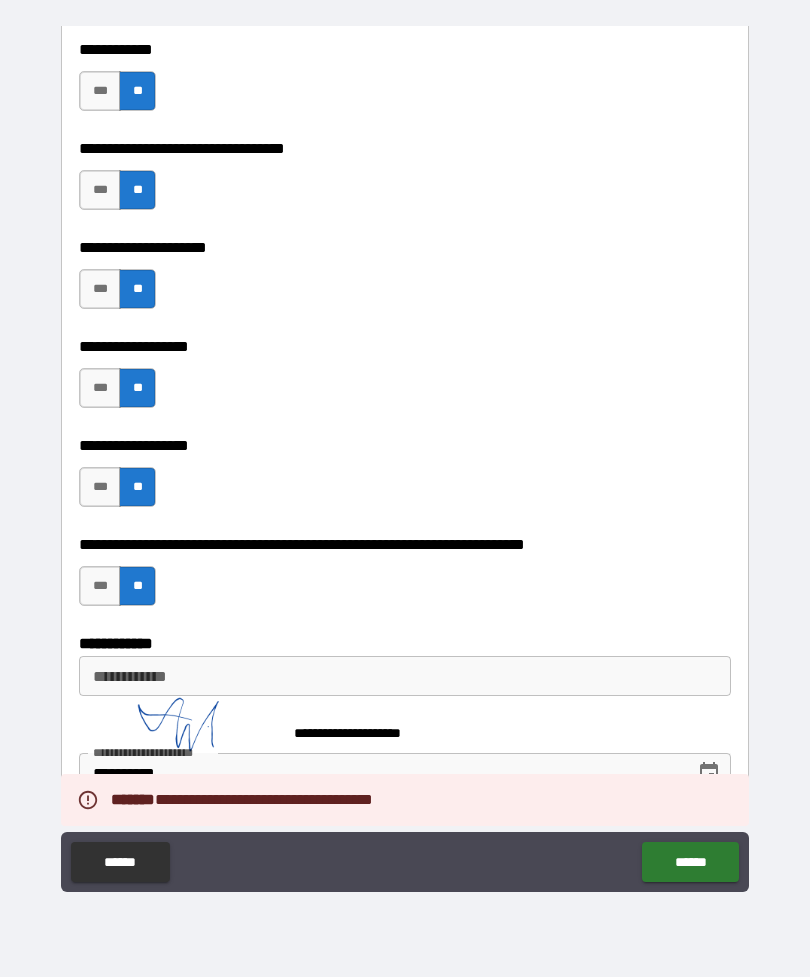 click on "**********" at bounding box center (405, 676) 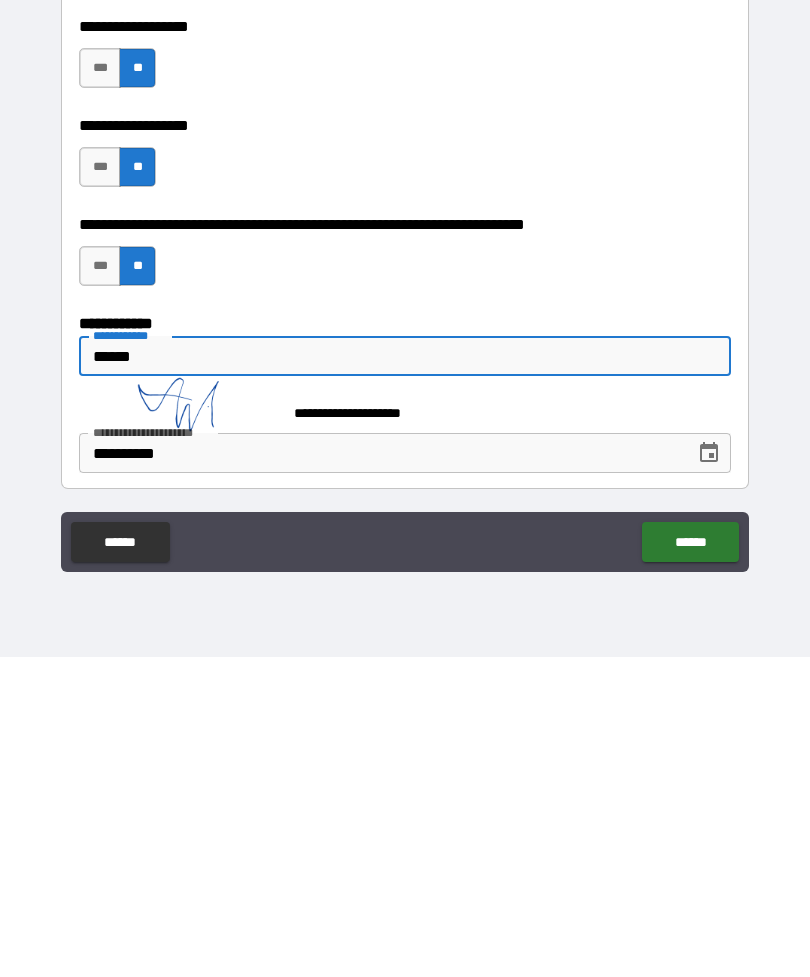 type on "******" 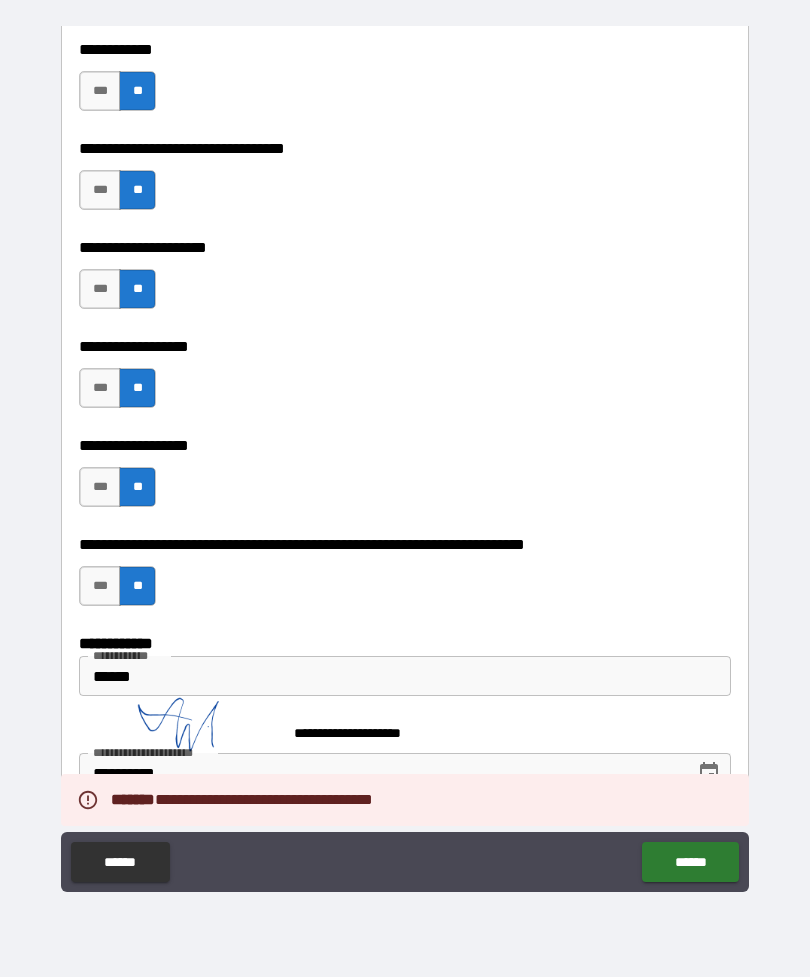 click on "******" at bounding box center (690, 862) 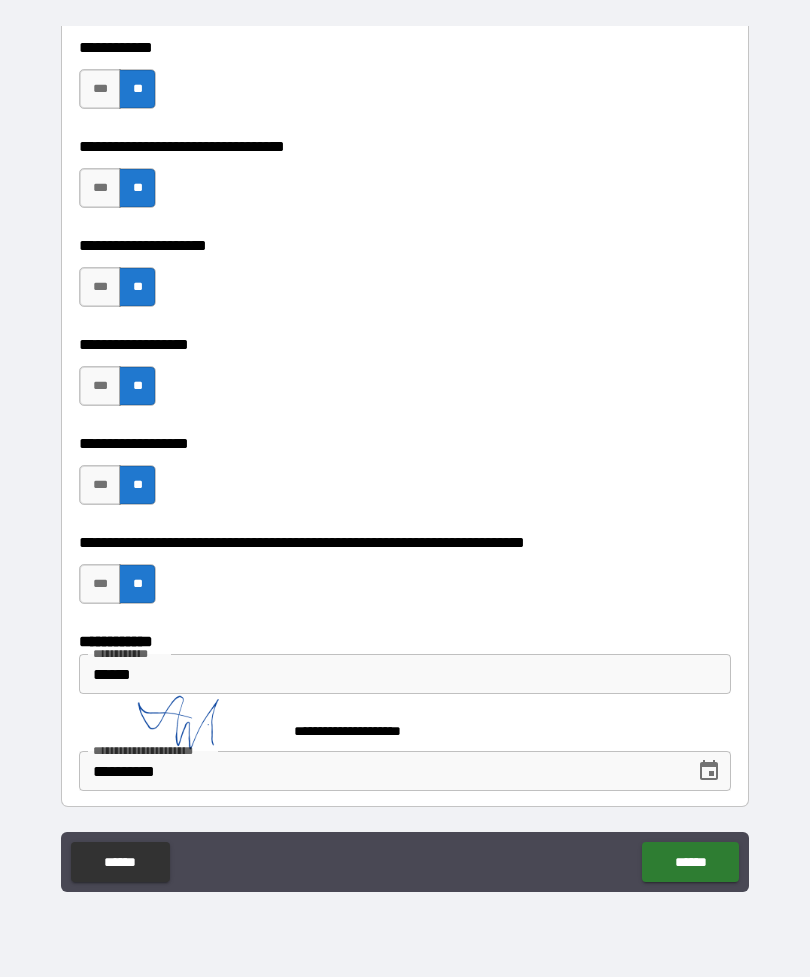 scroll, scrollTop: 10339, scrollLeft: 0, axis: vertical 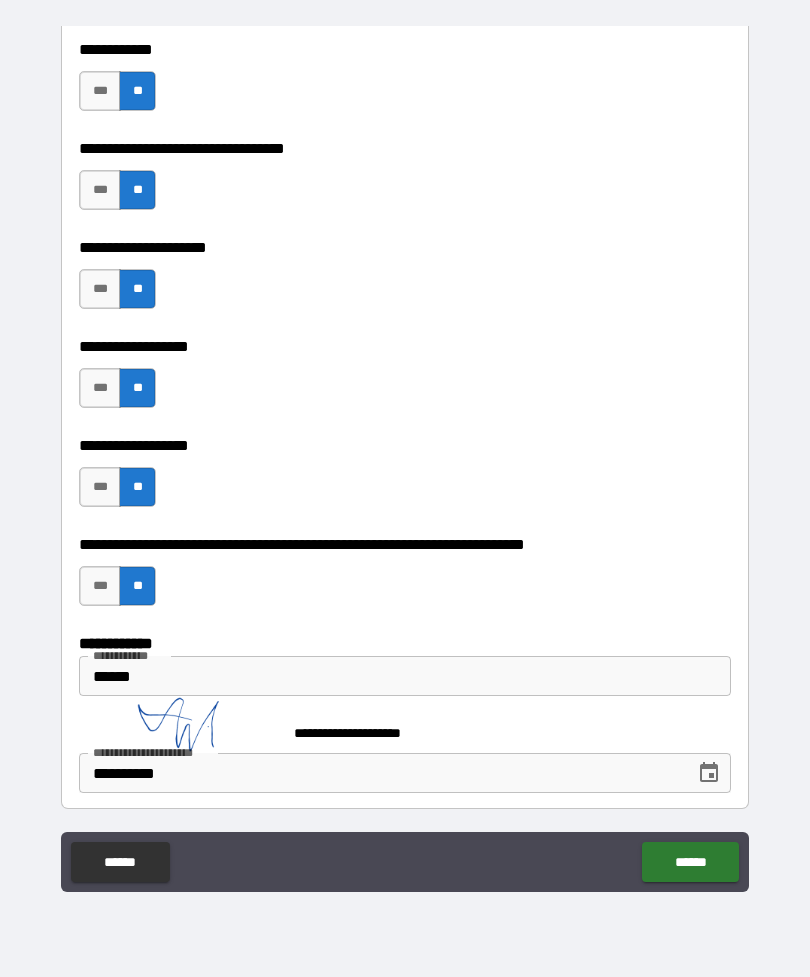 click on "******" at bounding box center [690, 862] 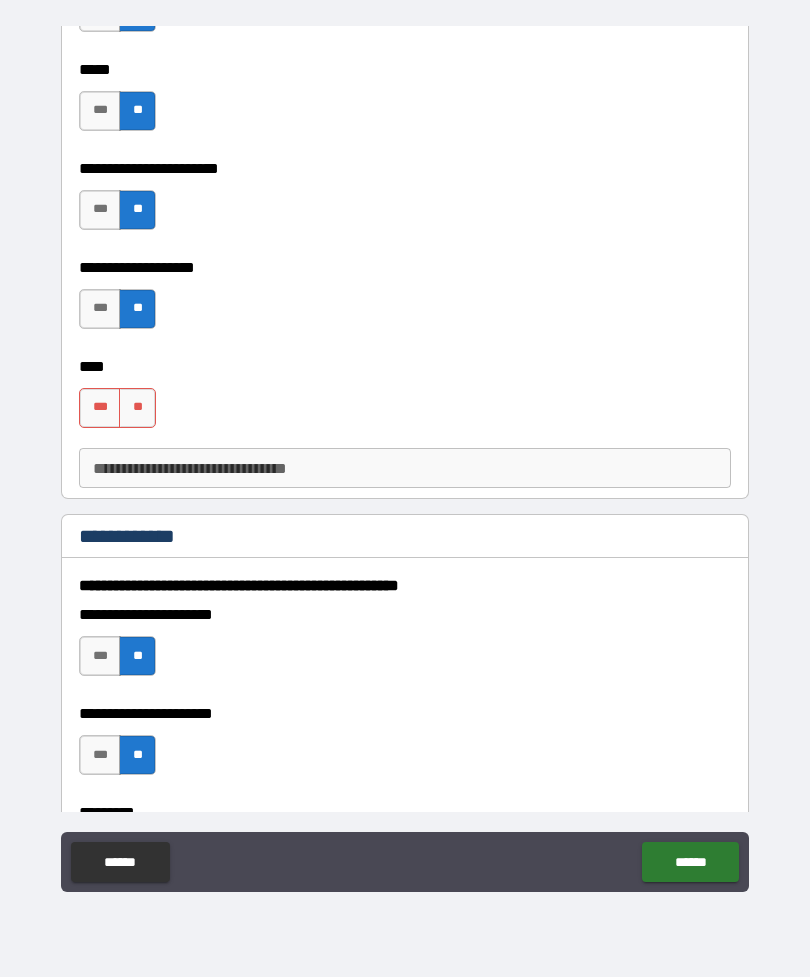 scroll, scrollTop: 2240, scrollLeft: 0, axis: vertical 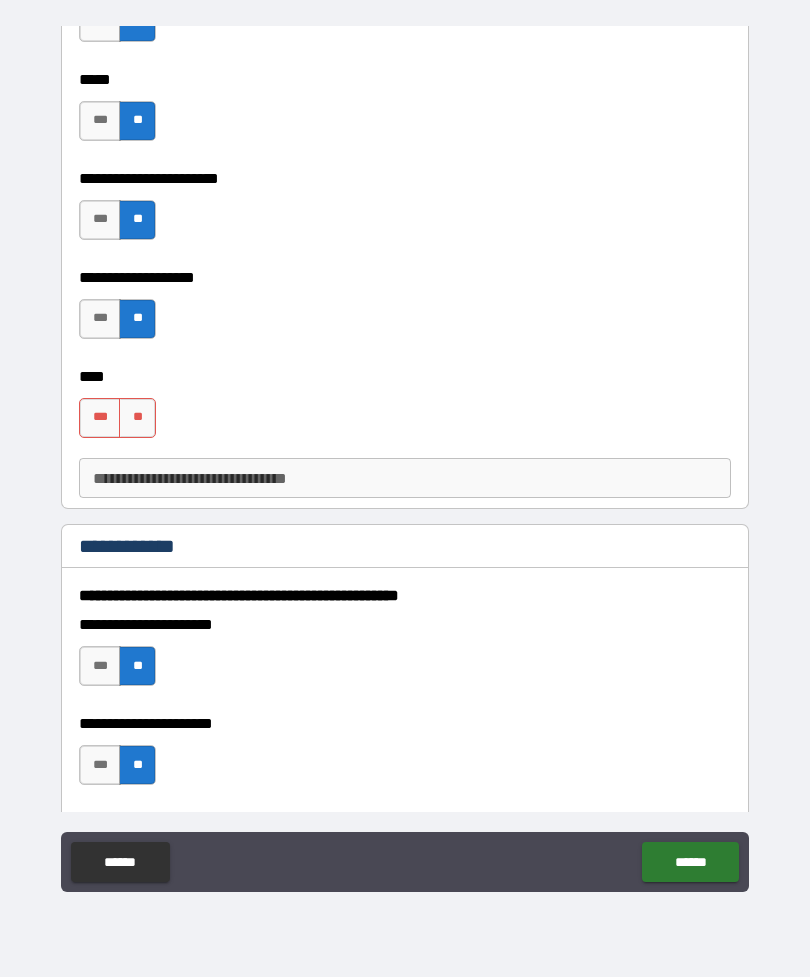 click on "**" at bounding box center (137, 418) 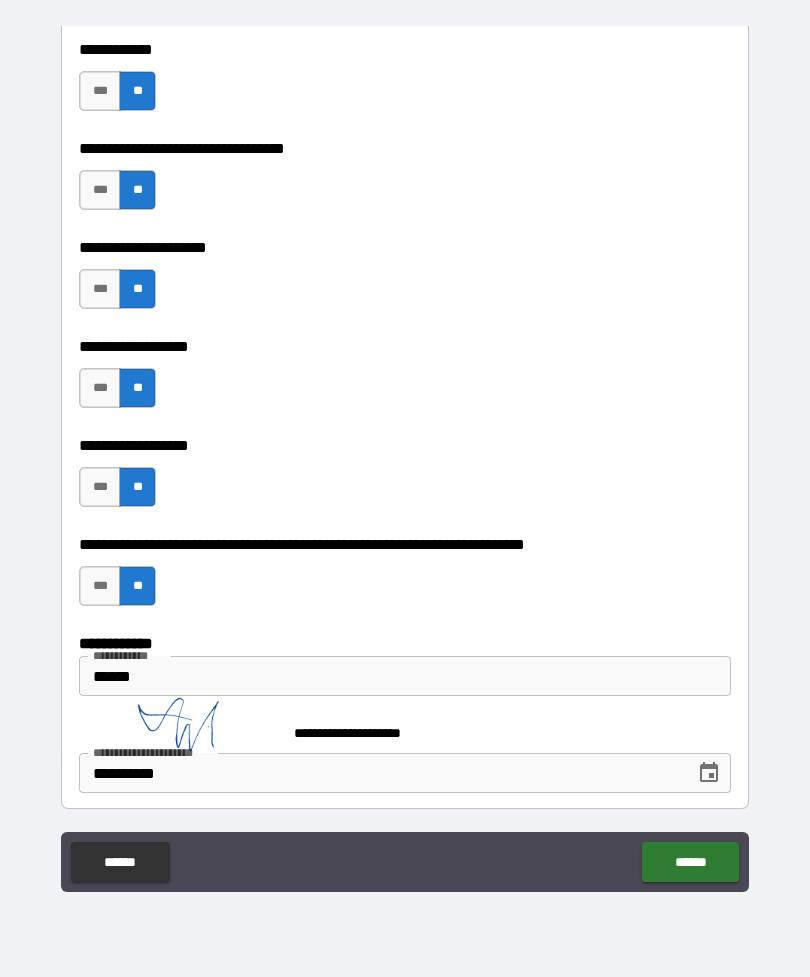 scroll, scrollTop: 10339, scrollLeft: 0, axis: vertical 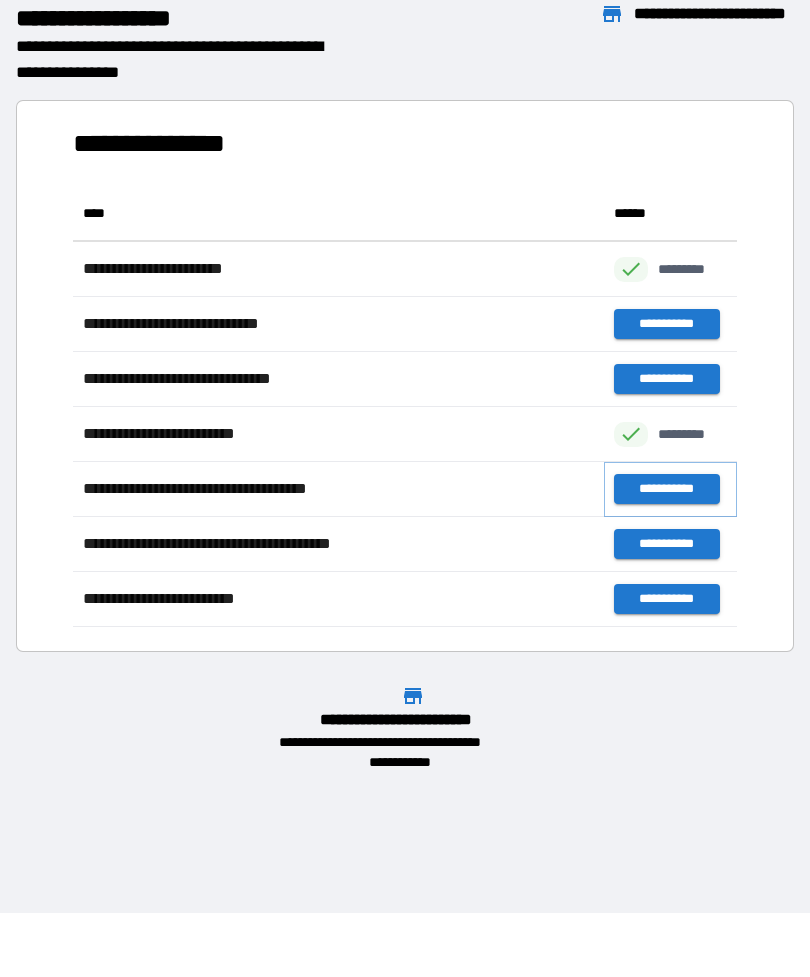 click on "**********" at bounding box center (666, 489) 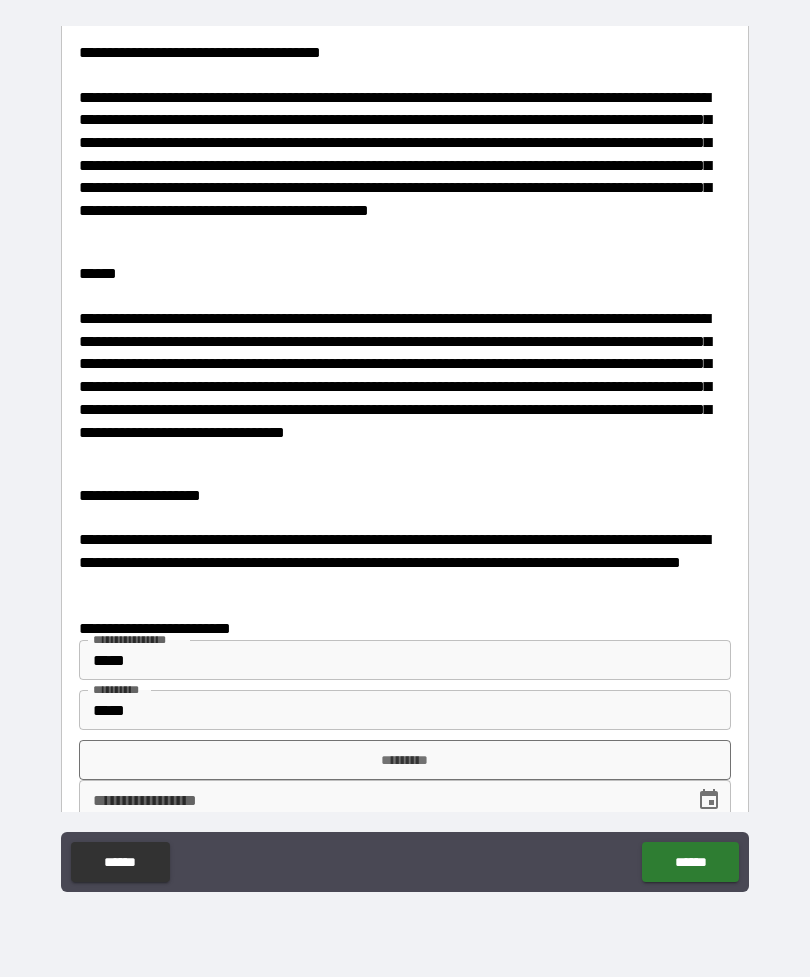 scroll, scrollTop: 3898, scrollLeft: 0, axis: vertical 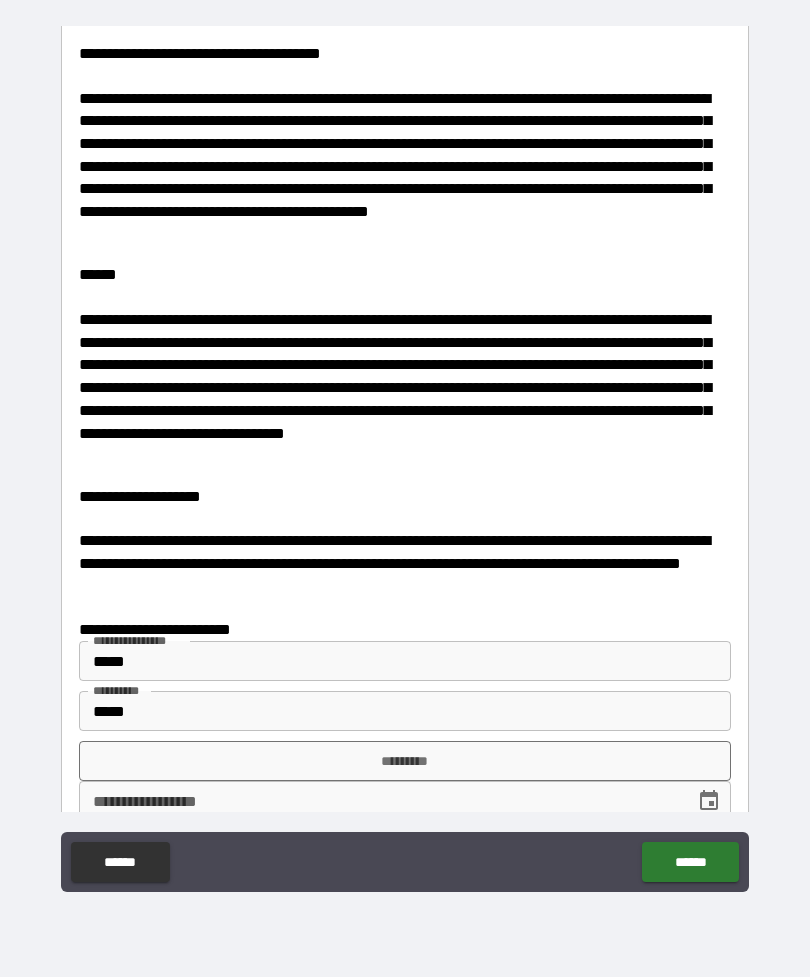 click on "*********" at bounding box center (405, 761) 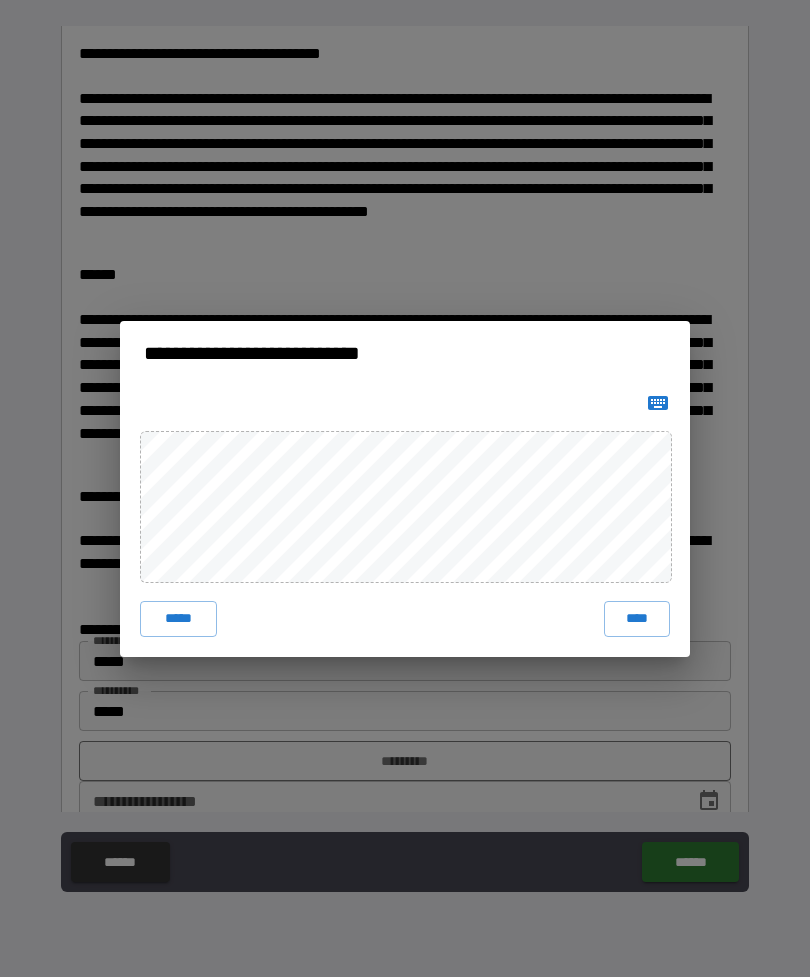 click on "****" at bounding box center (637, 619) 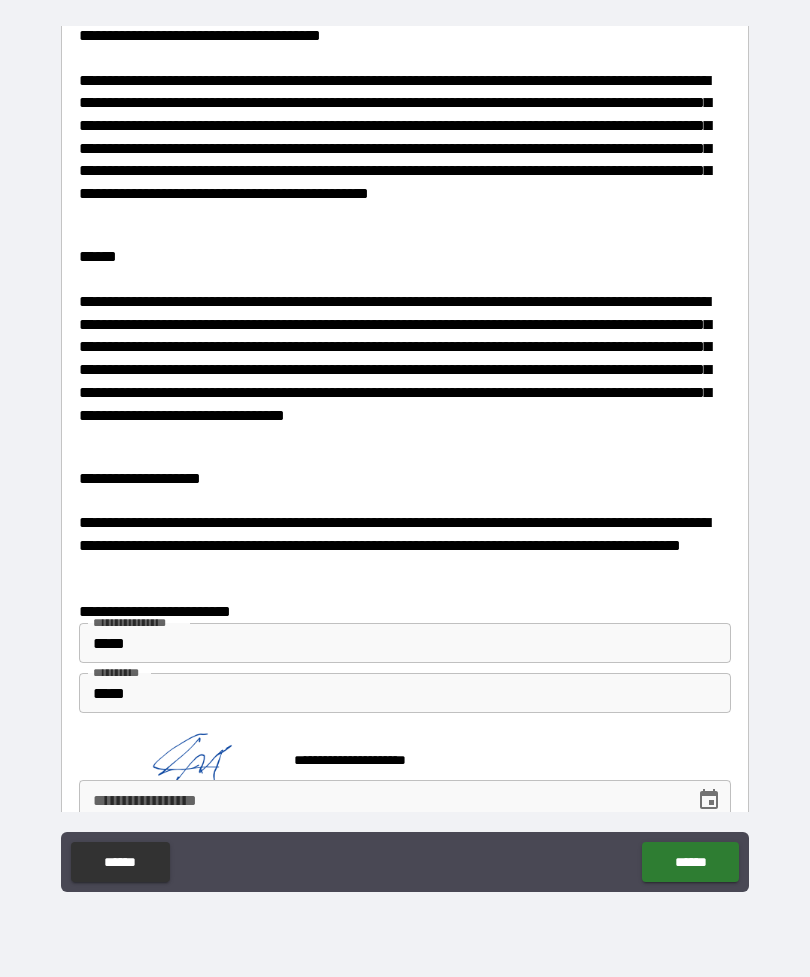 scroll, scrollTop: 3915, scrollLeft: 0, axis: vertical 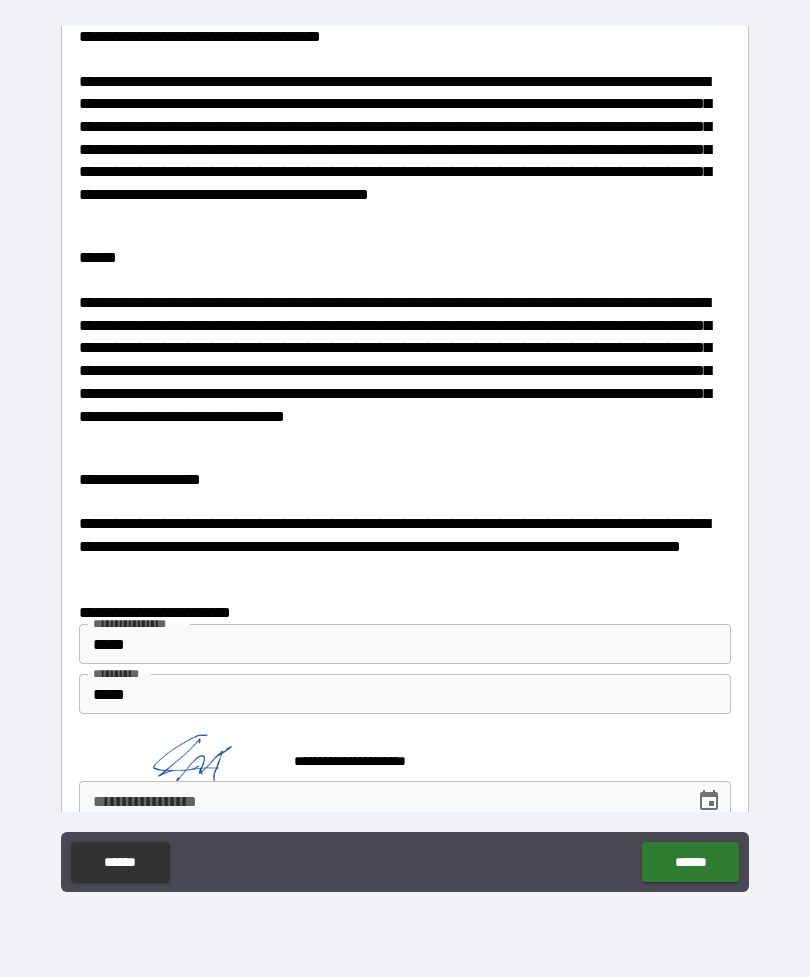click 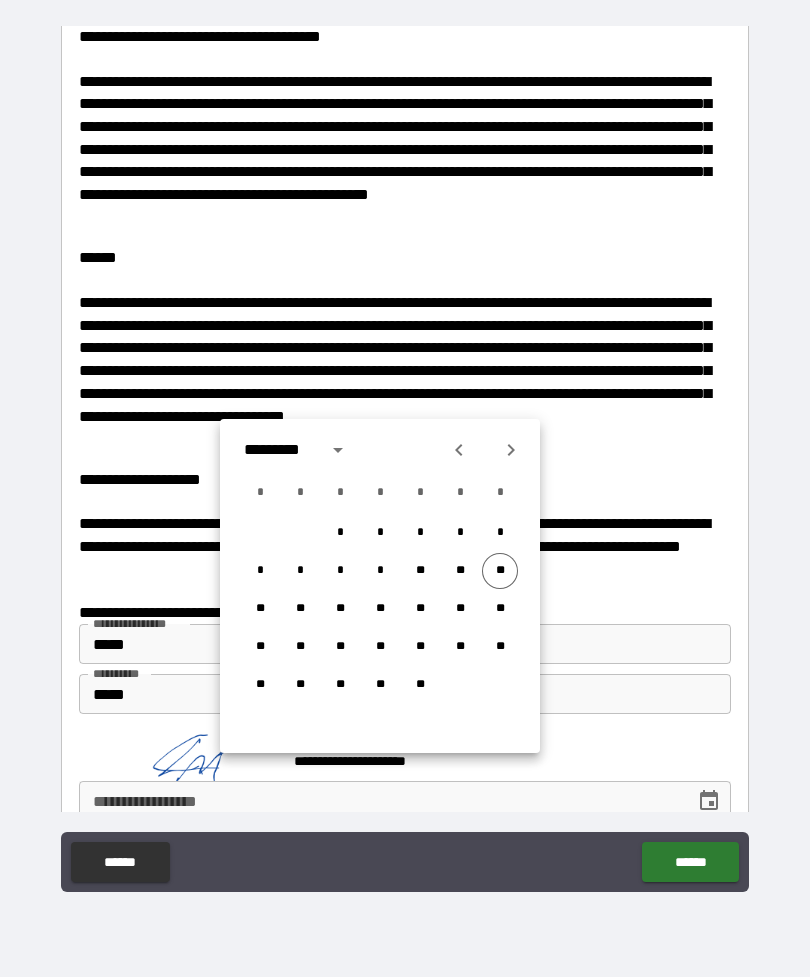 click on "**" at bounding box center (500, 571) 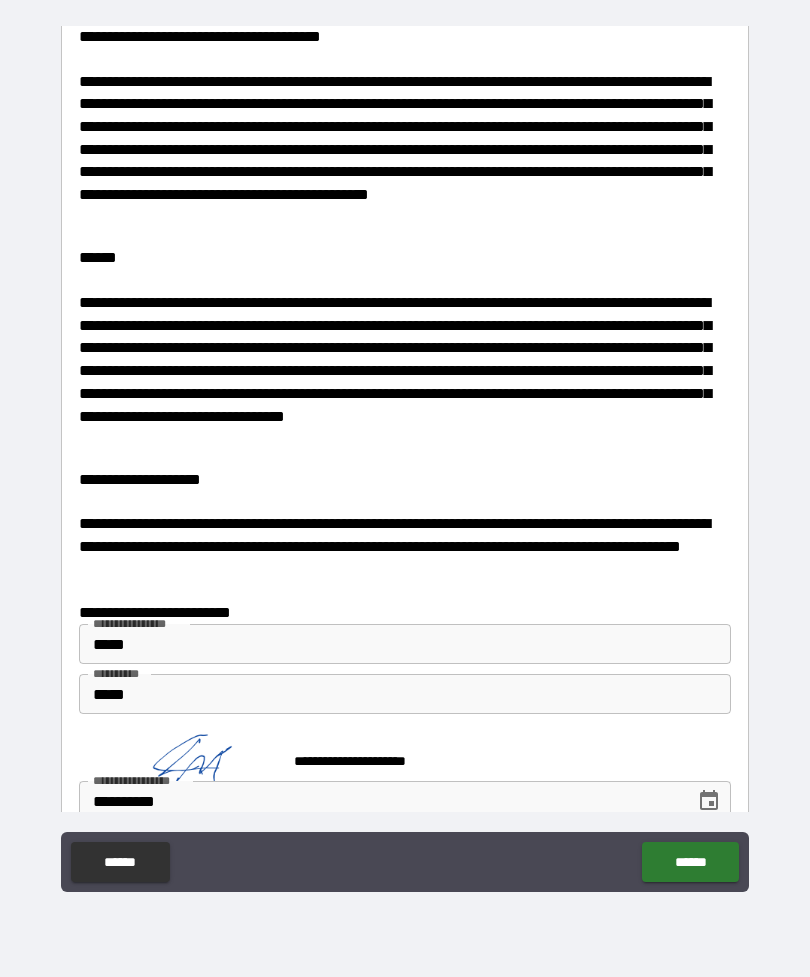 click on "******" at bounding box center [690, 862] 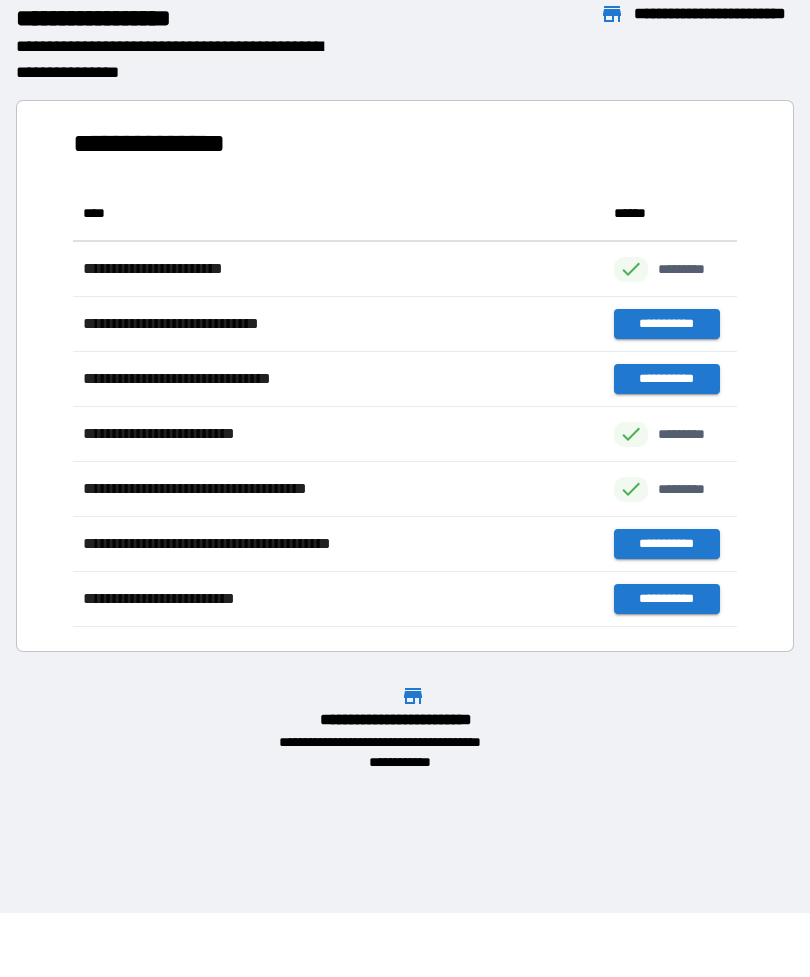 scroll, scrollTop: 1, scrollLeft: 1, axis: both 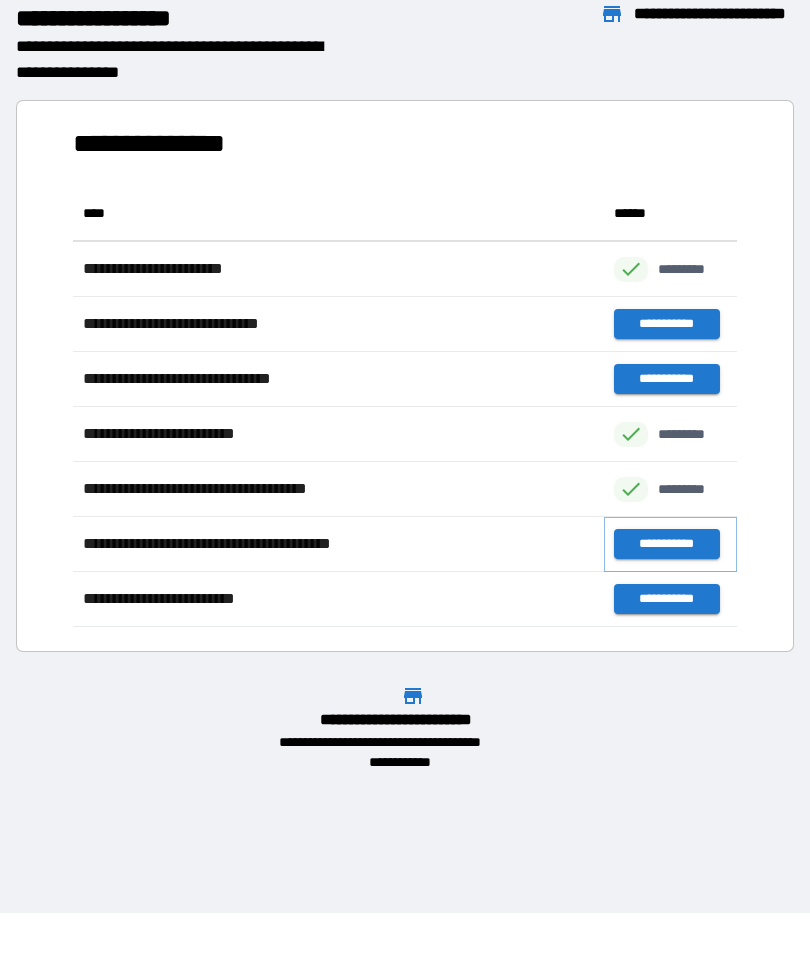 click on "**********" at bounding box center (666, 544) 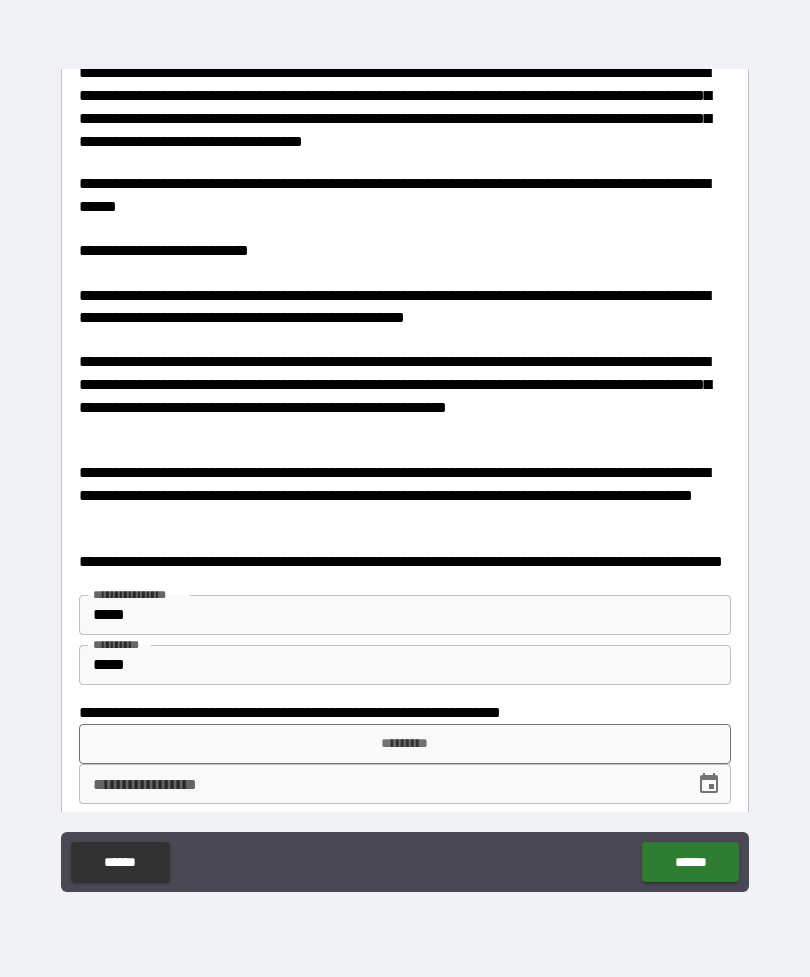 scroll, scrollTop: 1191, scrollLeft: 0, axis: vertical 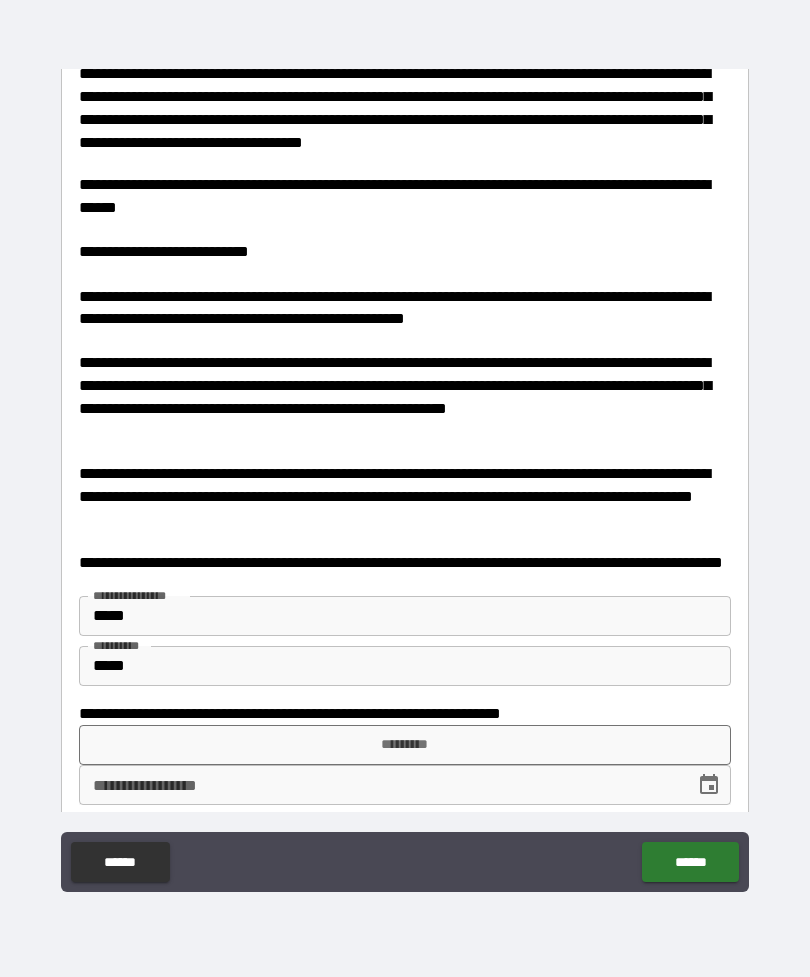 click on "*********" at bounding box center (405, 745) 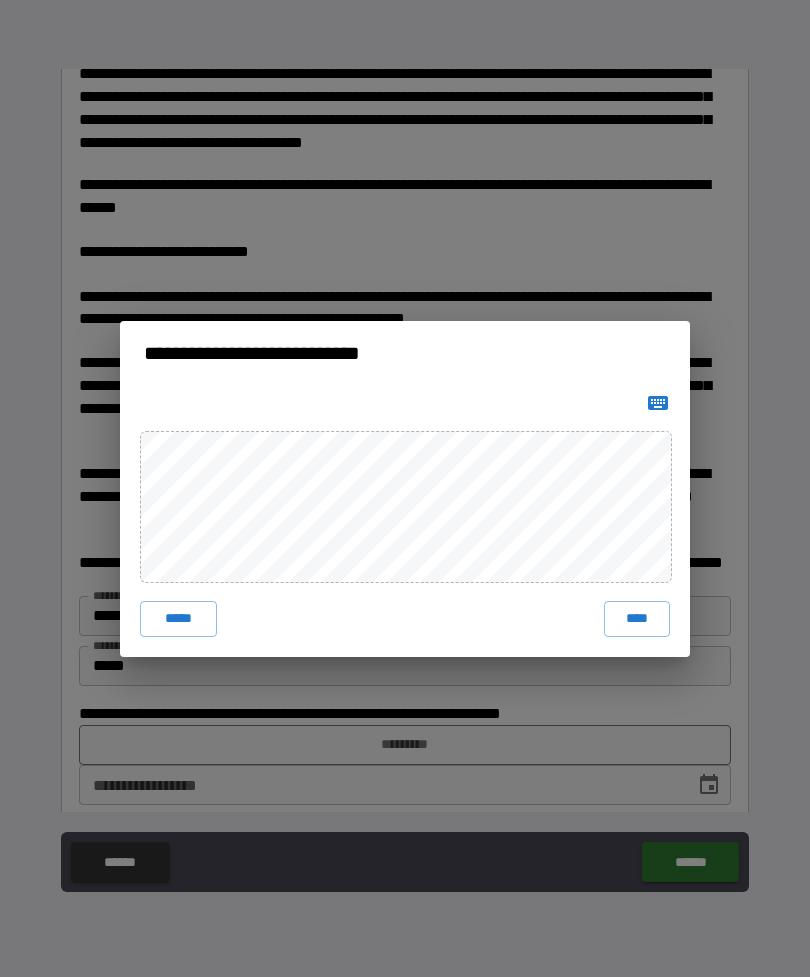 click on "****" at bounding box center (637, 619) 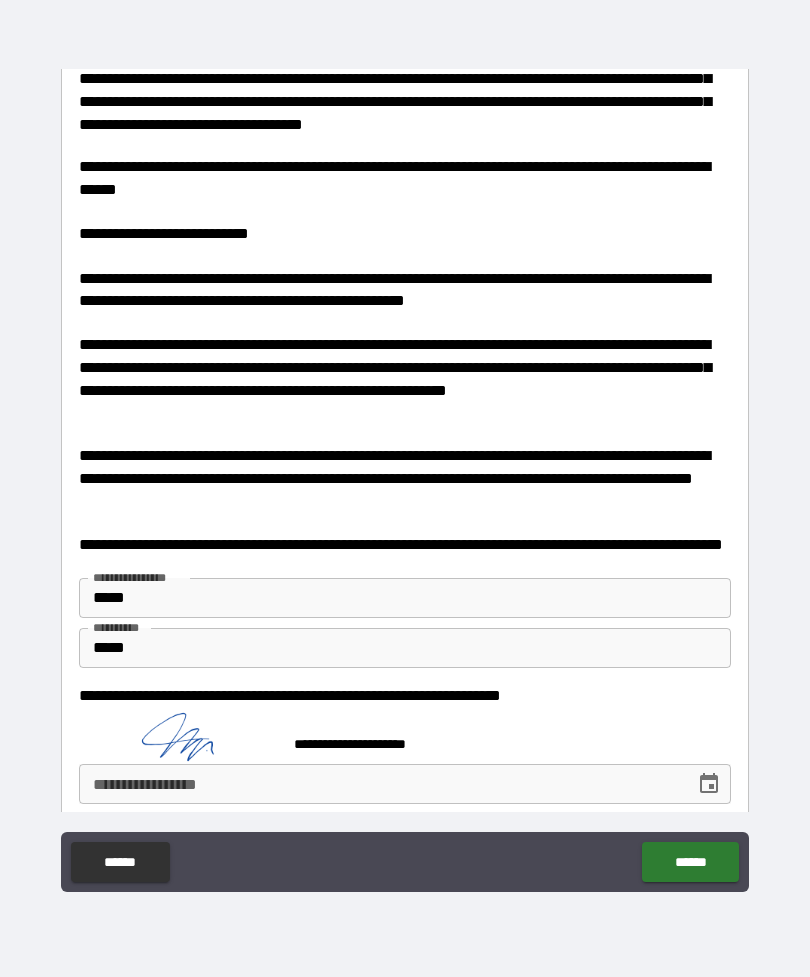 scroll, scrollTop: 1208, scrollLeft: 0, axis: vertical 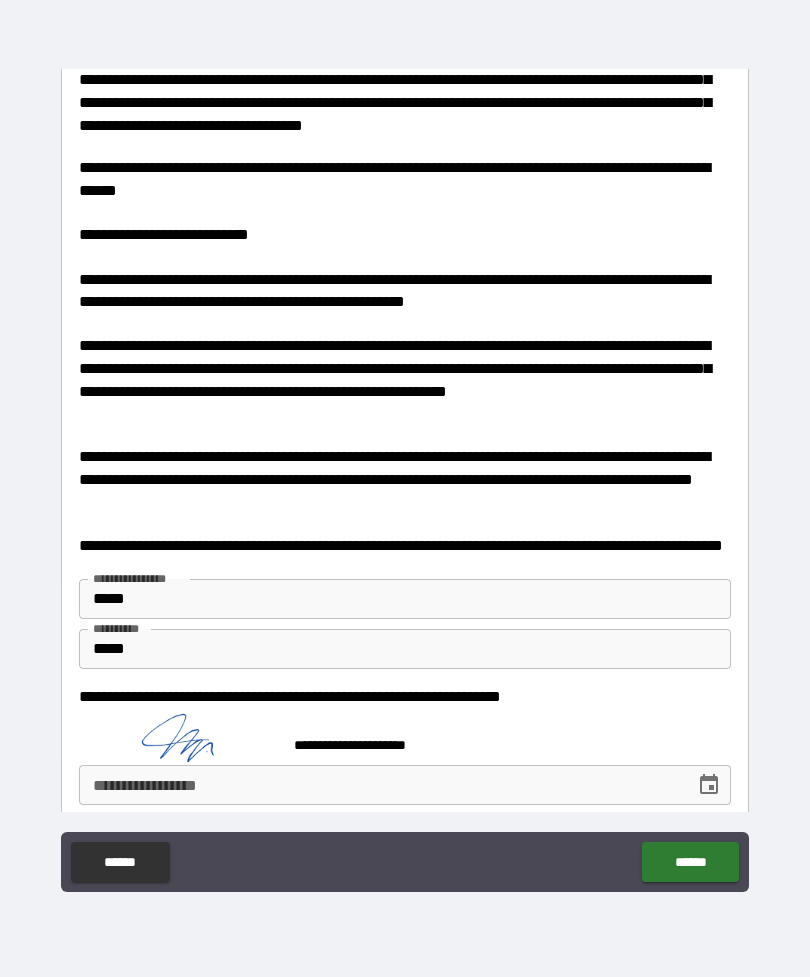 click 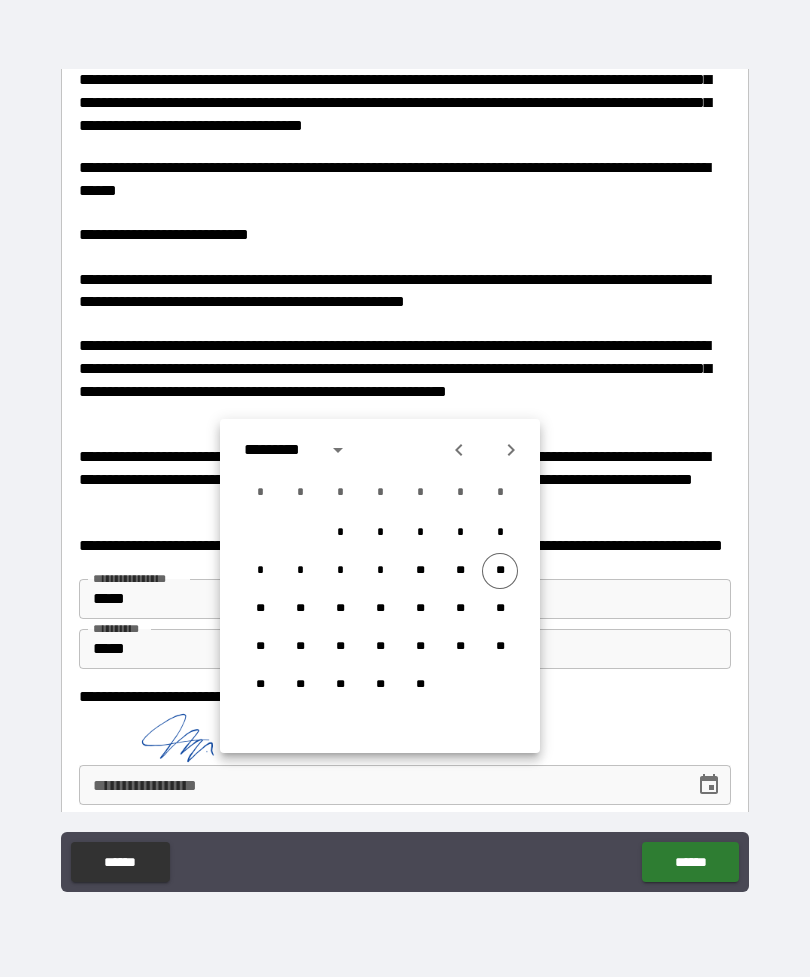 click on "* * * * ** ** **" at bounding box center (380, 571) 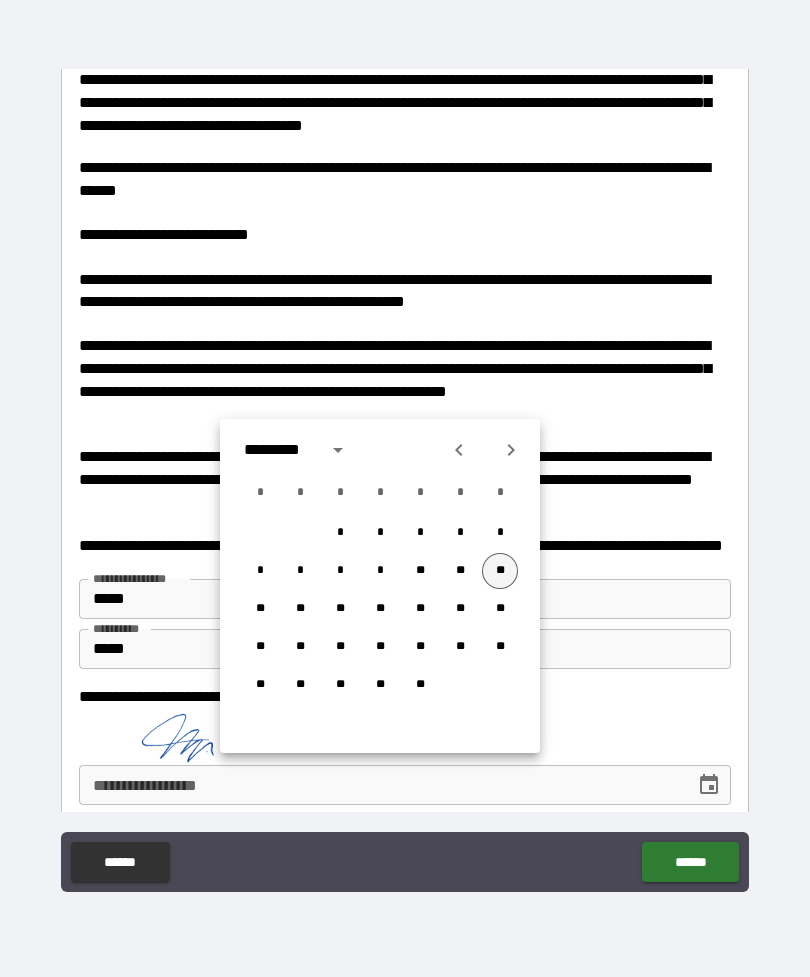 click on "**" at bounding box center (500, 571) 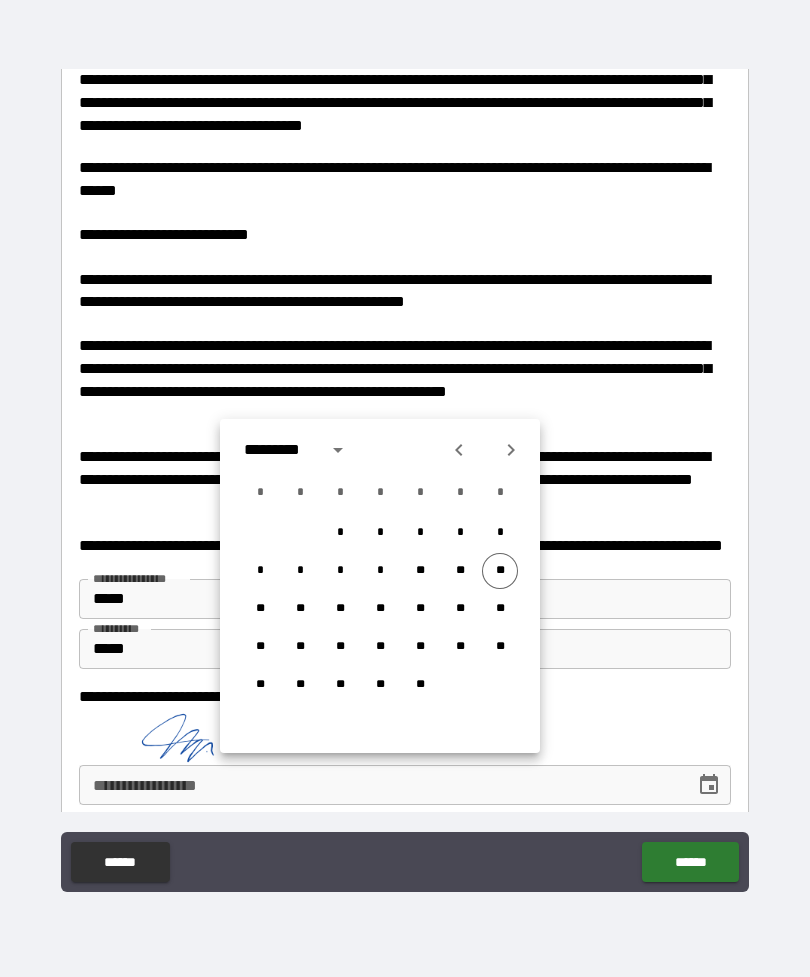 type on "**********" 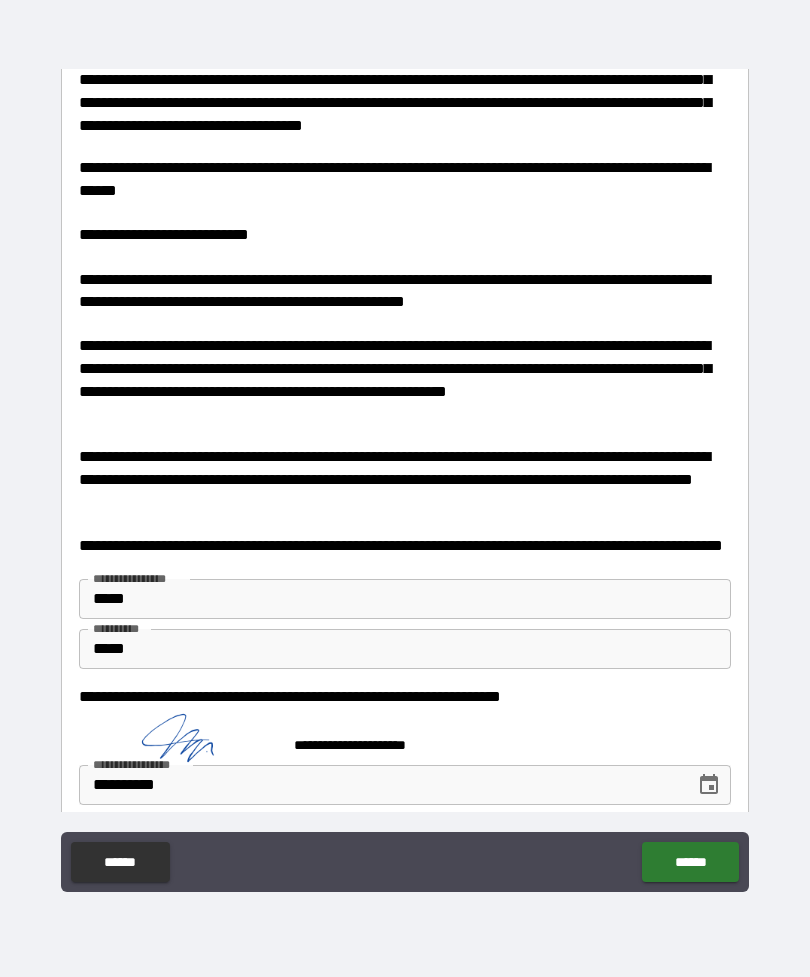 click on "******" at bounding box center (690, 862) 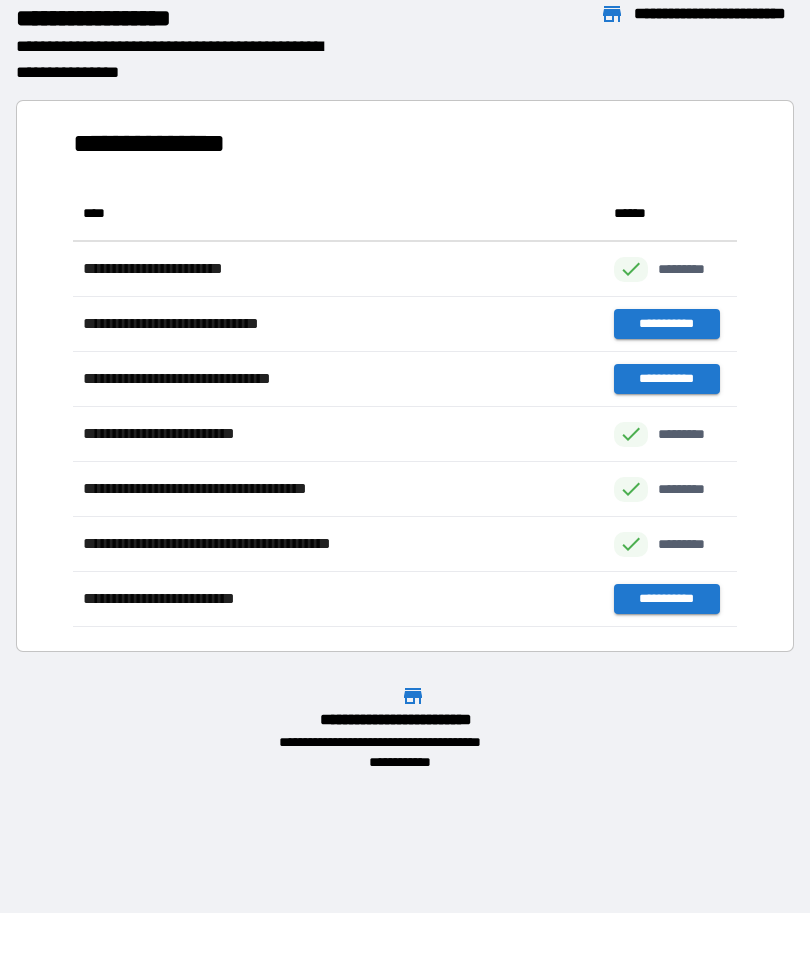 scroll, scrollTop: 1, scrollLeft: 1, axis: both 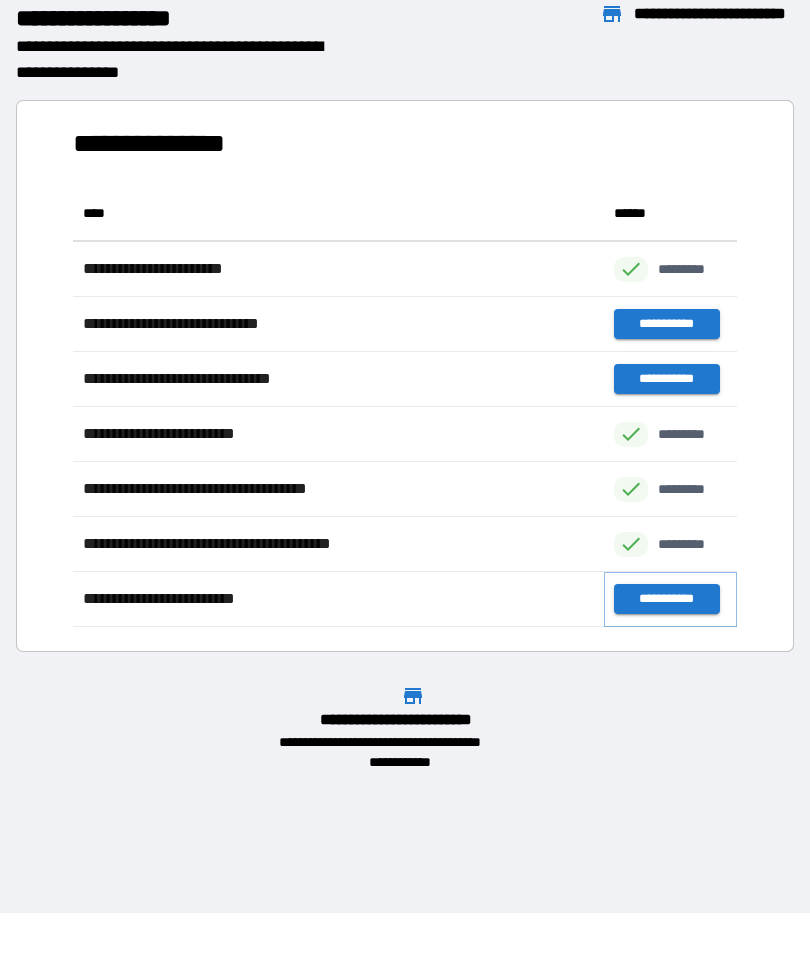 click on "**********" at bounding box center [666, 599] 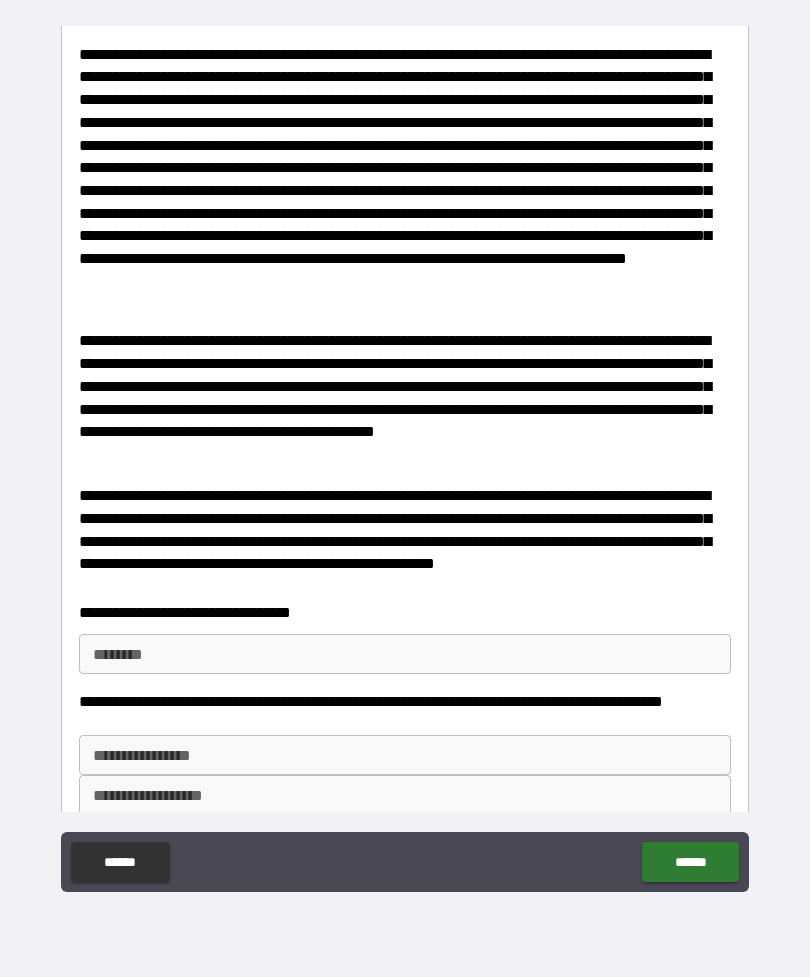 scroll, scrollTop: 106, scrollLeft: 0, axis: vertical 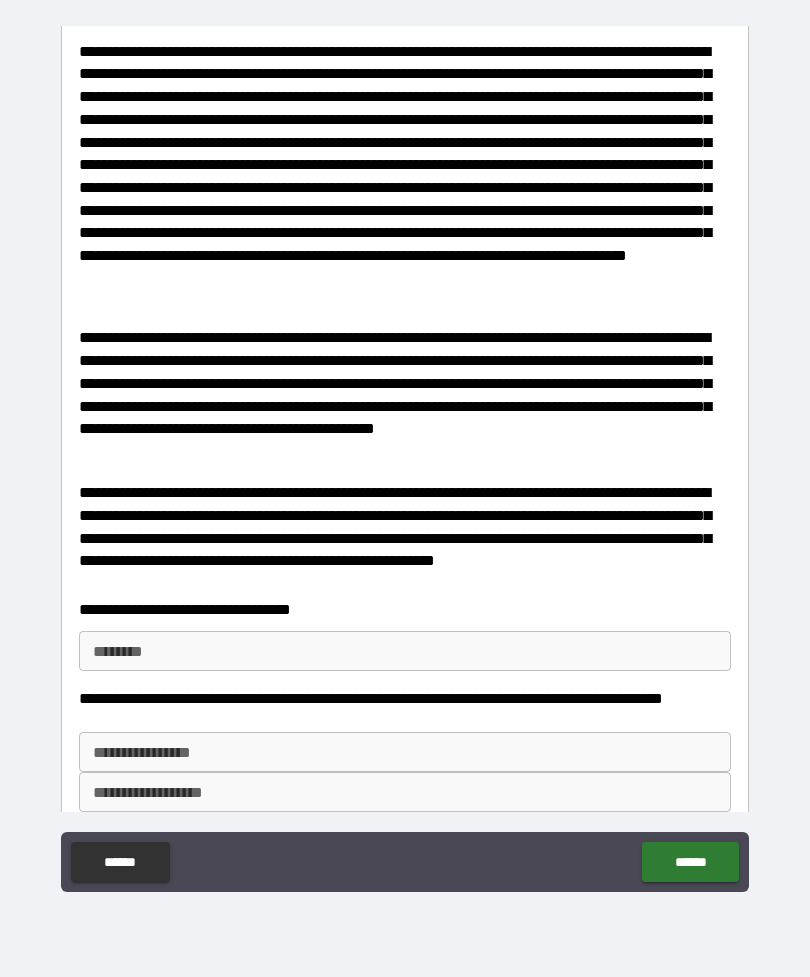 click on "******   * ******   *" at bounding box center (405, 651) 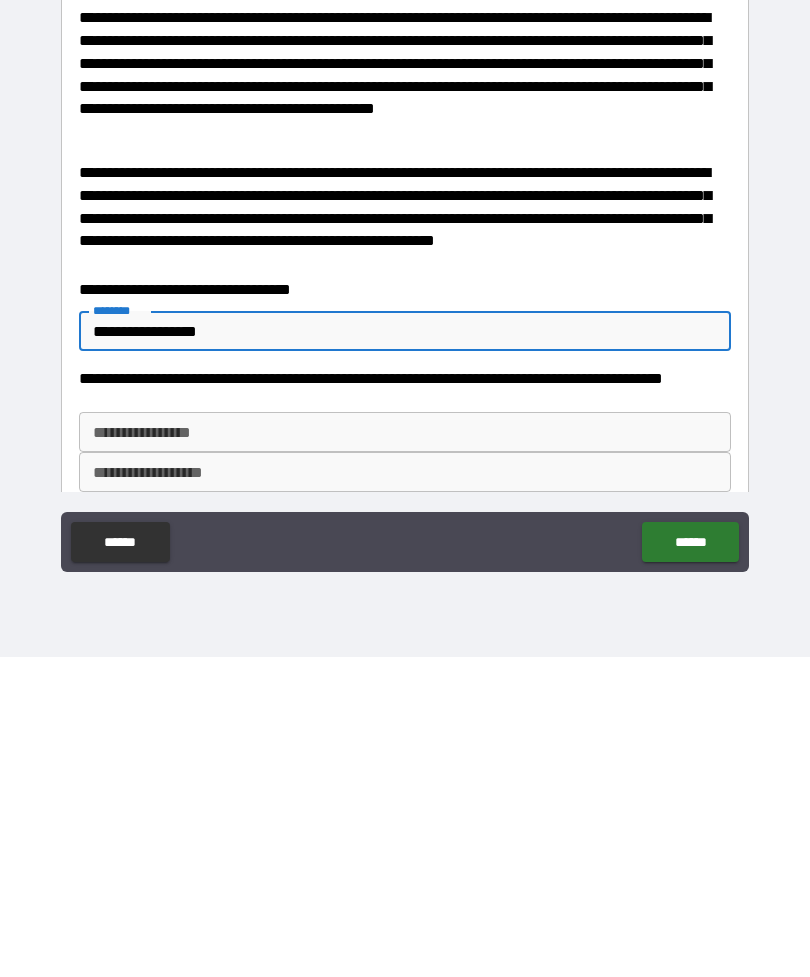 click on "**********" at bounding box center (405, 752) 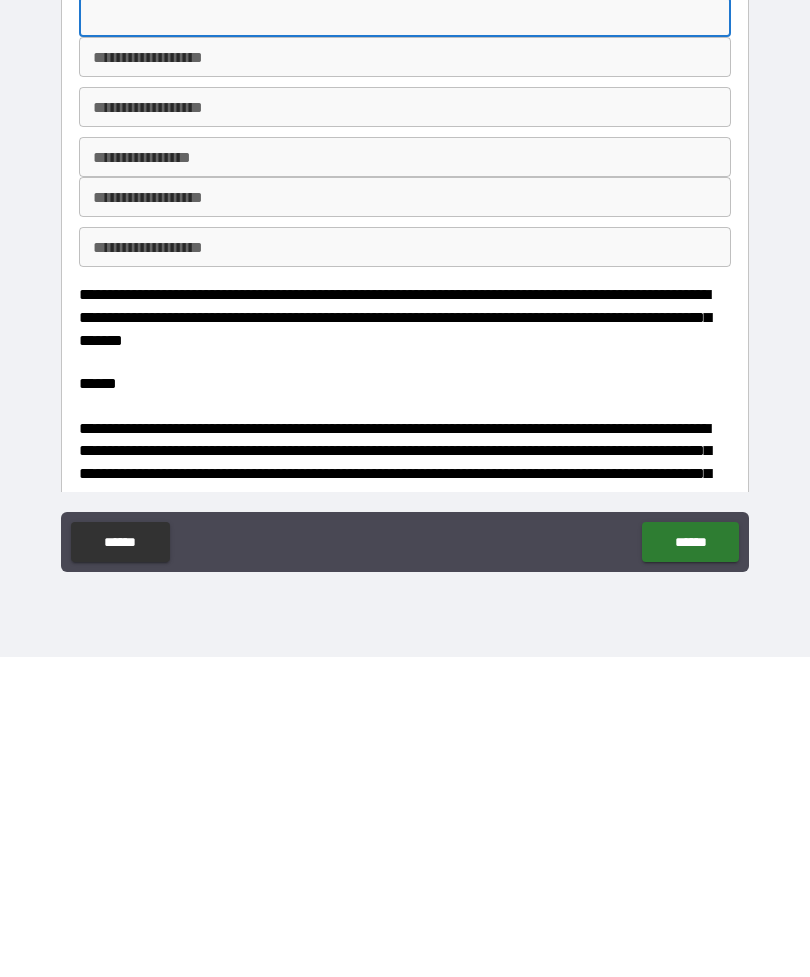 scroll, scrollTop: 527, scrollLeft: 0, axis: vertical 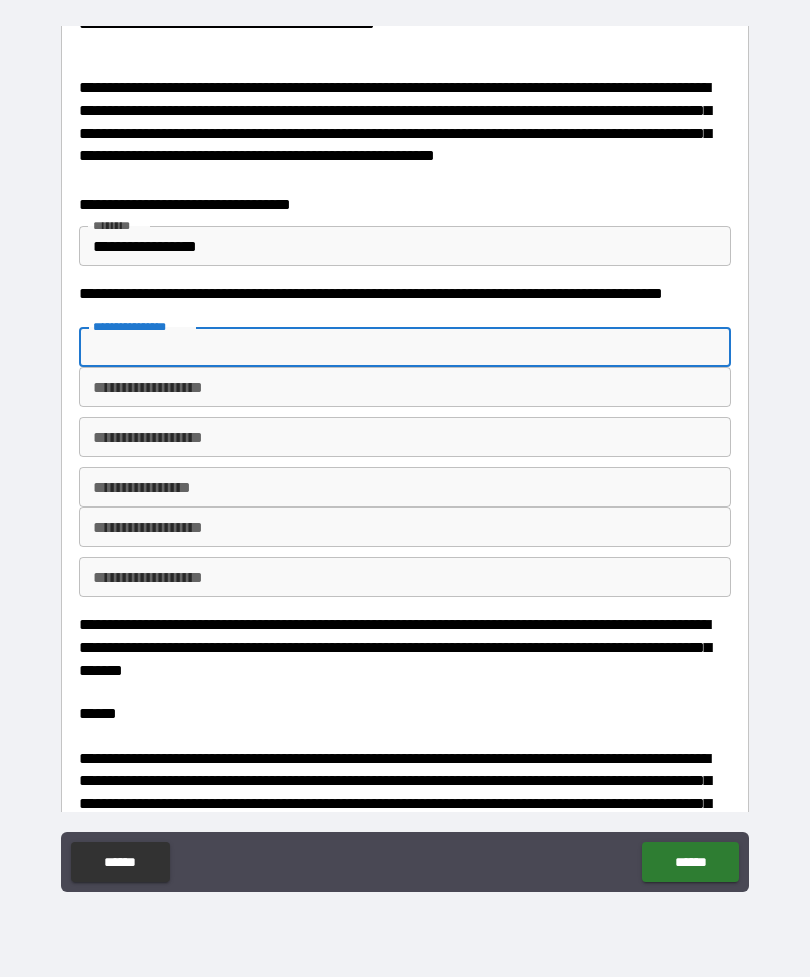 click on "**********" at bounding box center [405, 246] 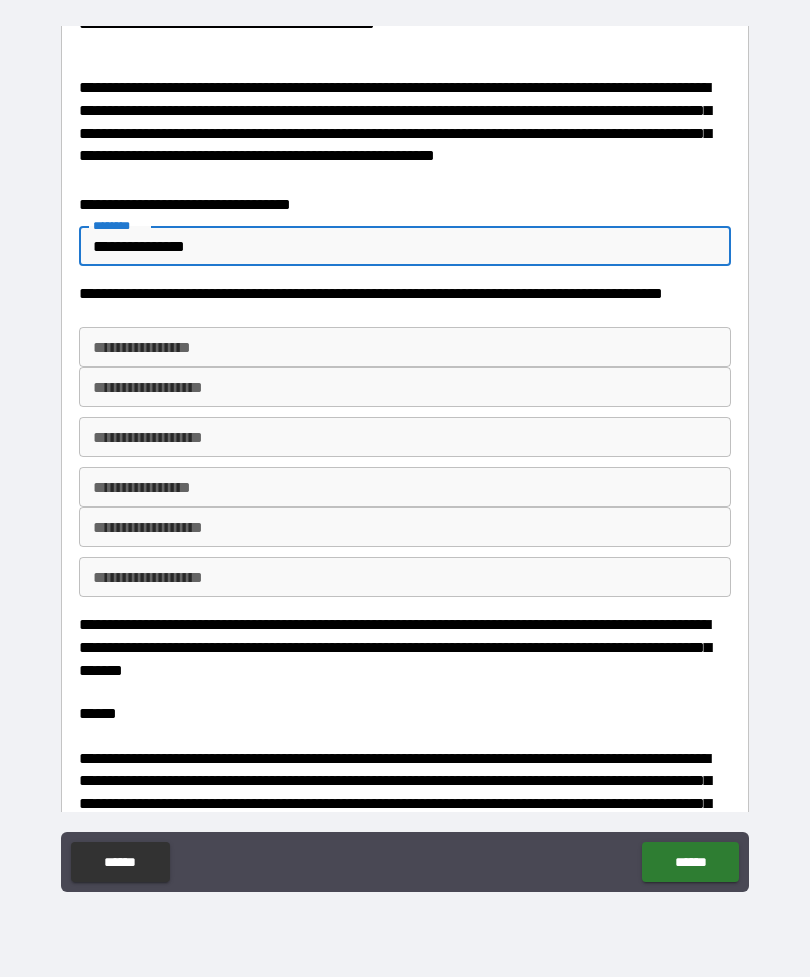 type on "**********" 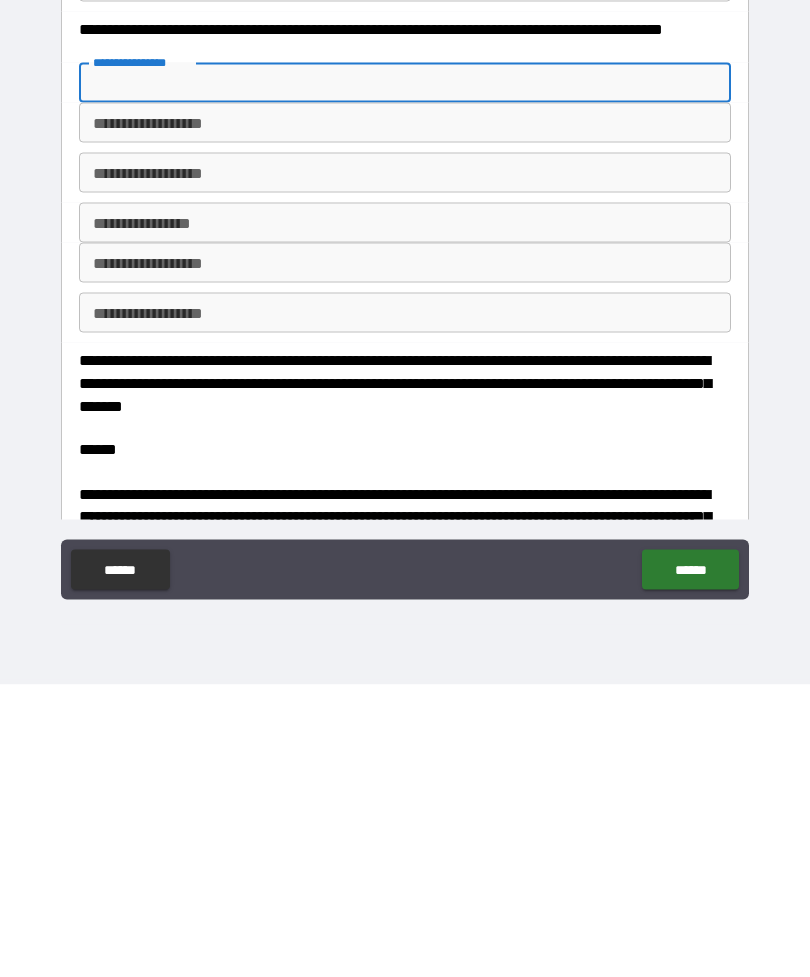 scroll, scrollTop: 471, scrollLeft: 0, axis: vertical 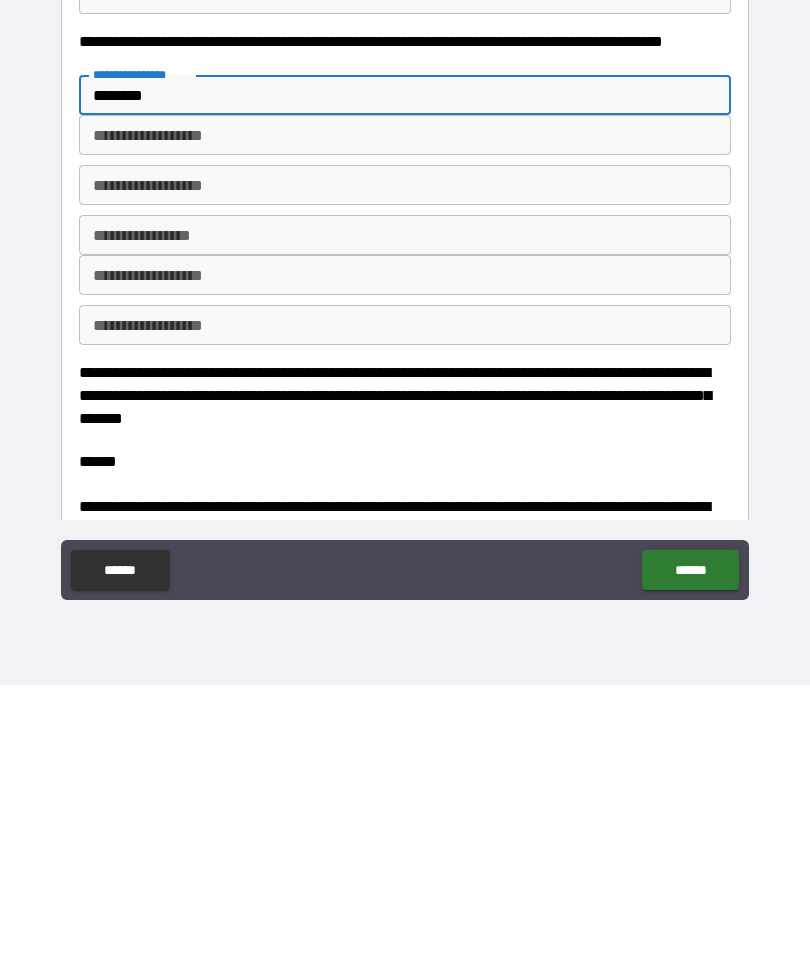 type on "*******" 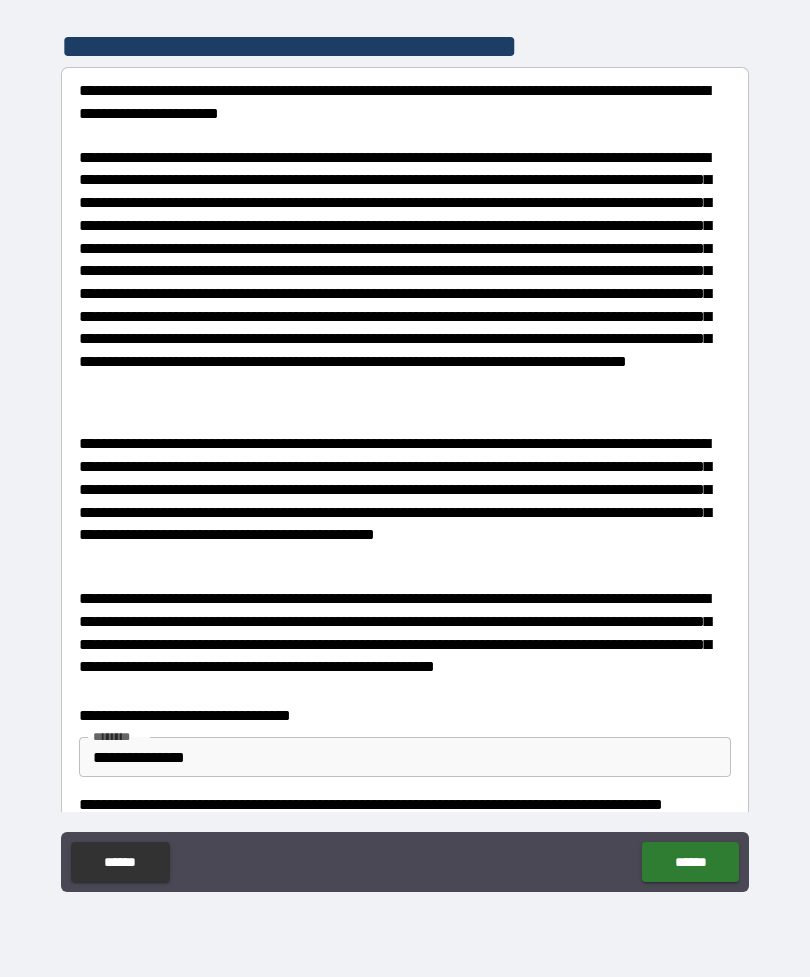 scroll, scrollTop: -1, scrollLeft: 0, axis: vertical 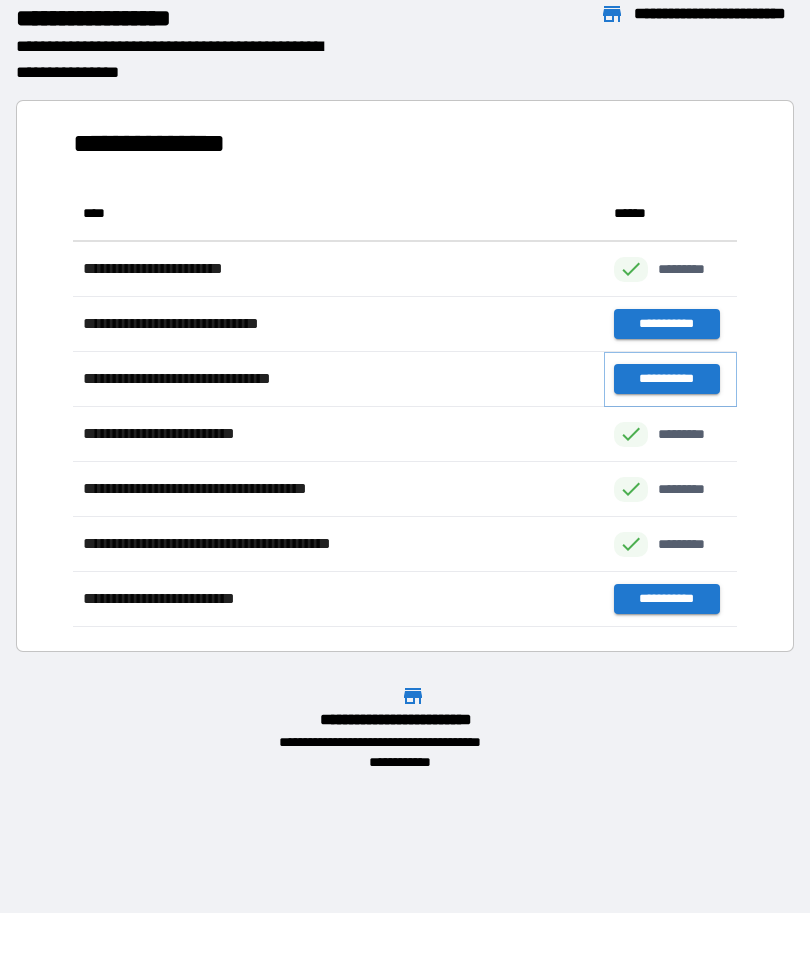 click on "**********" at bounding box center [666, 379] 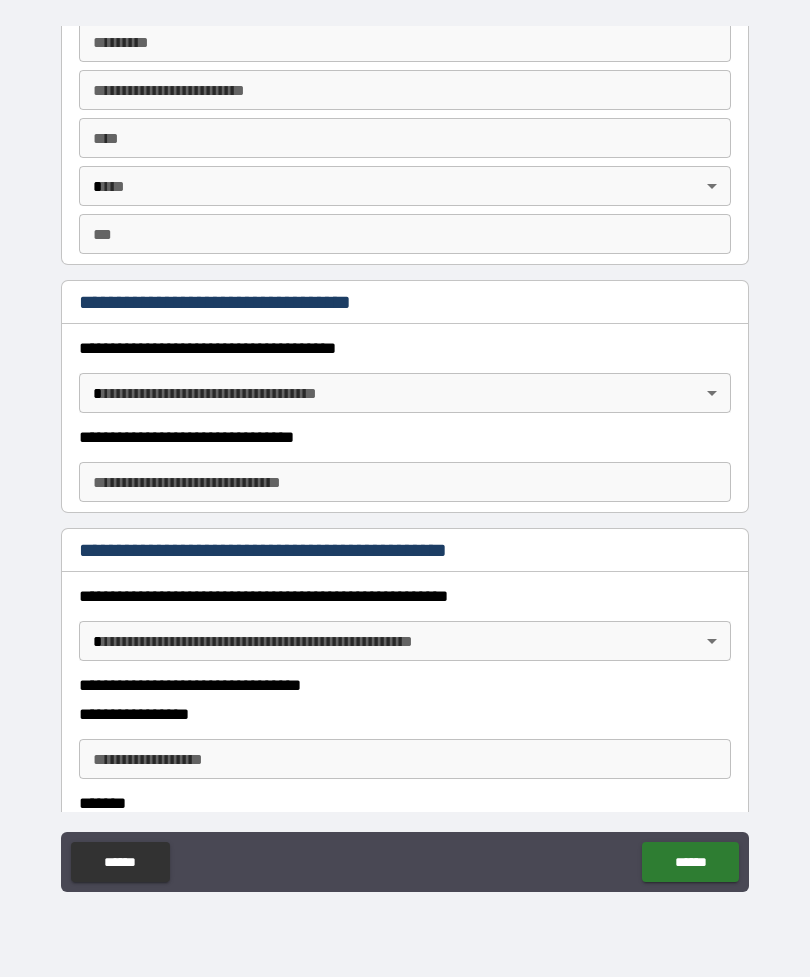 scroll, scrollTop: 1376, scrollLeft: 0, axis: vertical 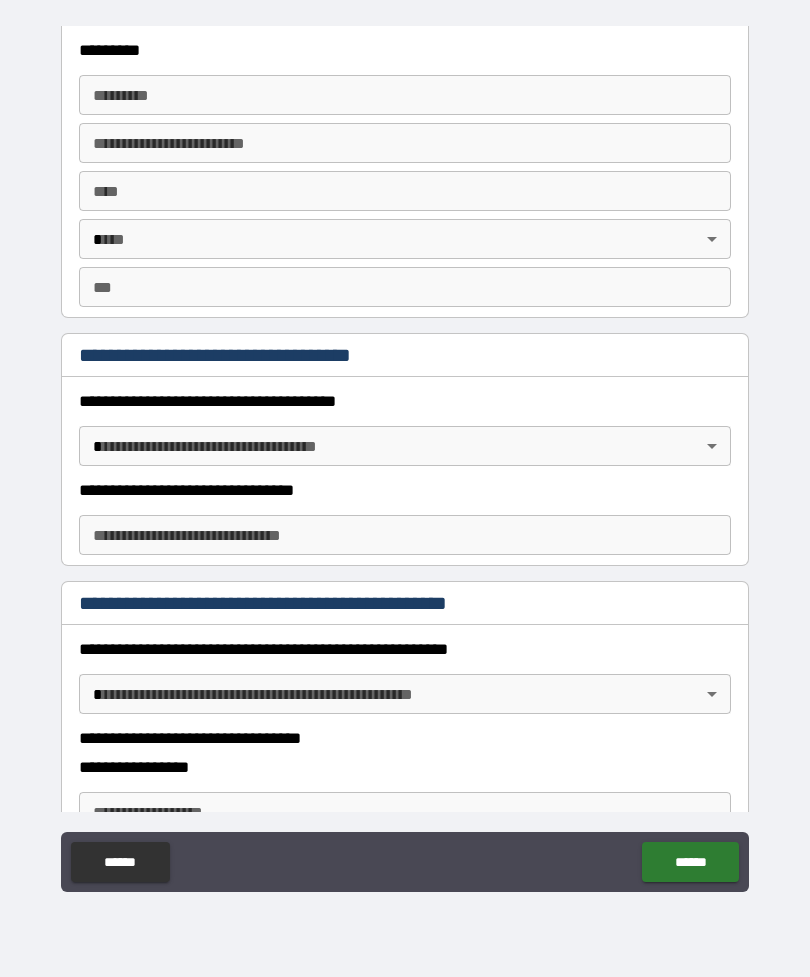 click on "**********" at bounding box center [405, 456] 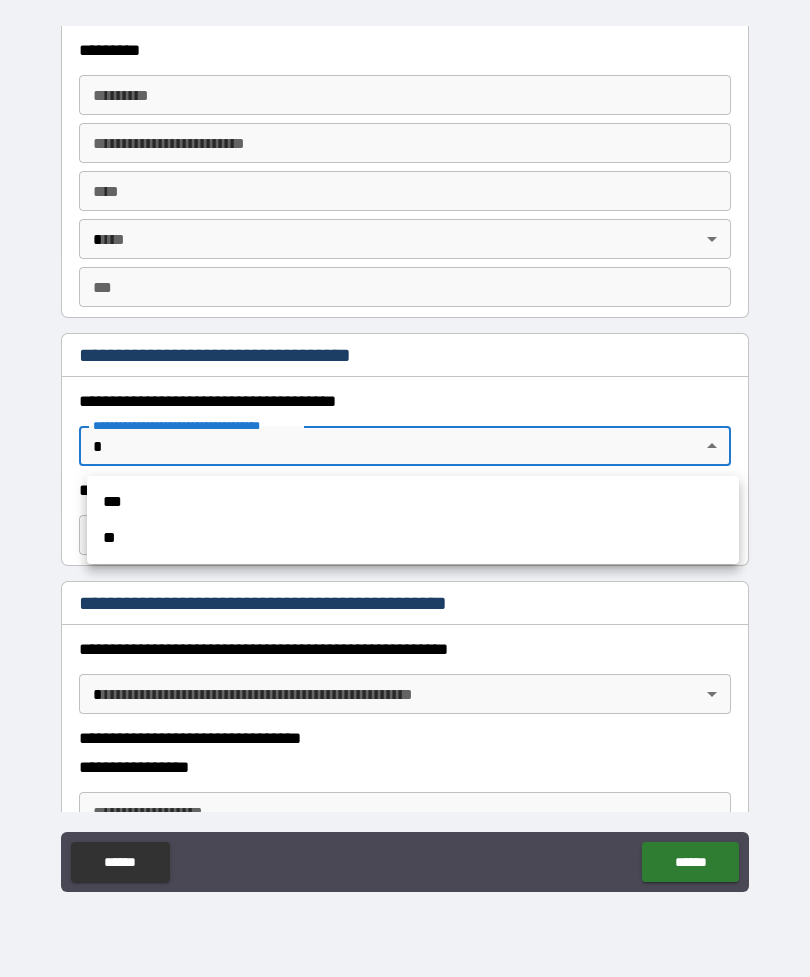 click at bounding box center (405, 488) 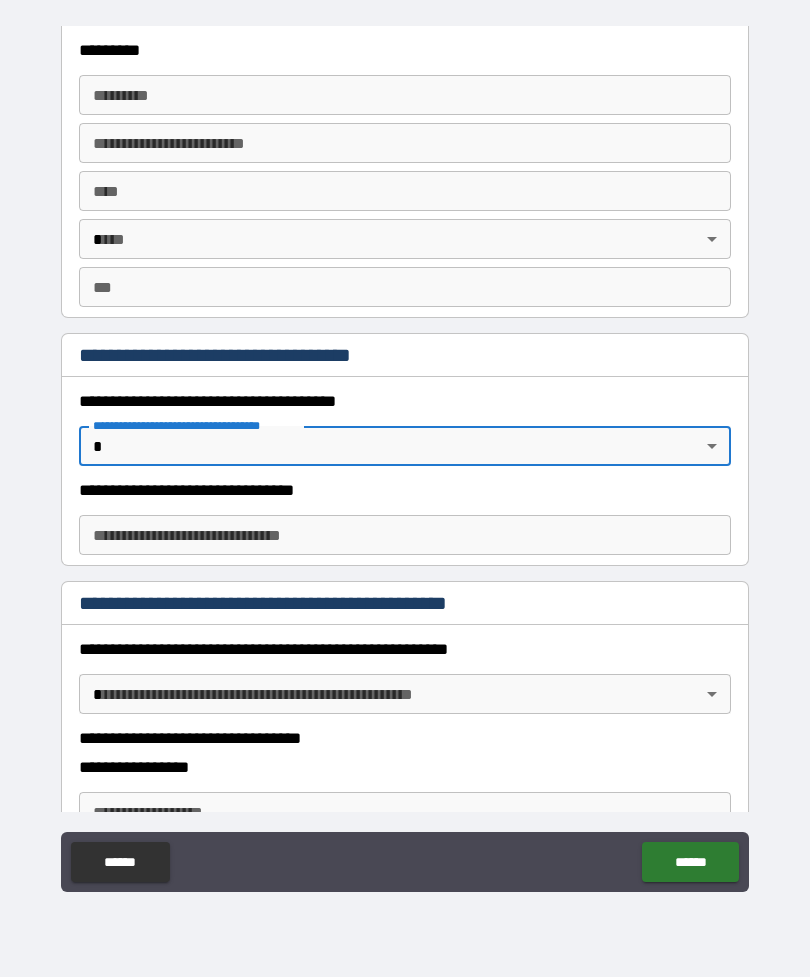 click on "**********" at bounding box center [405, 456] 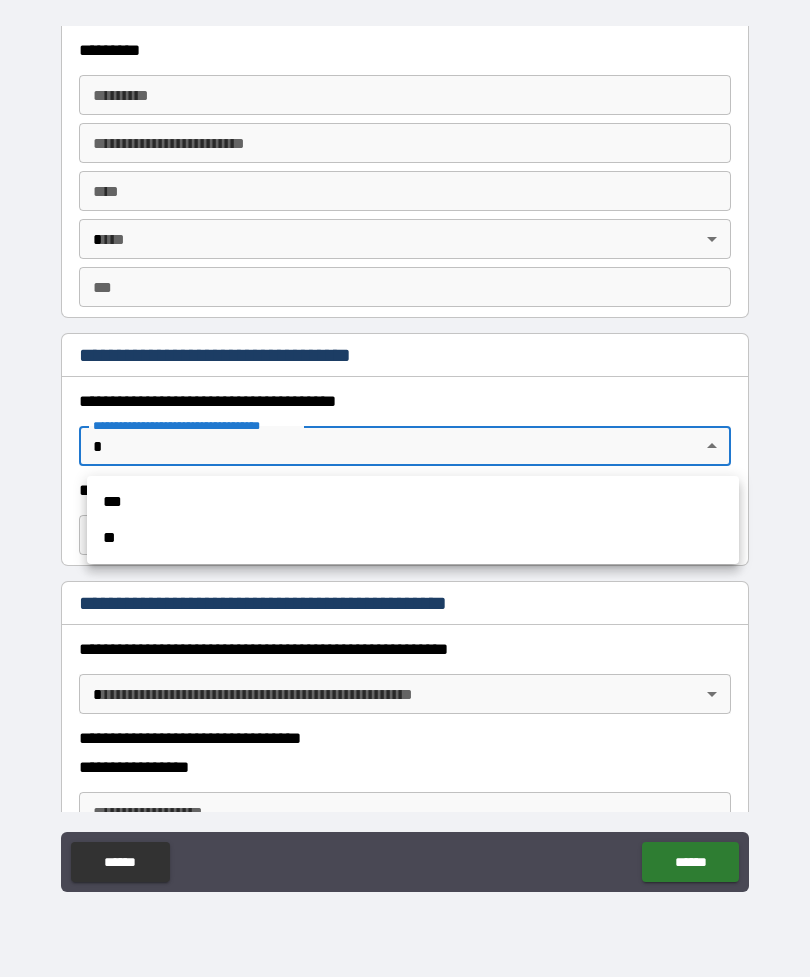 click on "***" at bounding box center [413, 502] 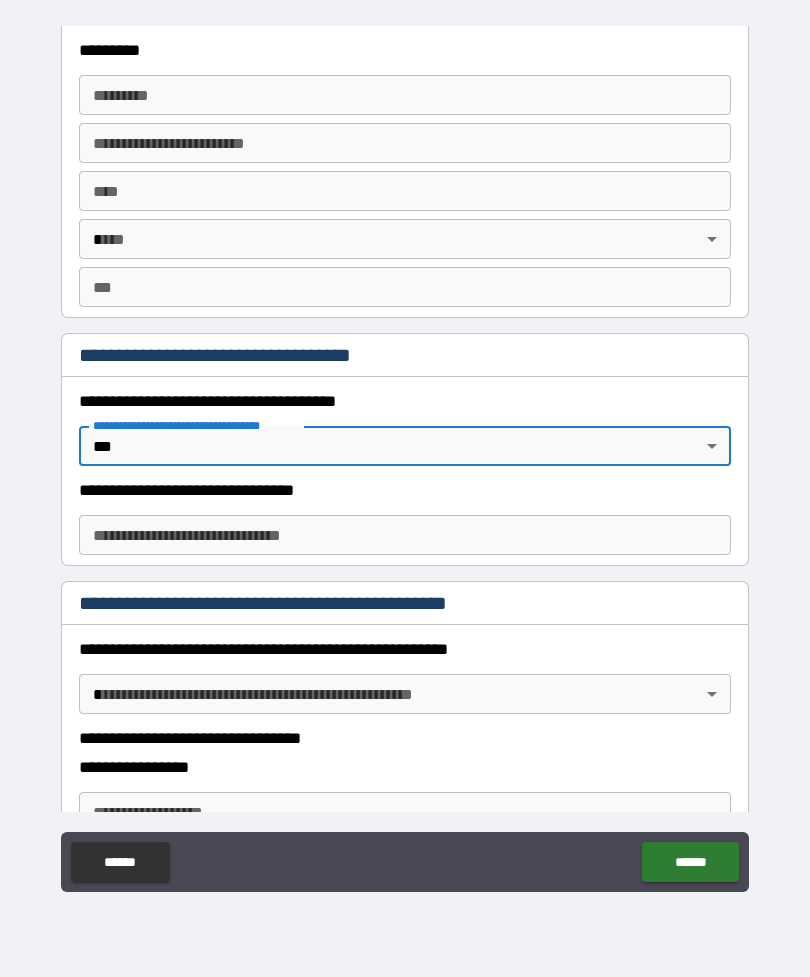 click on "******" at bounding box center (690, 862) 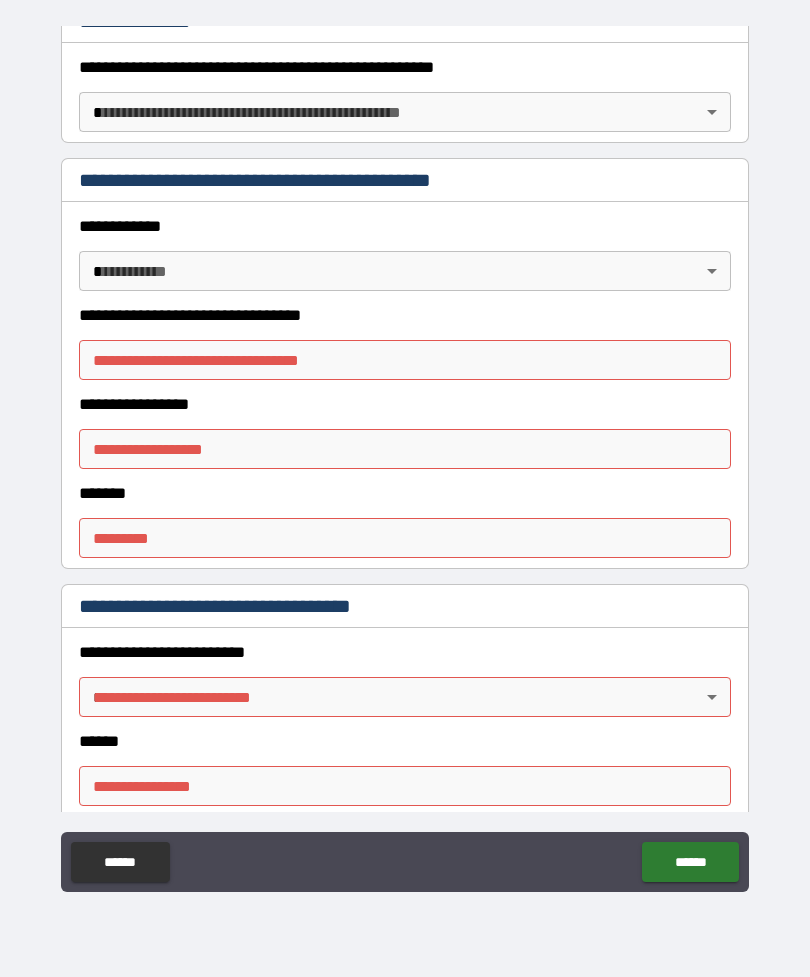 scroll, scrollTop: 352, scrollLeft: 0, axis: vertical 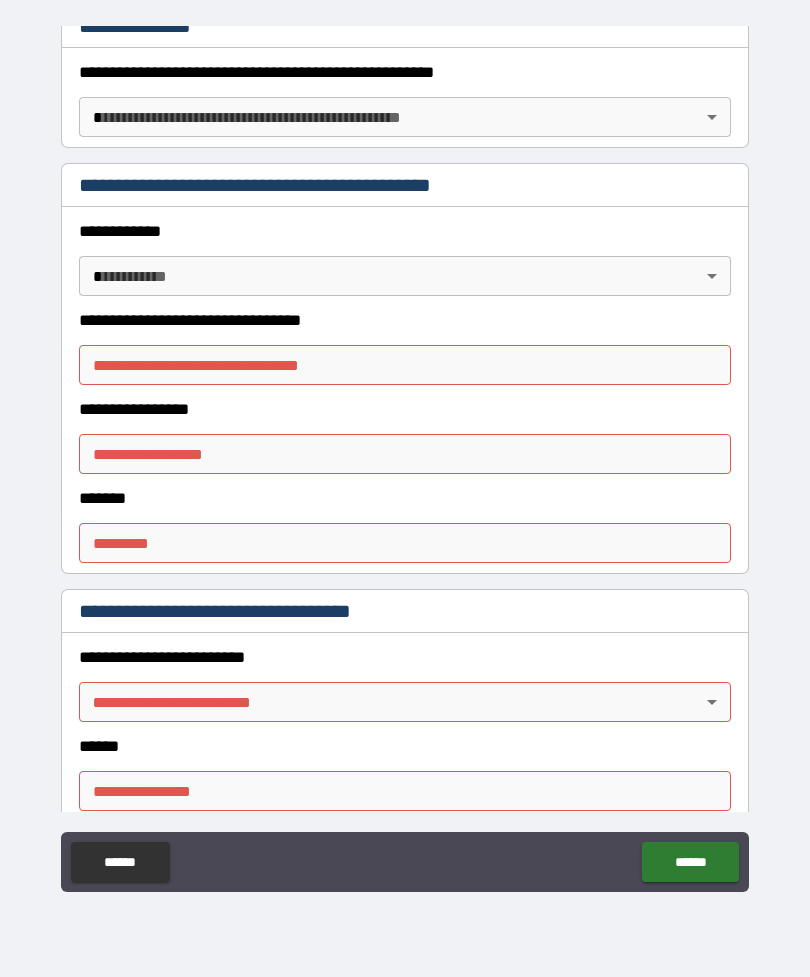 click on "**********" at bounding box center [405, 454] 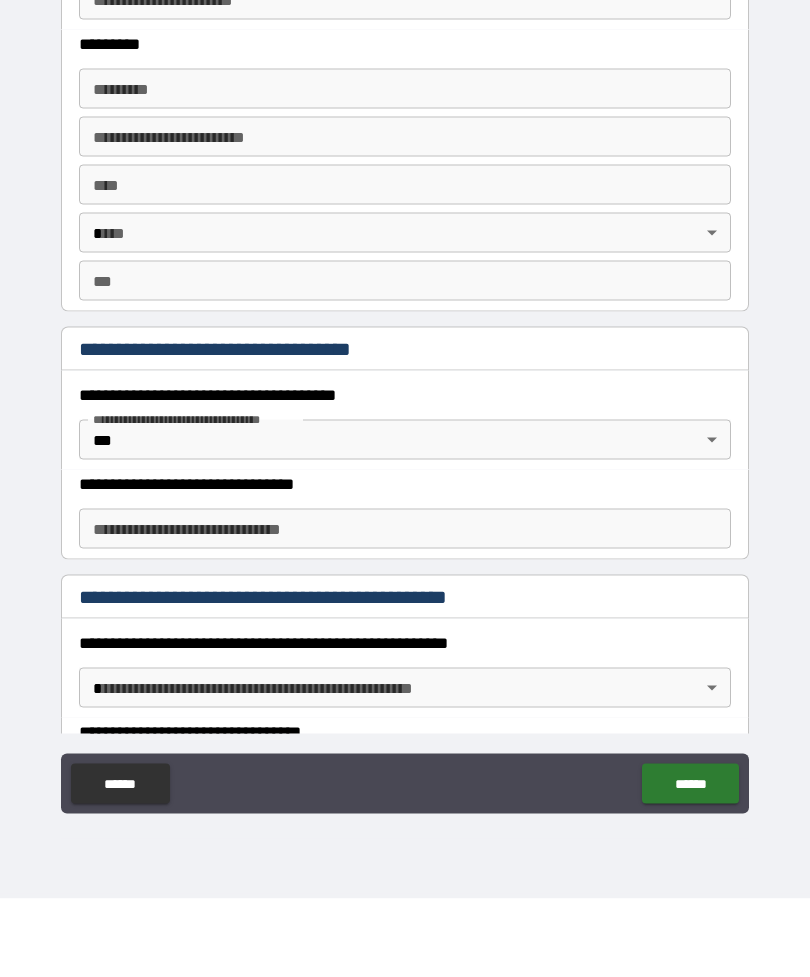 scroll, scrollTop: 1313, scrollLeft: 0, axis: vertical 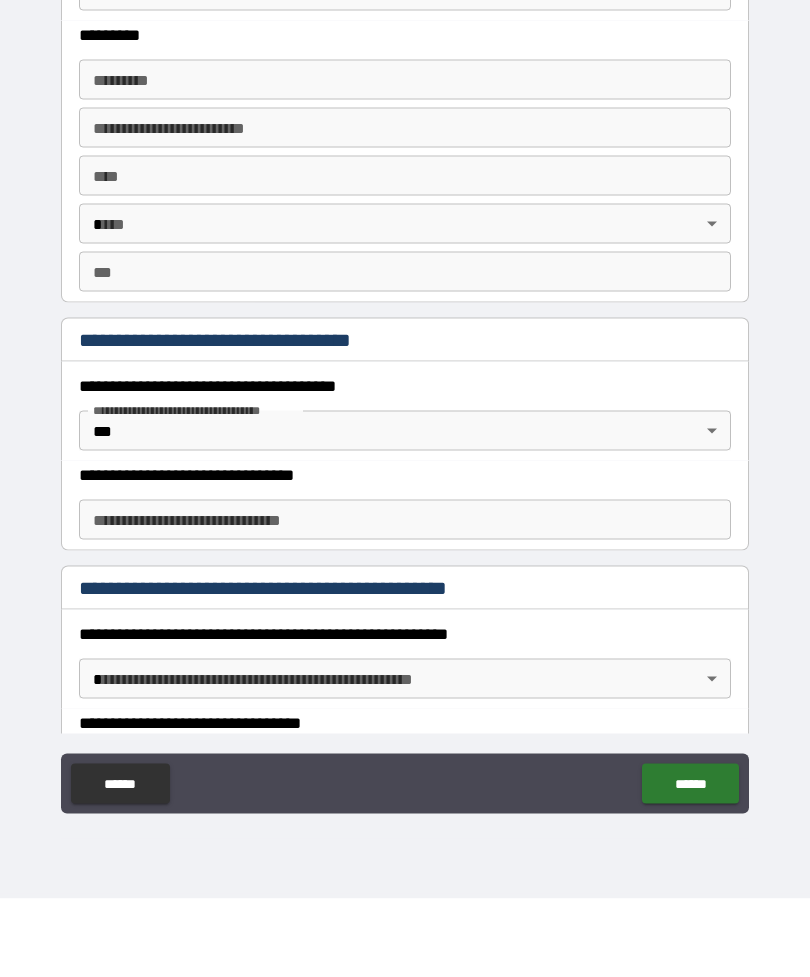 click on "**********" at bounding box center (405, 464) 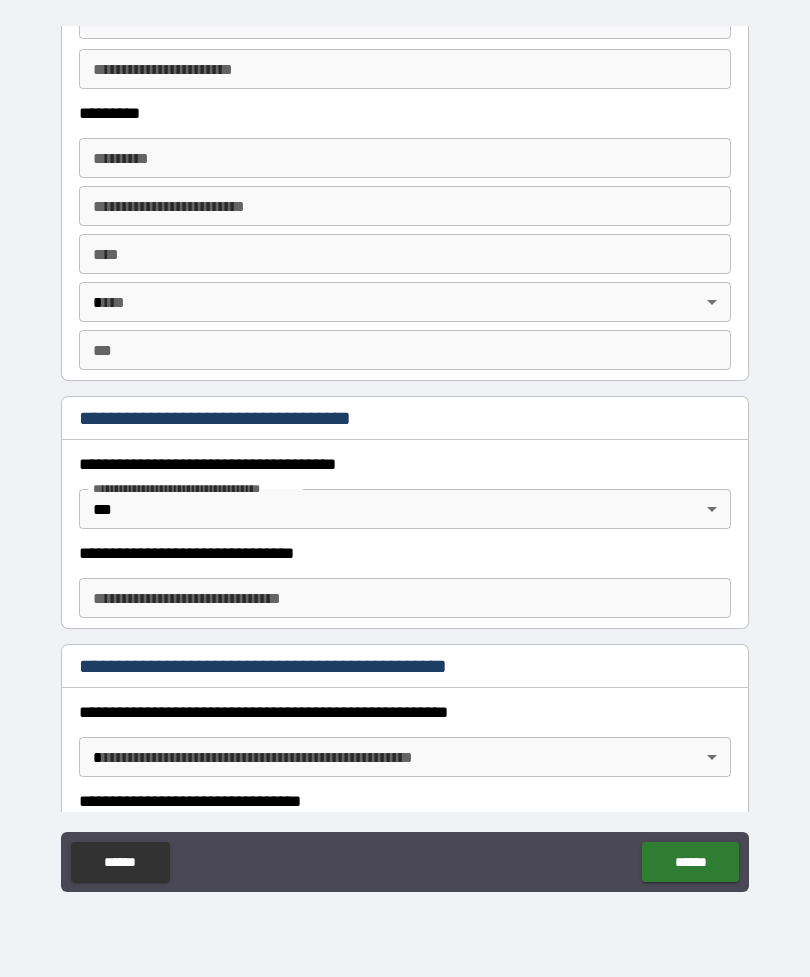 click on "**********" at bounding box center [405, 456] 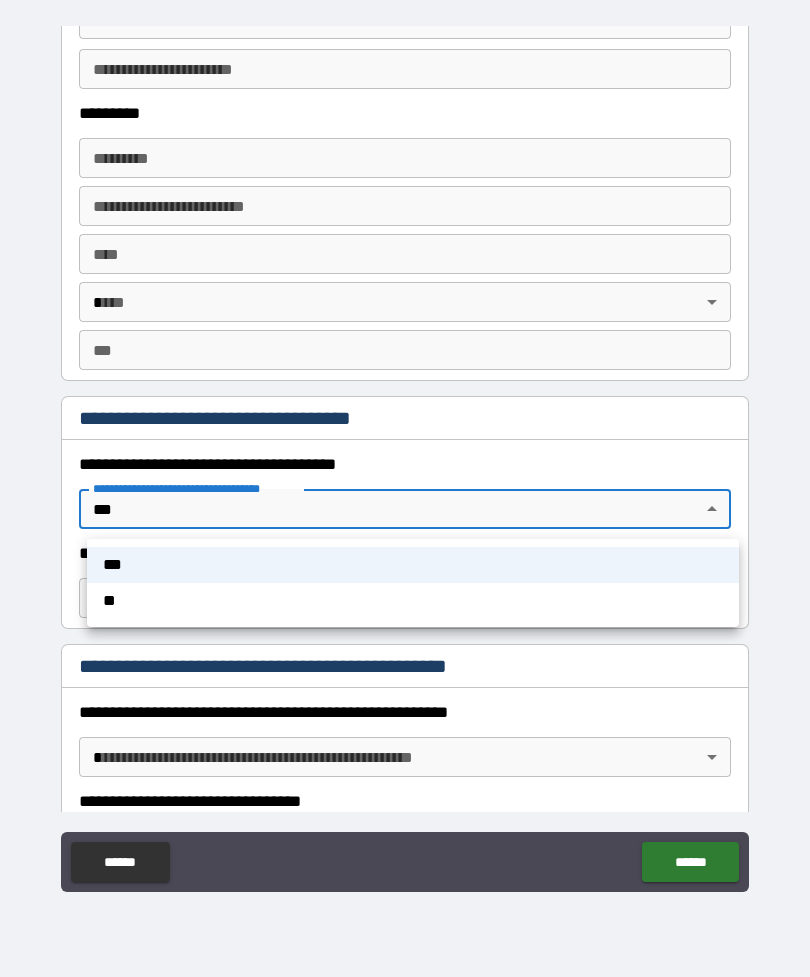 click on "**" at bounding box center [413, 601] 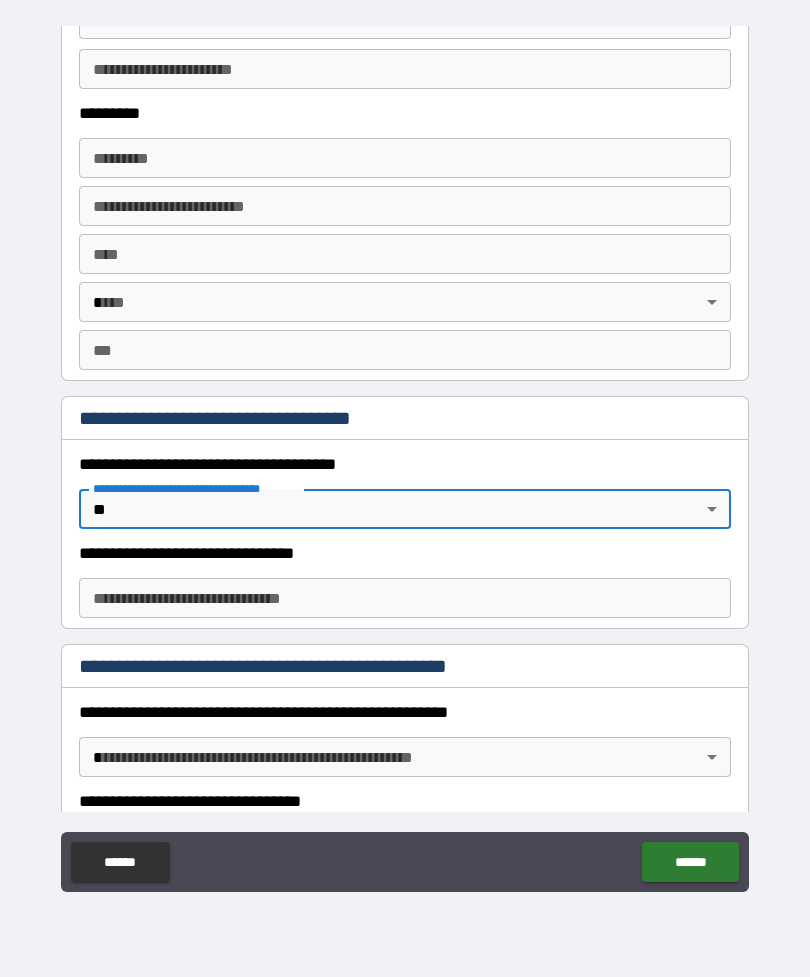 type on "*" 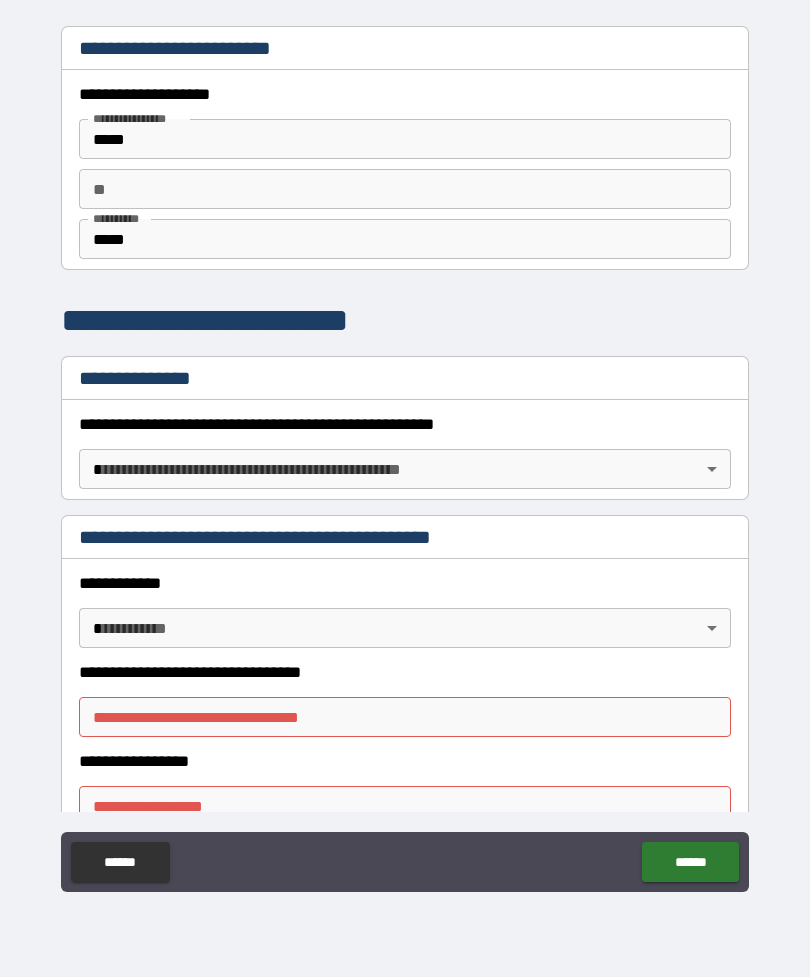 scroll, scrollTop: 0, scrollLeft: 0, axis: both 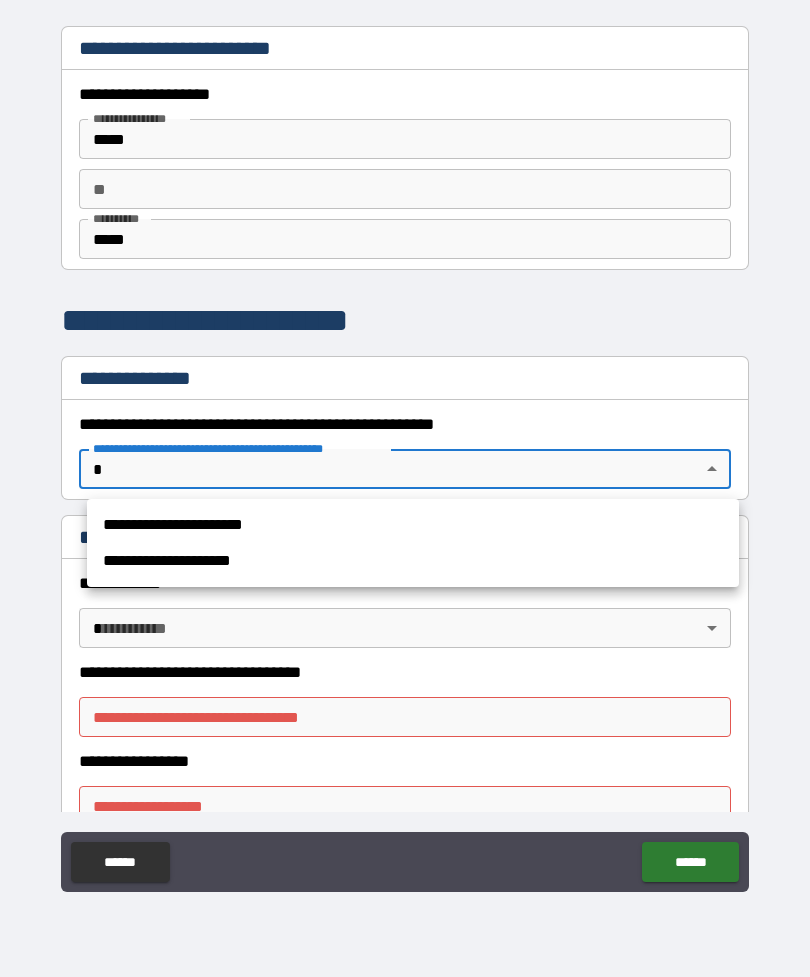 click on "**********" at bounding box center [413, 525] 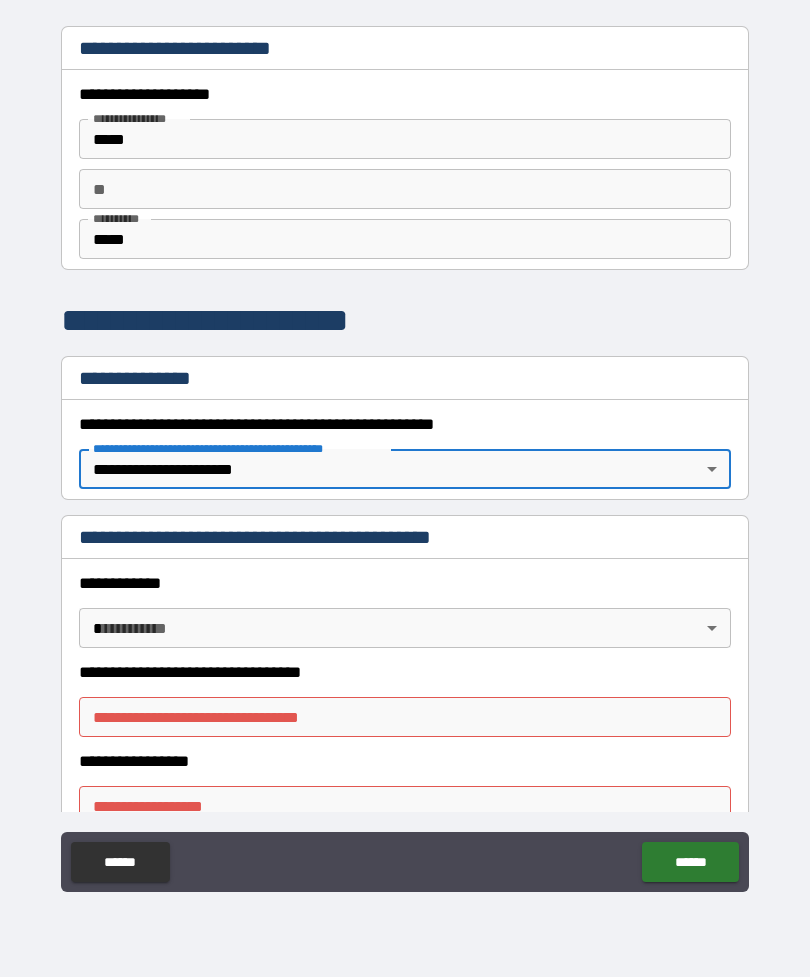 click on "**********" at bounding box center [405, 456] 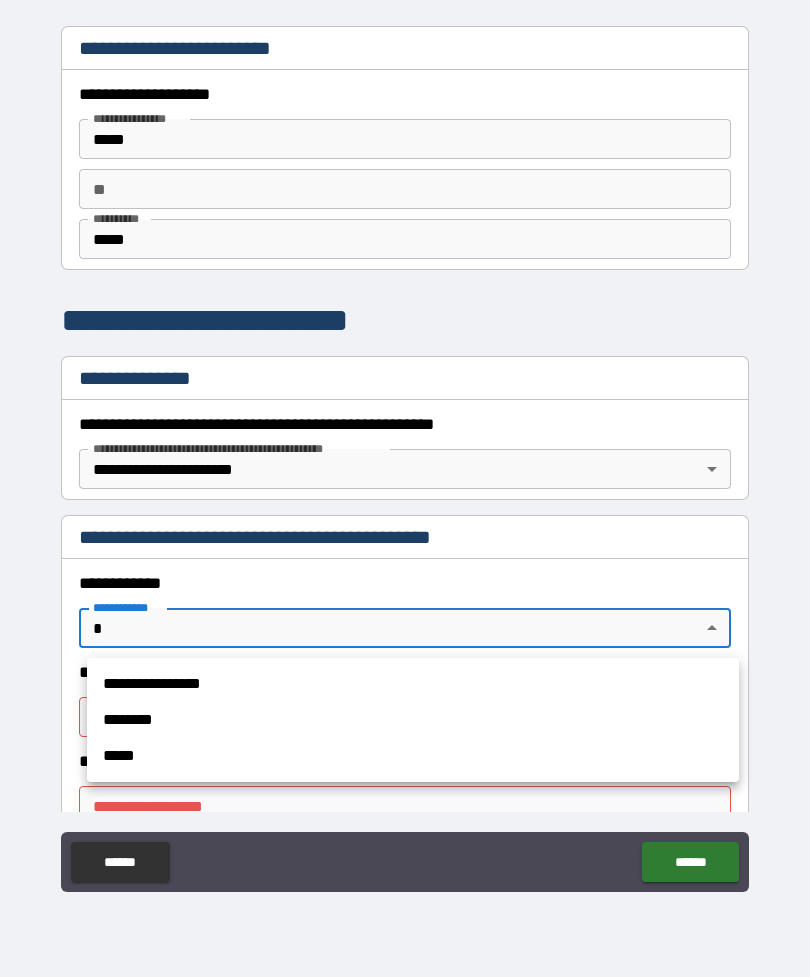 click on "**********" at bounding box center (413, 684) 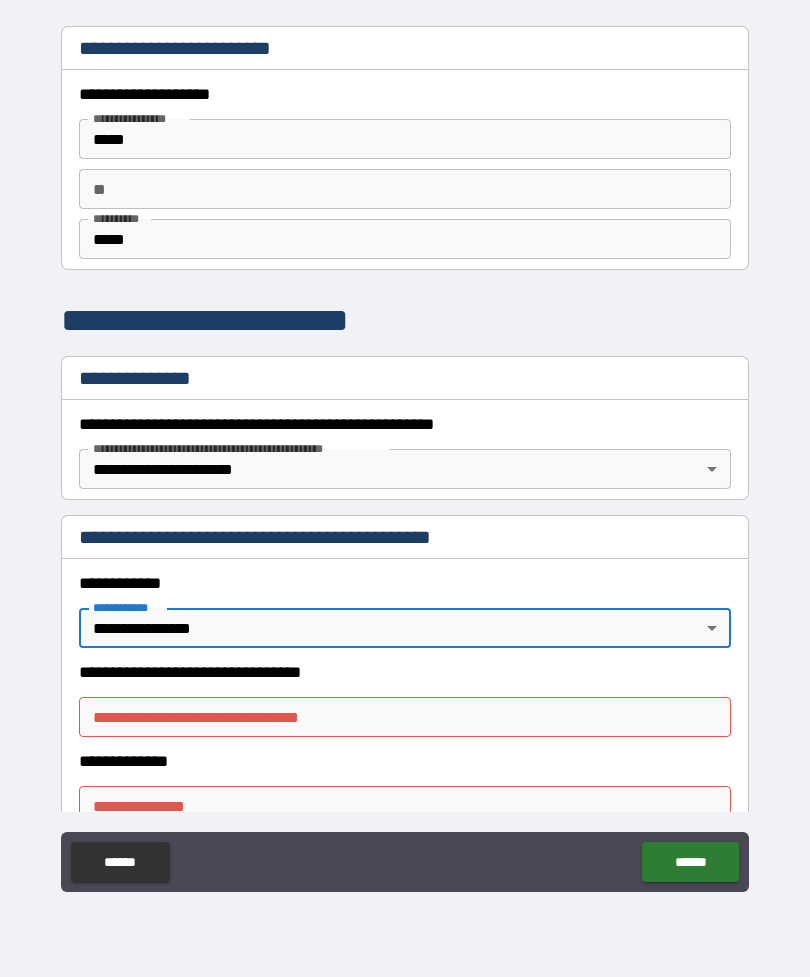 type on "*" 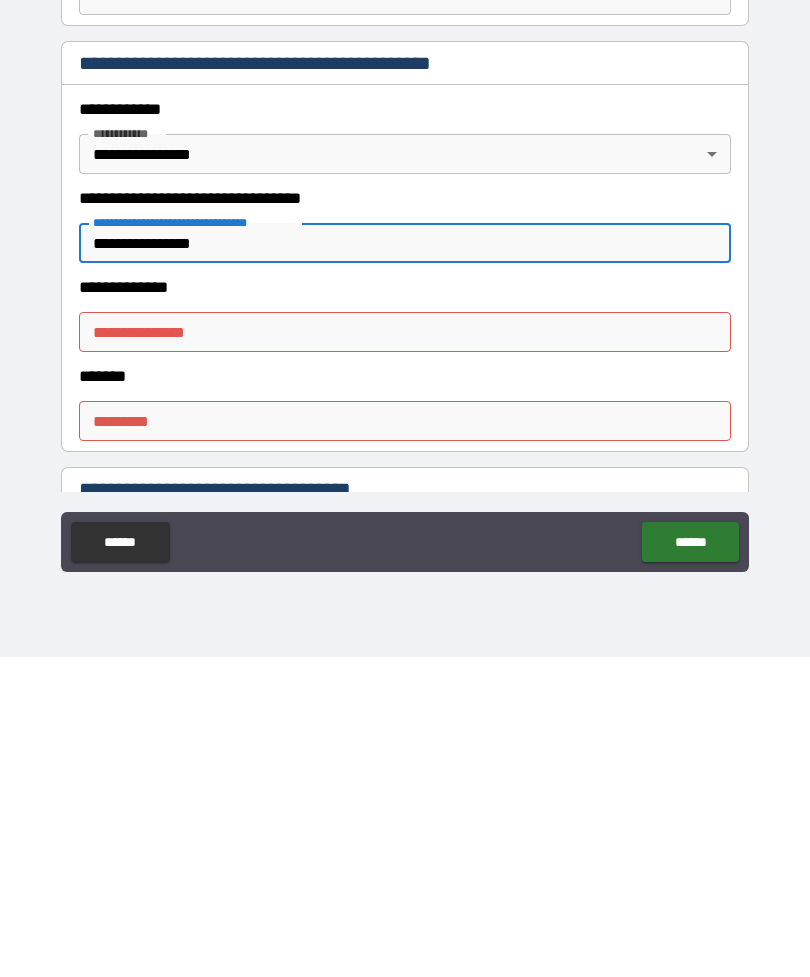 scroll, scrollTop: 151, scrollLeft: 0, axis: vertical 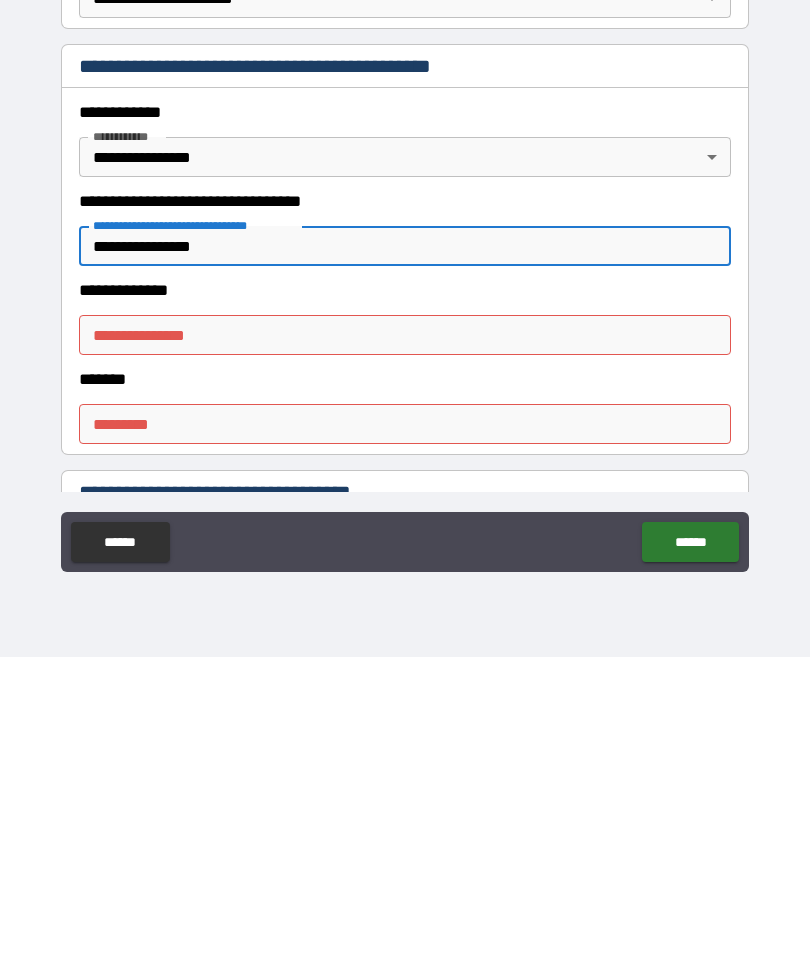 type on "**********" 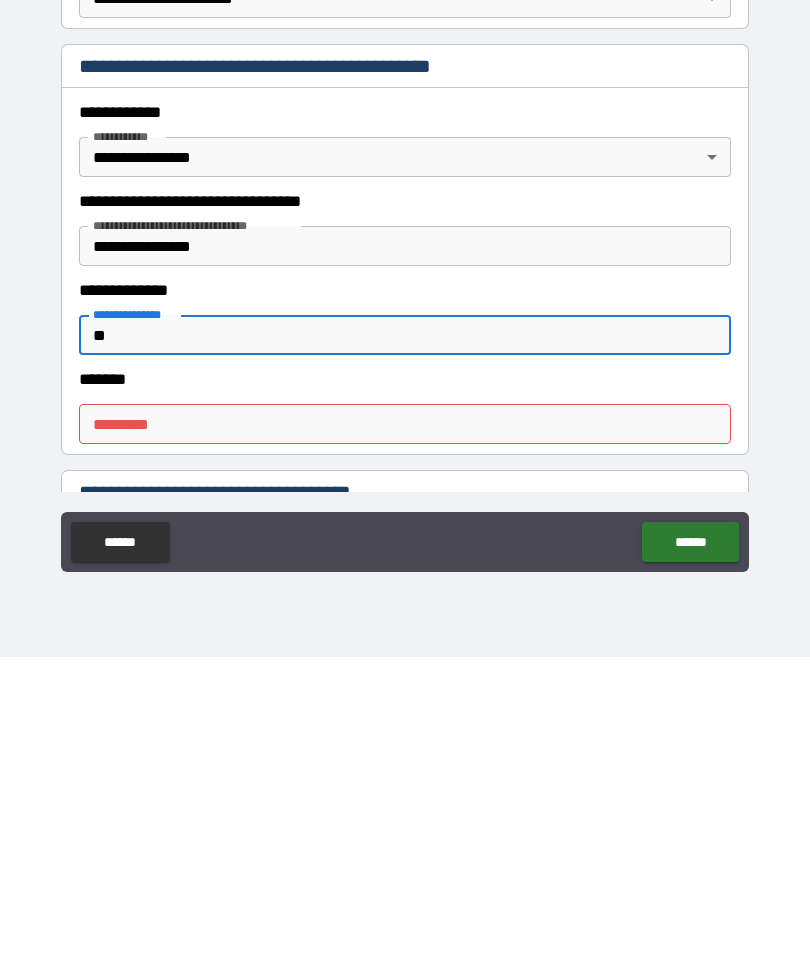 type on "*" 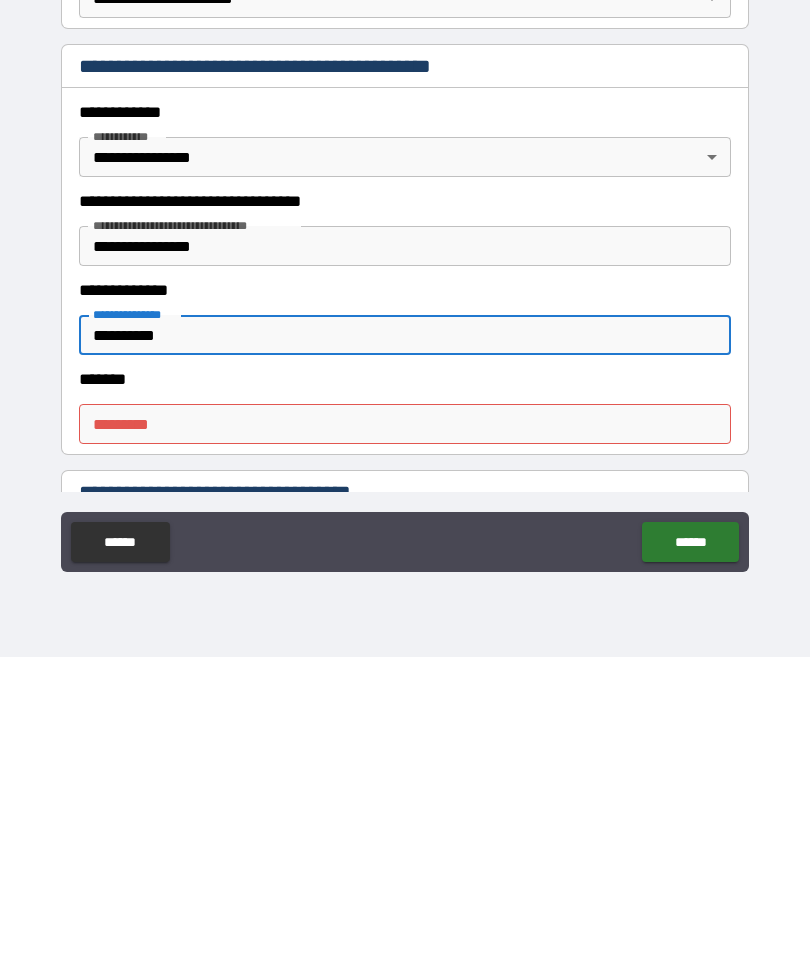 type on "**********" 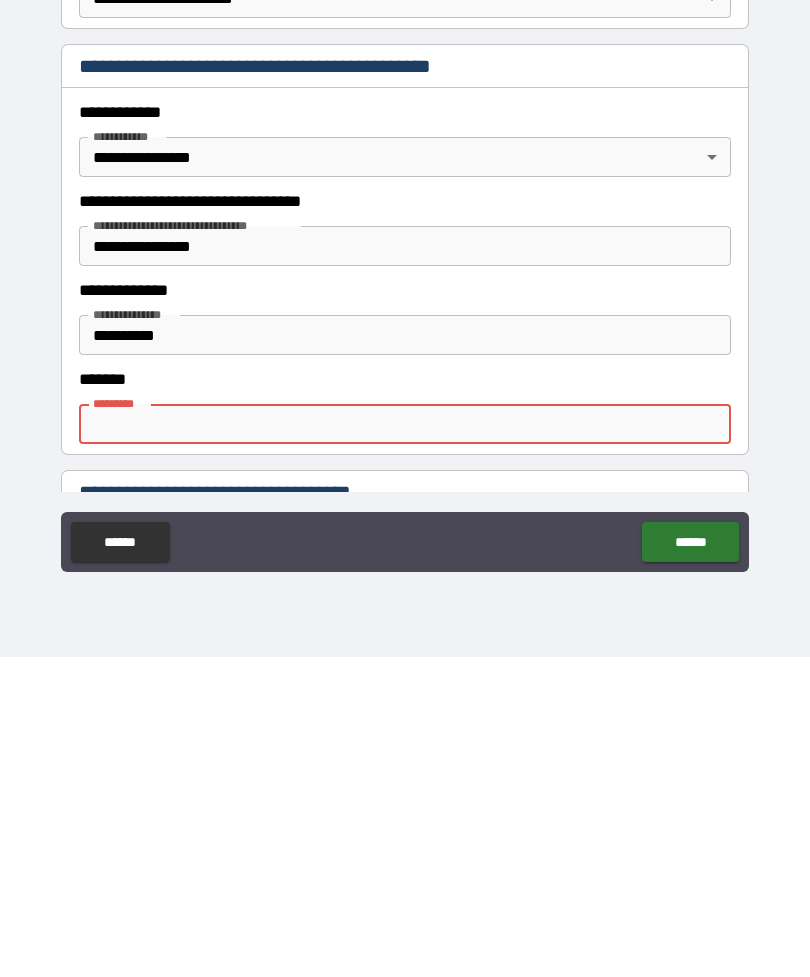 type on "*" 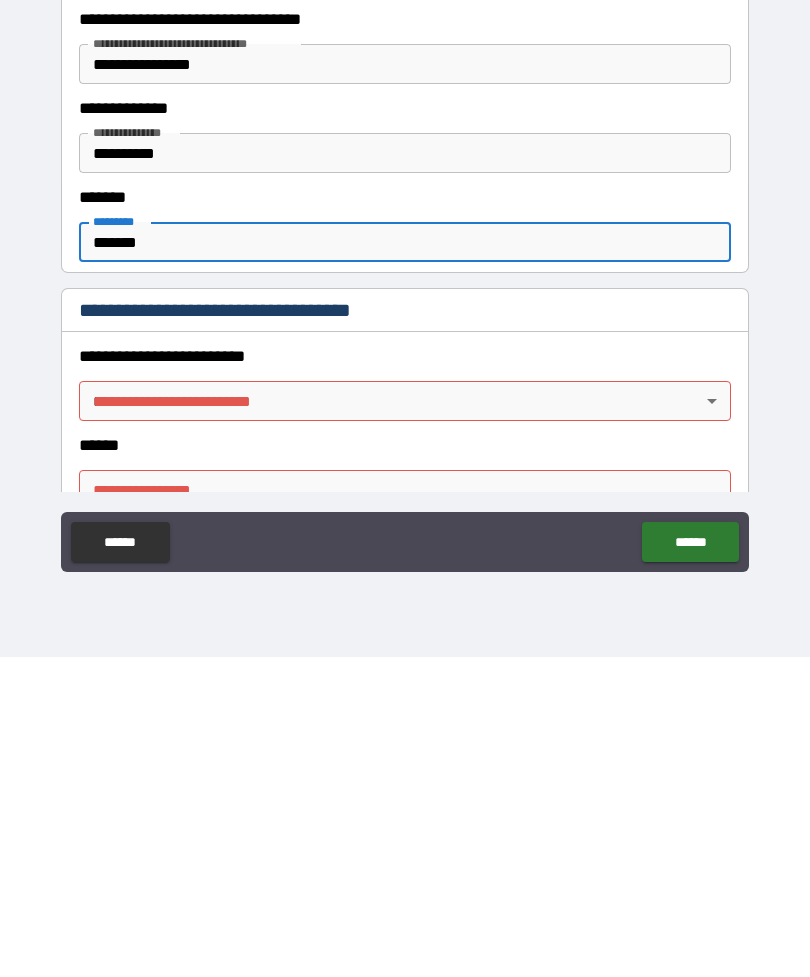 scroll, scrollTop: 339, scrollLeft: 0, axis: vertical 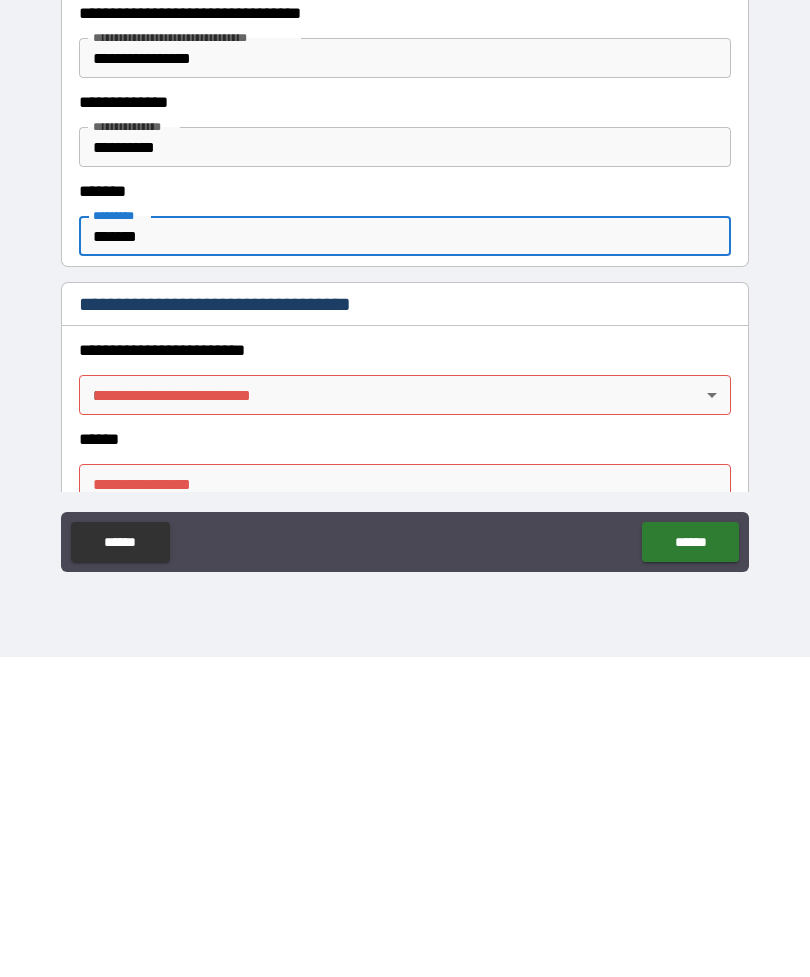 type on "*******" 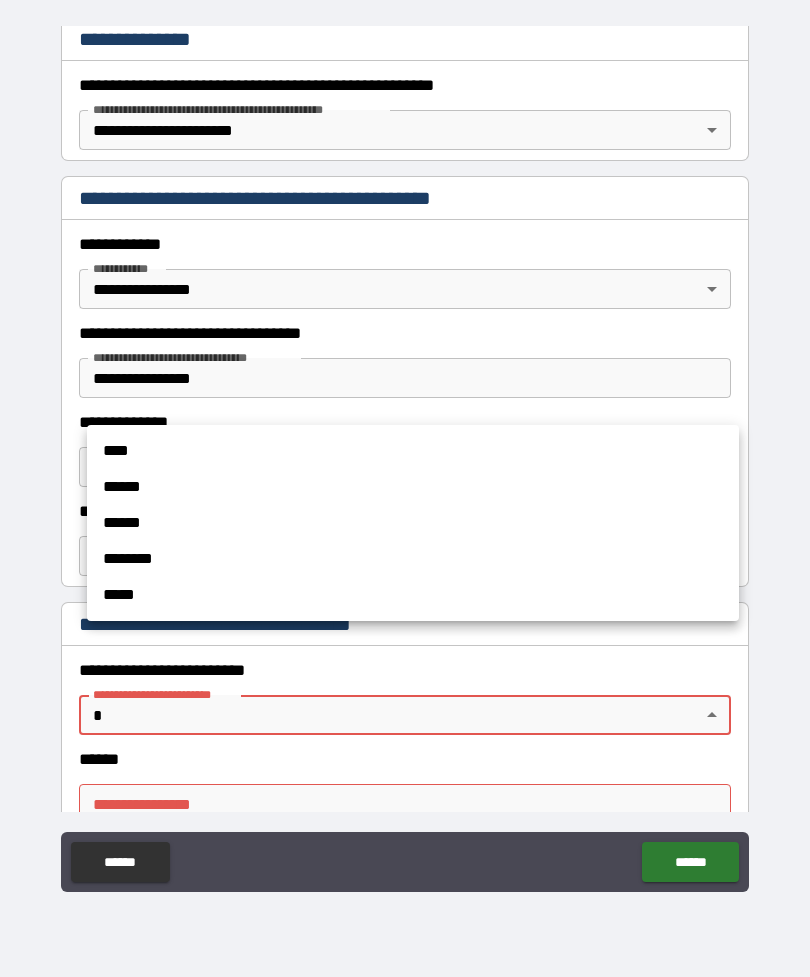 click on "******" at bounding box center (413, 487) 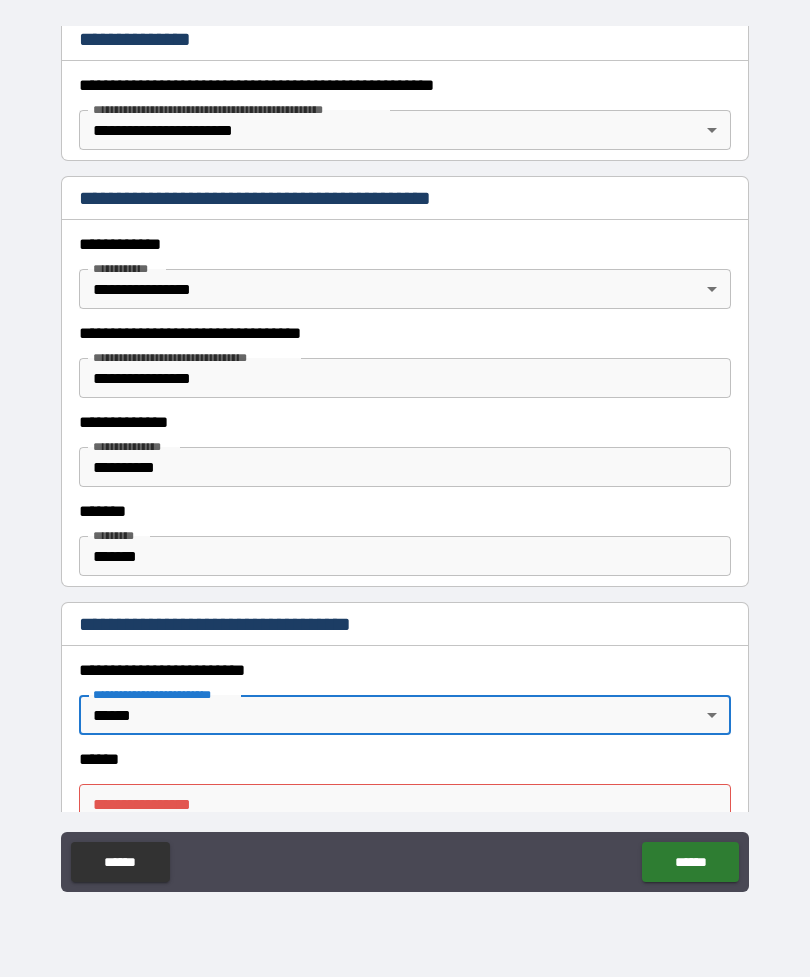 type on "*" 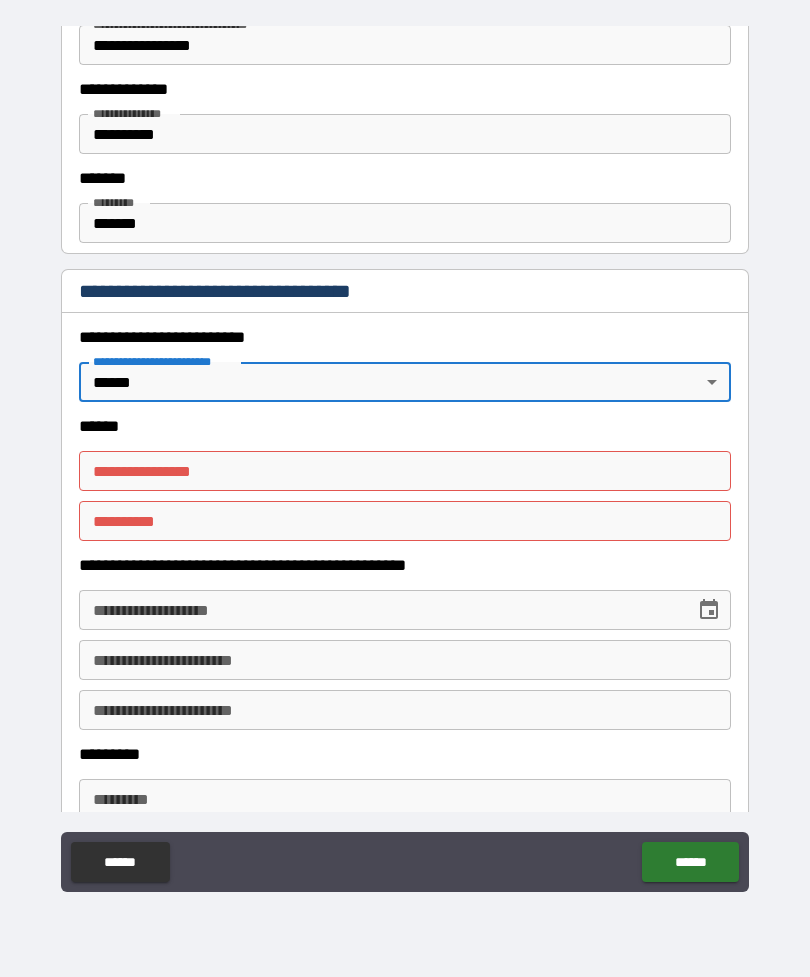scroll, scrollTop: 673, scrollLeft: 0, axis: vertical 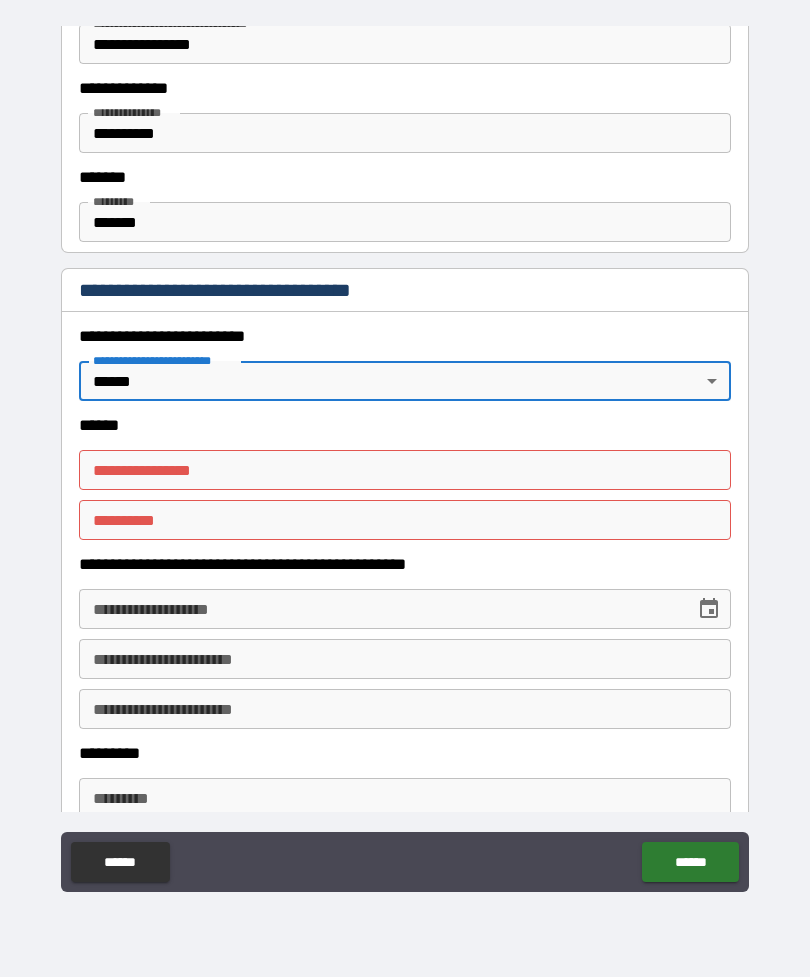 click on "**********" at bounding box center [405, 470] 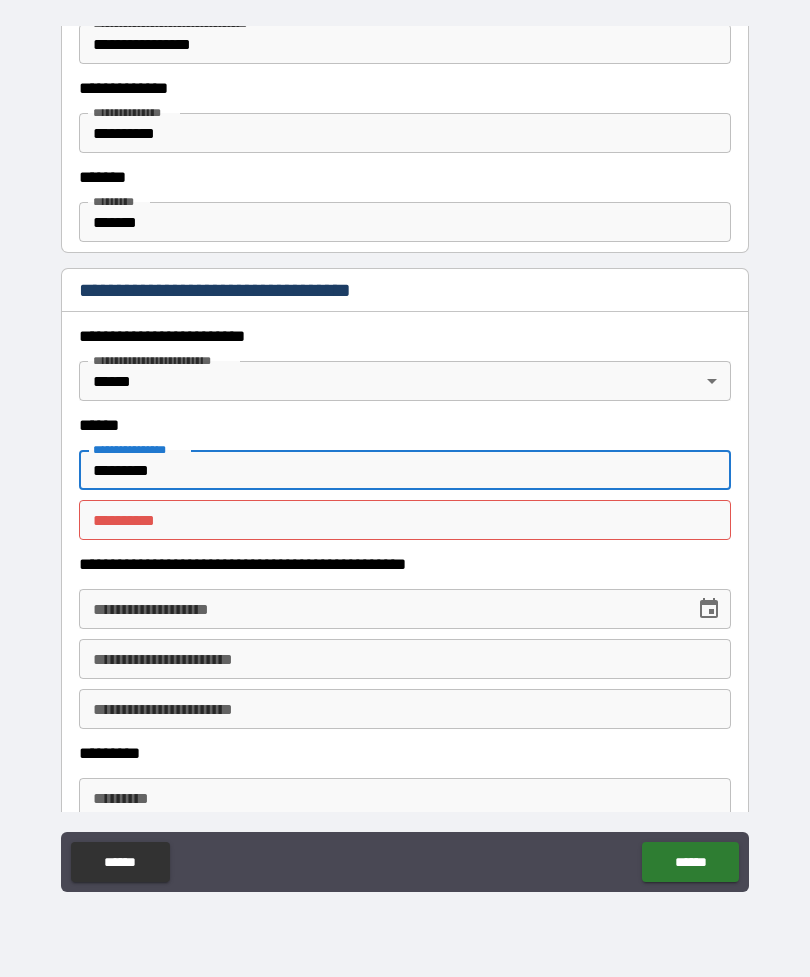 type on "*********" 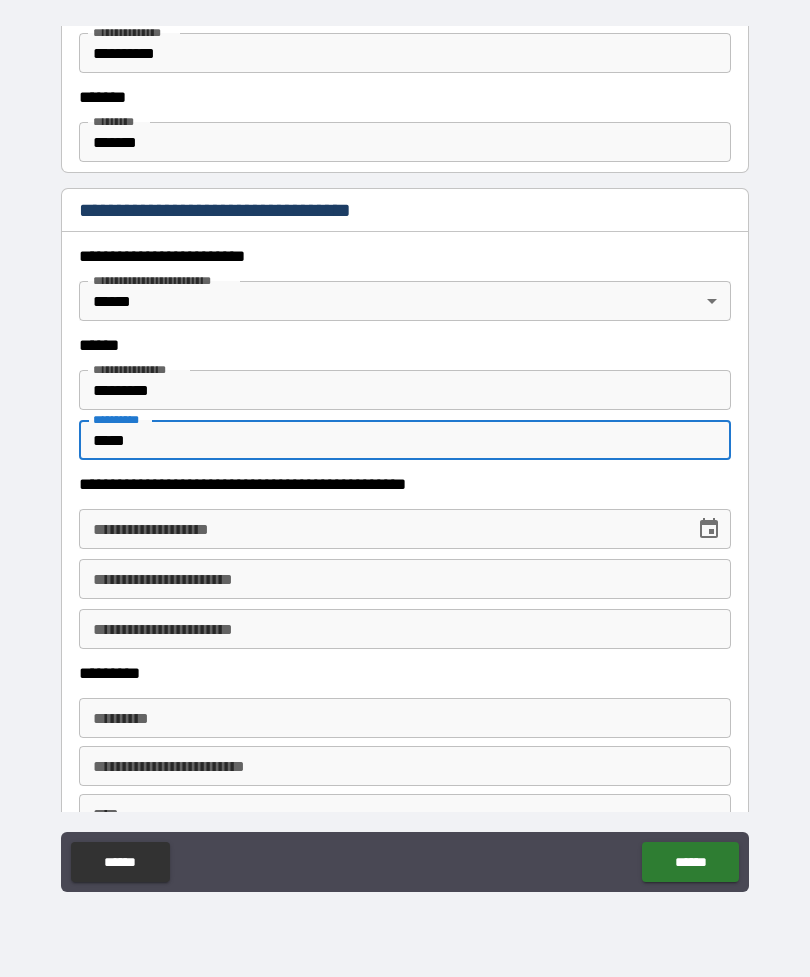 scroll, scrollTop: 841, scrollLeft: 0, axis: vertical 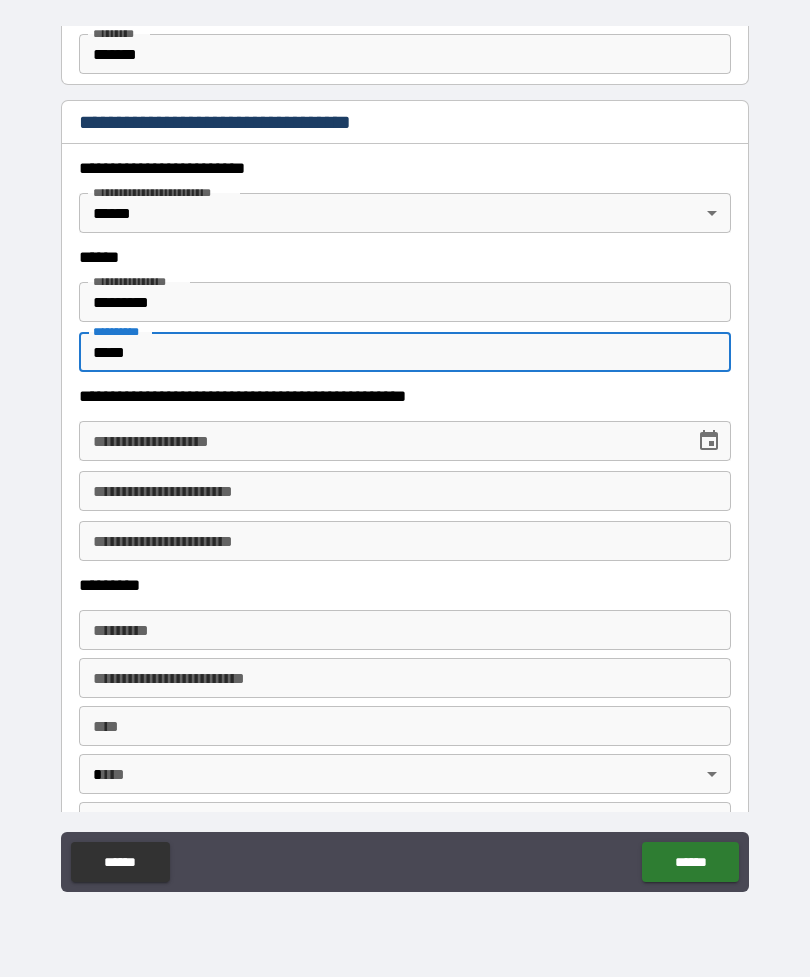 type on "*****" 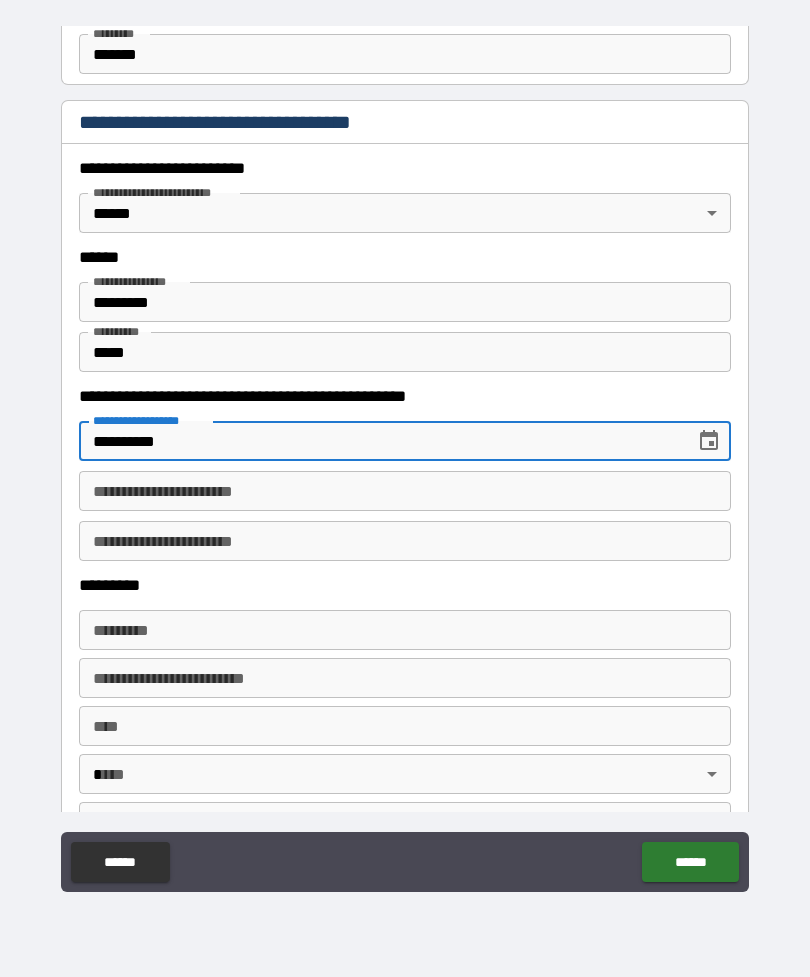 type on "**********" 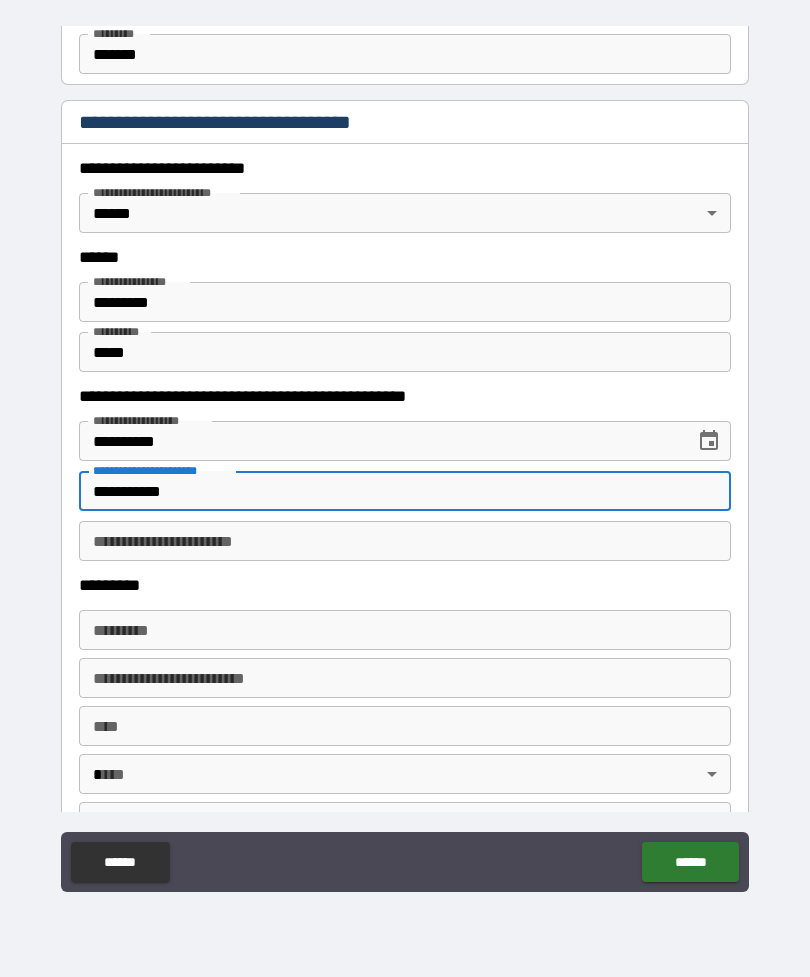 type on "**********" 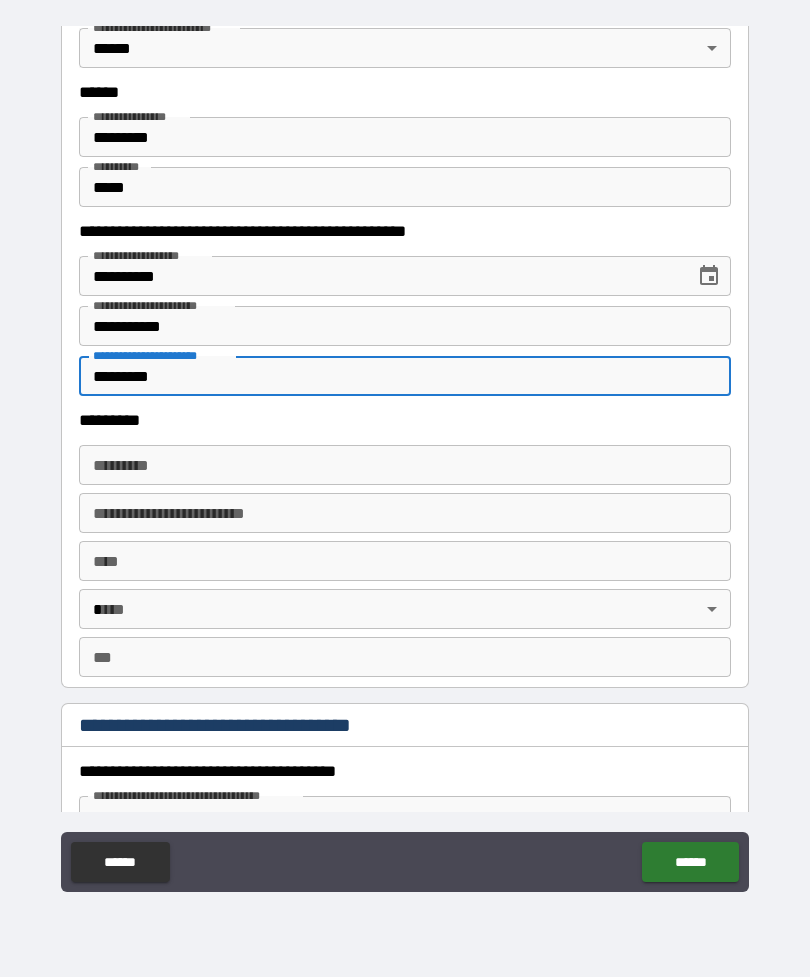 scroll, scrollTop: 1025, scrollLeft: 0, axis: vertical 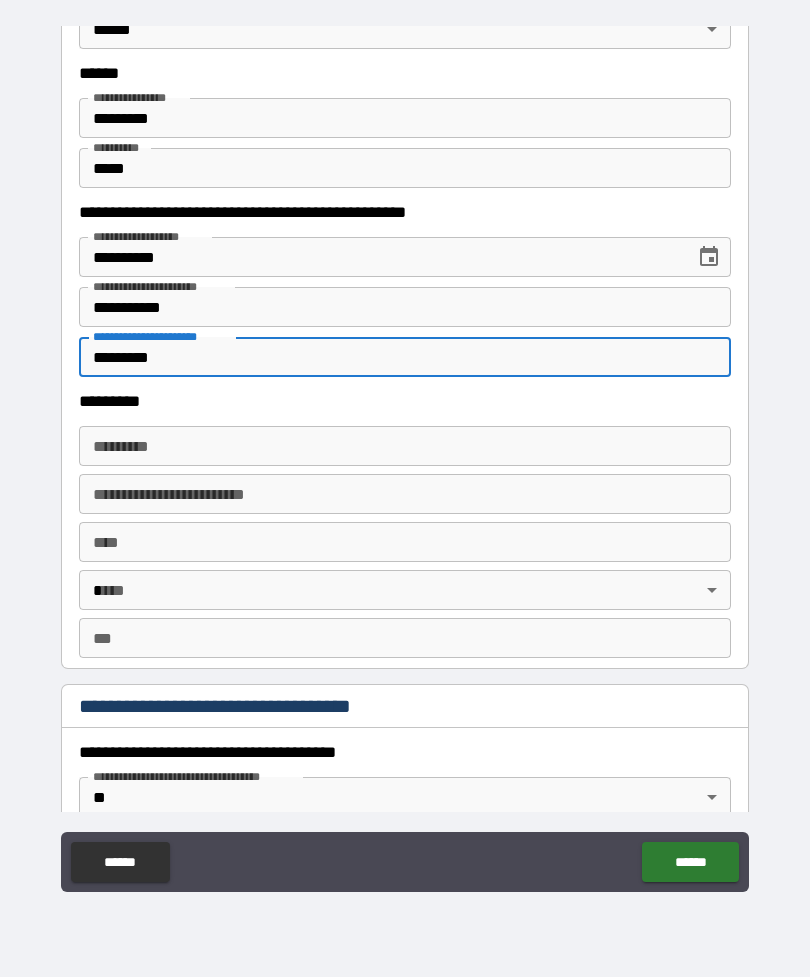 type on "*********" 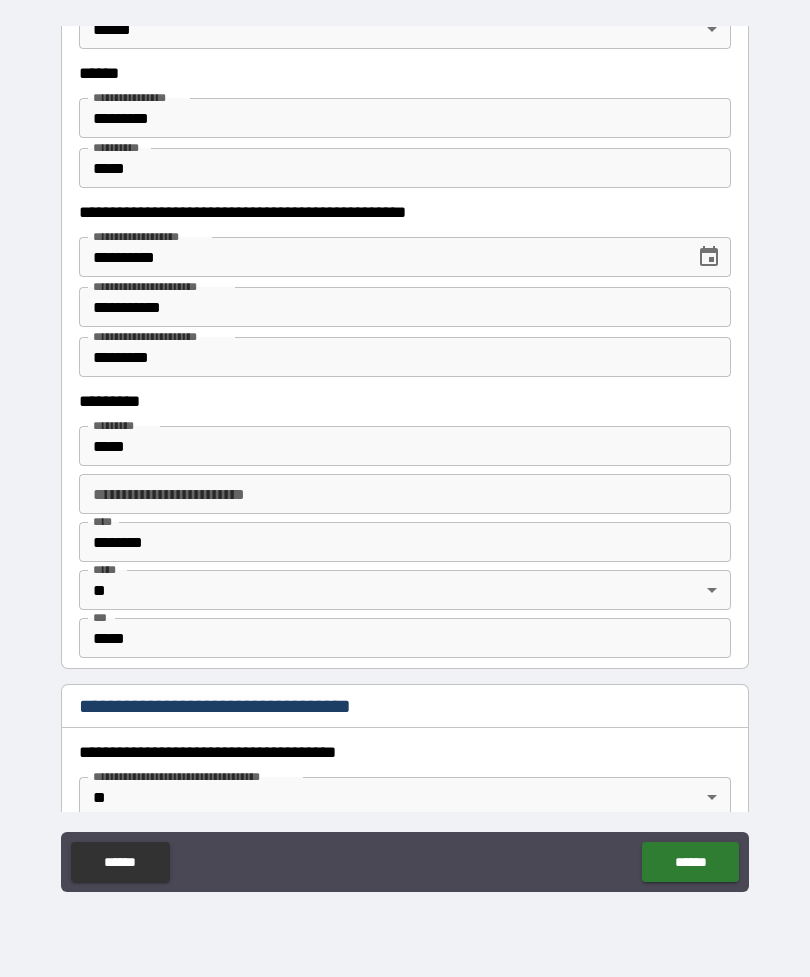 type on "**********" 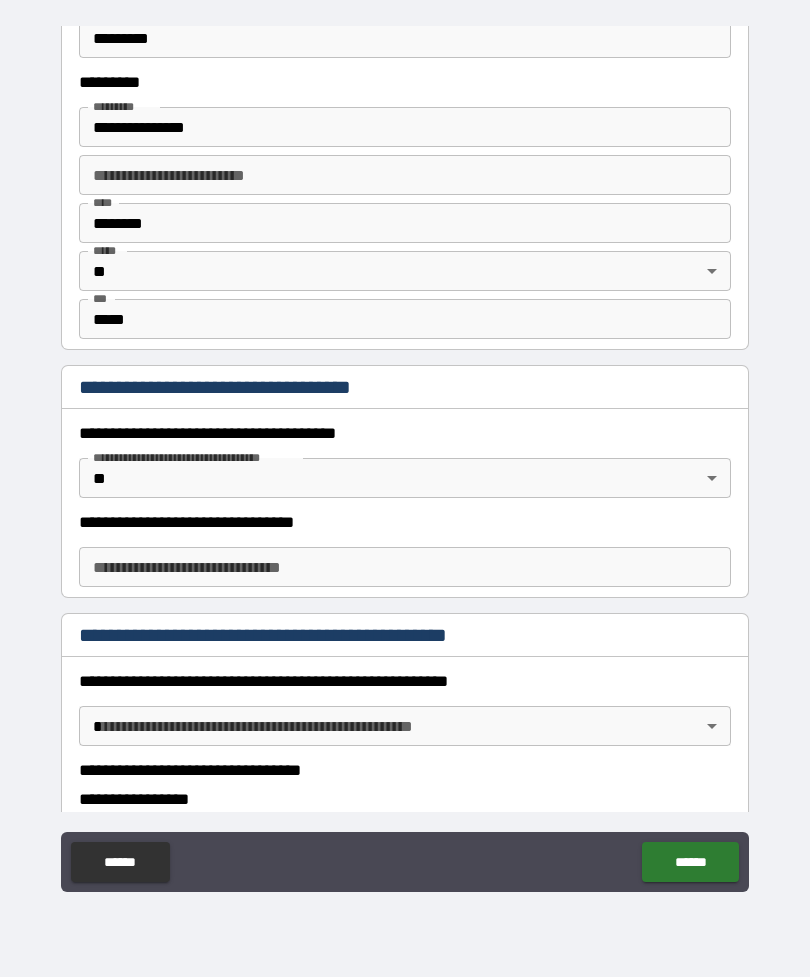 scroll, scrollTop: 1487, scrollLeft: 0, axis: vertical 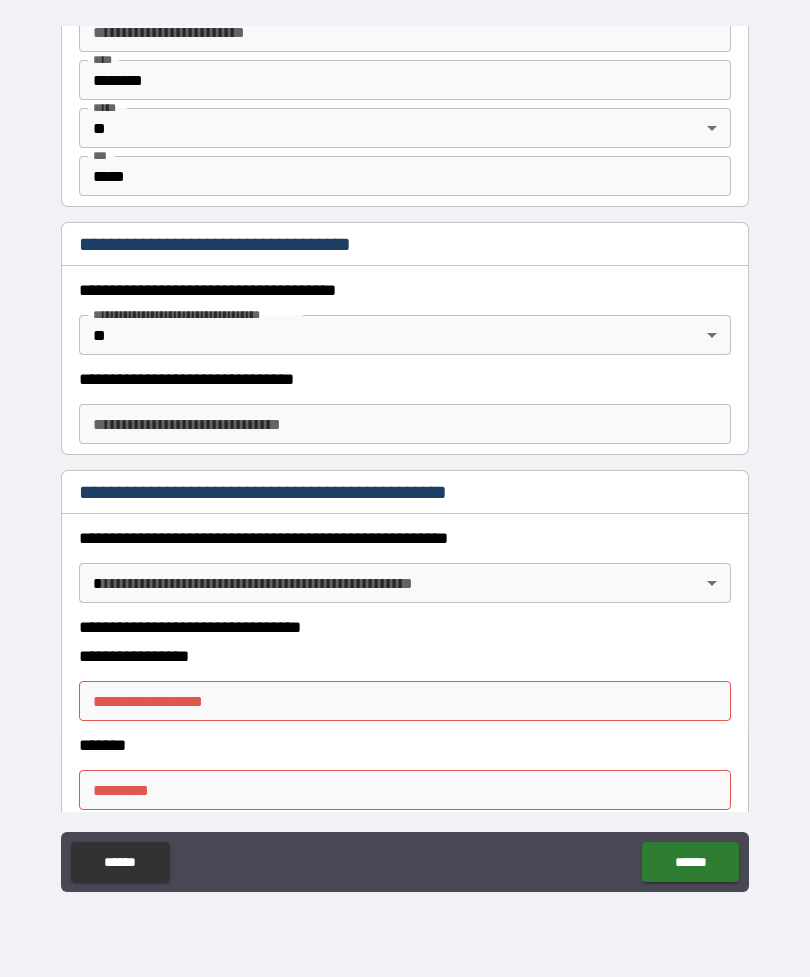 click on "**********" at bounding box center [405, 456] 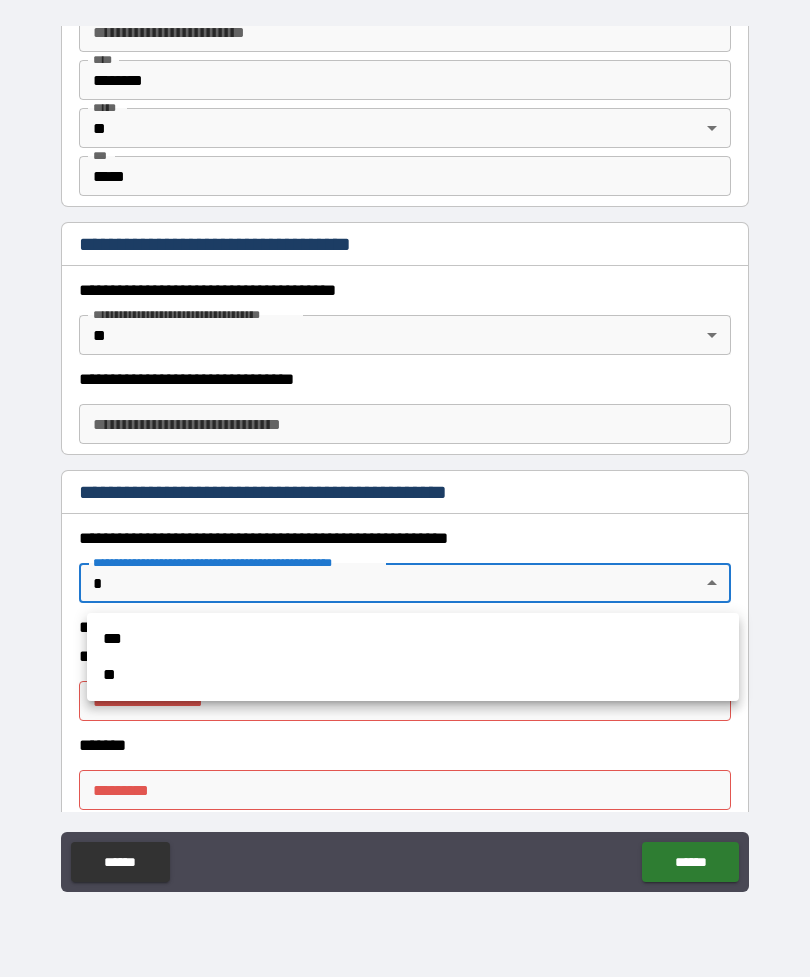 click on "**" at bounding box center (413, 675) 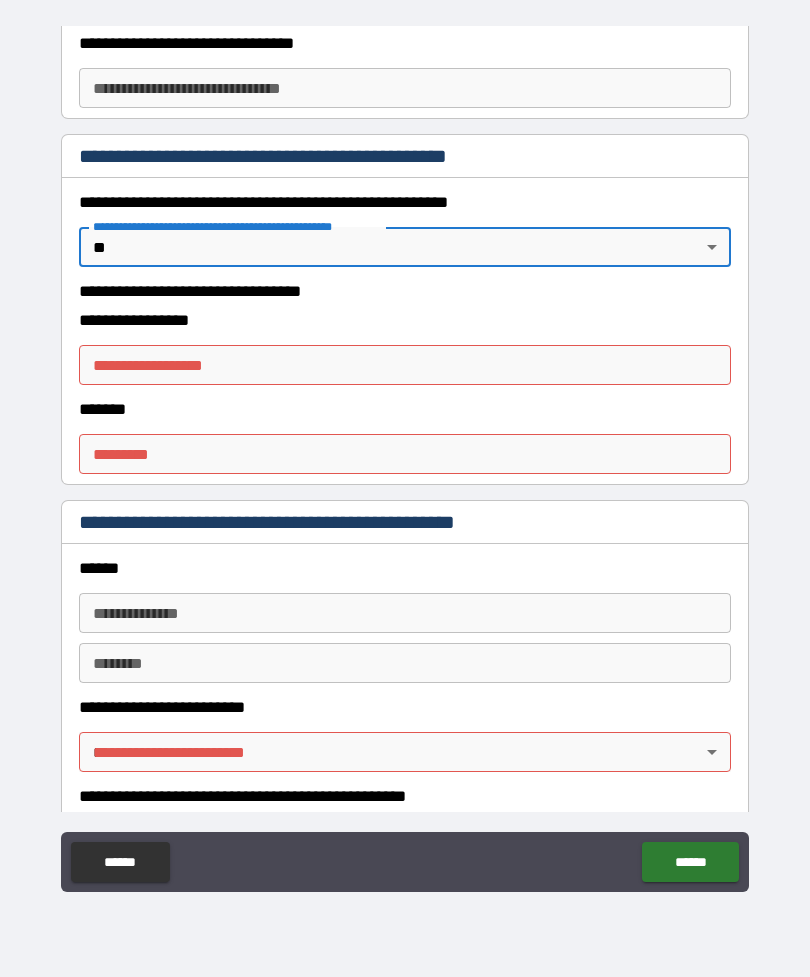scroll, scrollTop: 1849, scrollLeft: 0, axis: vertical 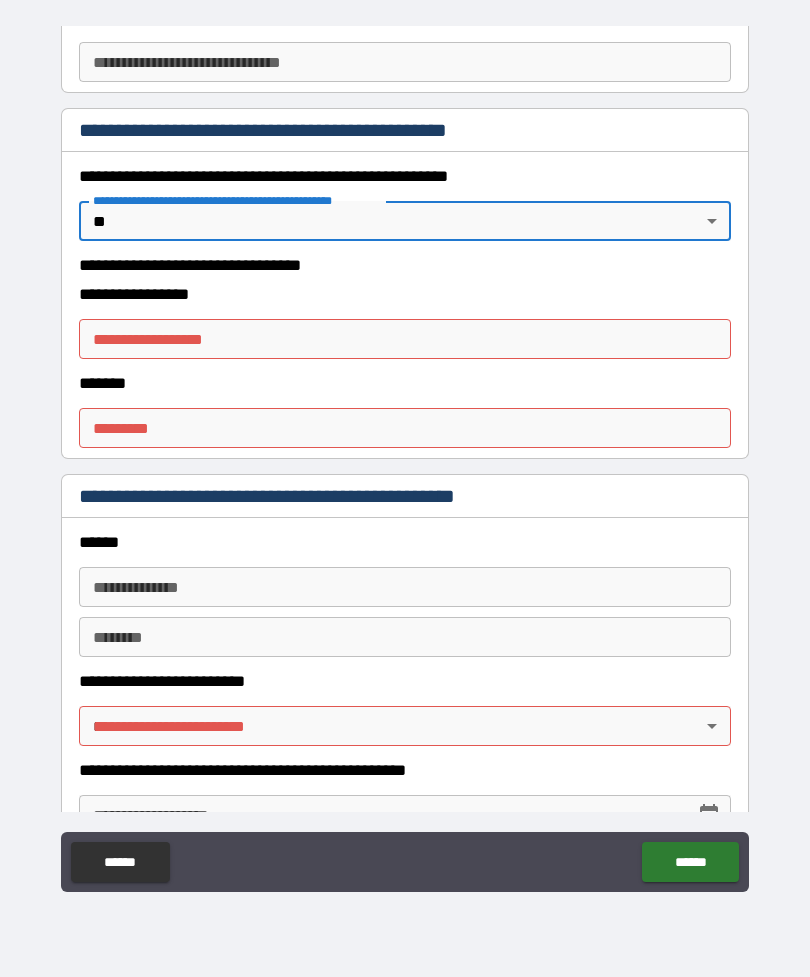 click on "**********" at bounding box center (405, 587) 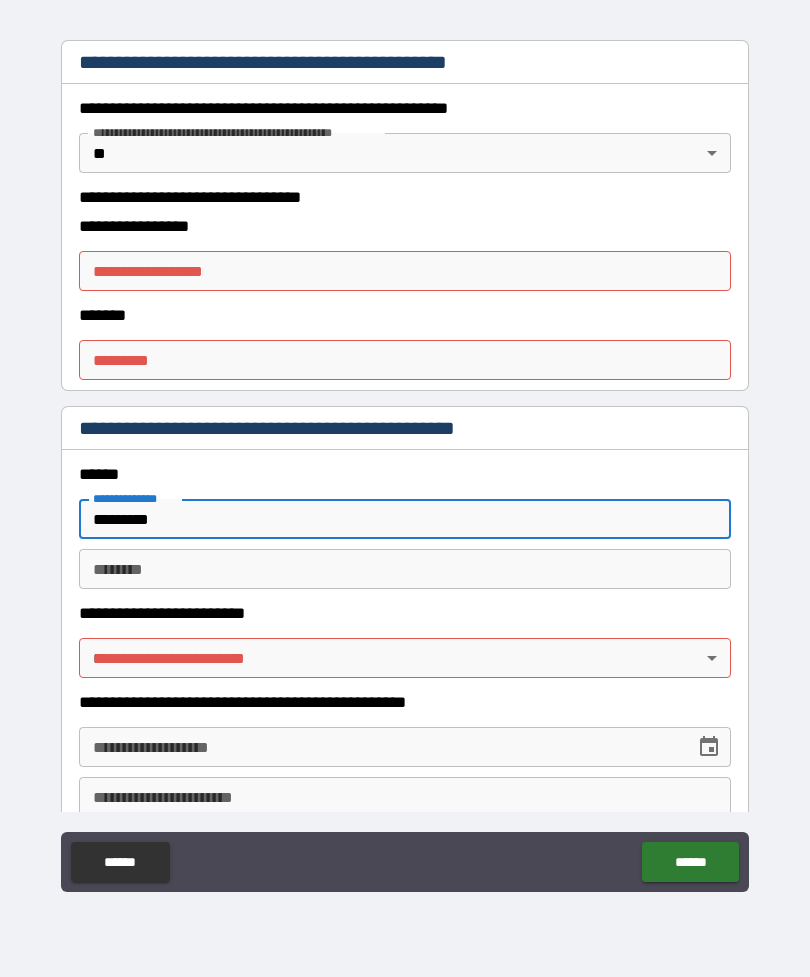 scroll, scrollTop: 1973, scrollLeft: 0, axis: vertical 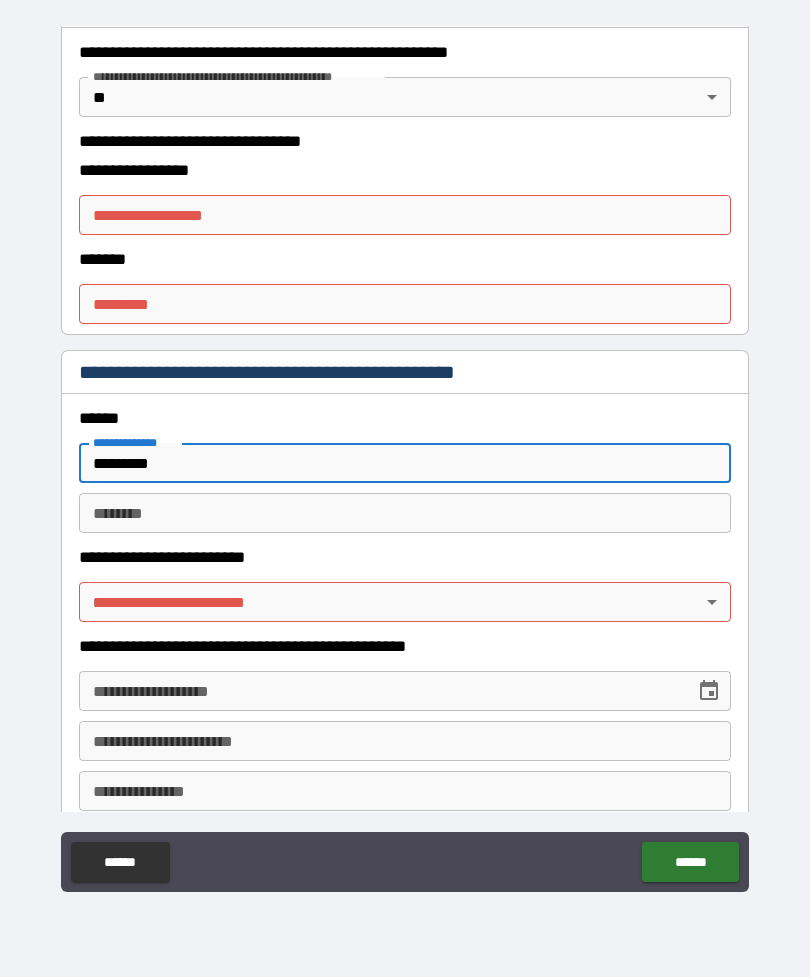 type on "*********" 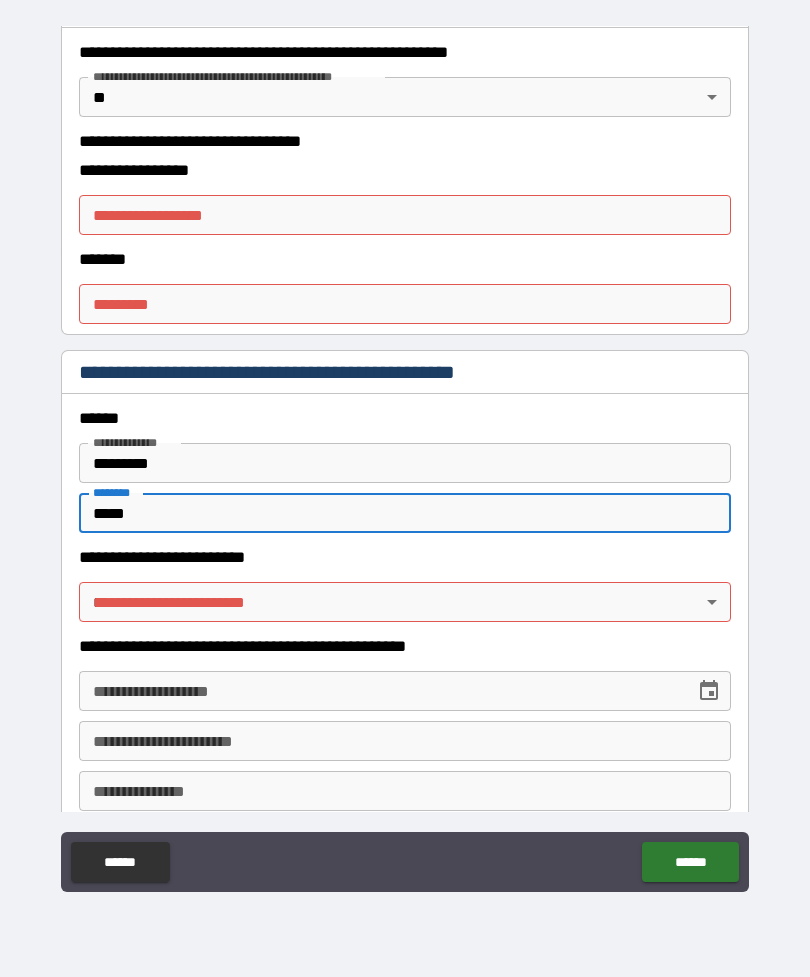 type on "*****" 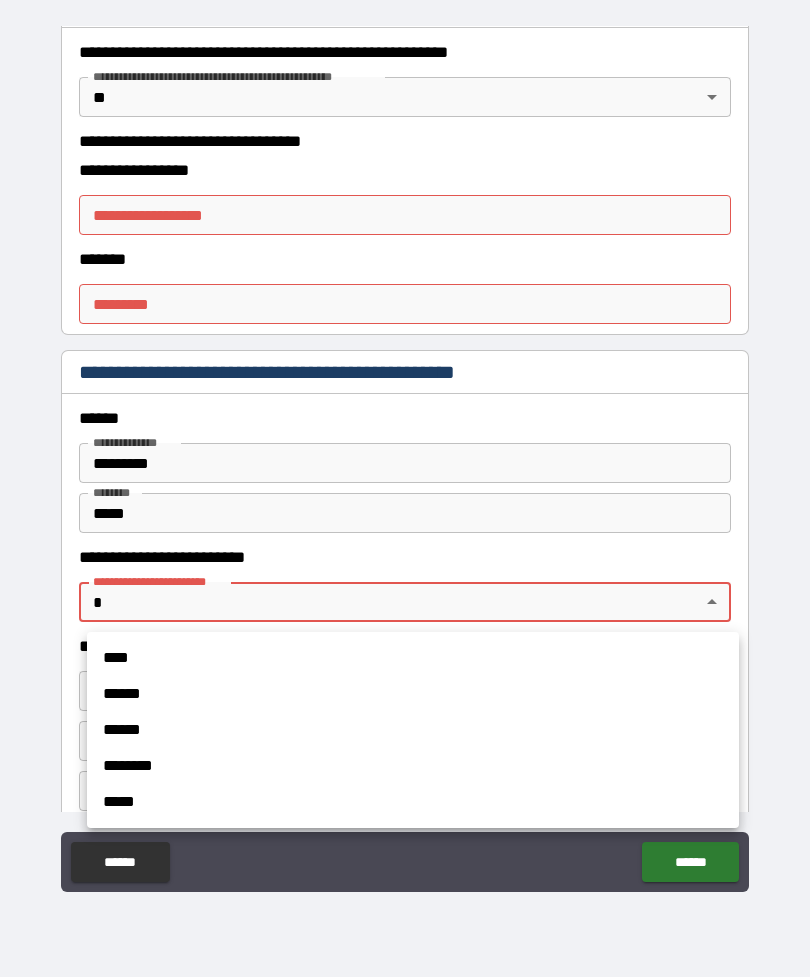 click on "****" at bounding box center [413, 658] 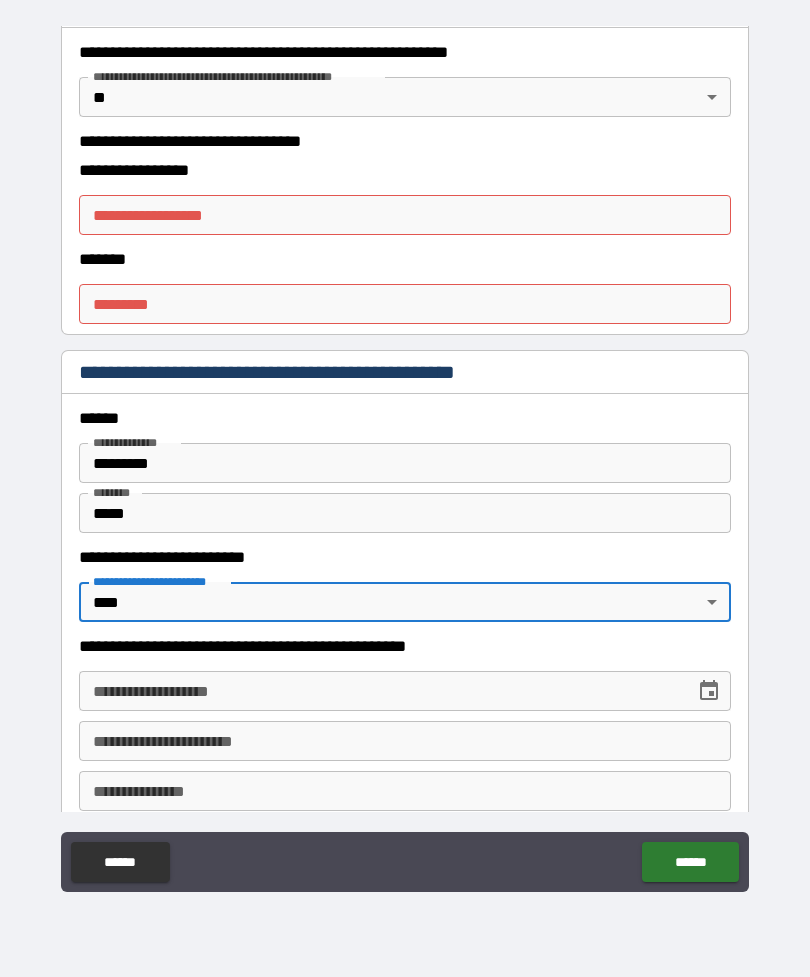 click on "**********" at bounding box center (405, 456) 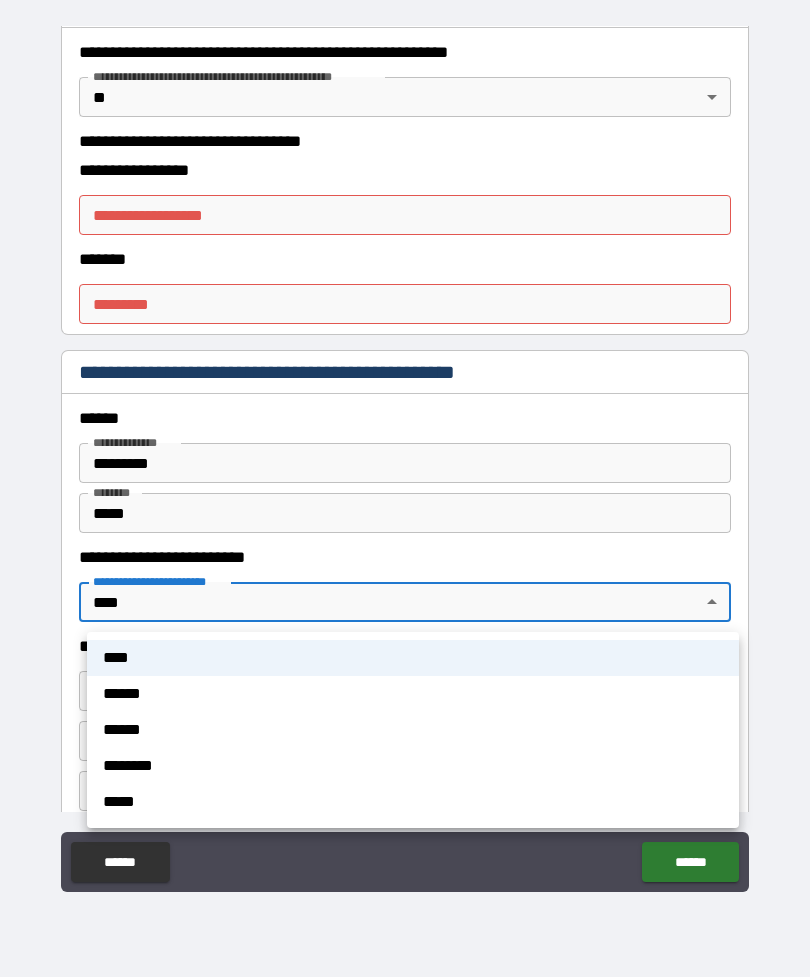 click on "******" at bounding box center (413, 694) 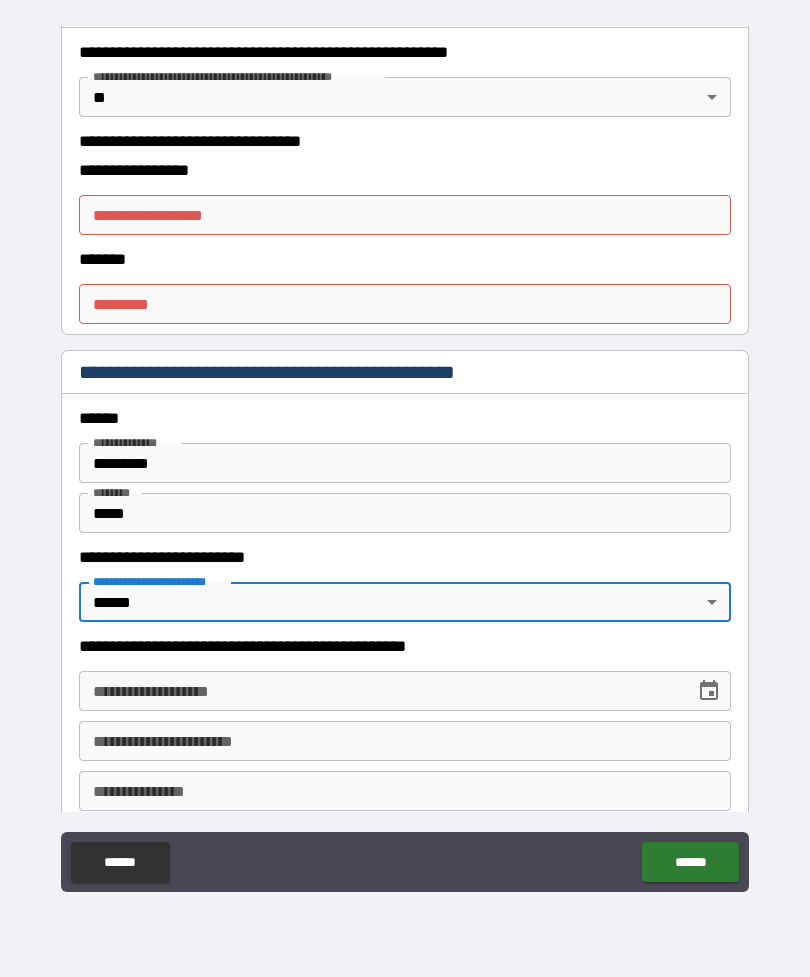 click on "**********" at bounding box center [380, 691] 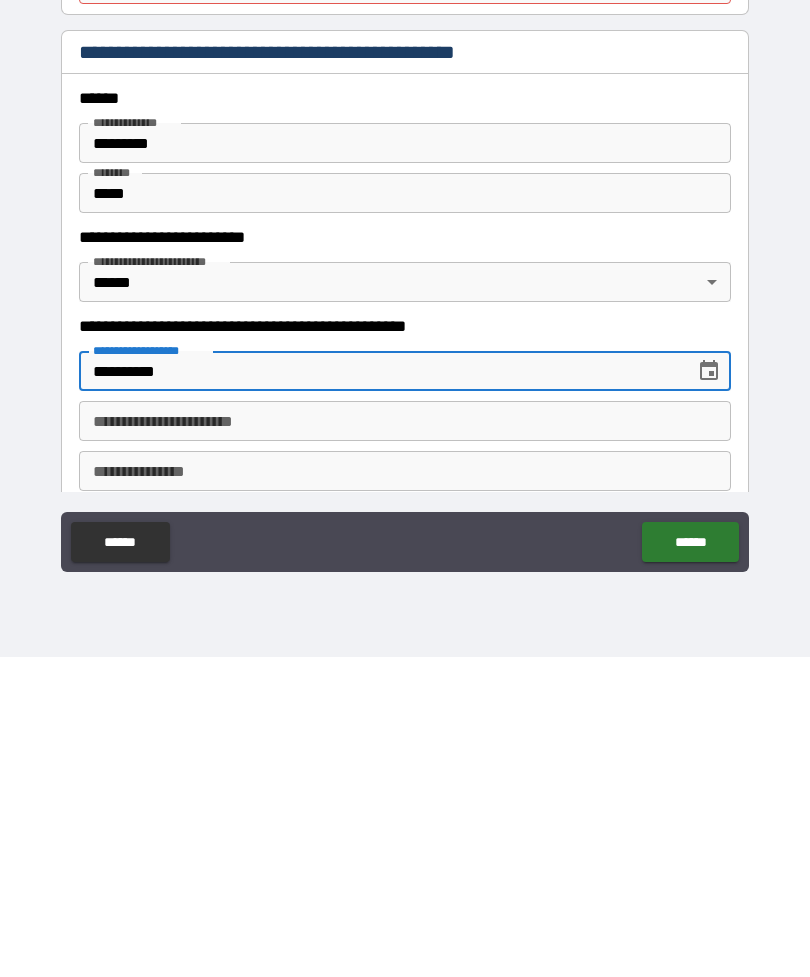 type on "**********" 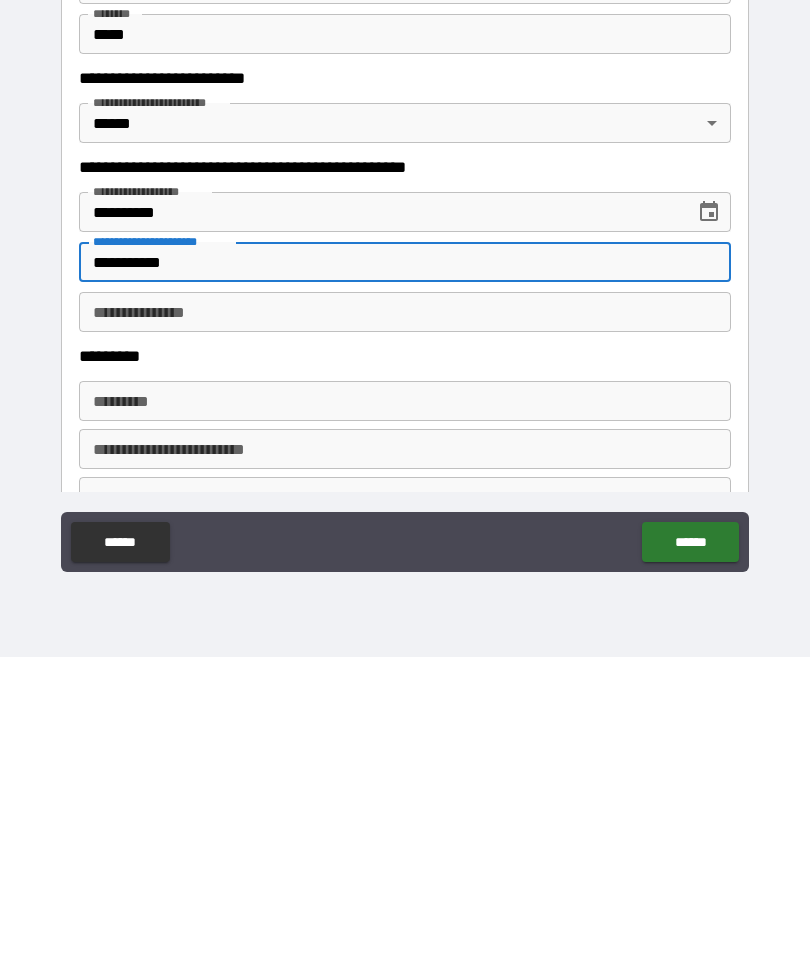 scroll, scrollTop: 2133, scrollLeft: 0, axis: vertical 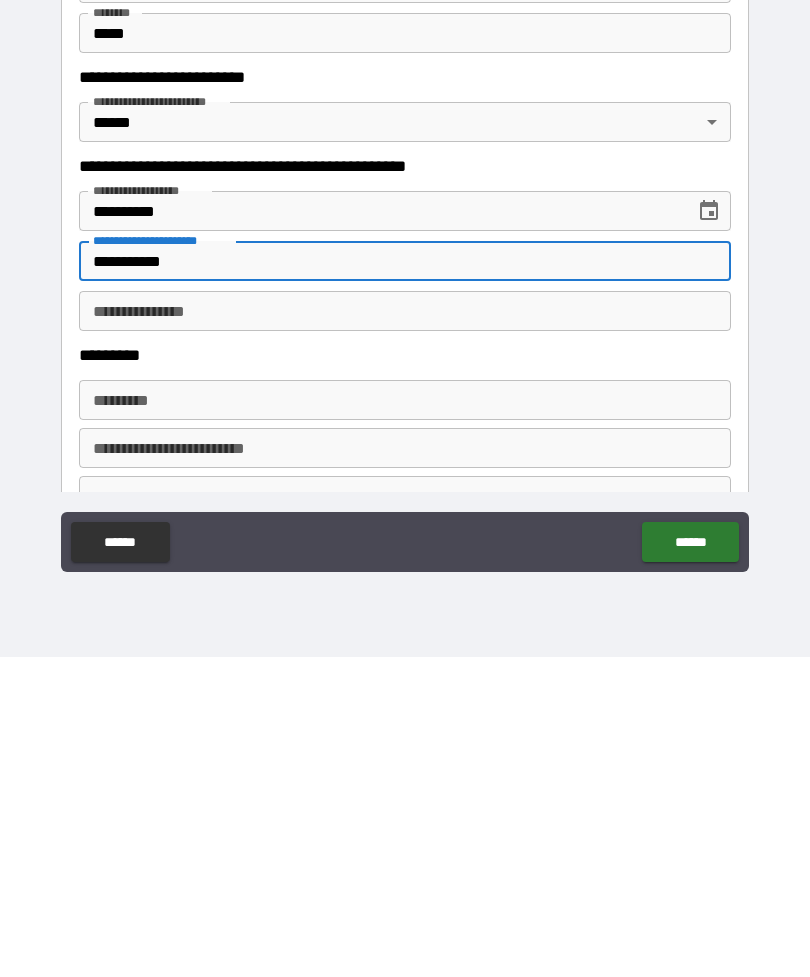 type on "**********" 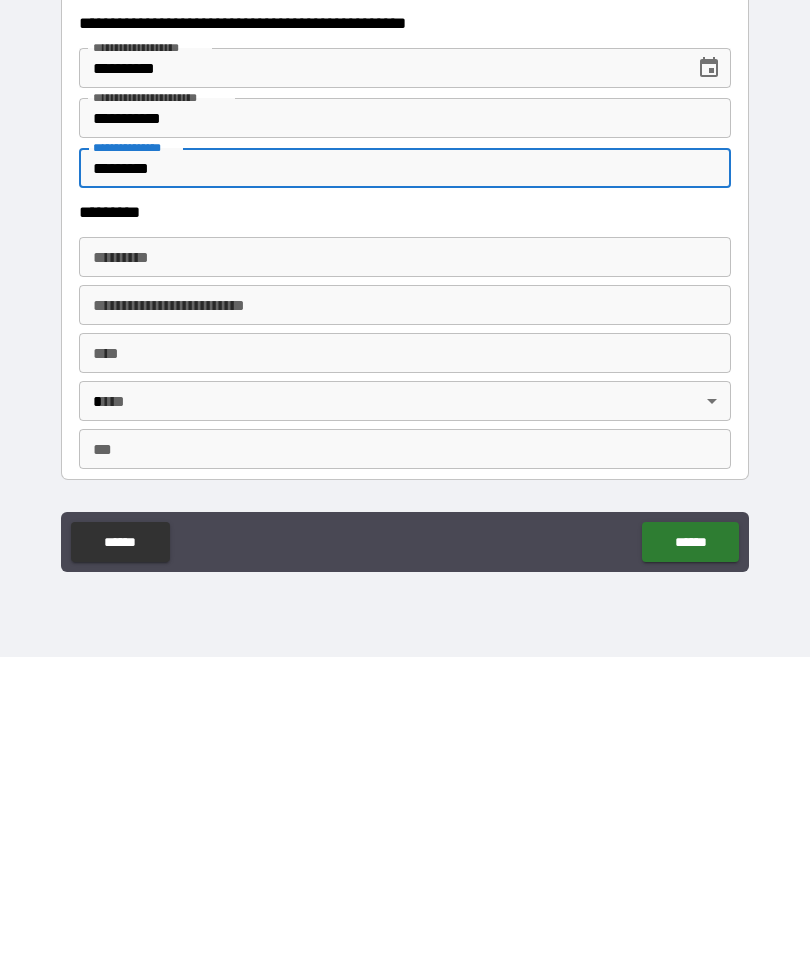 scroll, scrollTop: 2300, scrollLeft: 0, axis: vertical 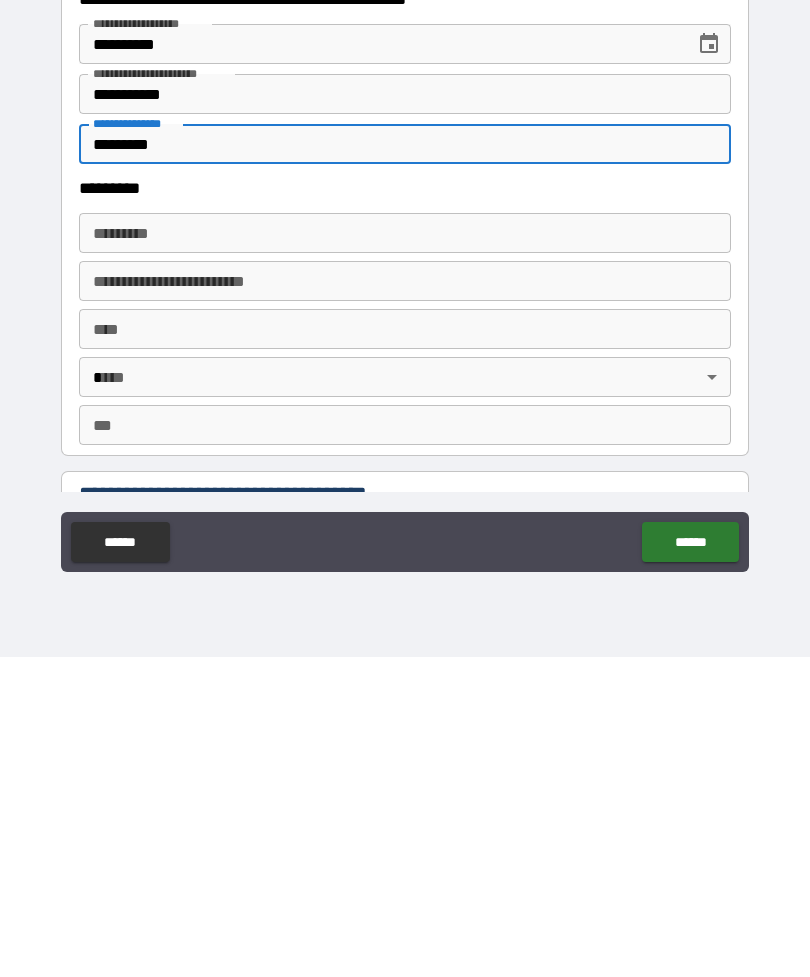 type on "*********" 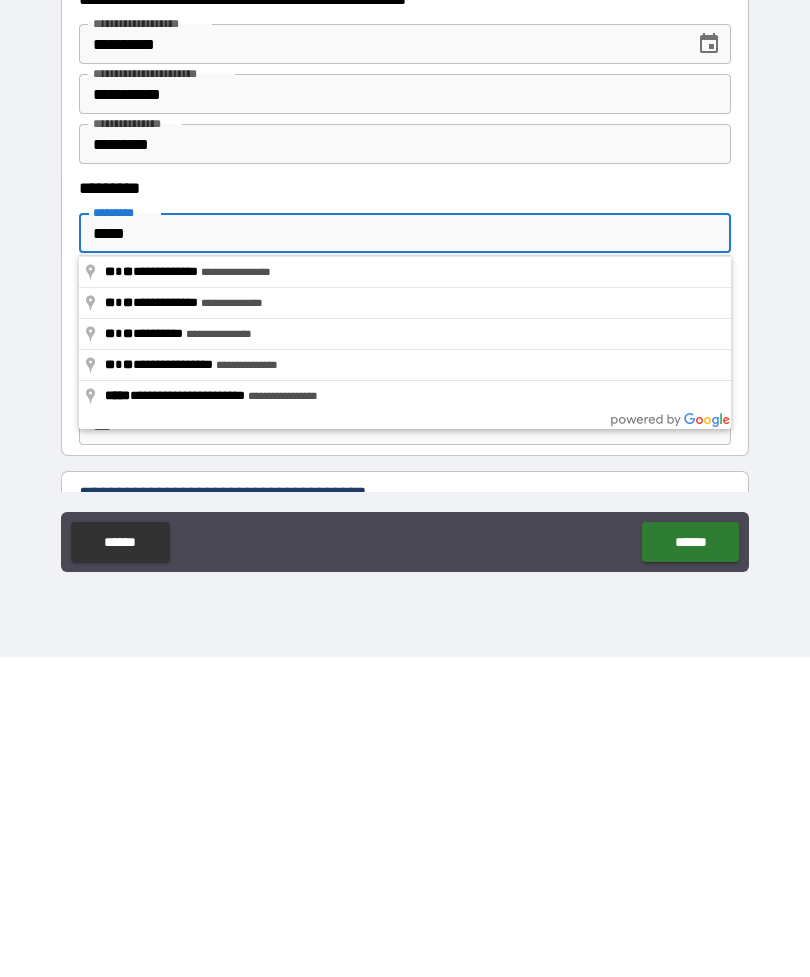 type on "******" 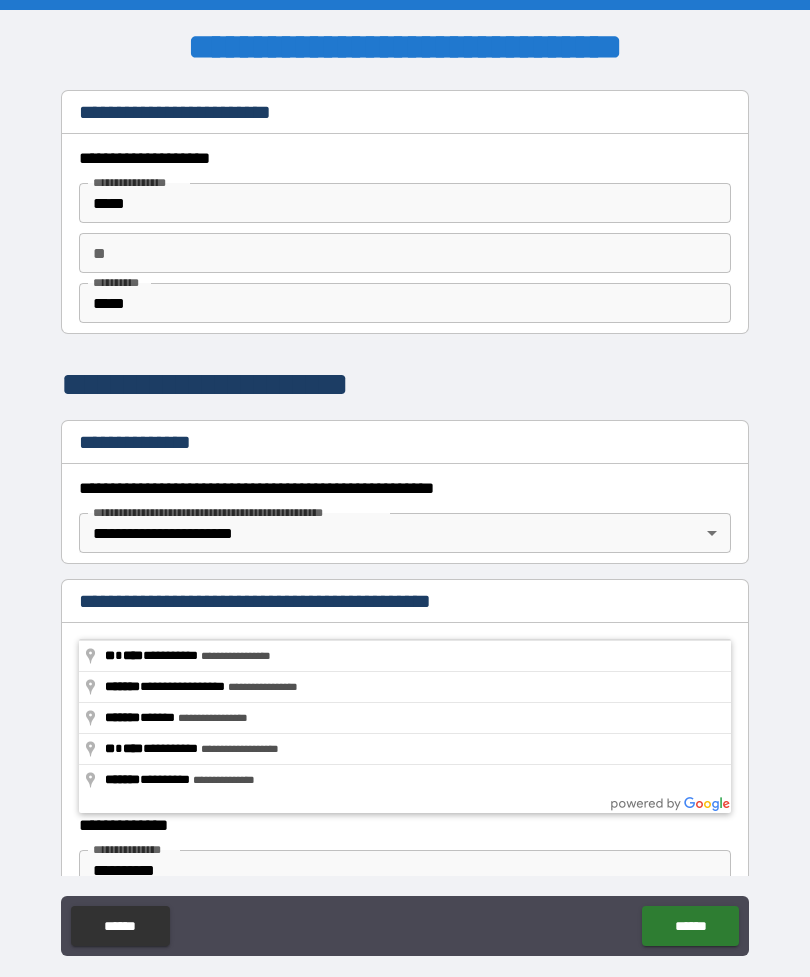 scroll, scrollTop: 384, scrollLeft: 0, axis: vertical 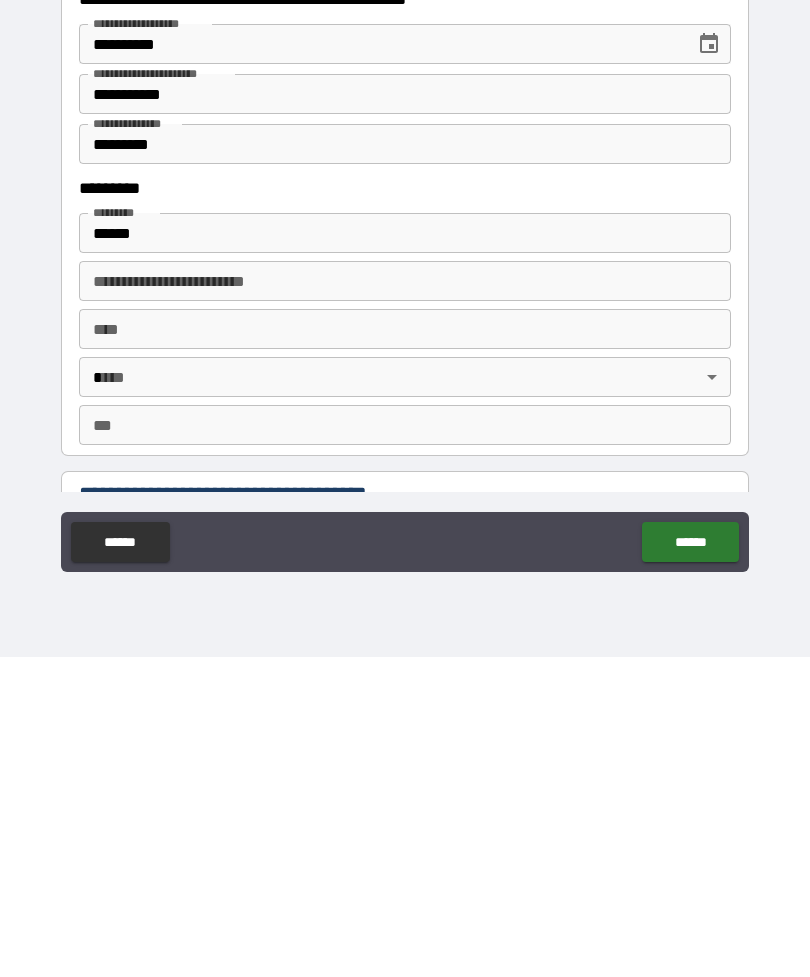 type on "**********" 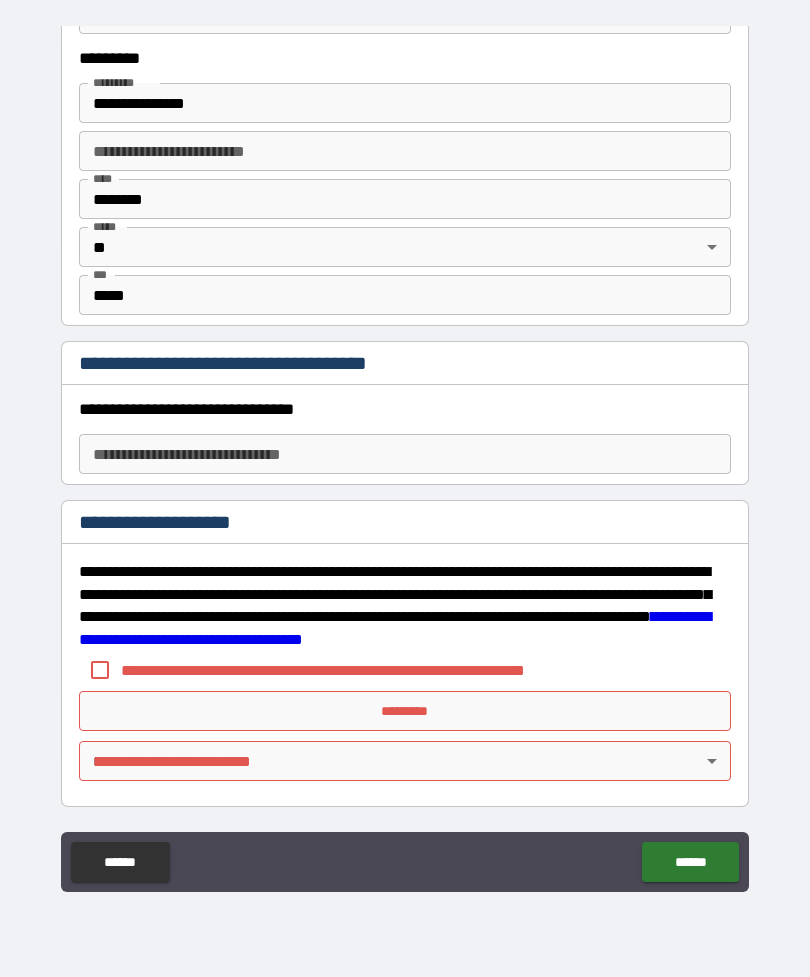 scroll, scrollTop: 2750, scrollLeft: 0, axis: vertical 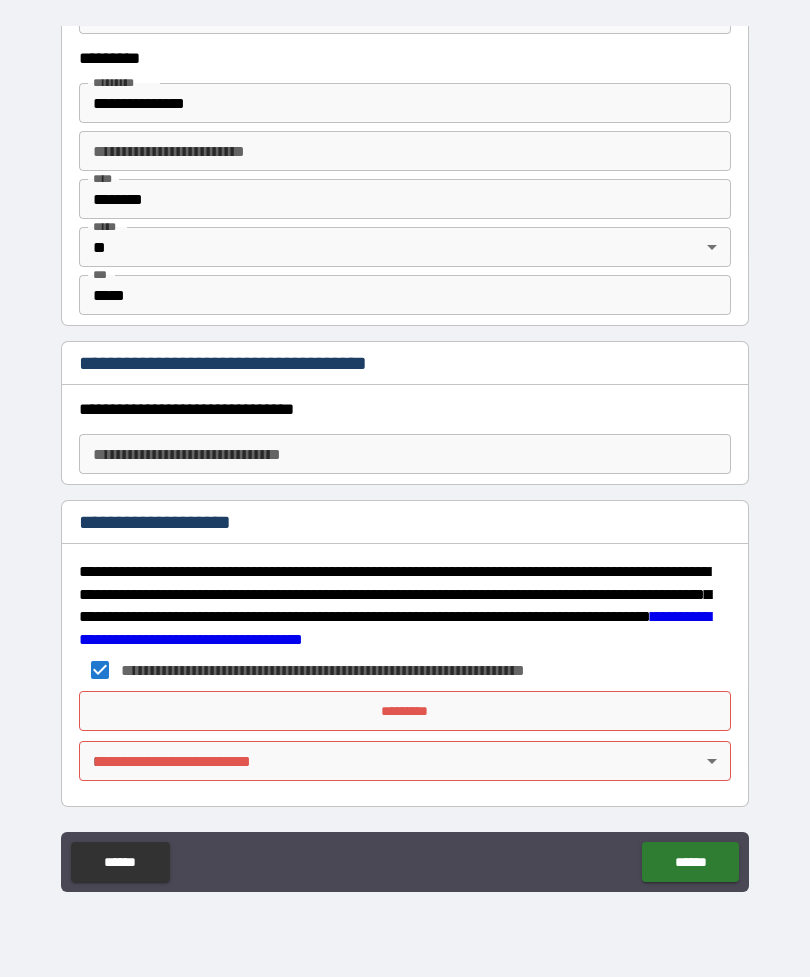 click on "*********" at bounding box center (405, 711) 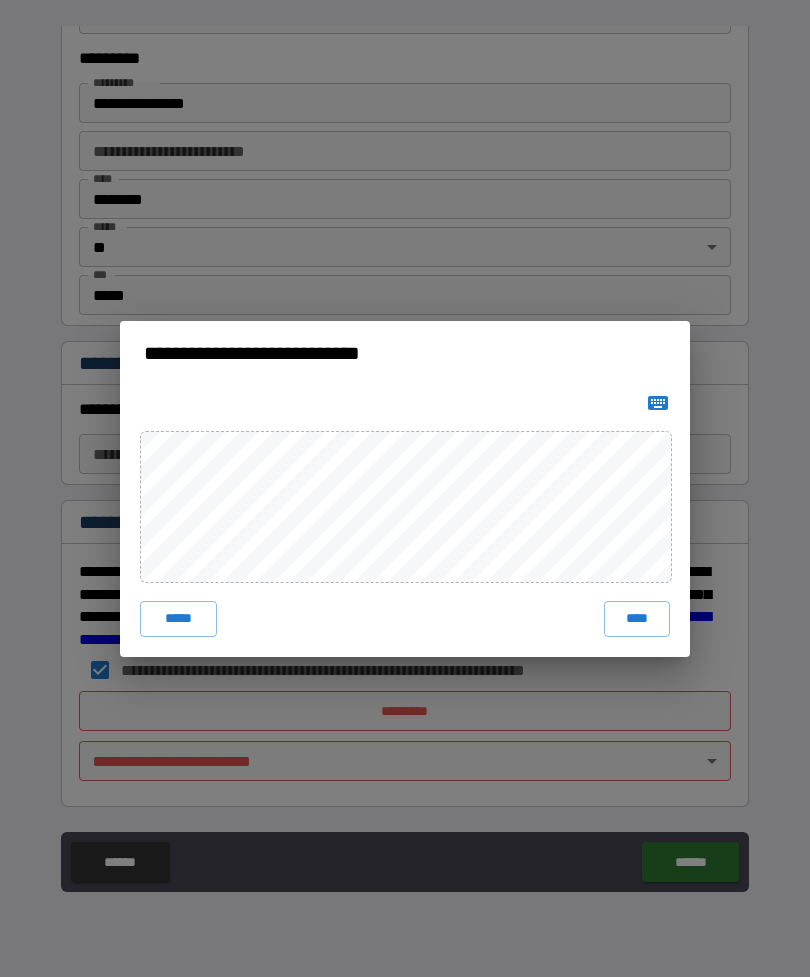 click on "****" at bounding box center [637, 619] 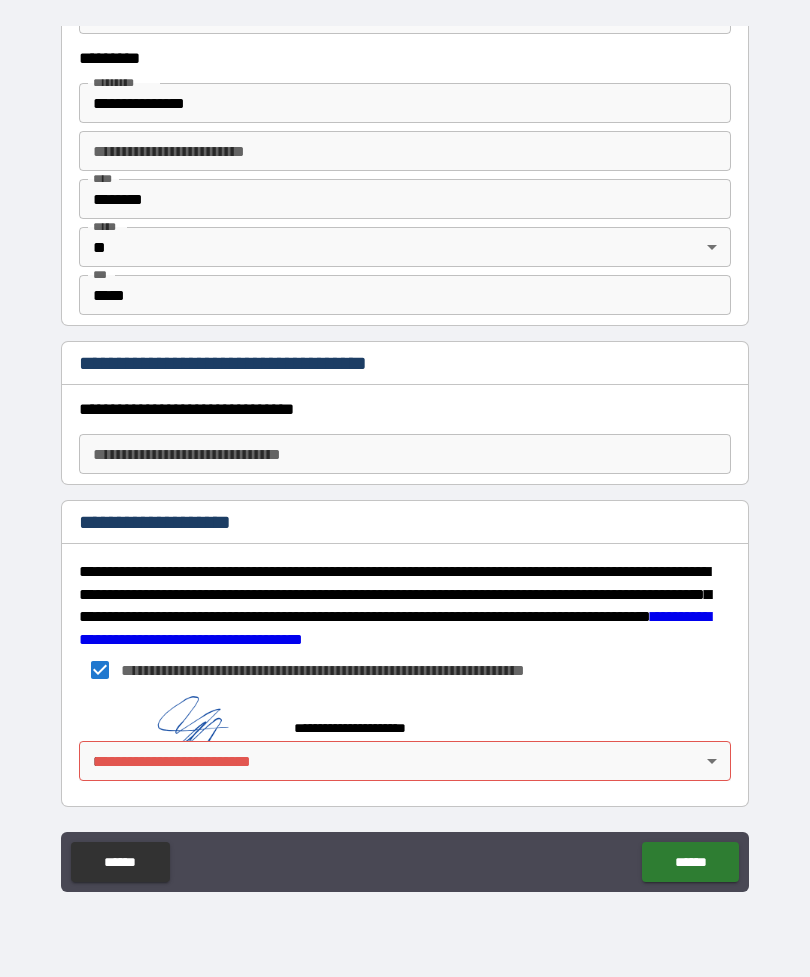 scroll, scrollTop: 2740, scrollLeft: 0, axis: vertical 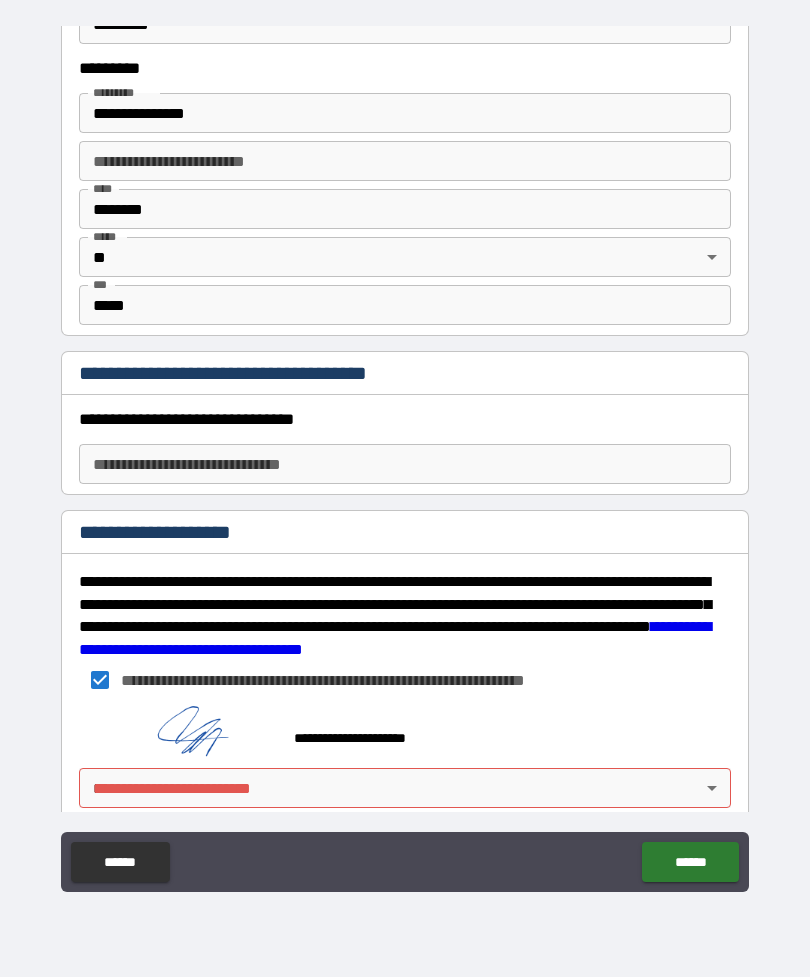 click on "**********" at bounding box center (405, 456) 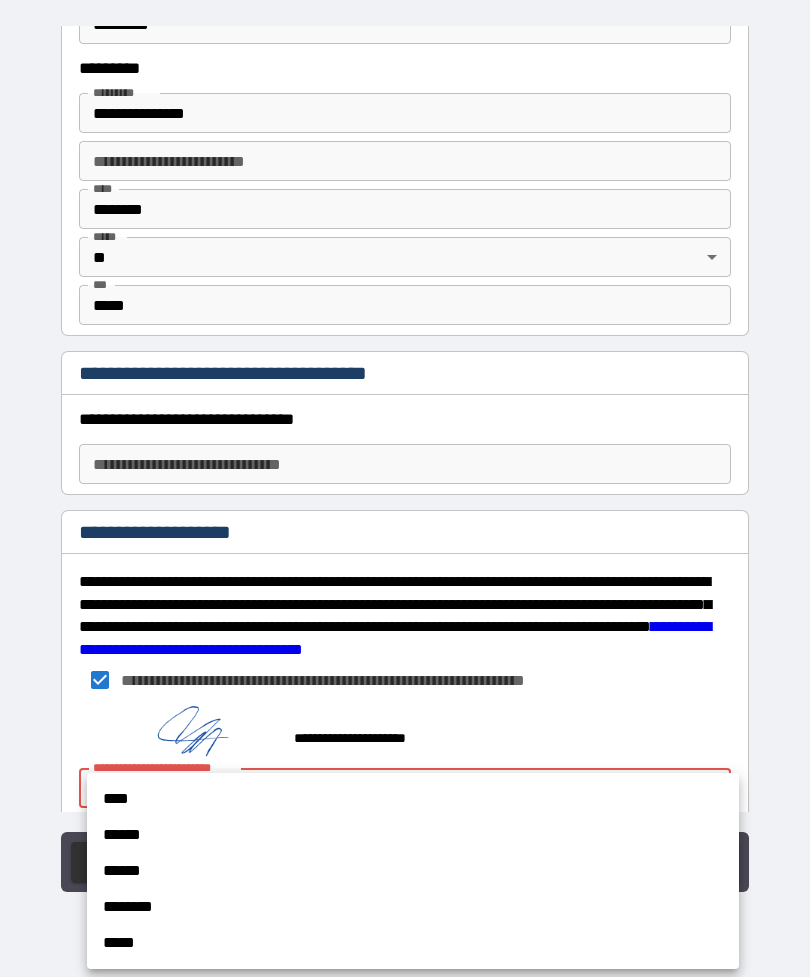 click on "******" at bounding box center [413, 835] 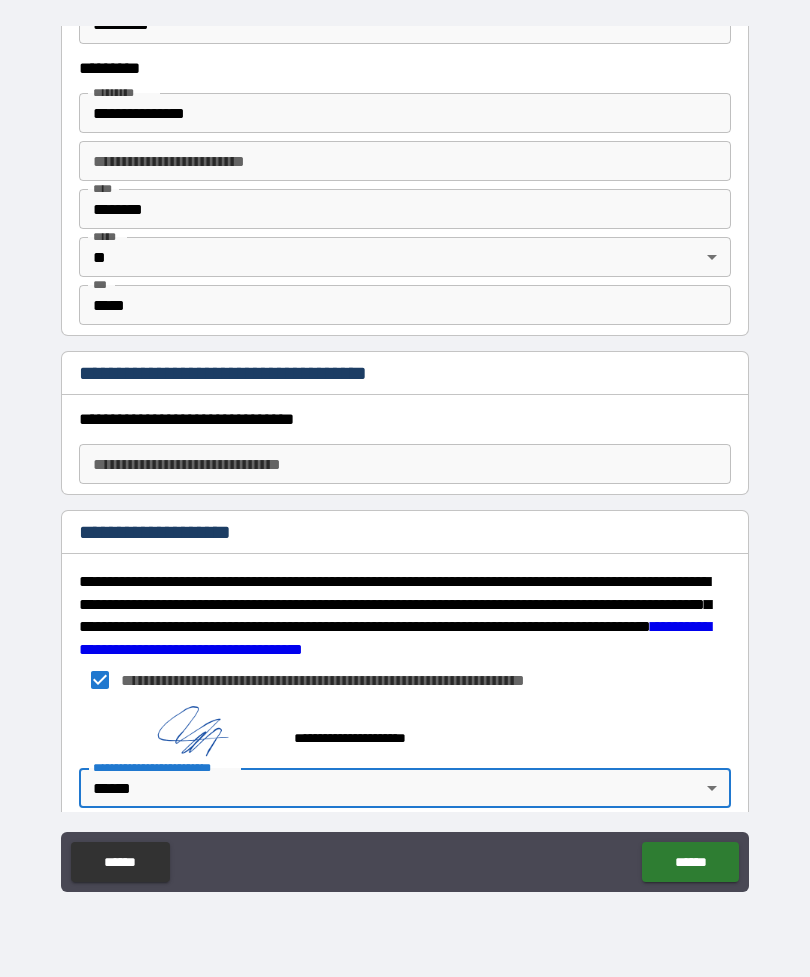 type on "*" 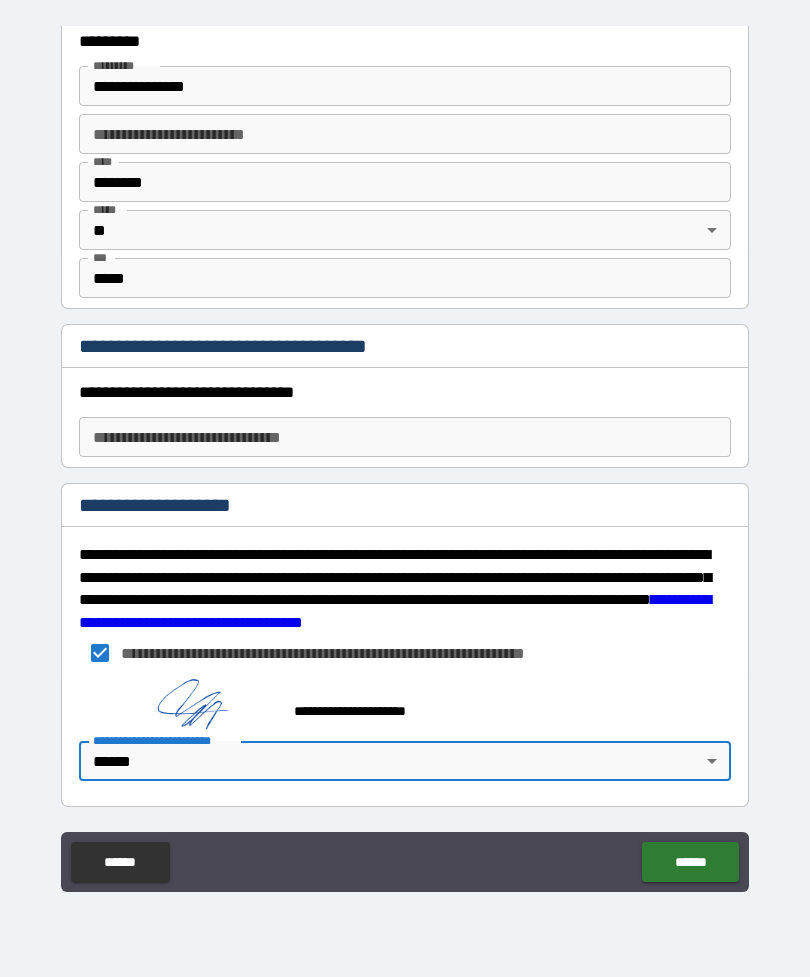 scroll, scrollTop: 2767, scrollLeft: 0, axis: vertical 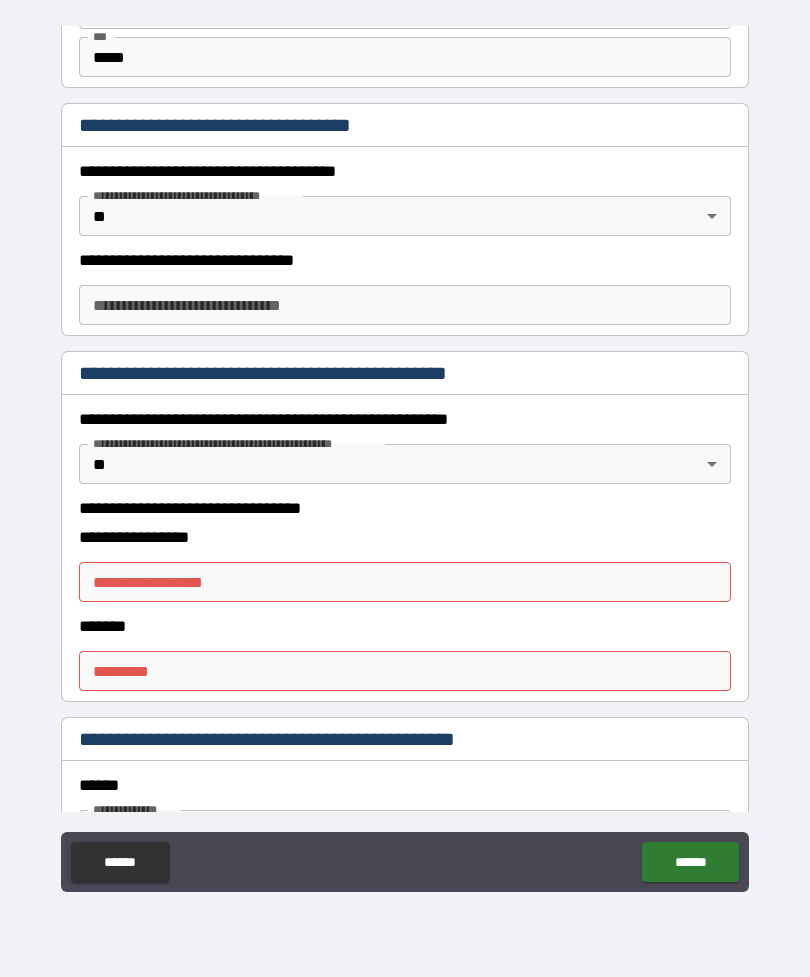 click on "**********" at bounding box center [405, 582] 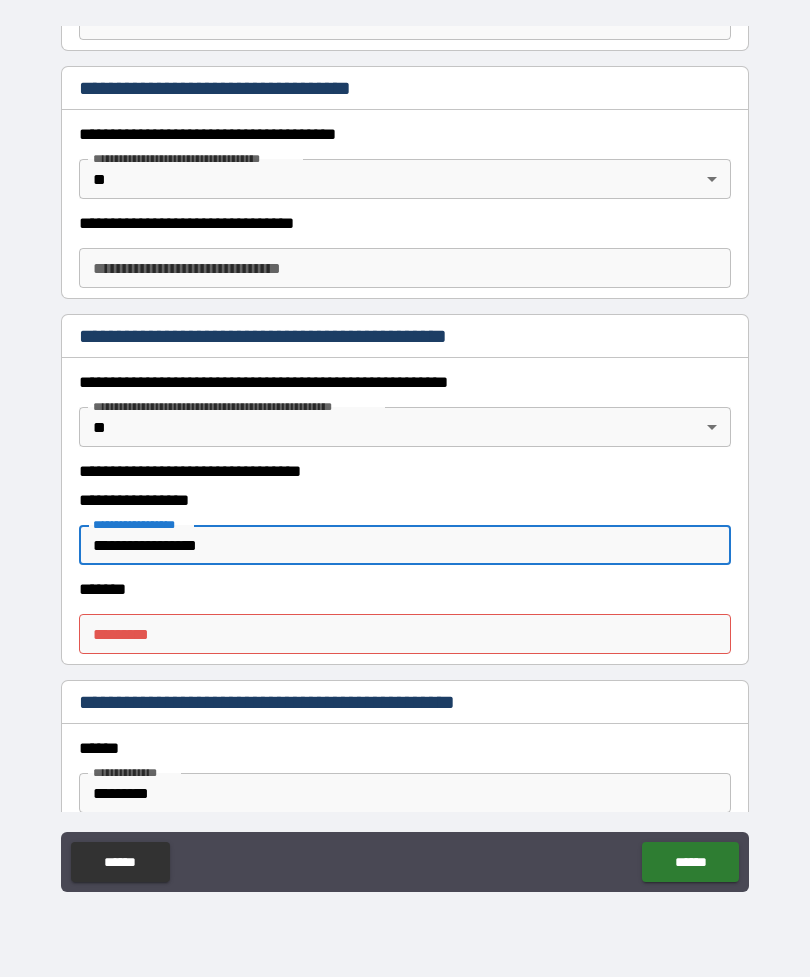 scroll, scrollTop: 1645, scrollLeft: 0, axis: vertical 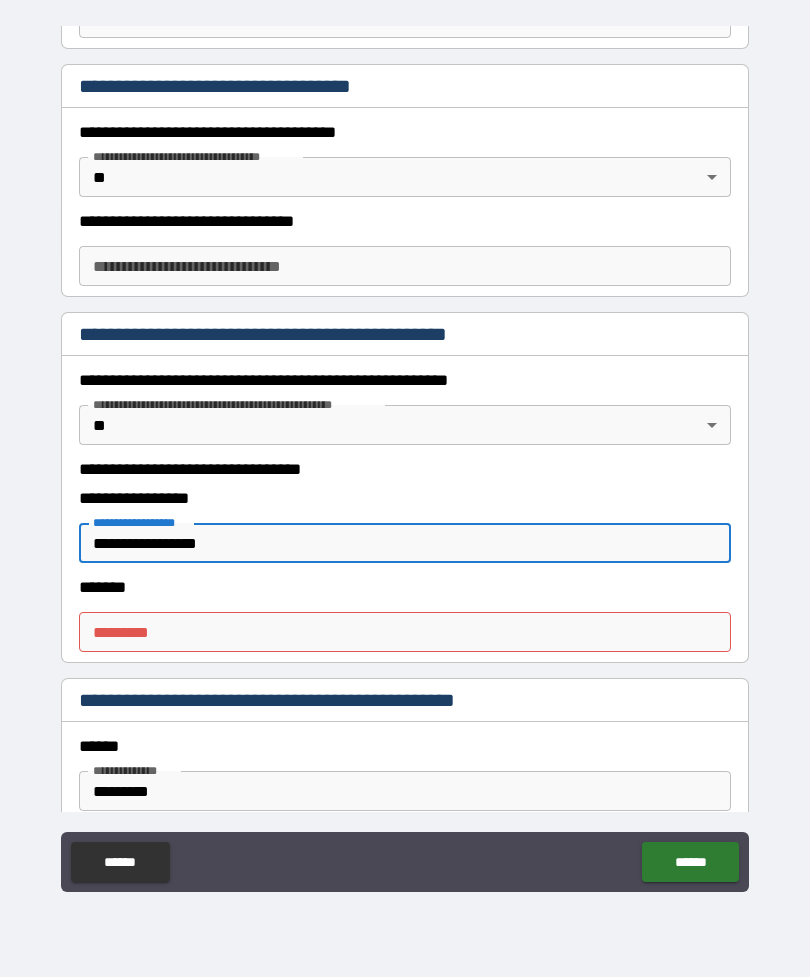 type on "**********" 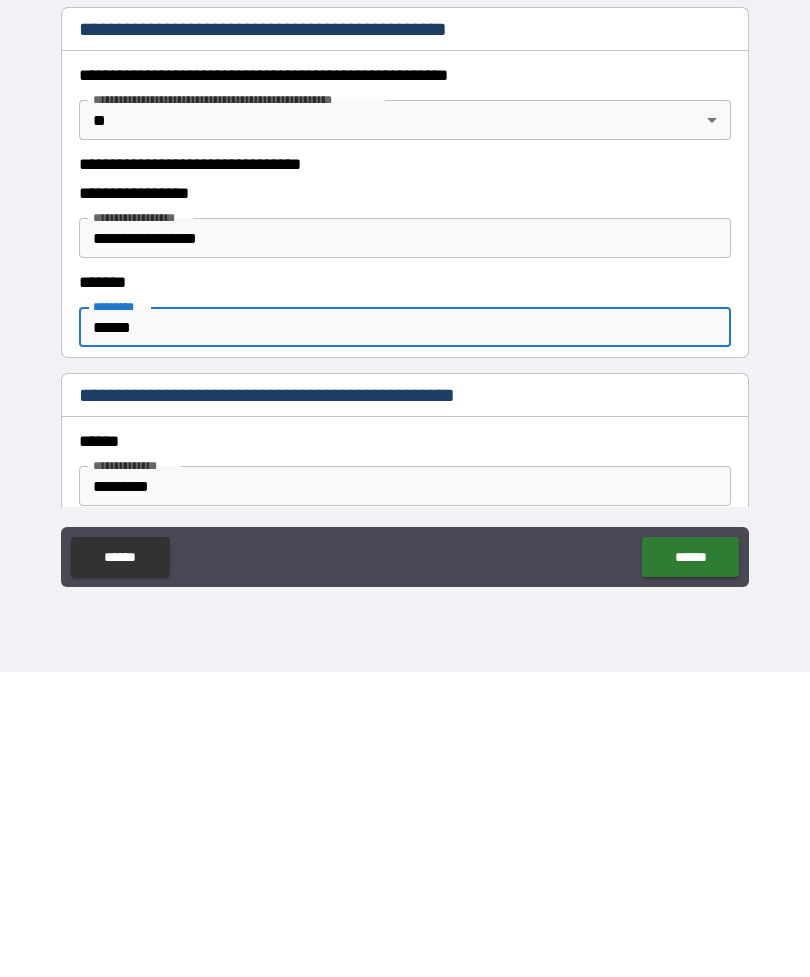 type on "*******" 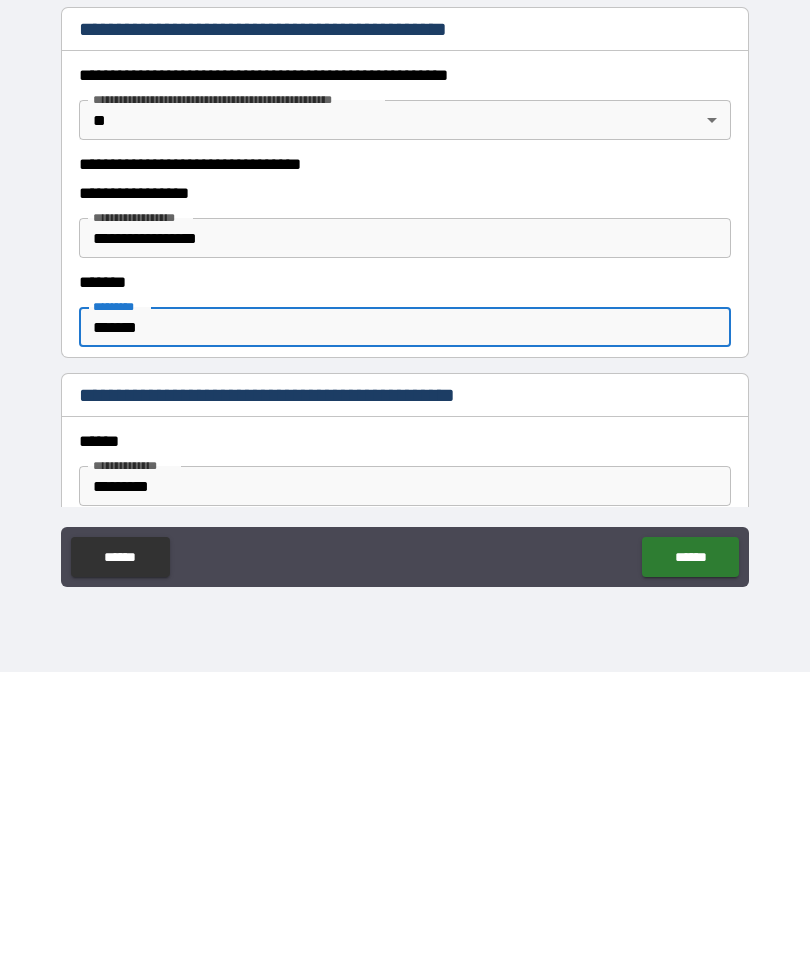 click on "******" at bounding box center [690, 862] 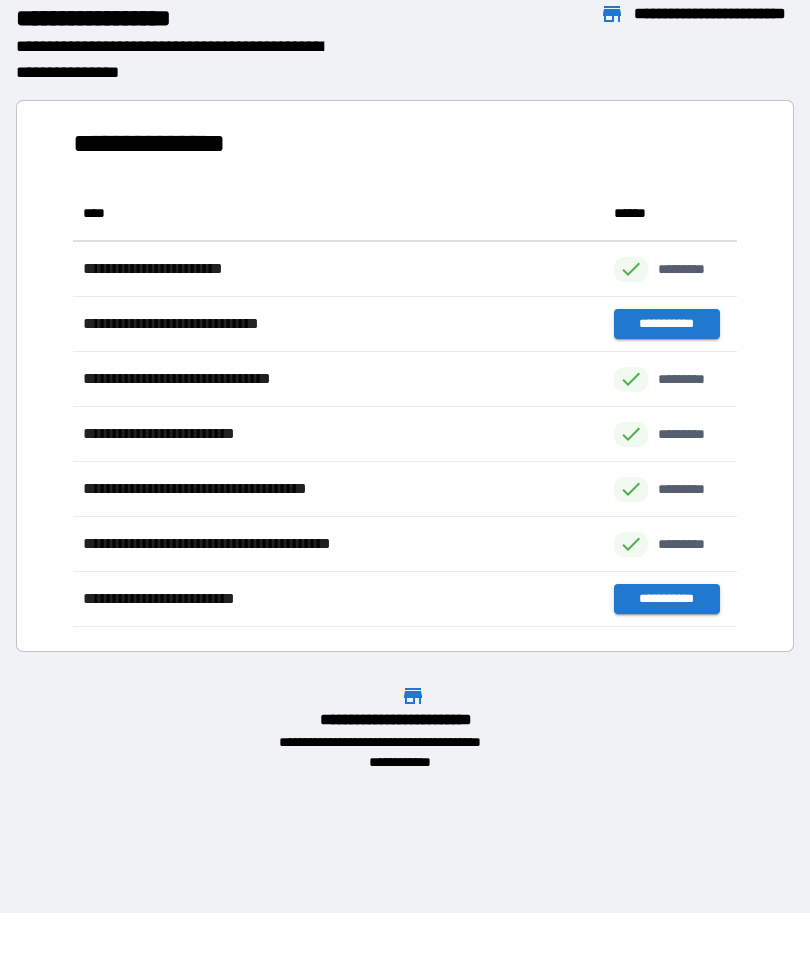 scroll, scrollTop: 441, scrollLeft: 664, axis: both 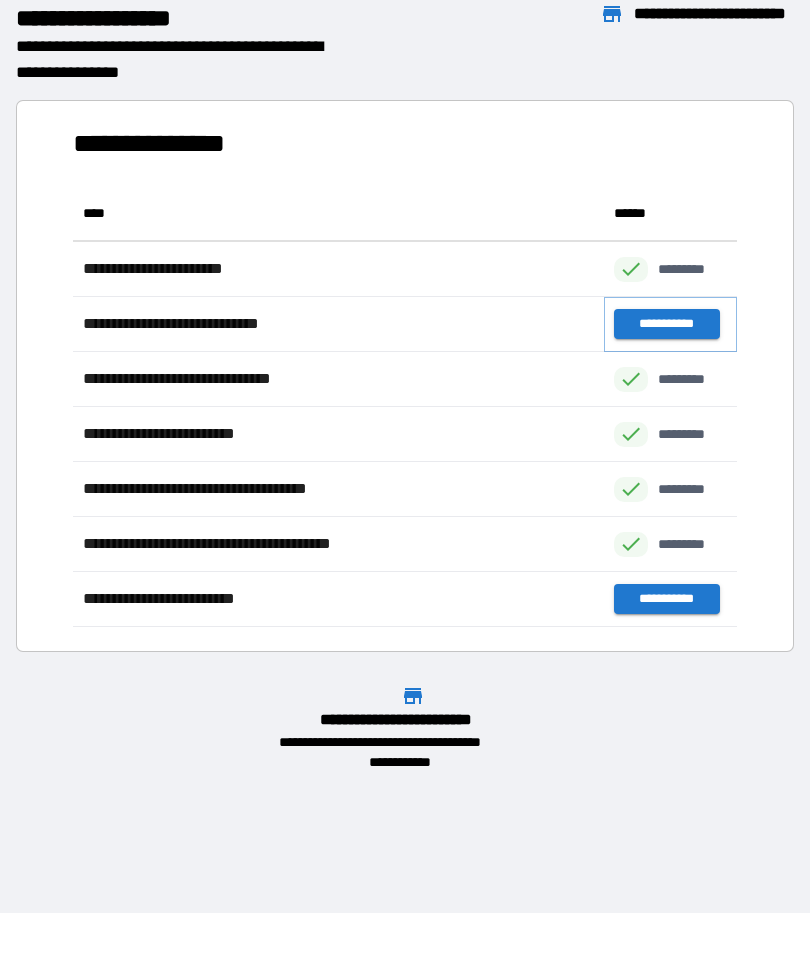 click on "**********" at bounding box center [666, 324] 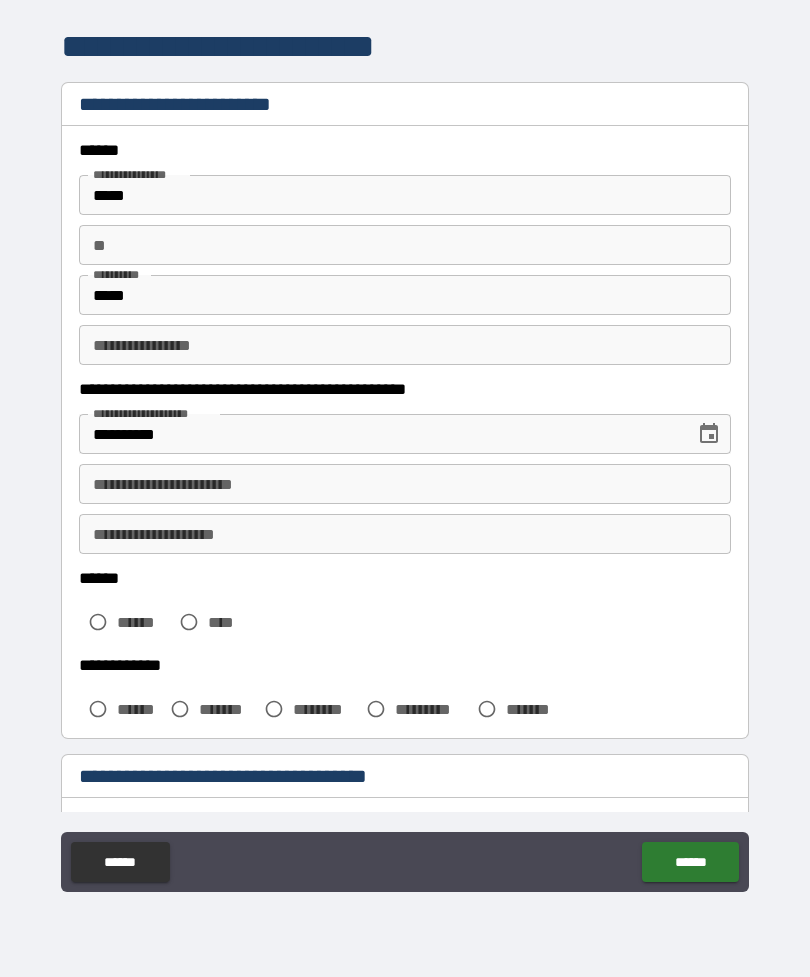 click on "**********" at bounding box center (405, 484) 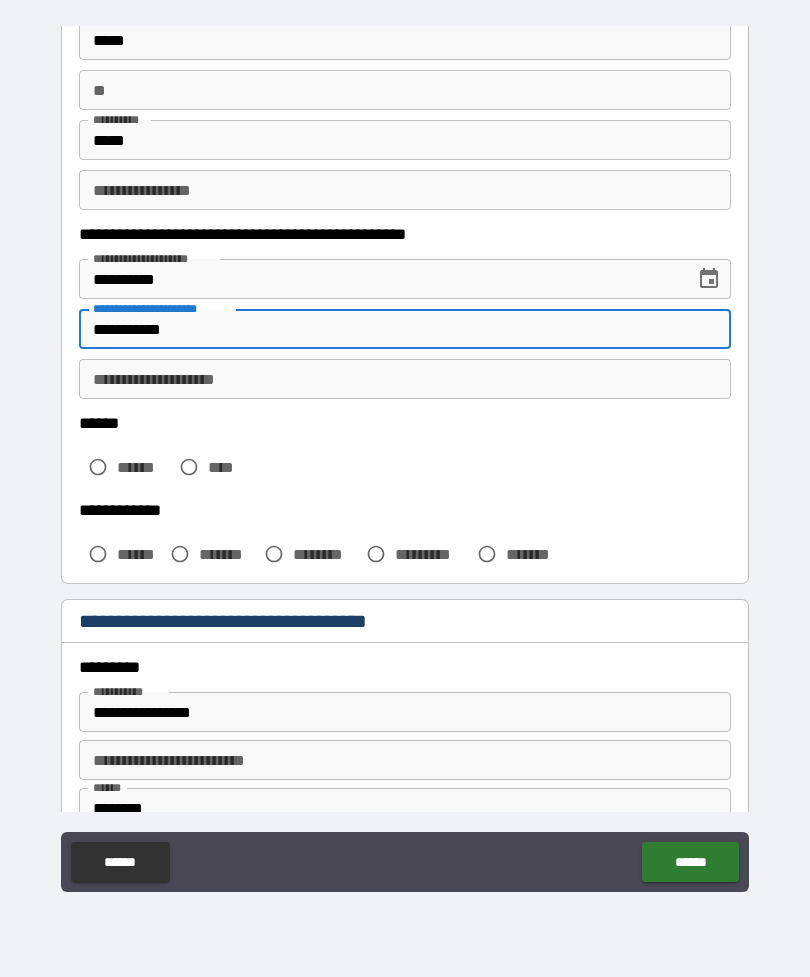 scroll, scrollTop: 174, scrollLeft: 0, axis: vertical 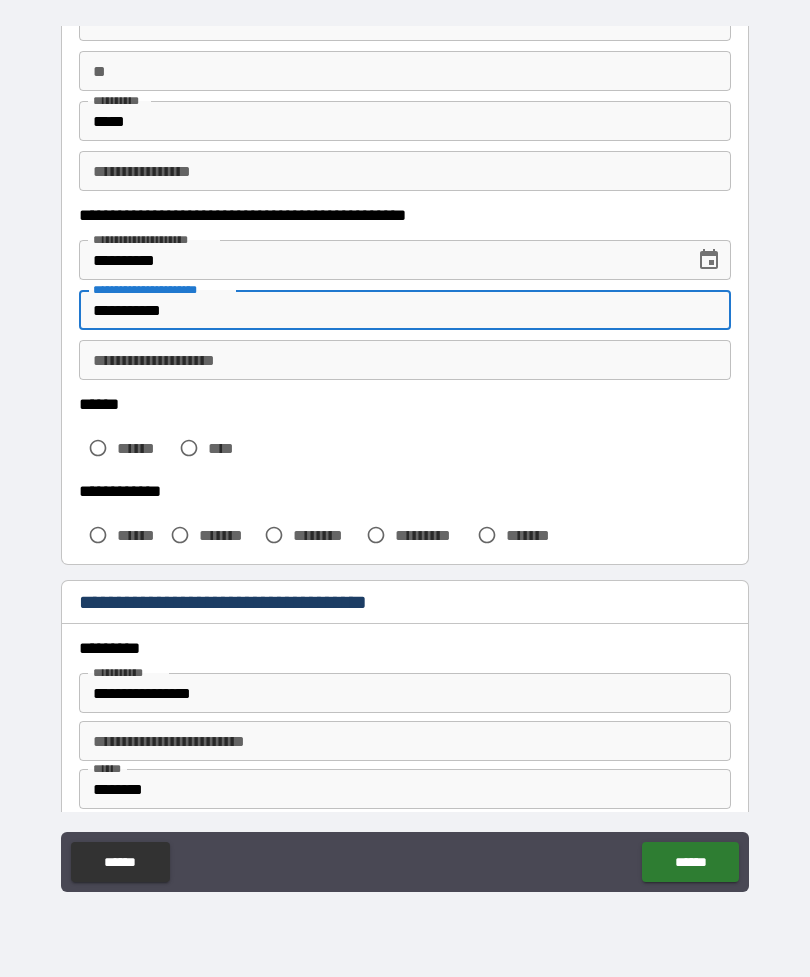 type on "**********" 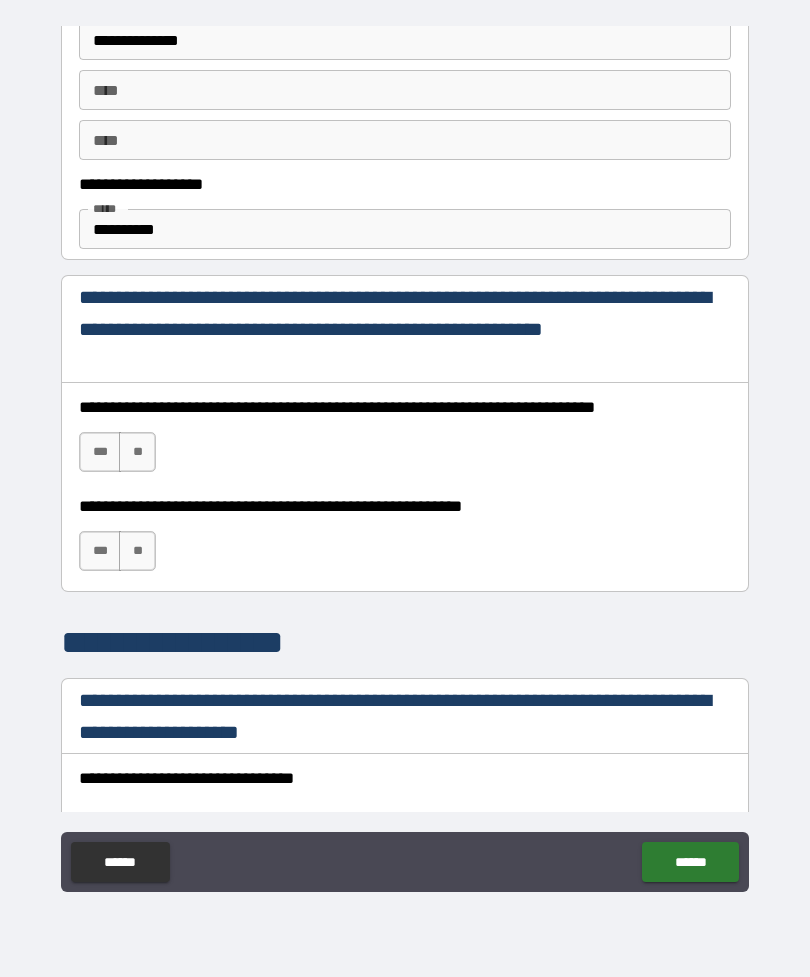 scroll, scrollTop: 1154, scrollLeft: 0, axis: vertical 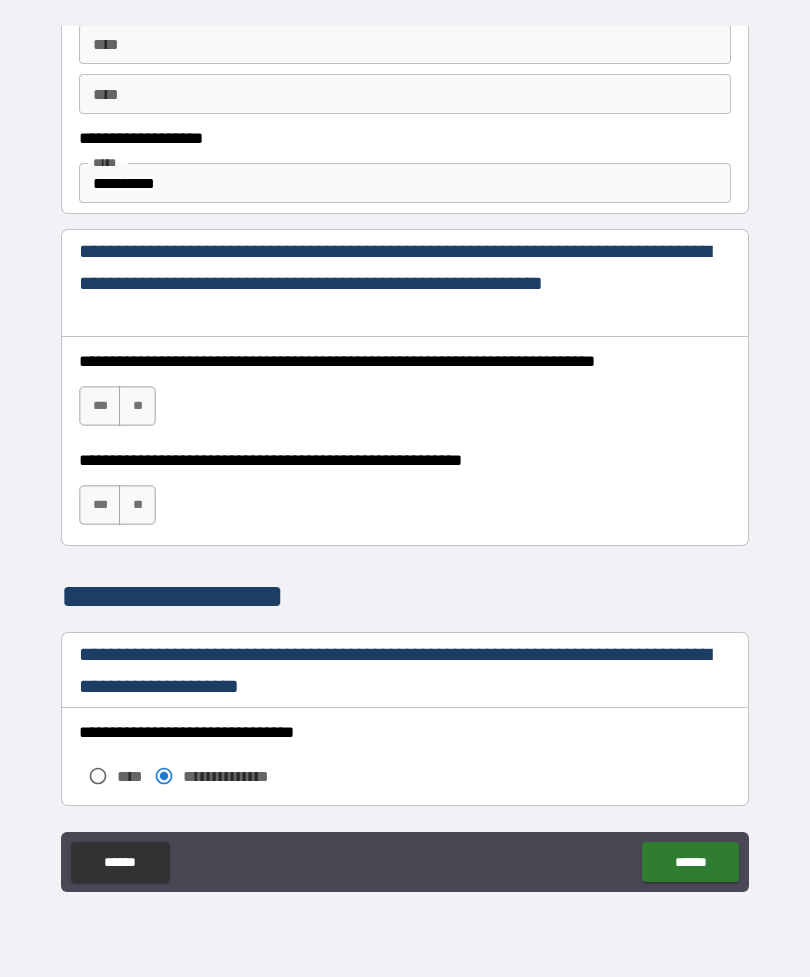 click on "***" at bounding box center (100, 406) 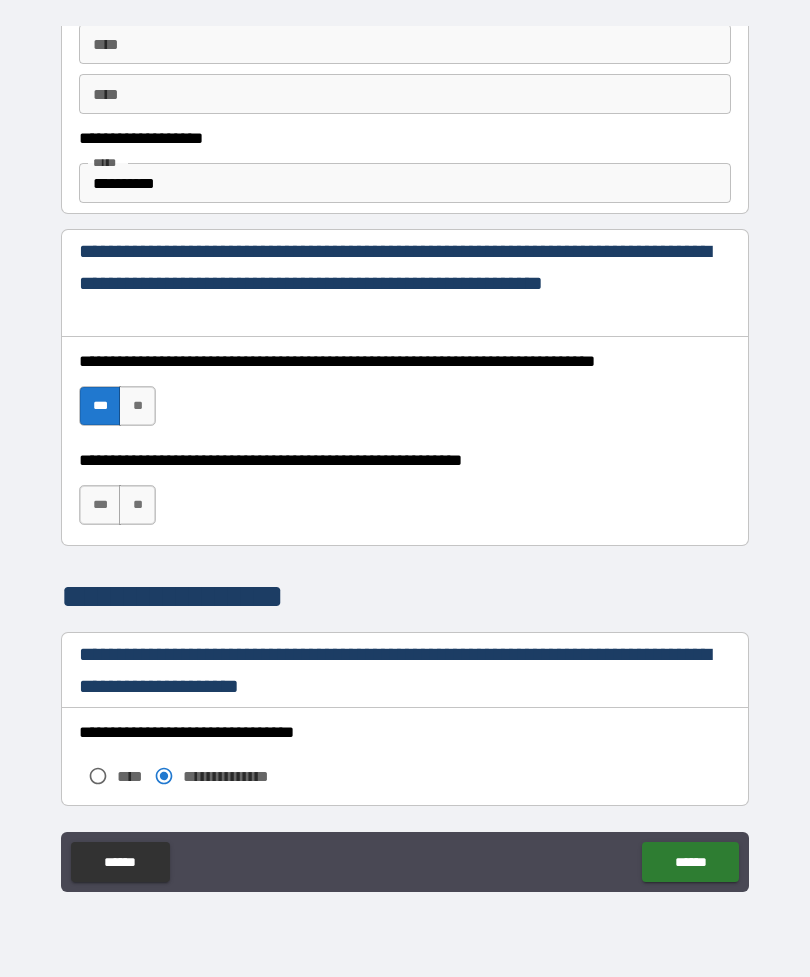 click on "***" at bounding box center [100, 505] 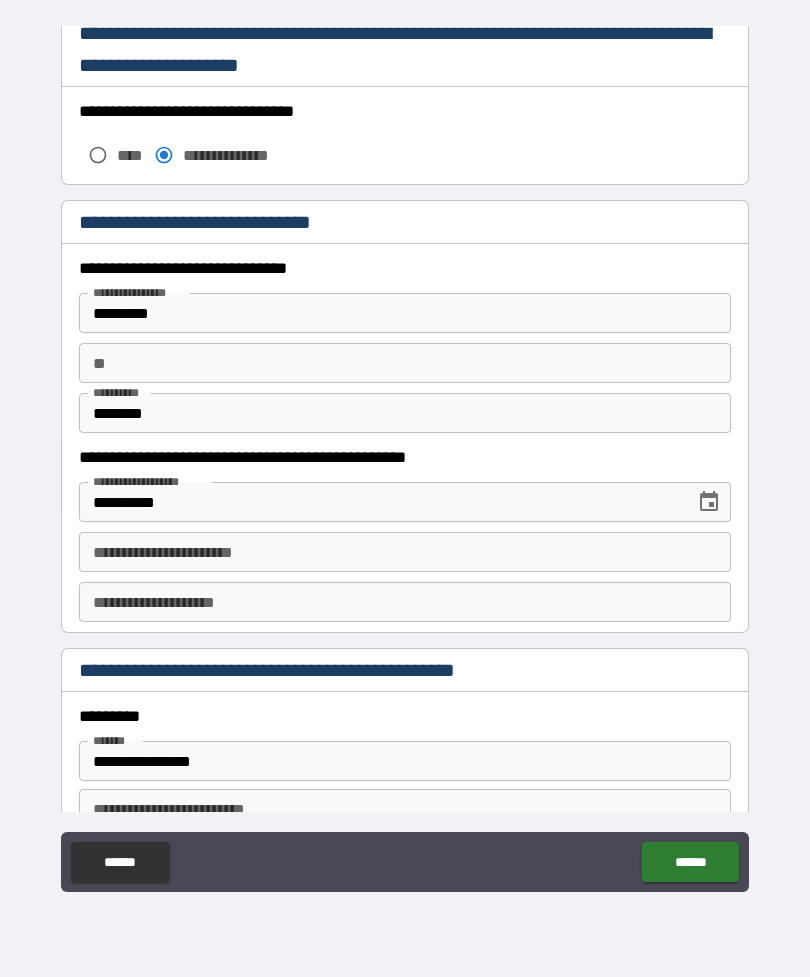 scroll, scrollTop: 1774, scrollLeft: 0, axis: vertical 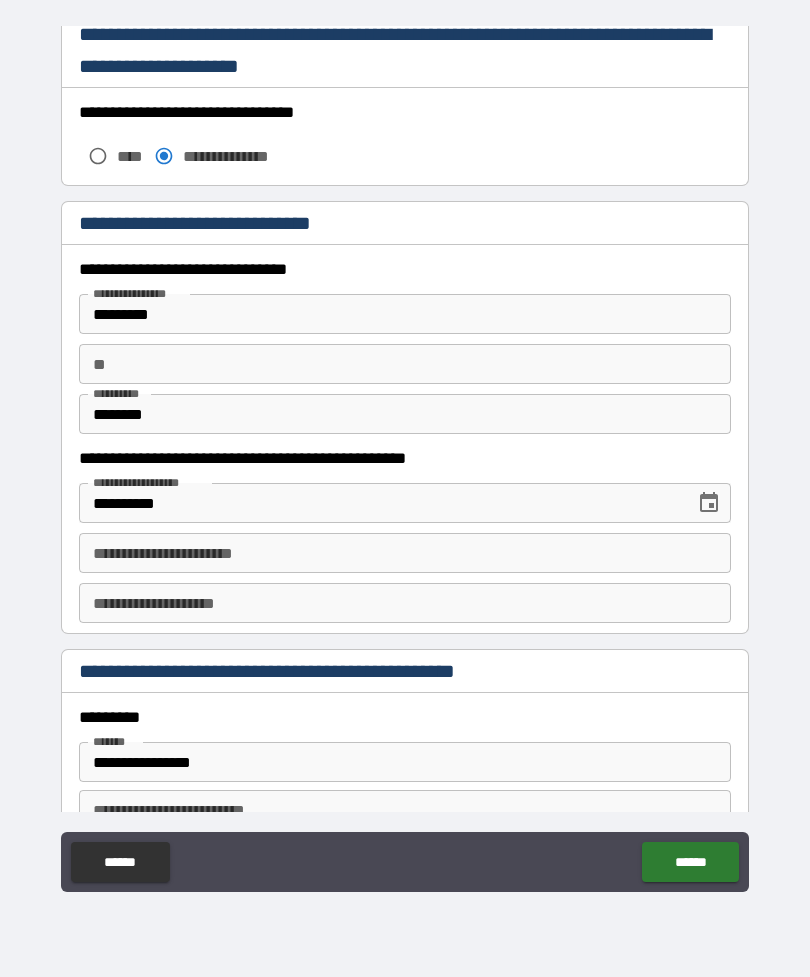 click on "**********" at bounding box center [405, 553] 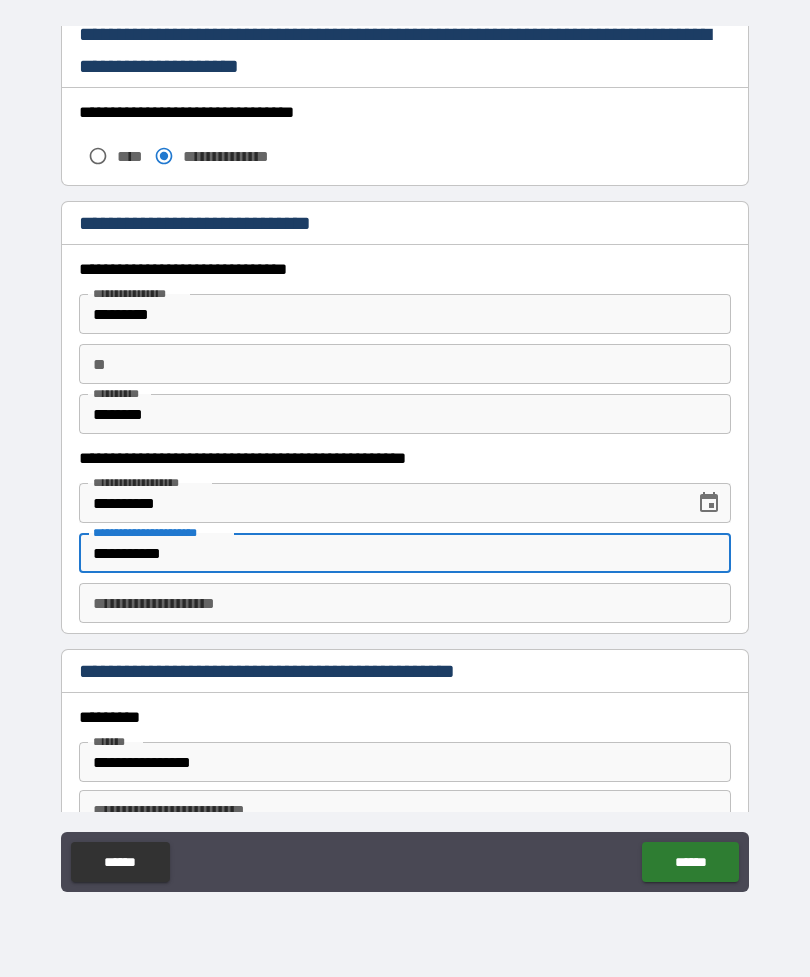type on "**********" 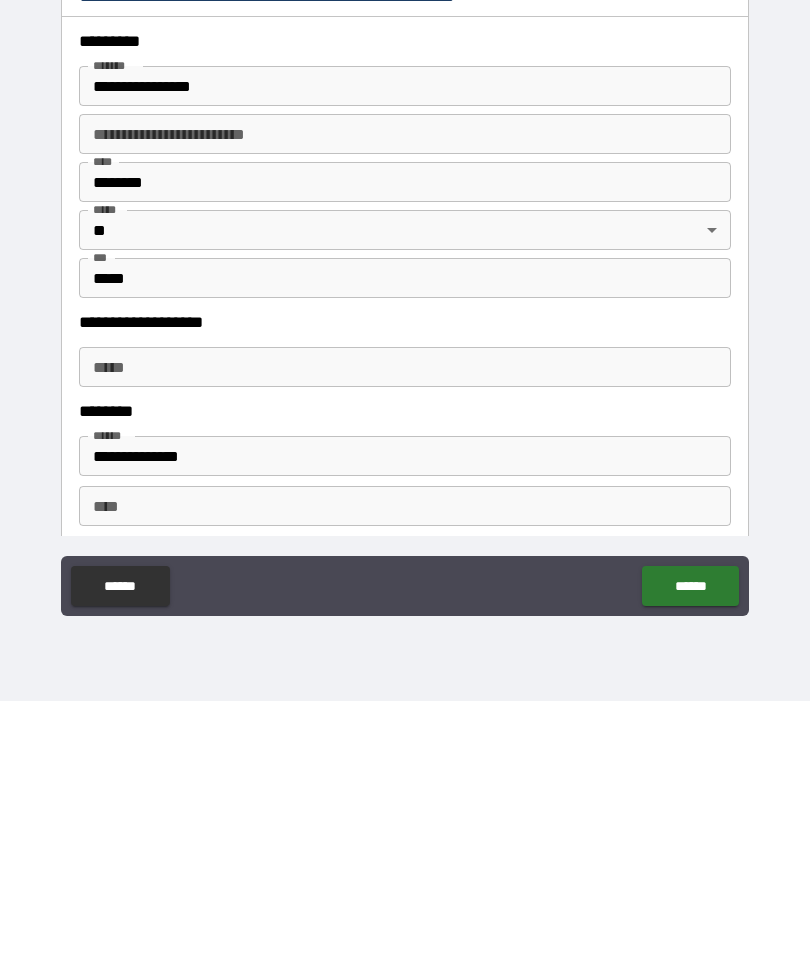 scroll, scrollTop: 2168, scrollLeft: 0, axis: vertical 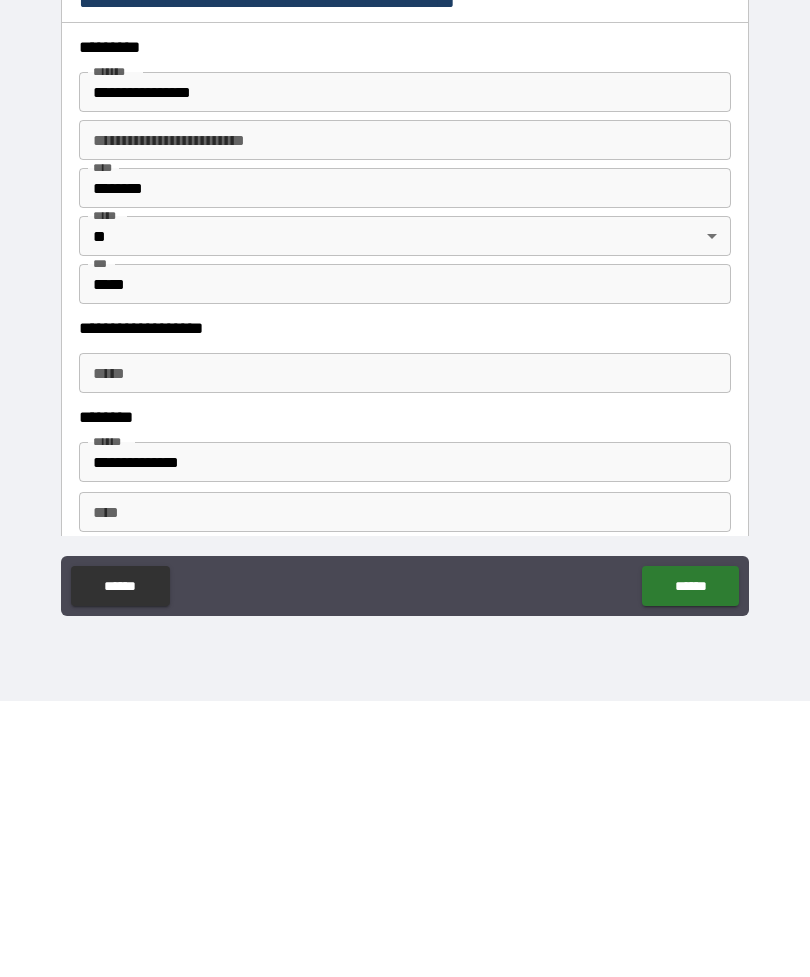 type on "*********" 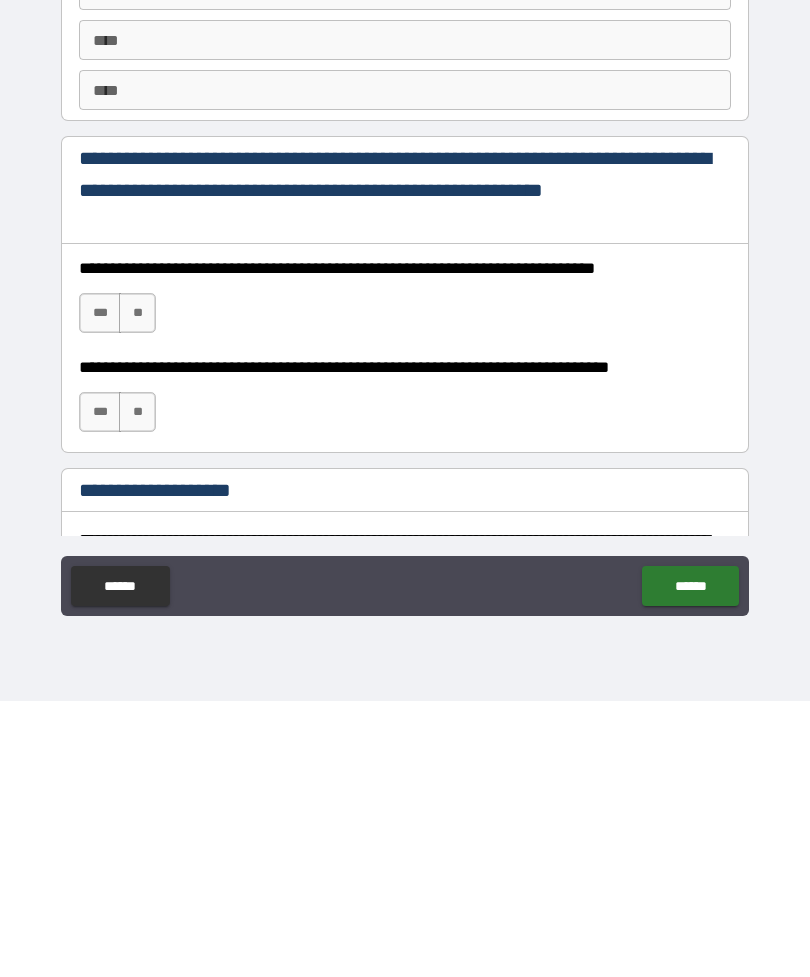 scroll, scrollTop: 2649, scrollLeft: 0, axis: vertical 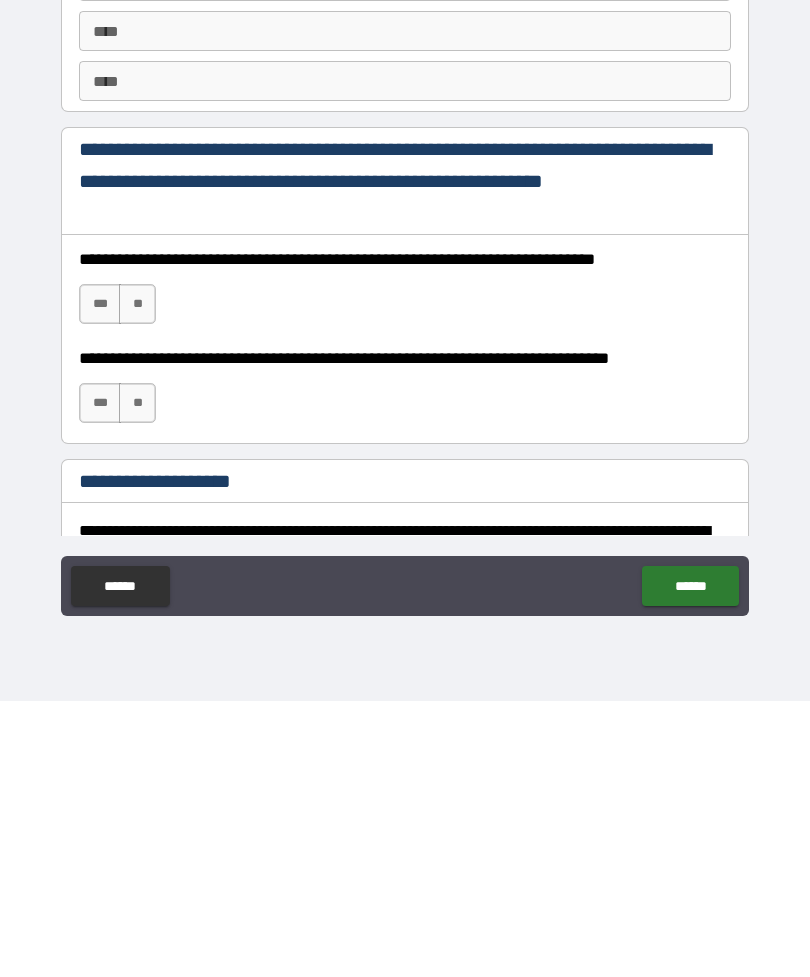 type on "**********" 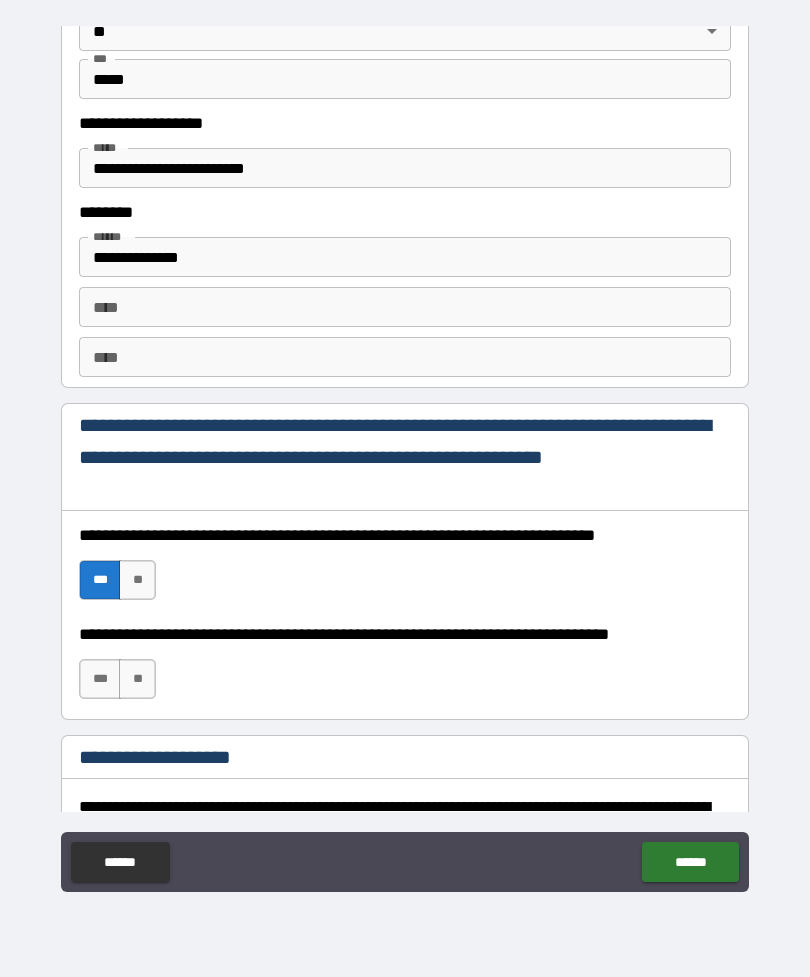 click on "***" at bounding box center [100, 679] 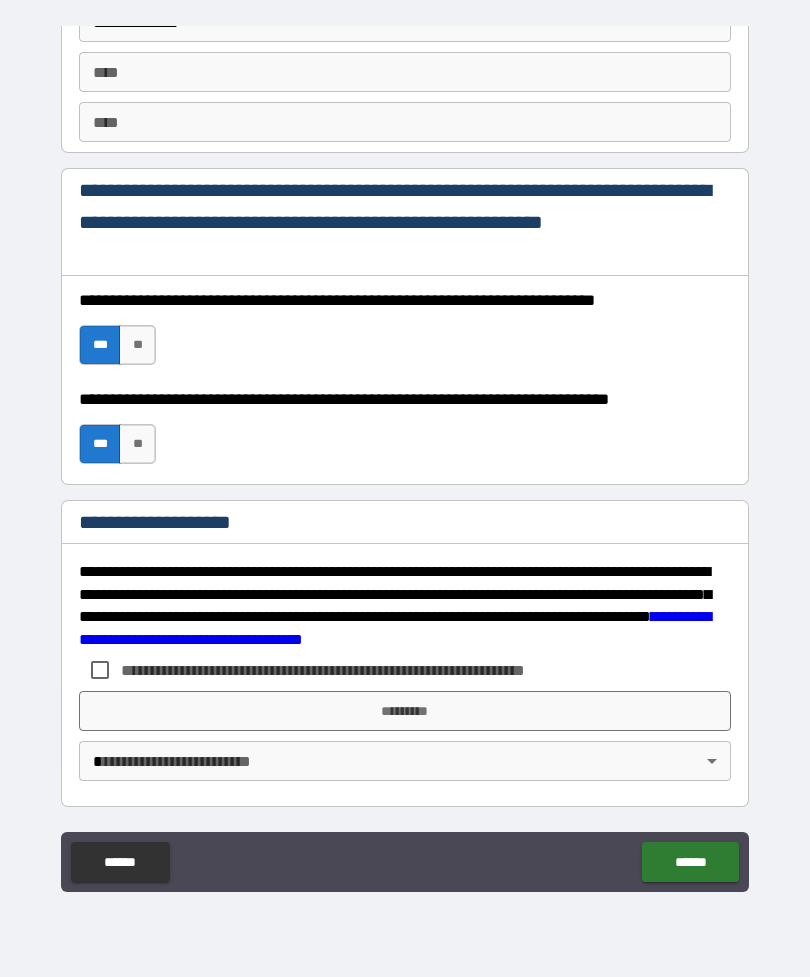 scroll, scrollTop: 2884, scrollLeft: 0, axis: vertical 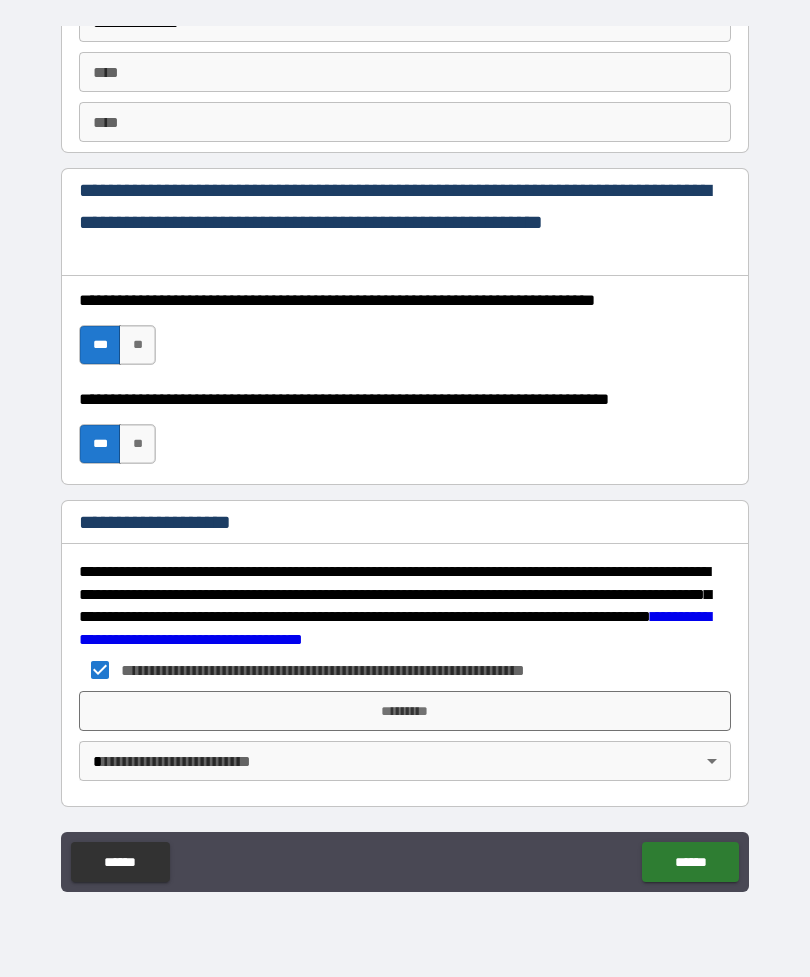 click on "*********" at bounding box center (405, 711) 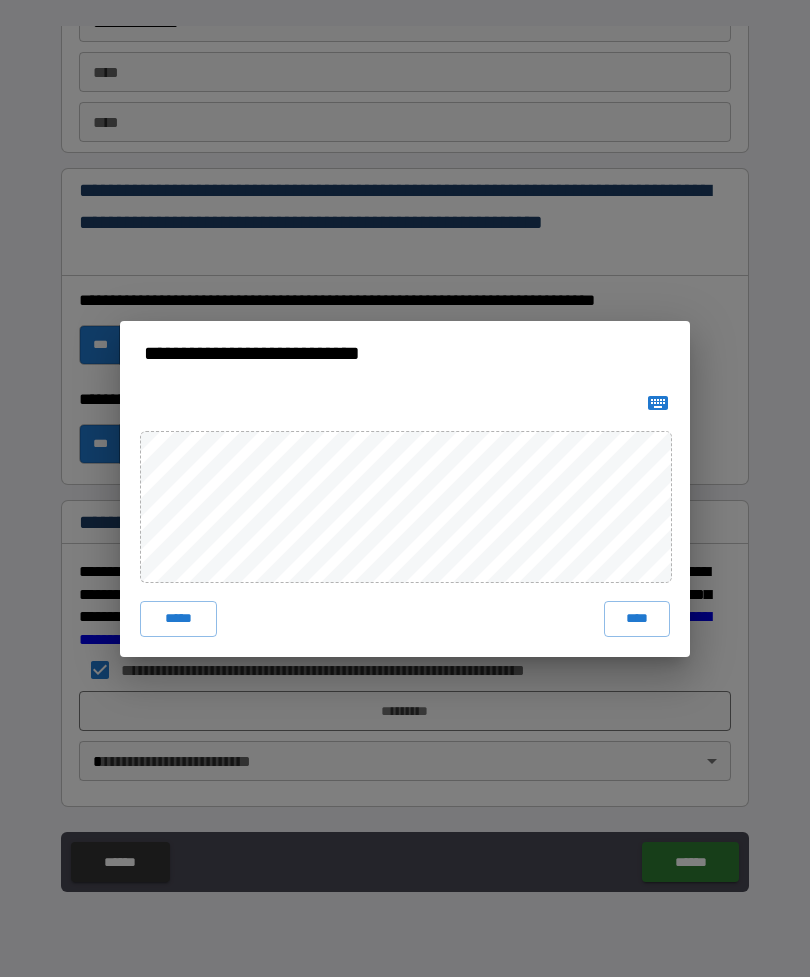 click on "****" at bounding box center [637, 619] 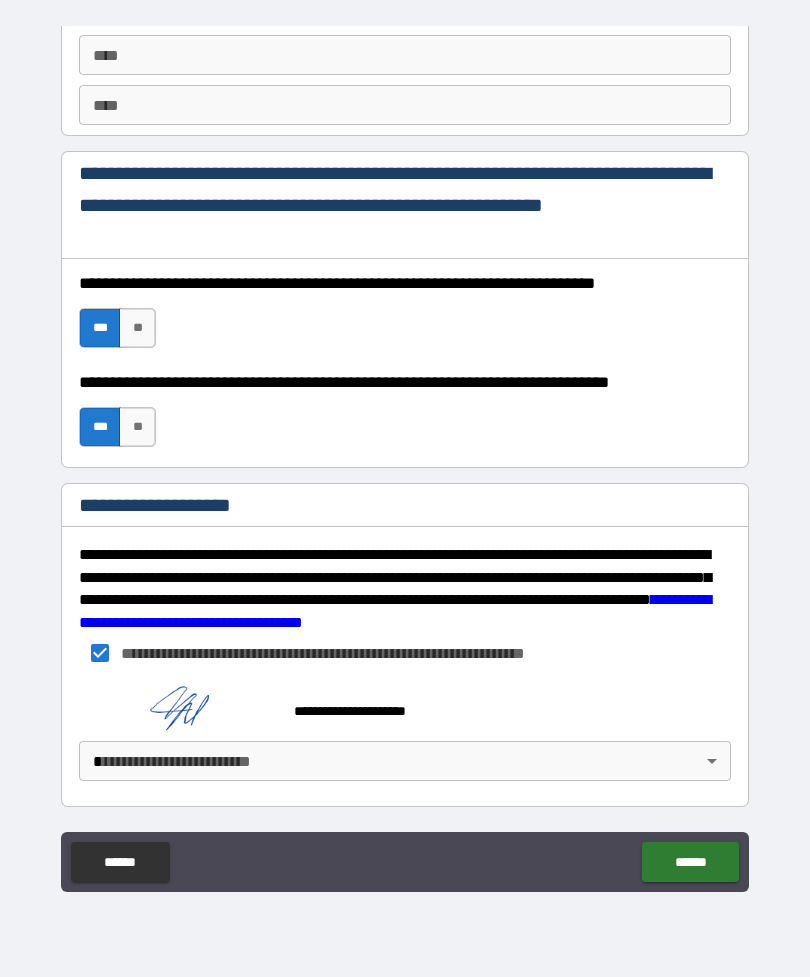 scroll, scrollTop: 2901, scrollLeft: 0, axis: vertical 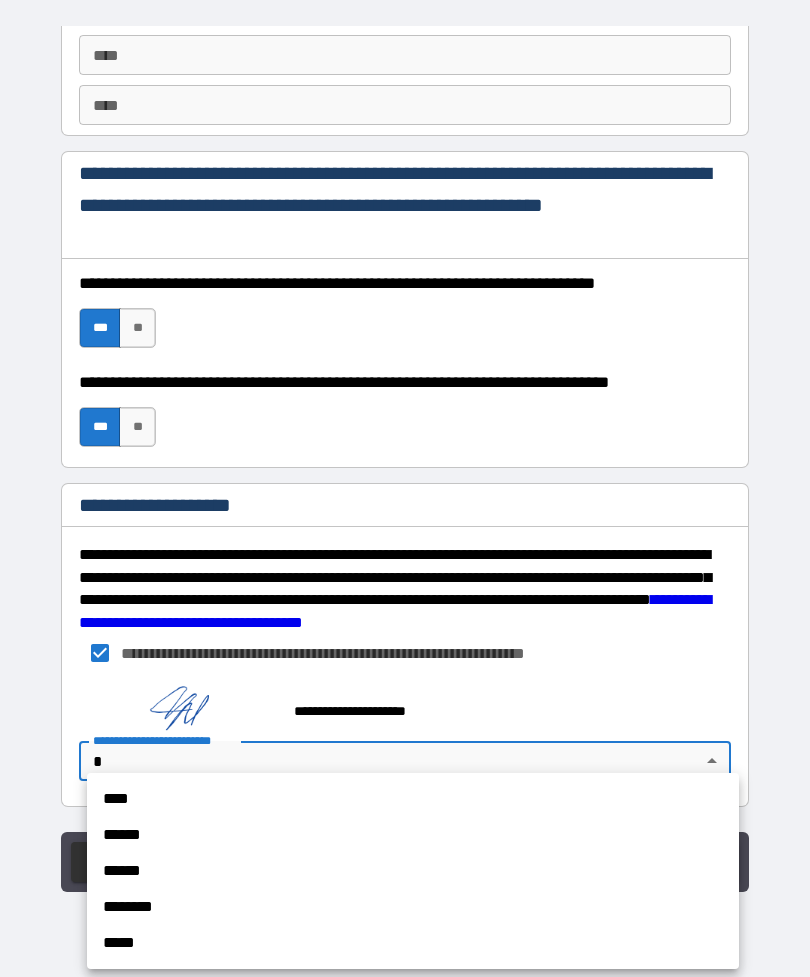 click on "******" at bounding box center (413, 835) 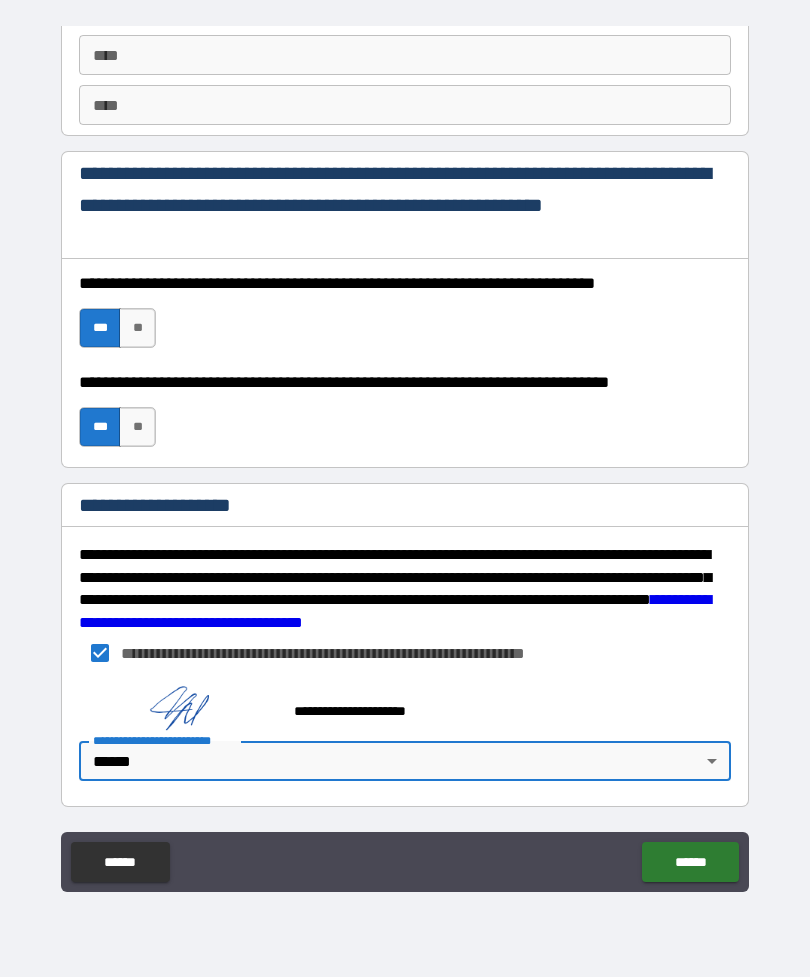 click on "******" at bounding box center [690, 862] 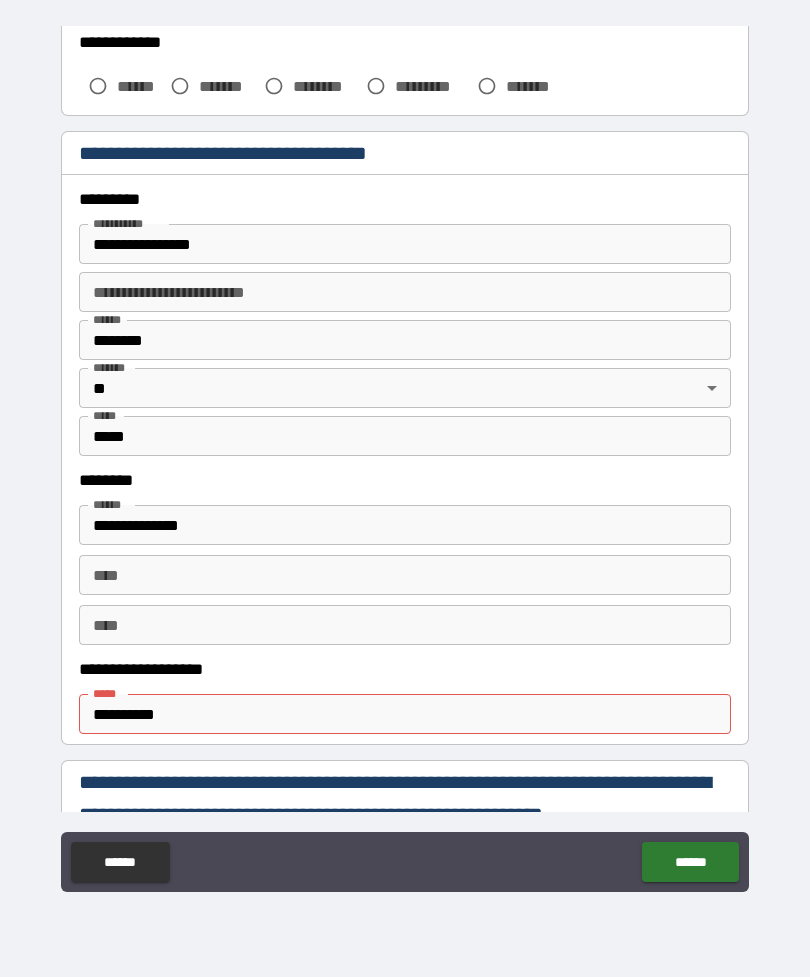 scroll, scrollTop: 685, scrollLeft: 0, axis: vertical 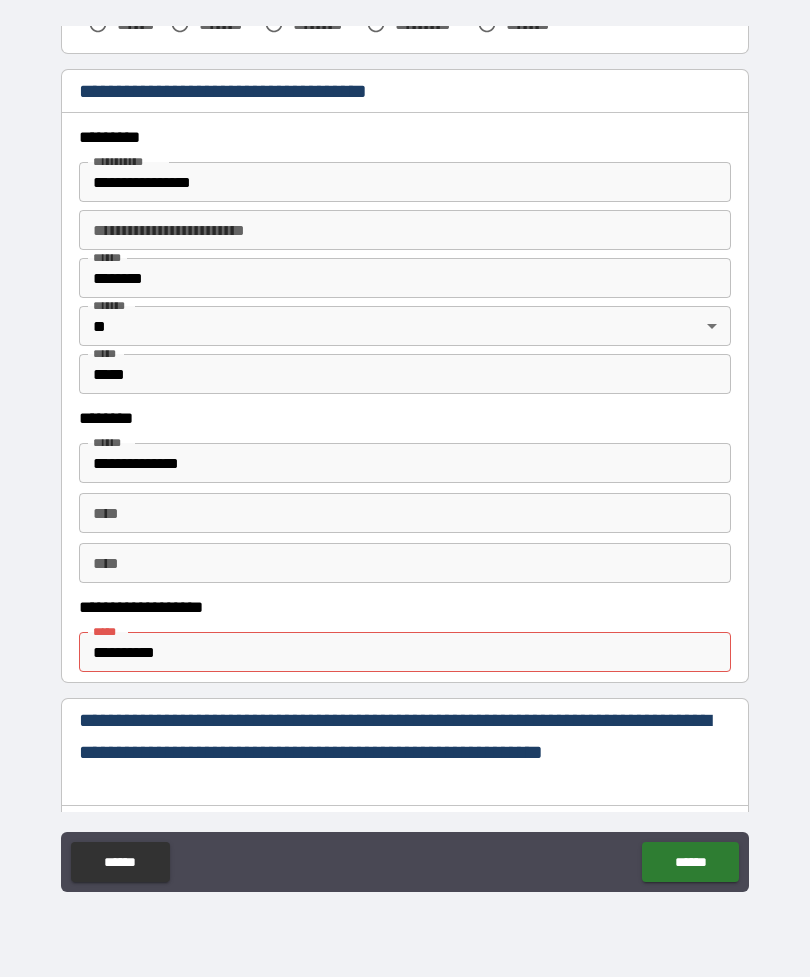 click on "**********" at bounding box center [405, 652] 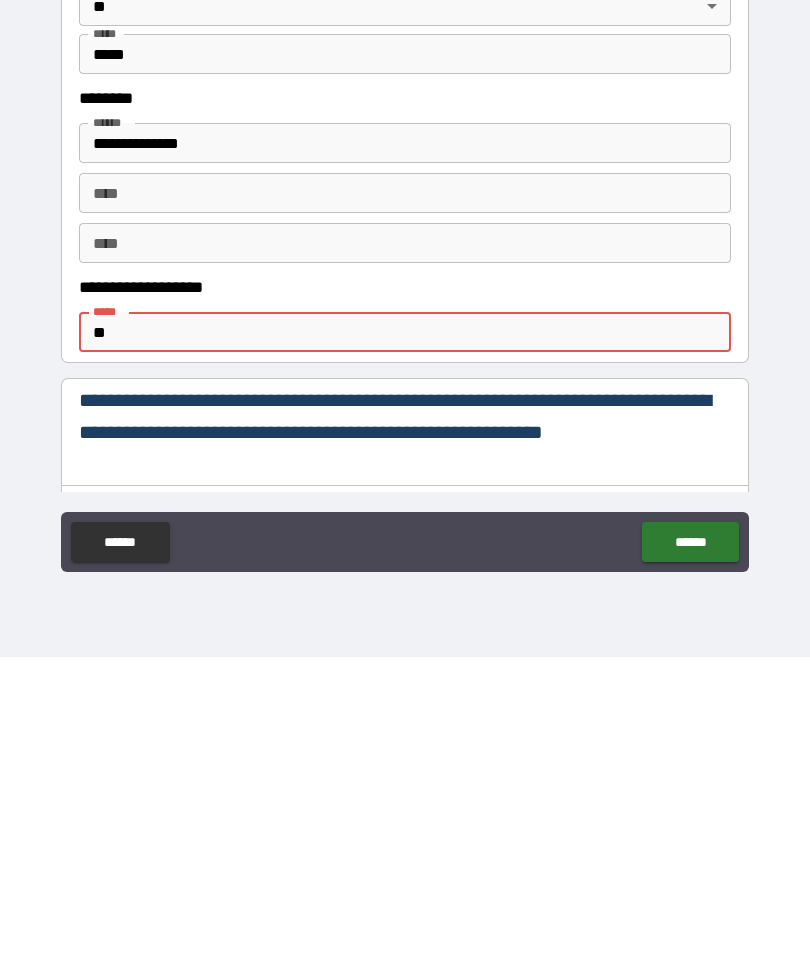 type on "*" 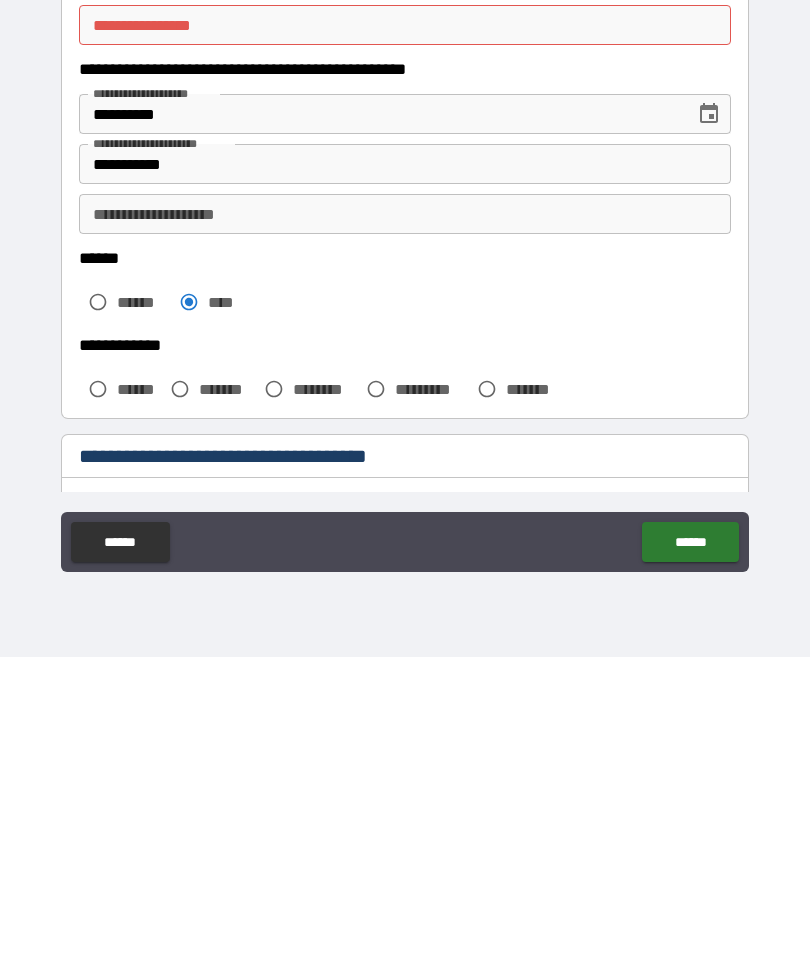 scroll, scrollTop: 0, scrollLeft: 0, axis: both 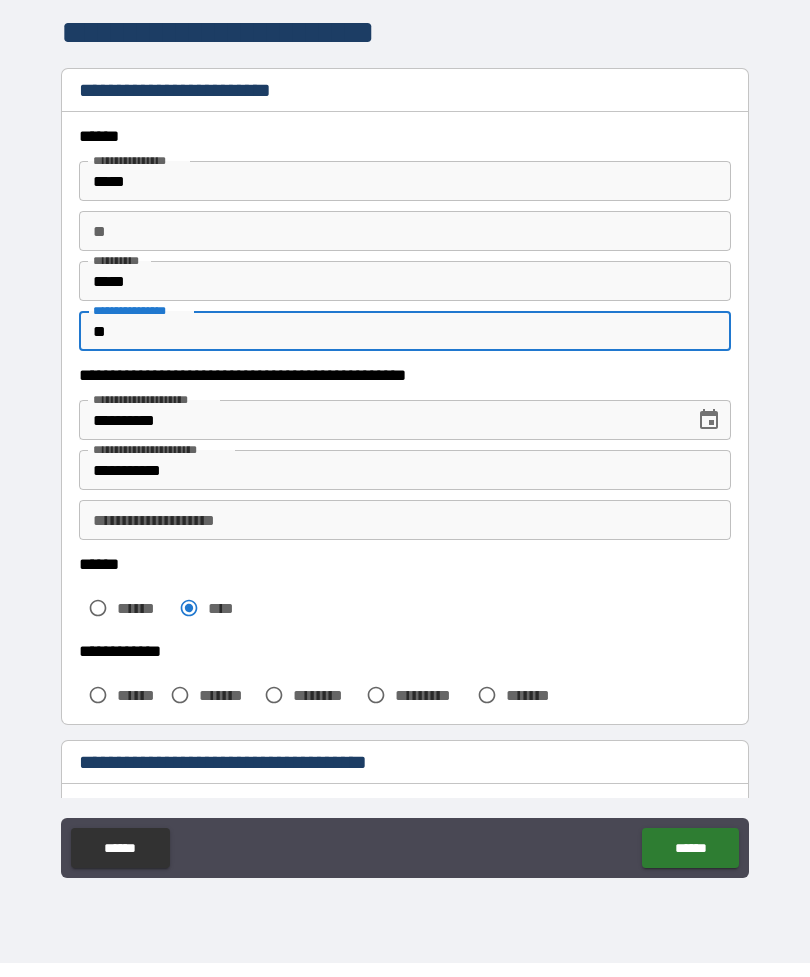 type on "*" 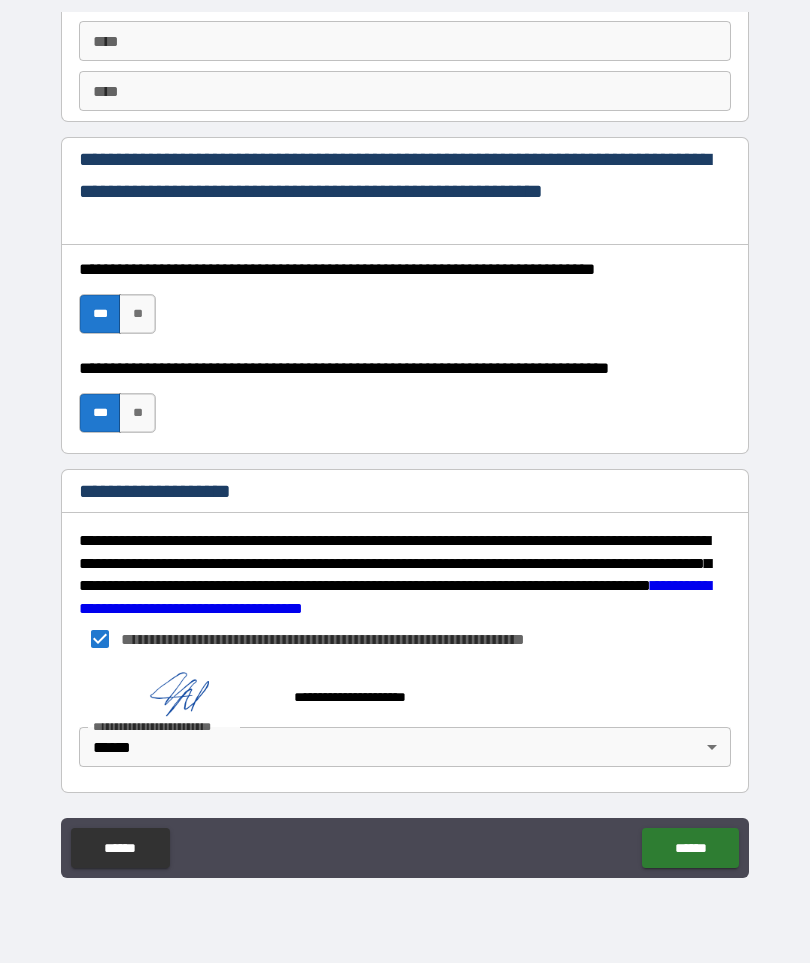 type on "*****" 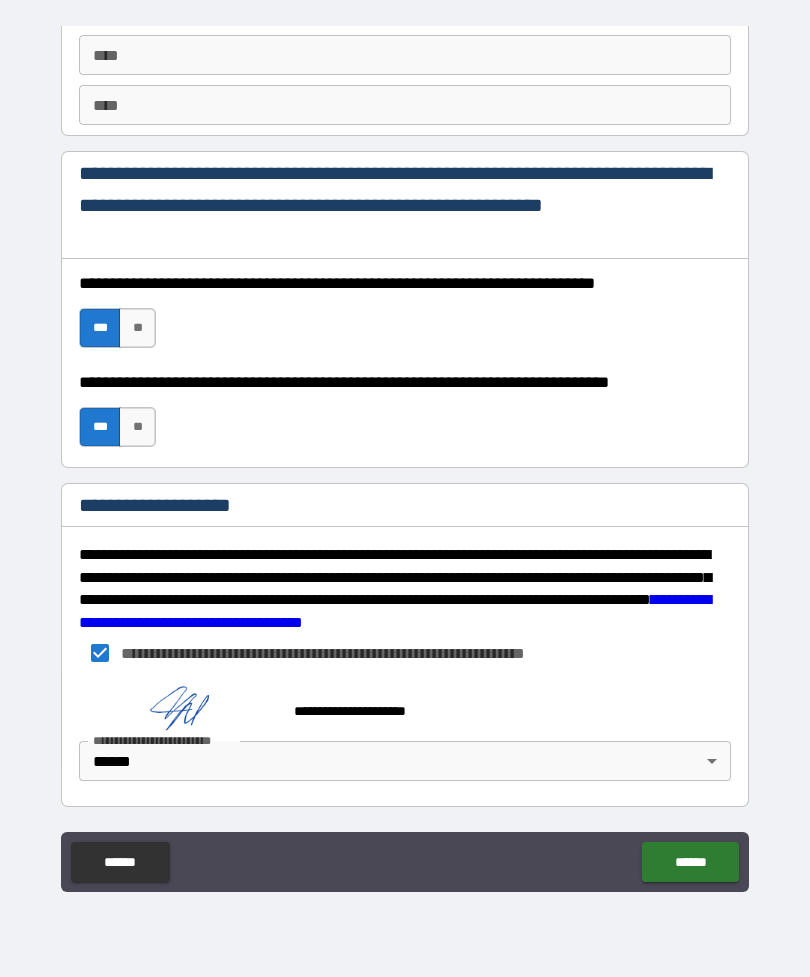 click on "******" at bounding box center [690, 862] 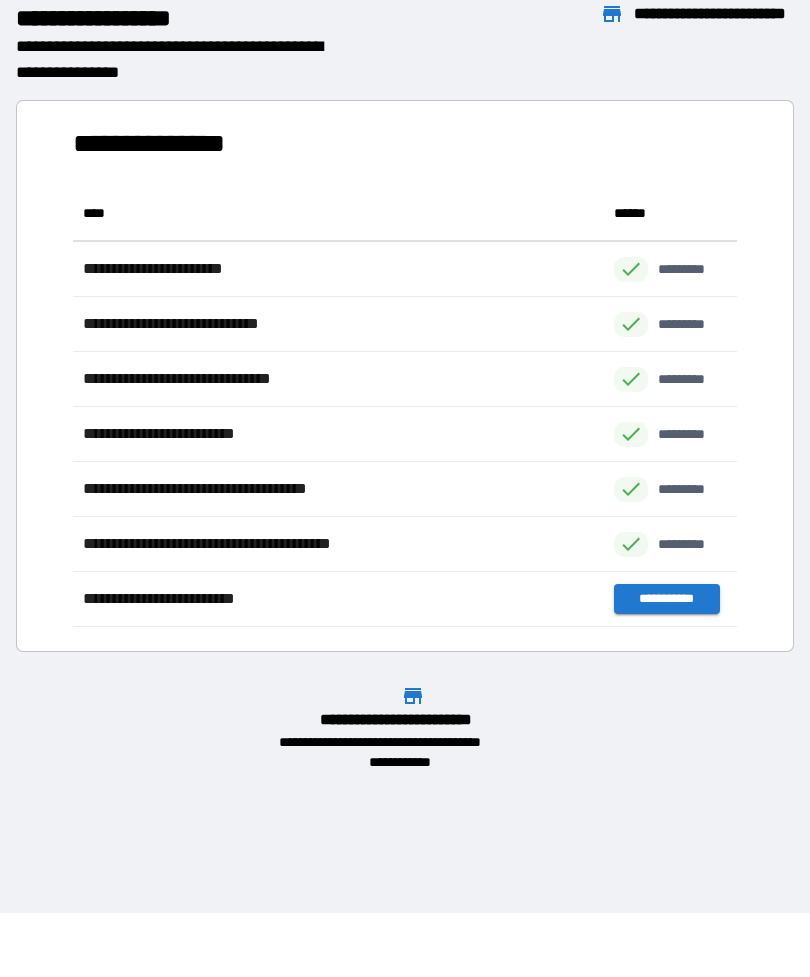 scroll, scrollTop: 1, scrollLeft: 1, axis: both 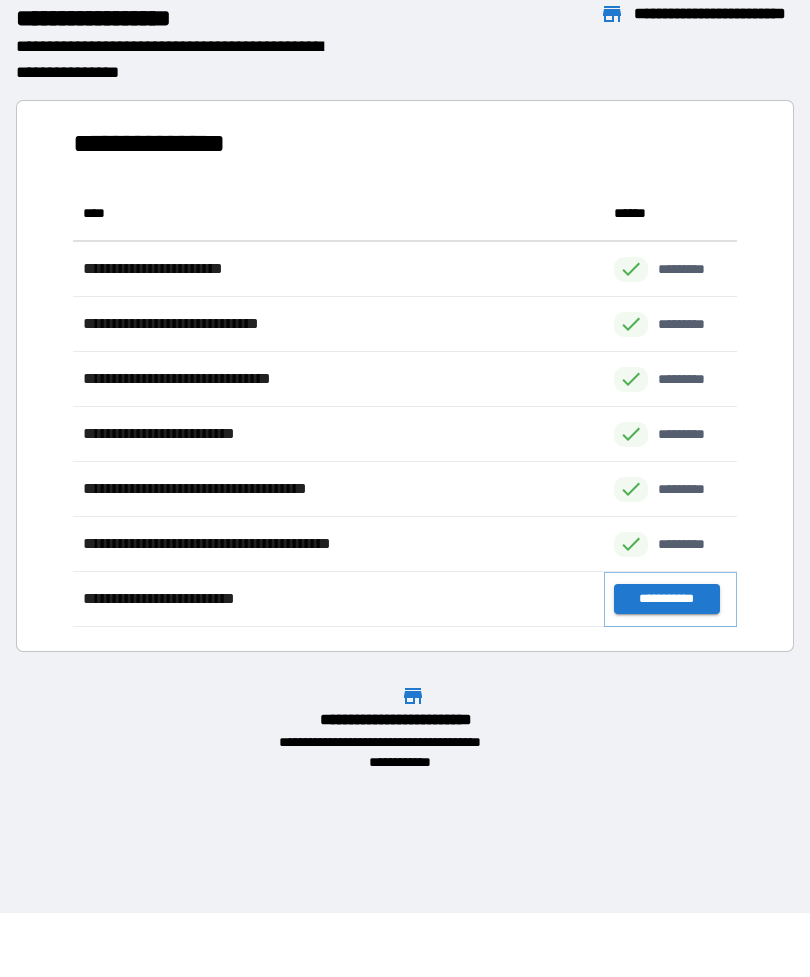 click on "**********" at bounding box center [666, 599] 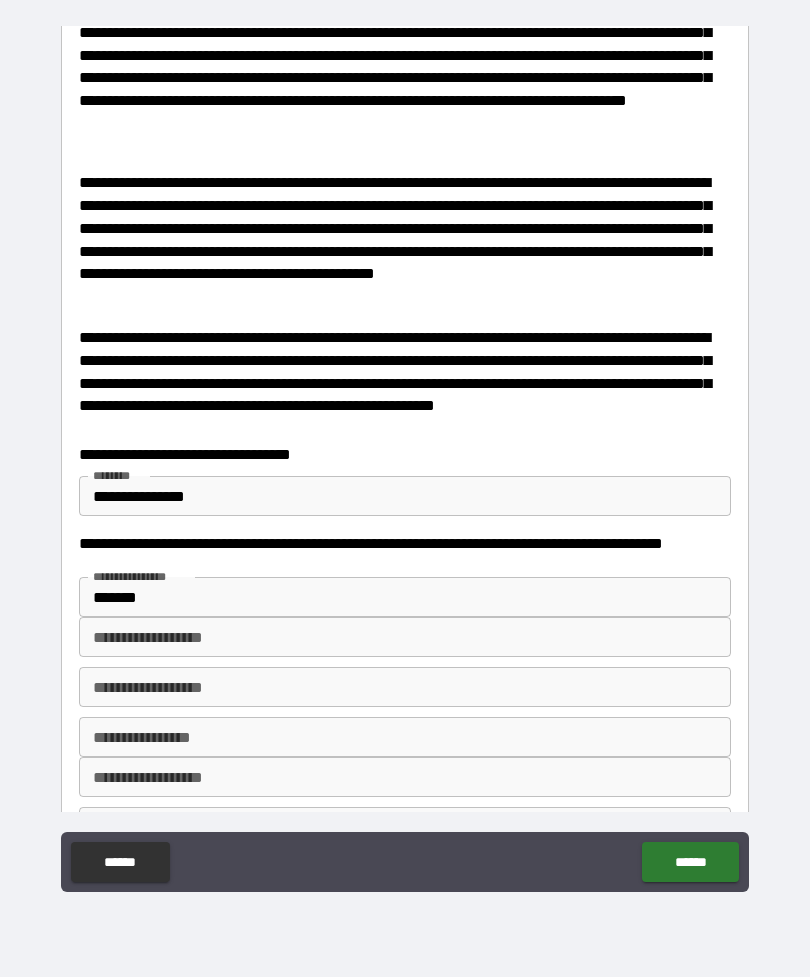 scroll, scrollTop: 272, scrollLeft: 0, axis: vertical 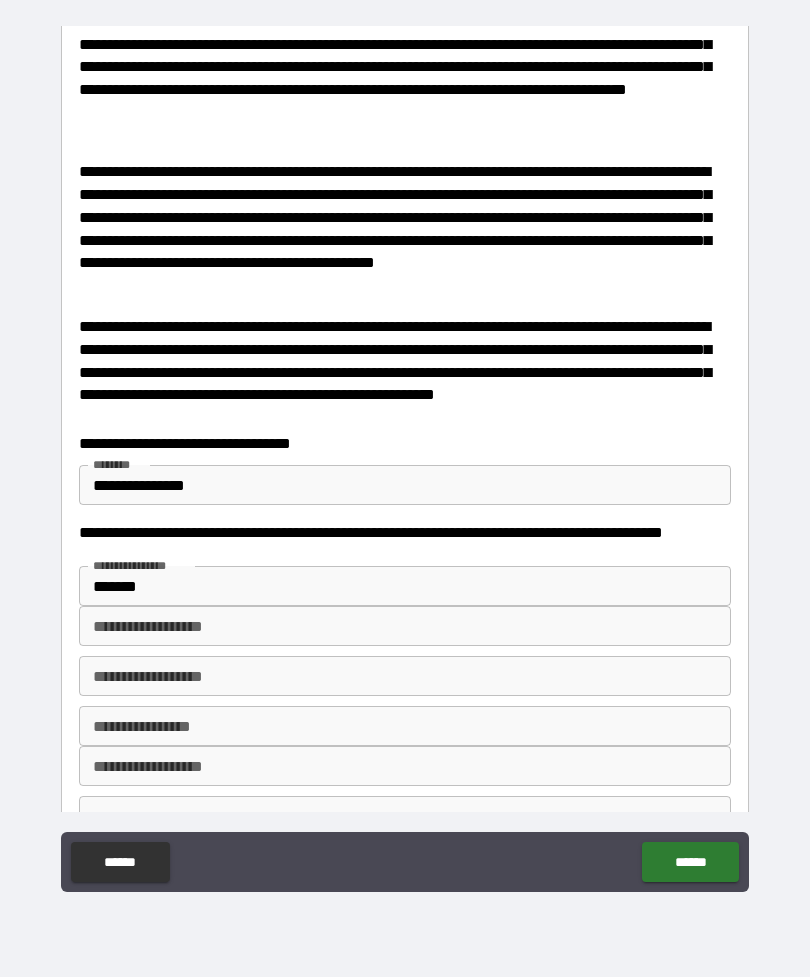 click on "*******" at bounding box center [405, 586] 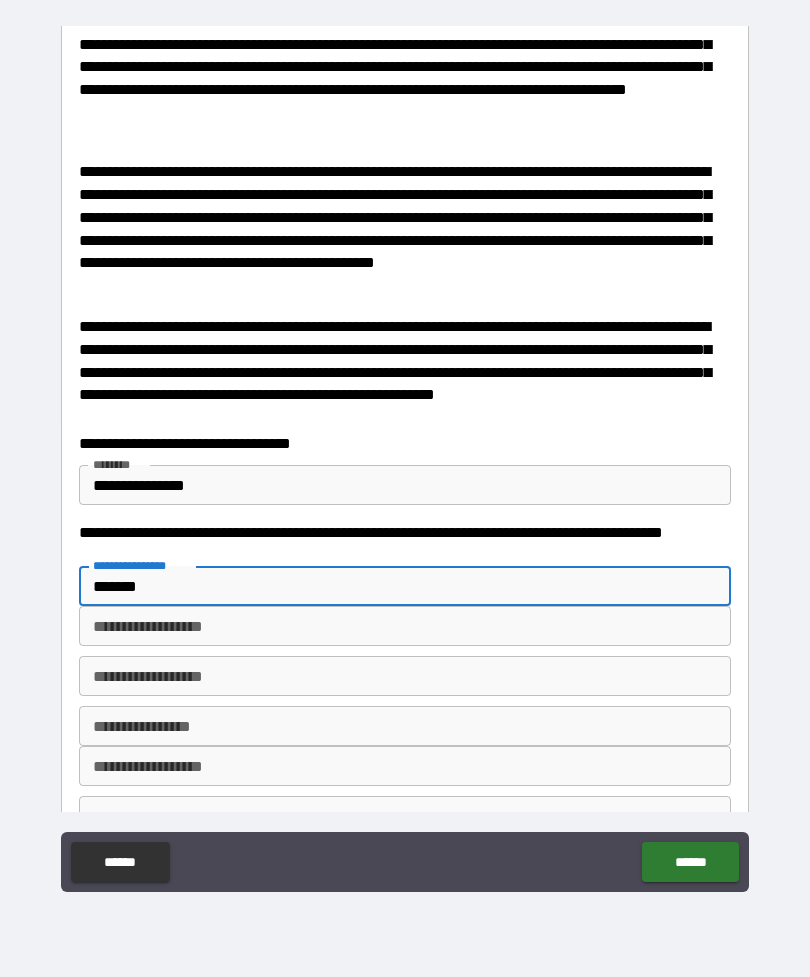 click on "*******" at bounding box center (405, 586) 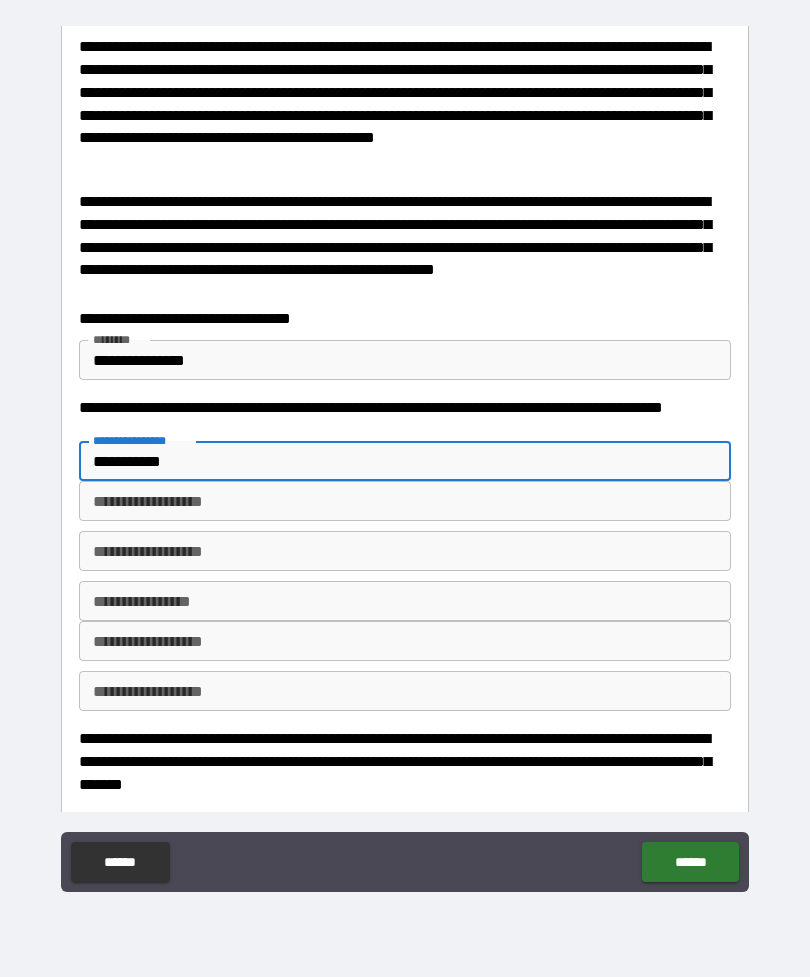 scroll, scrollTop: 406, scrollLeft: 0, axis: vertical 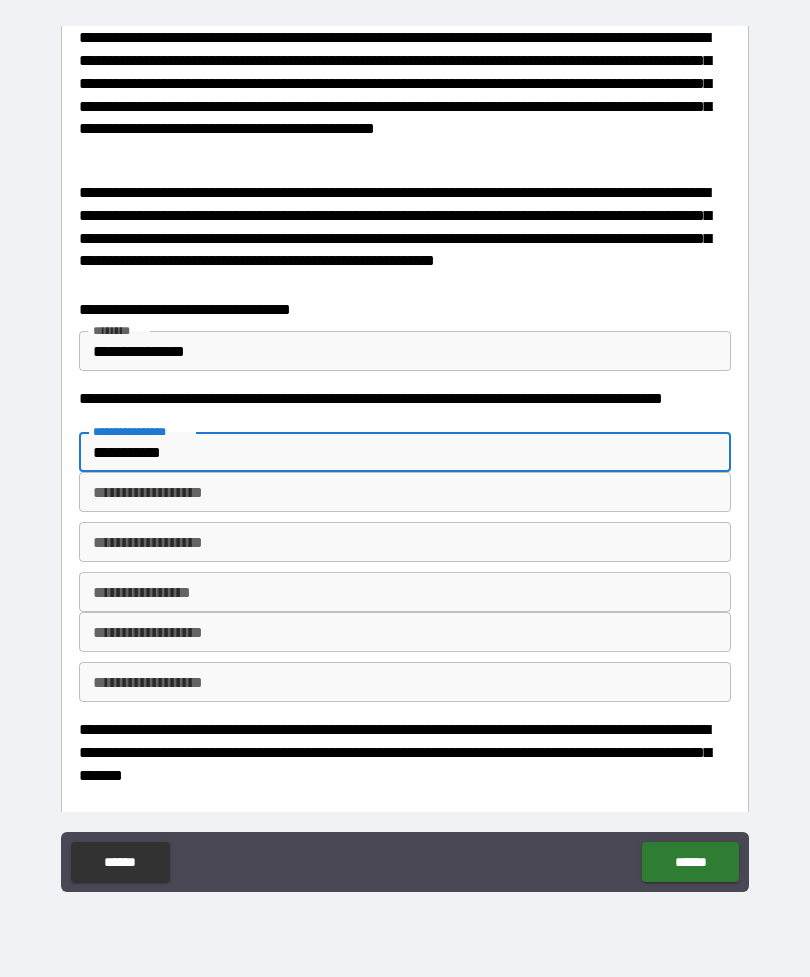 type on "**********" 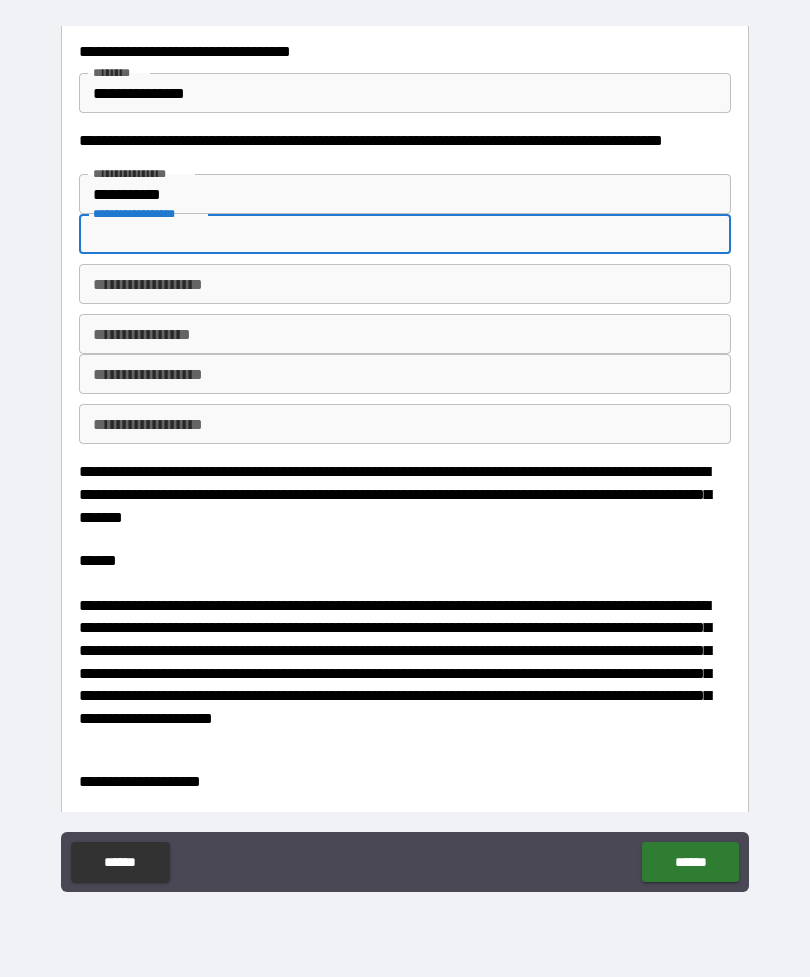 scroll, scrollTop: 737, scrollLeft: 0, axis: vertical 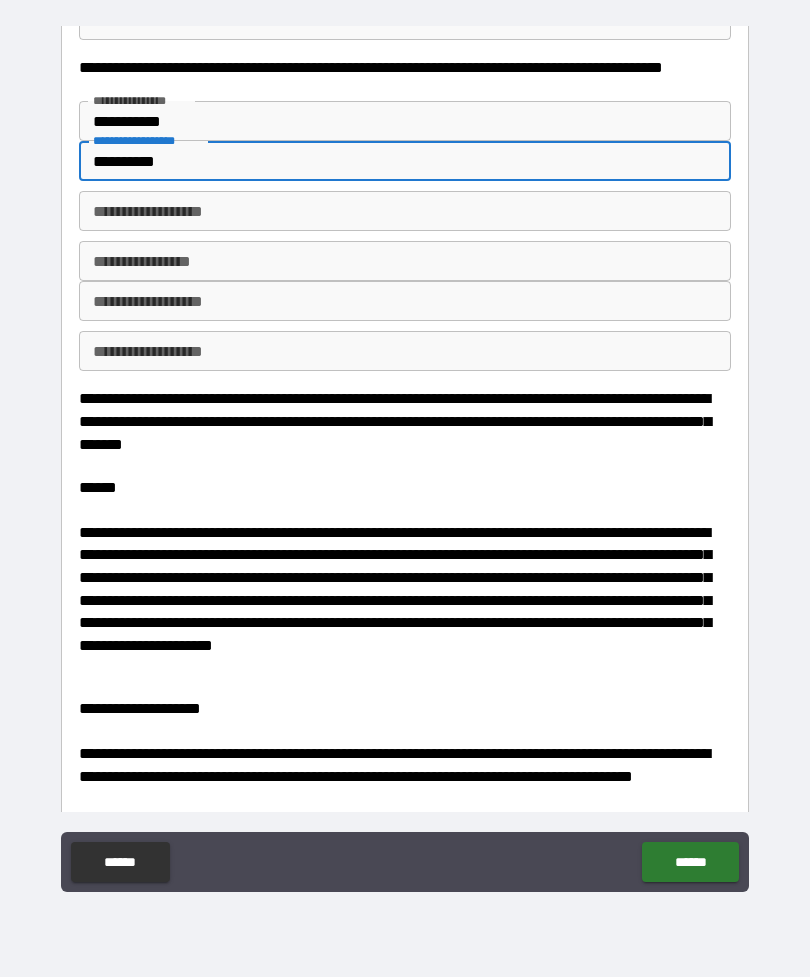 type on "**********" 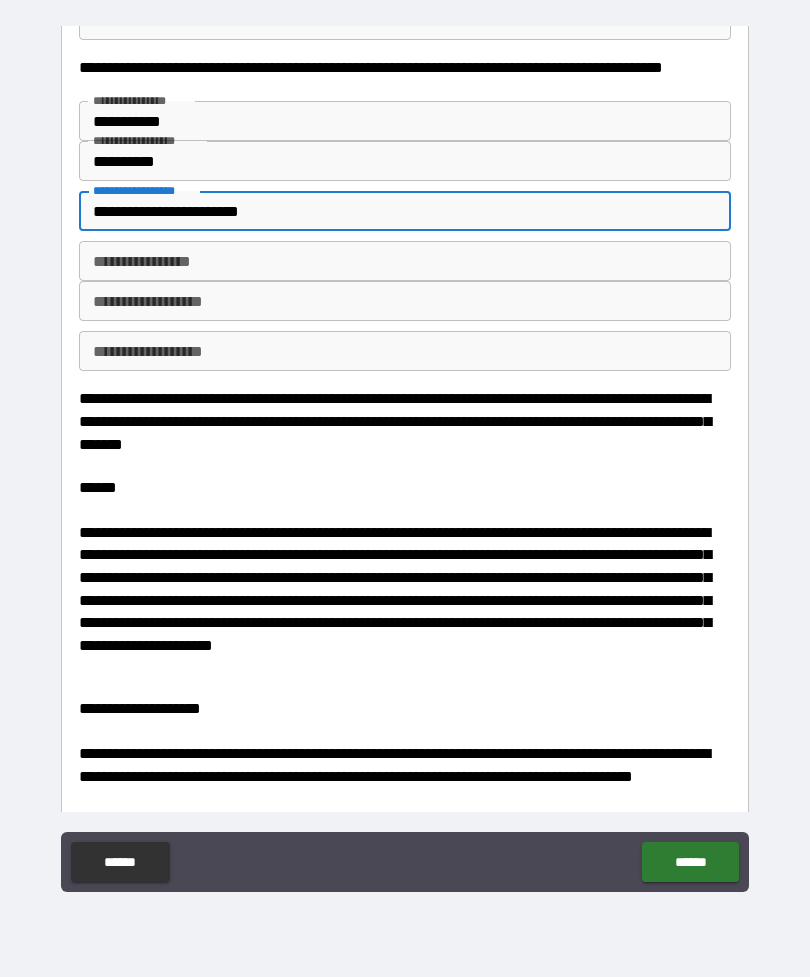 type on "**********" 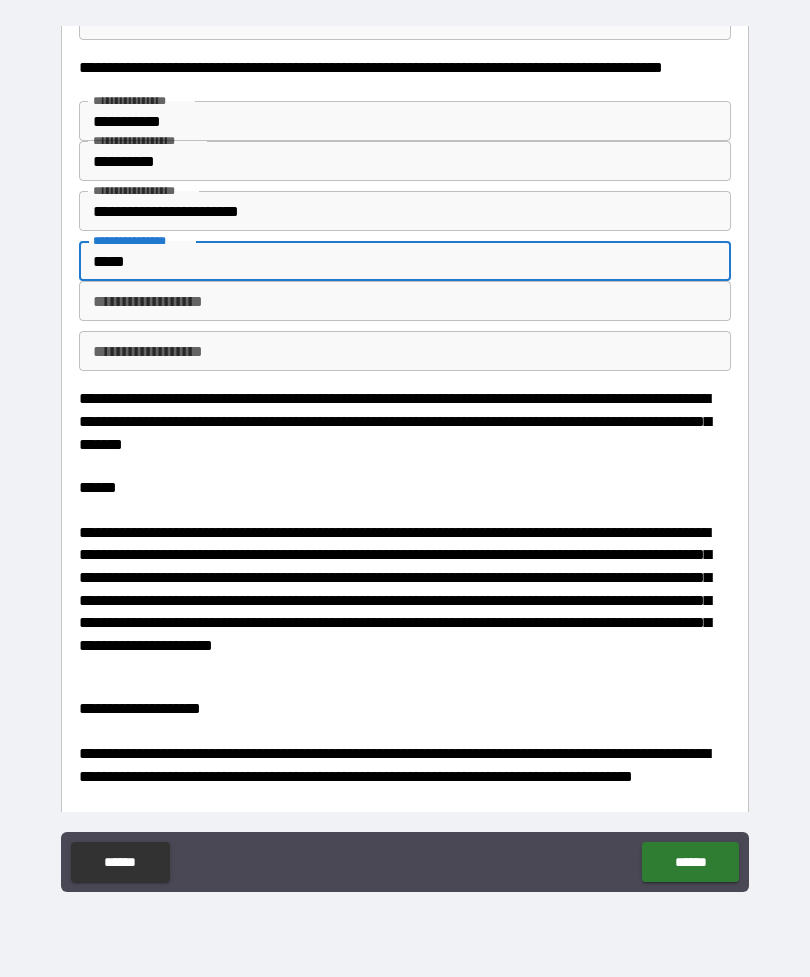 type on "*****" 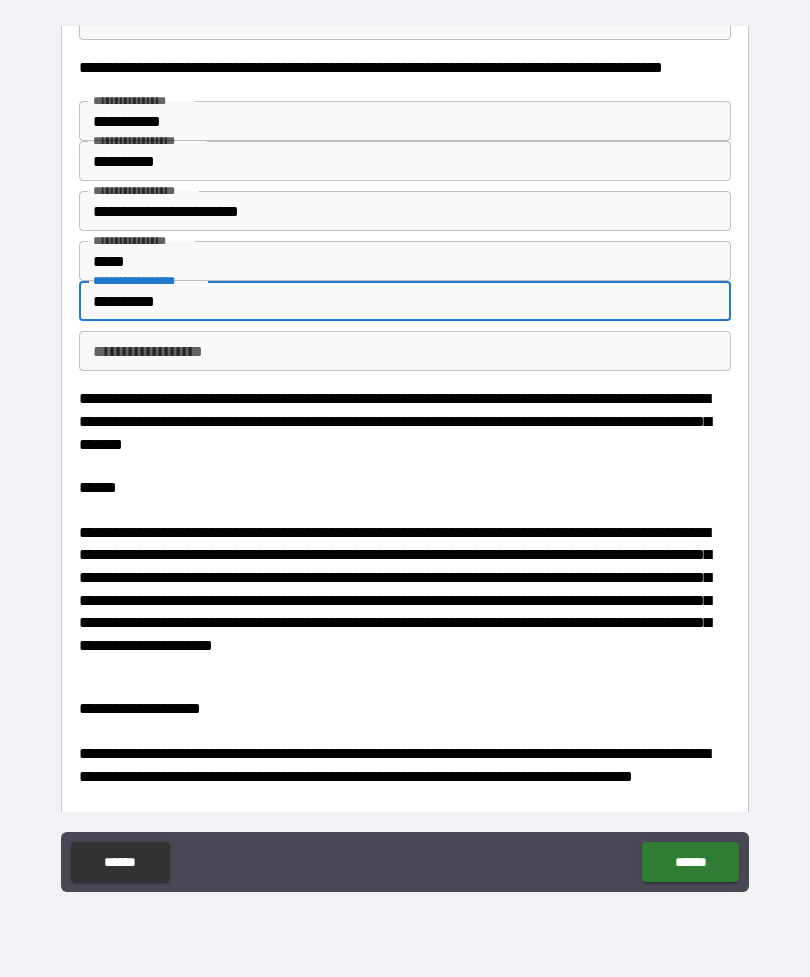 type on "**********" 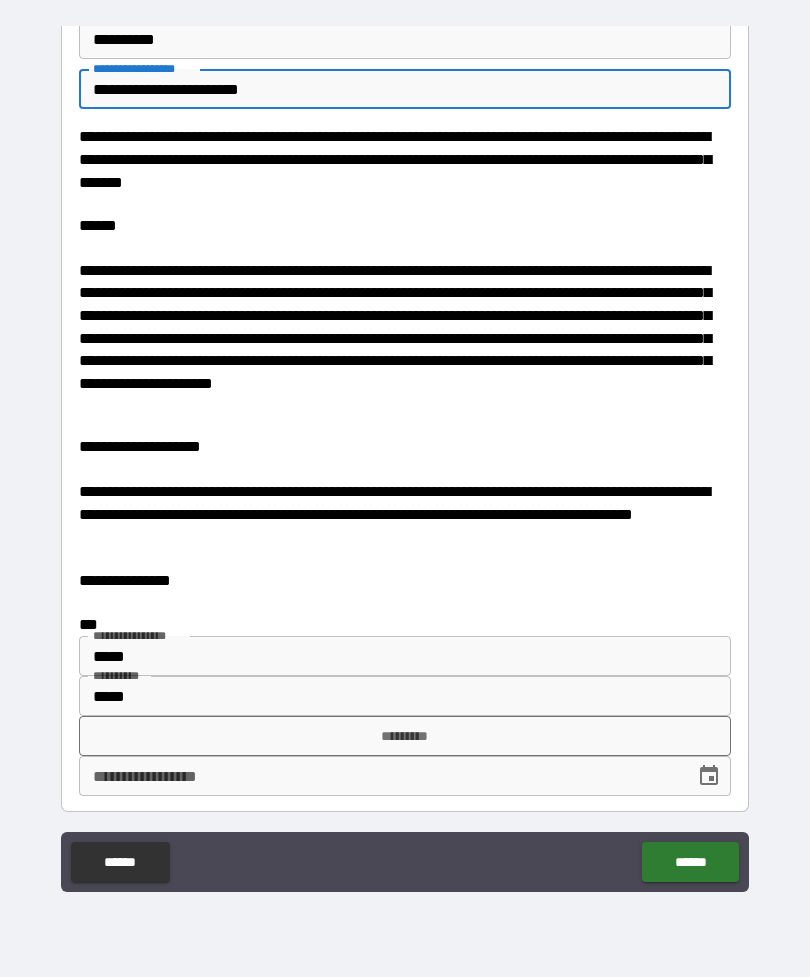 scroll, scrollTop: 998, scrollLeft: 0, axis: vertical 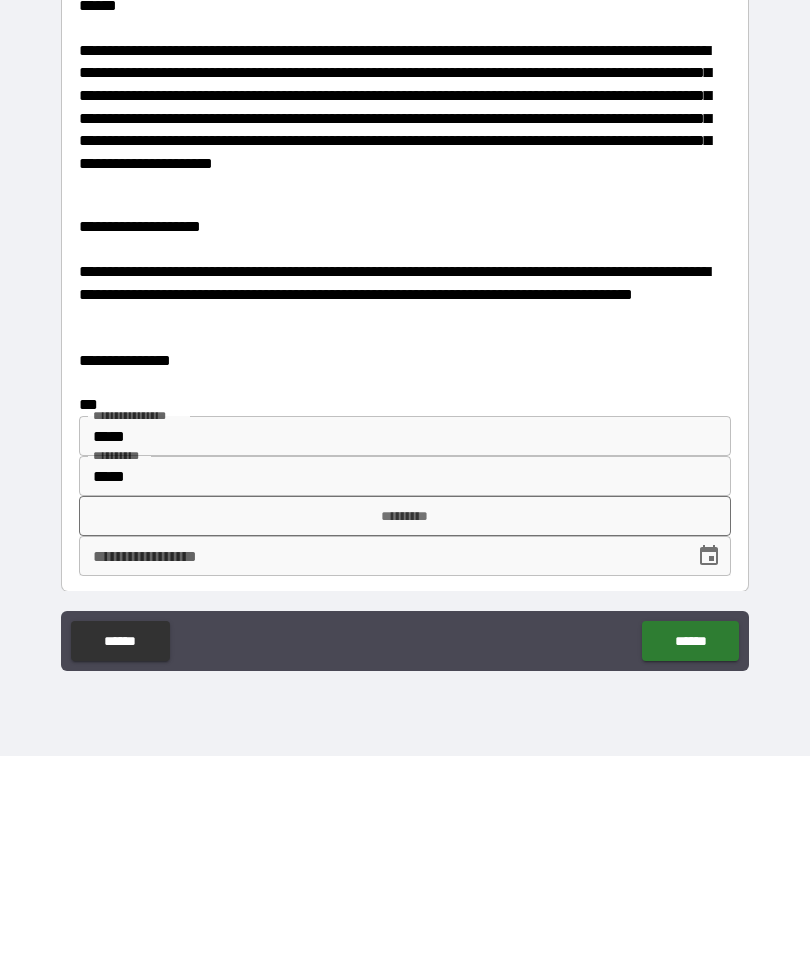 type on "**********" 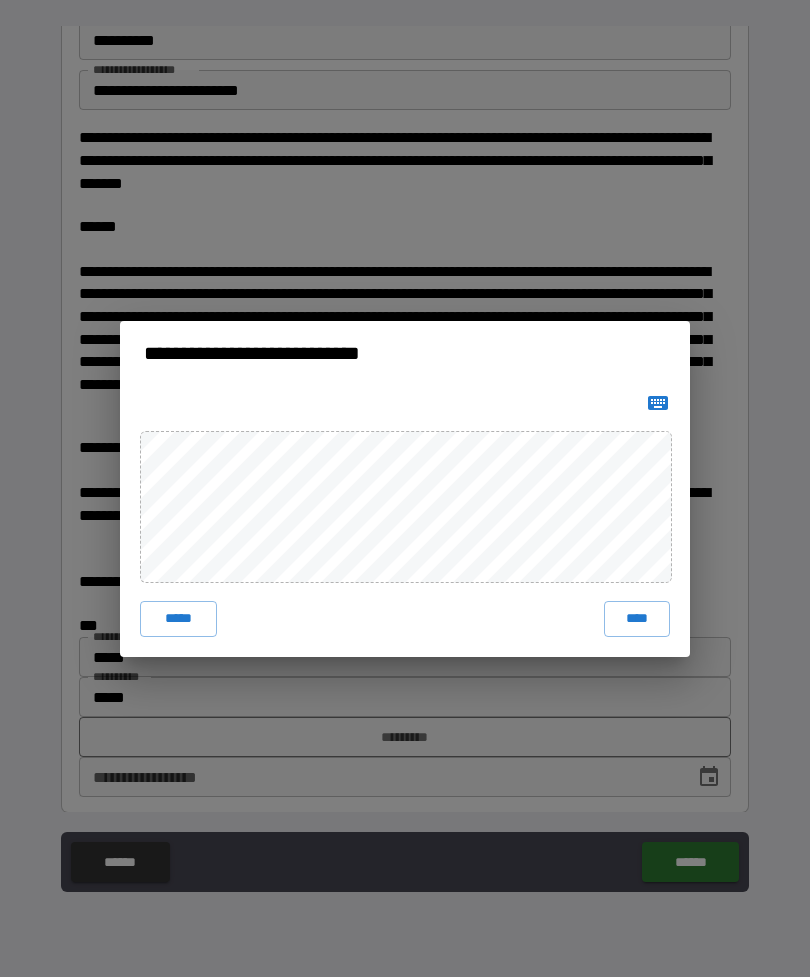 click on "****" at bounding box center [637, 619] 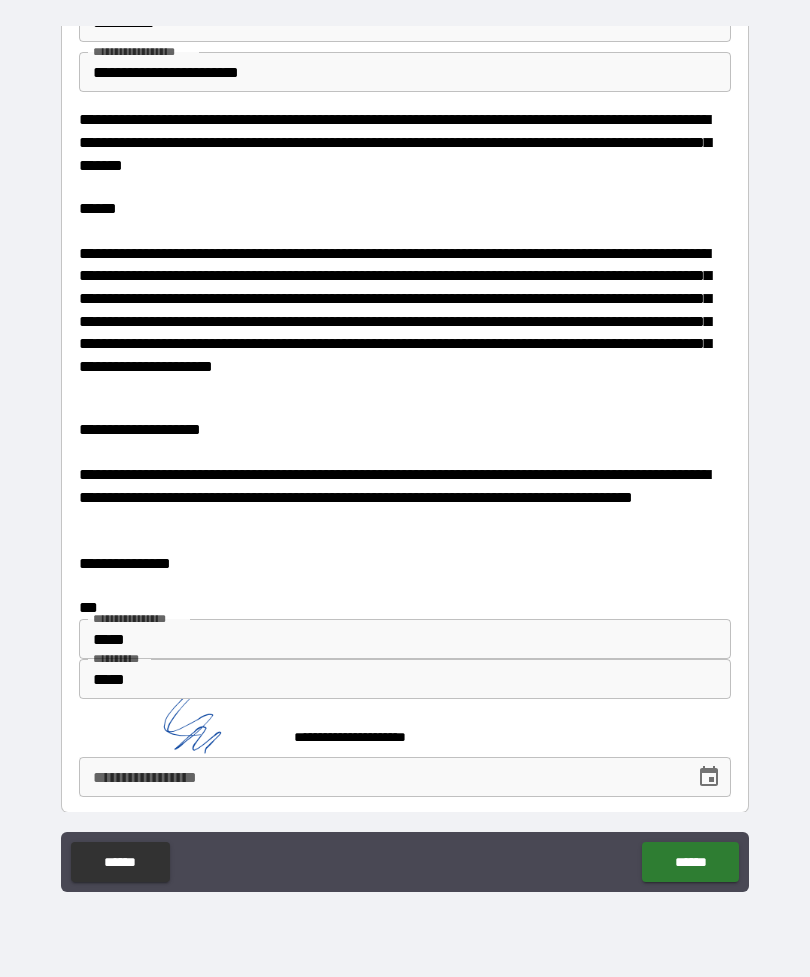 scroll, scrollTop: 1015, scrollLeft: 0, axis: vertical 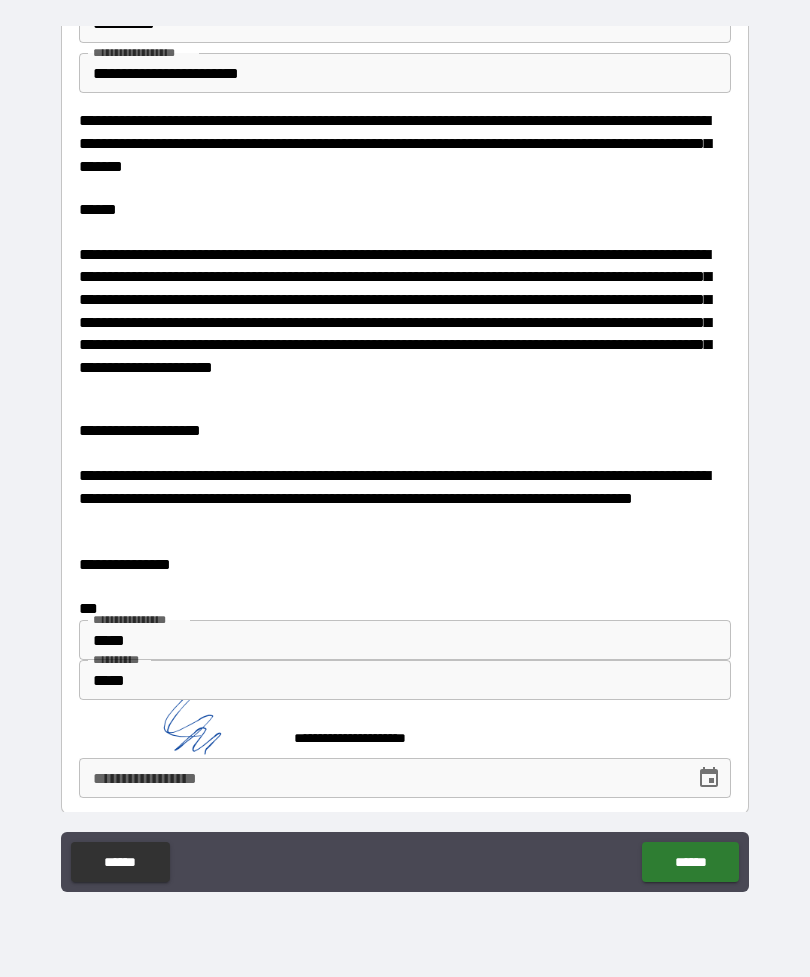 click 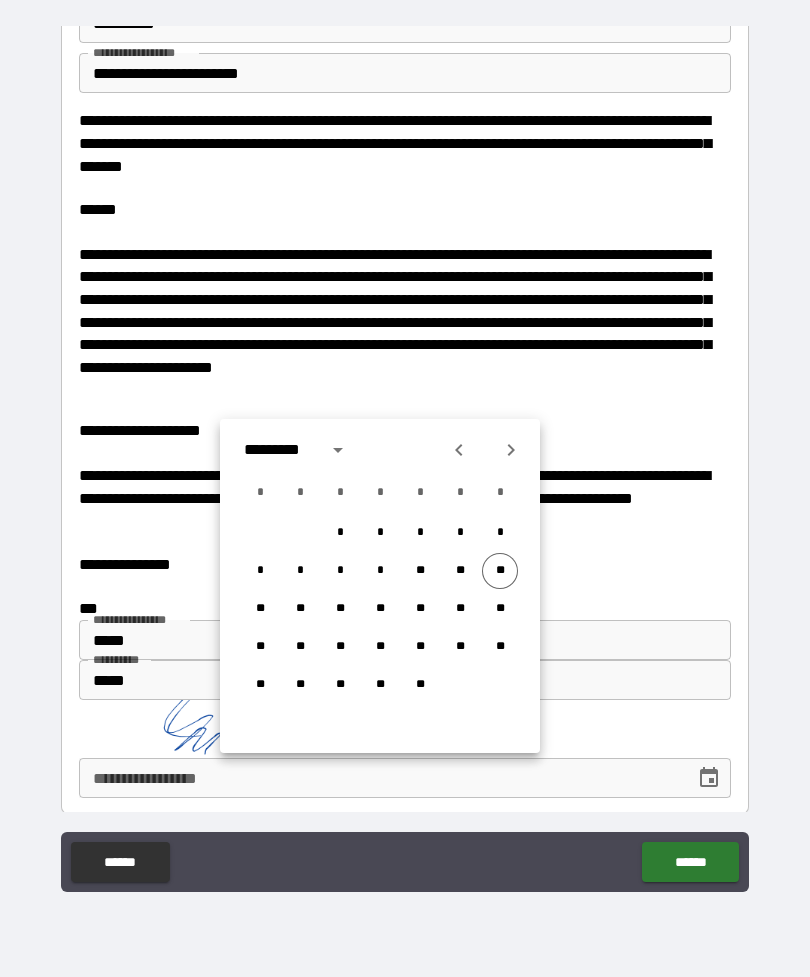click on "**" at bounding box center [500, 571] 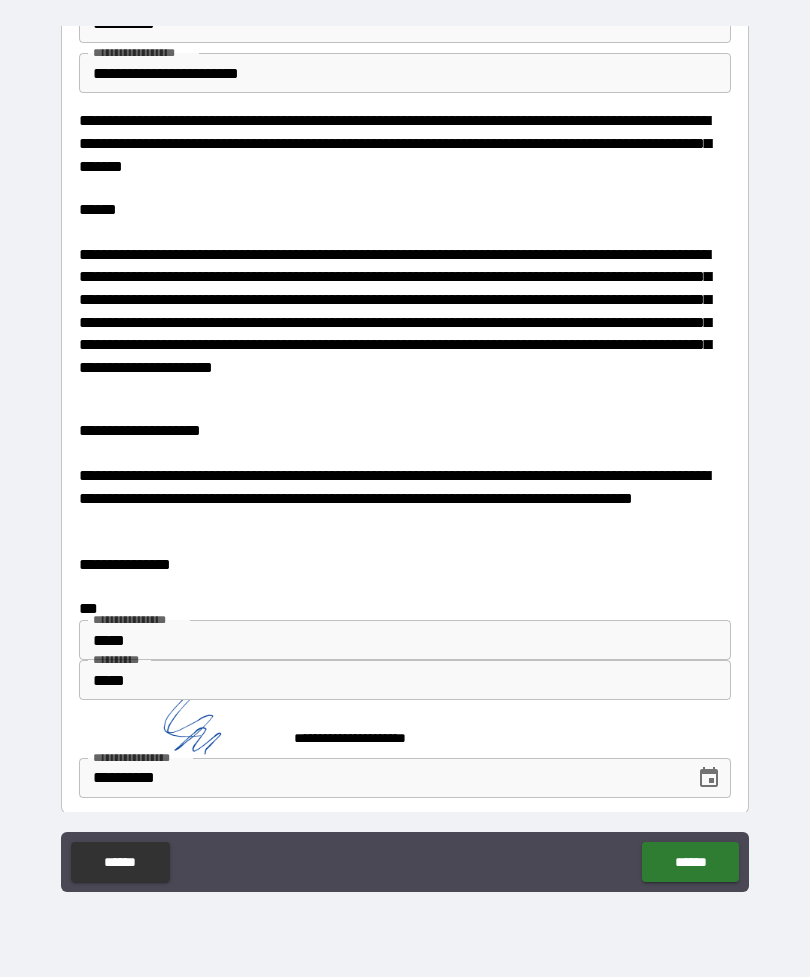 click on "******" at bounding box center (690, 862) 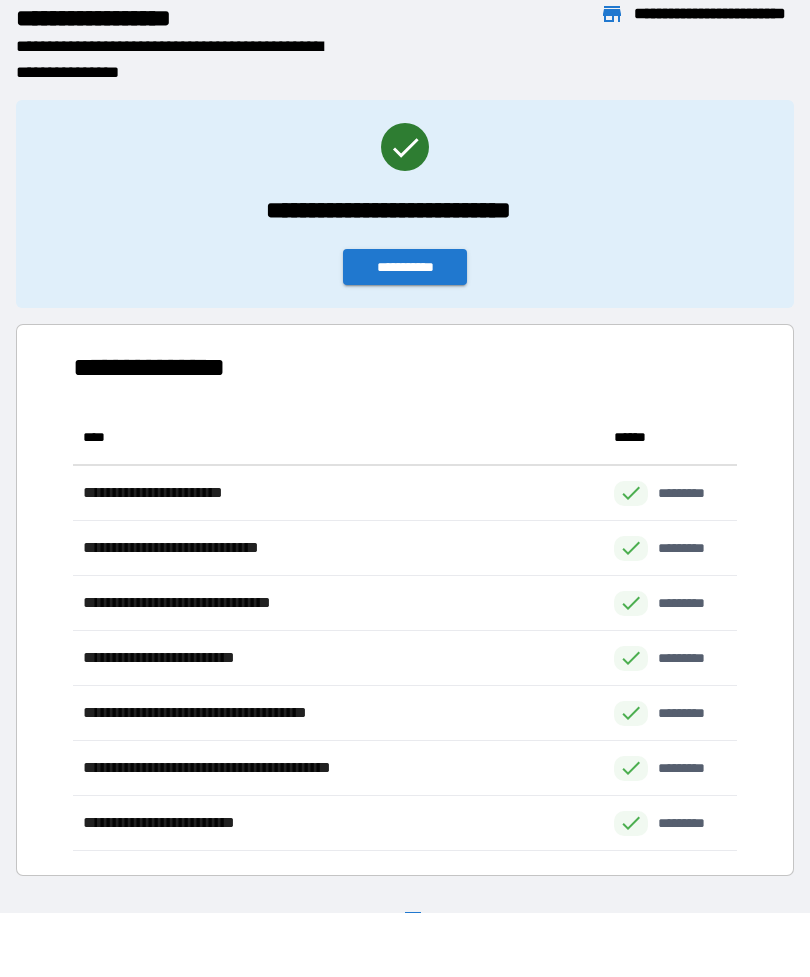 scroll, scrollTop: 1, scrollLeft: 1, axis: both 